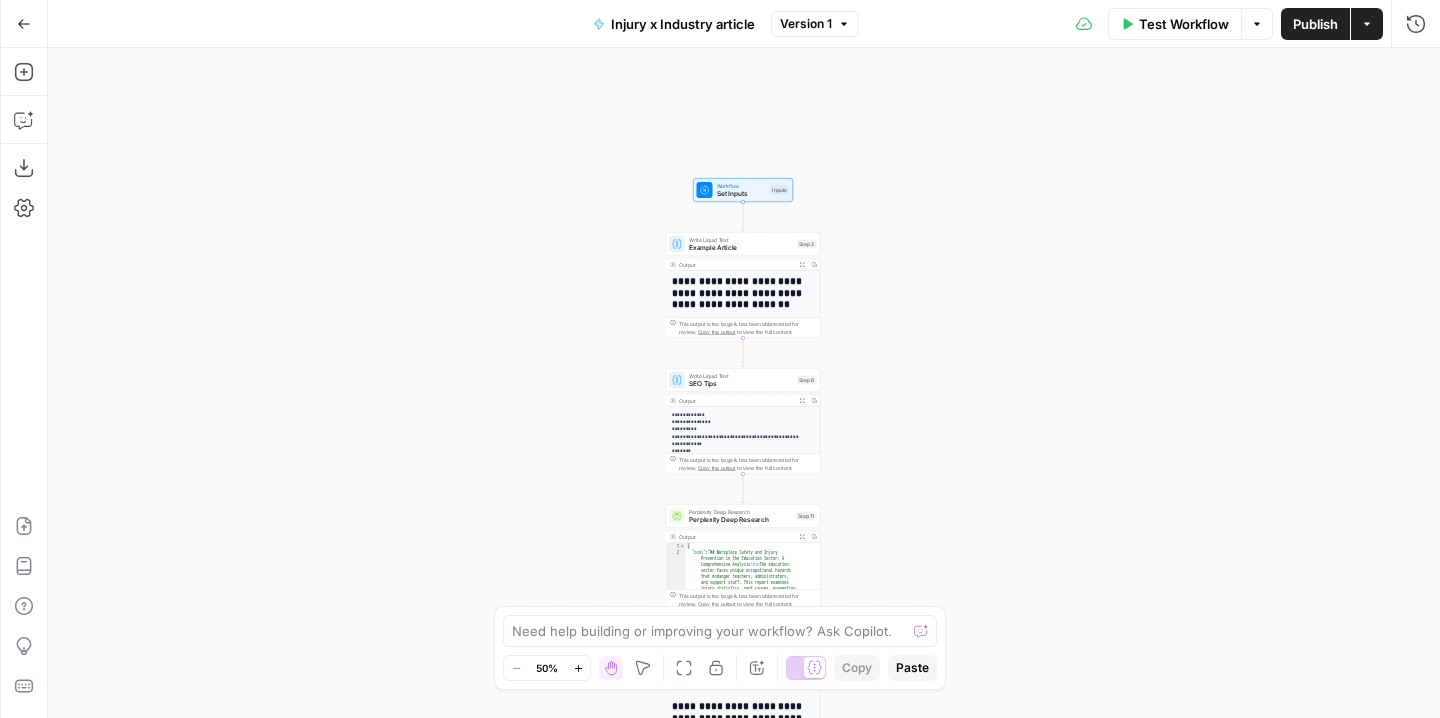scroll, scrollTop: 0, scrollLeft: 0, axis: both 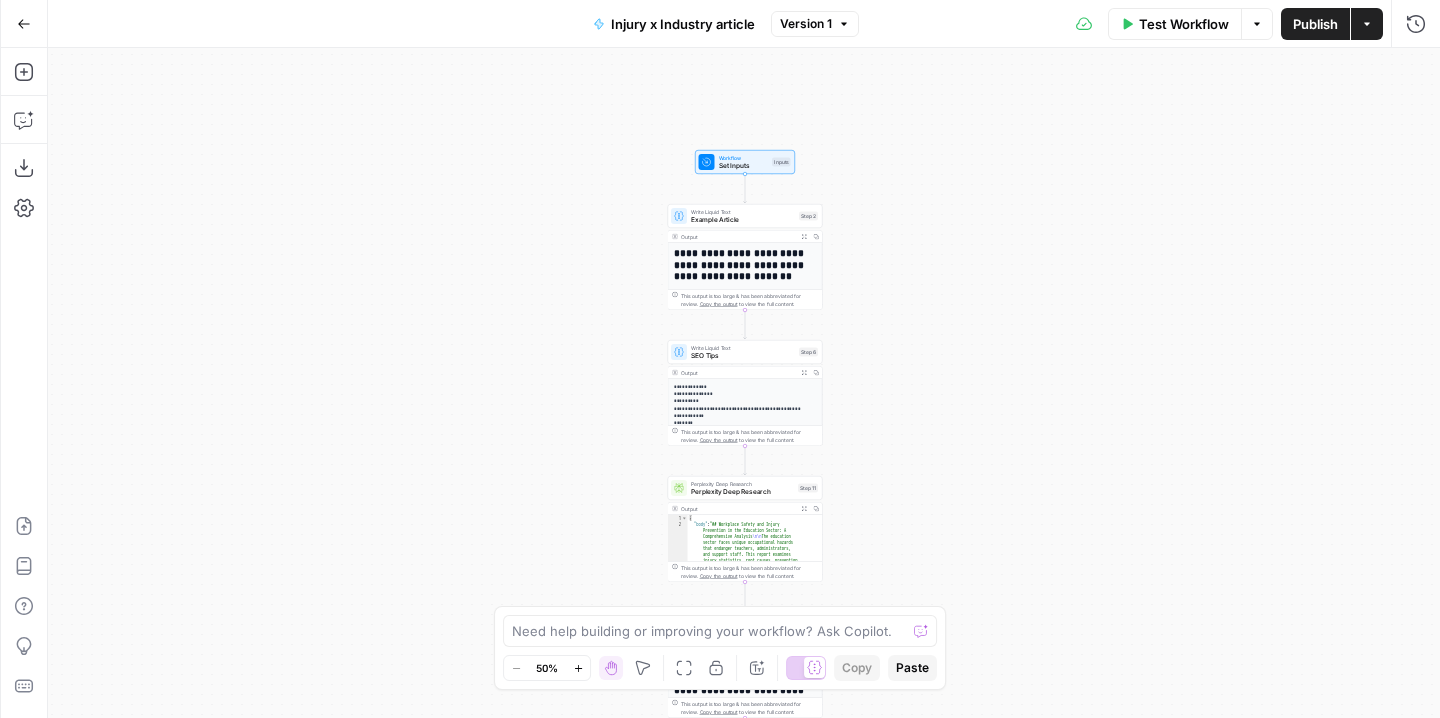 drag, startPoint x: 919, startPoint y: 235, endPoint x: 922, endPoint y: 202, distance: 33.13608 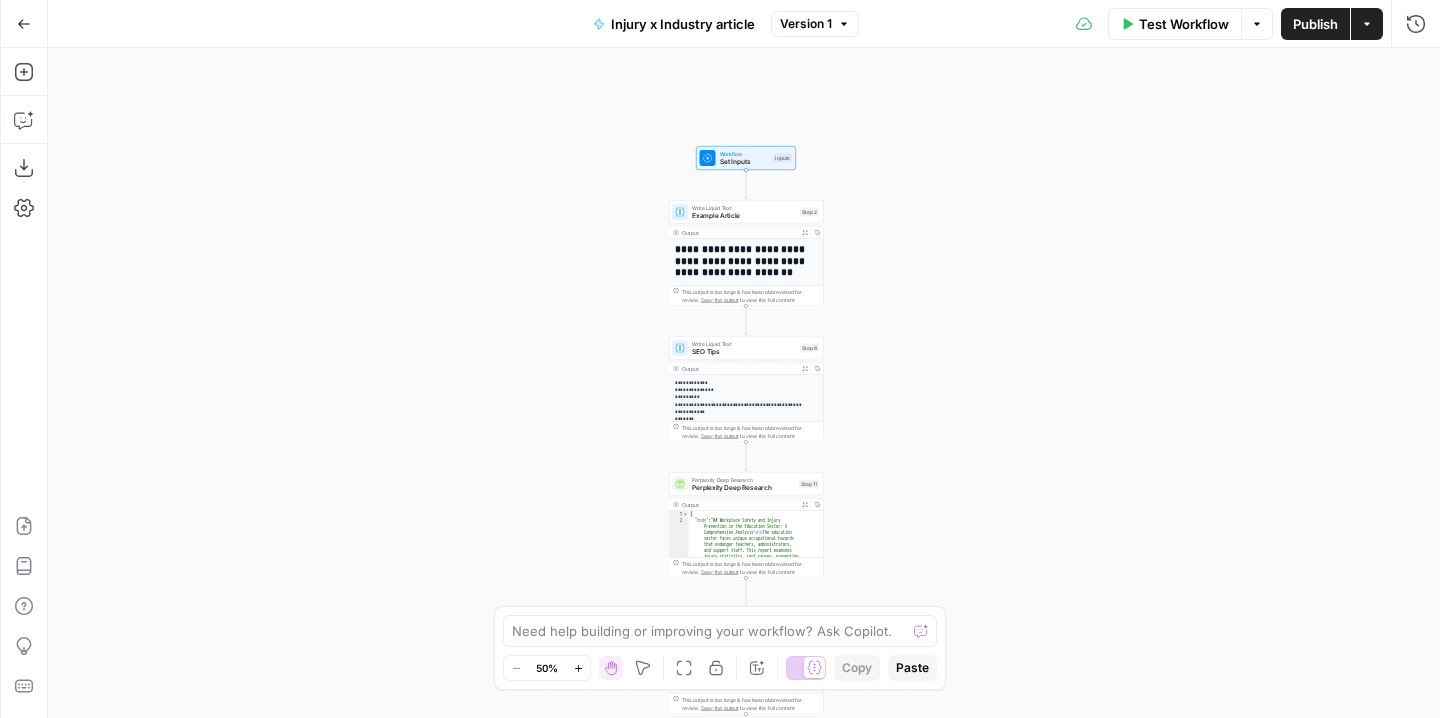 drag, startPoint x: 903, startPoint y: 277, endPoint x: 877, endPoint y: 251, distance: 36.769554 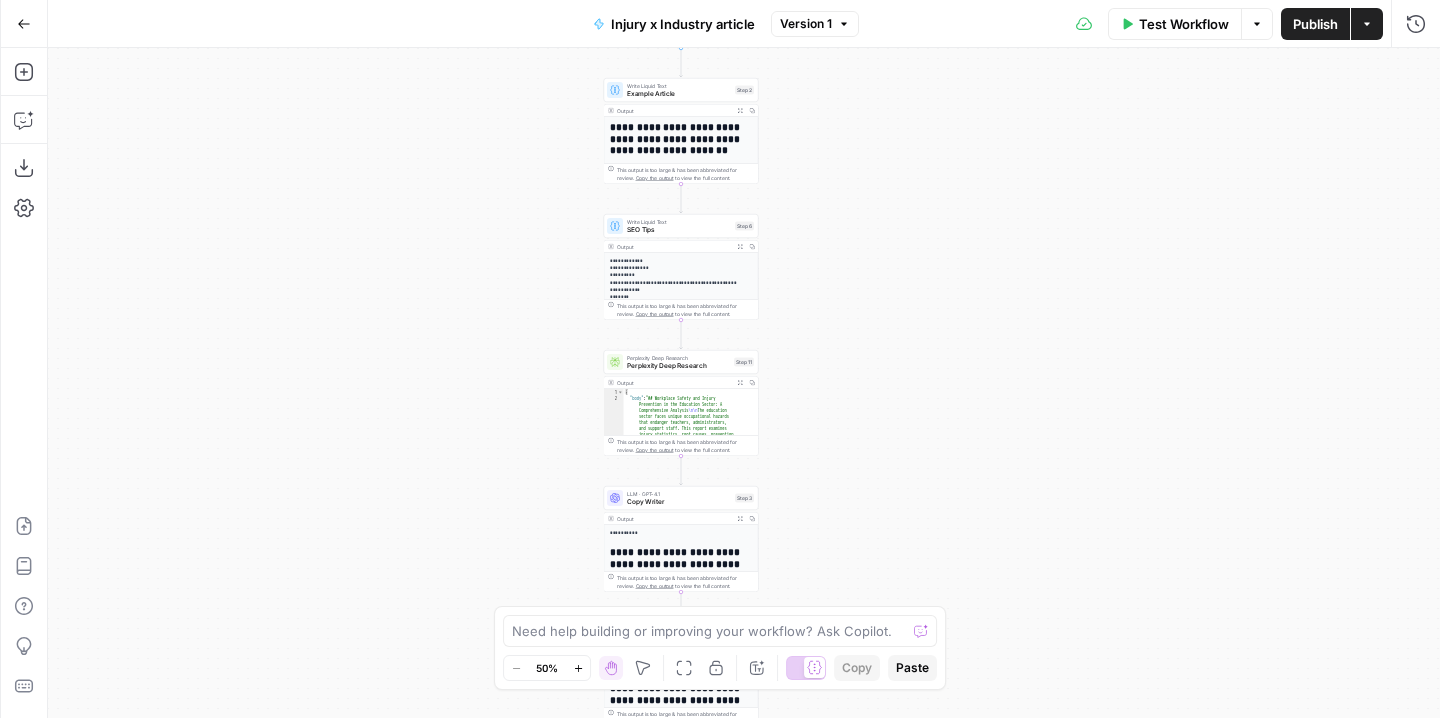 drag, startPoint x: 918, startPoint y: 351, endPoint x: 865, endPoint y: 238, distance: 124.81186 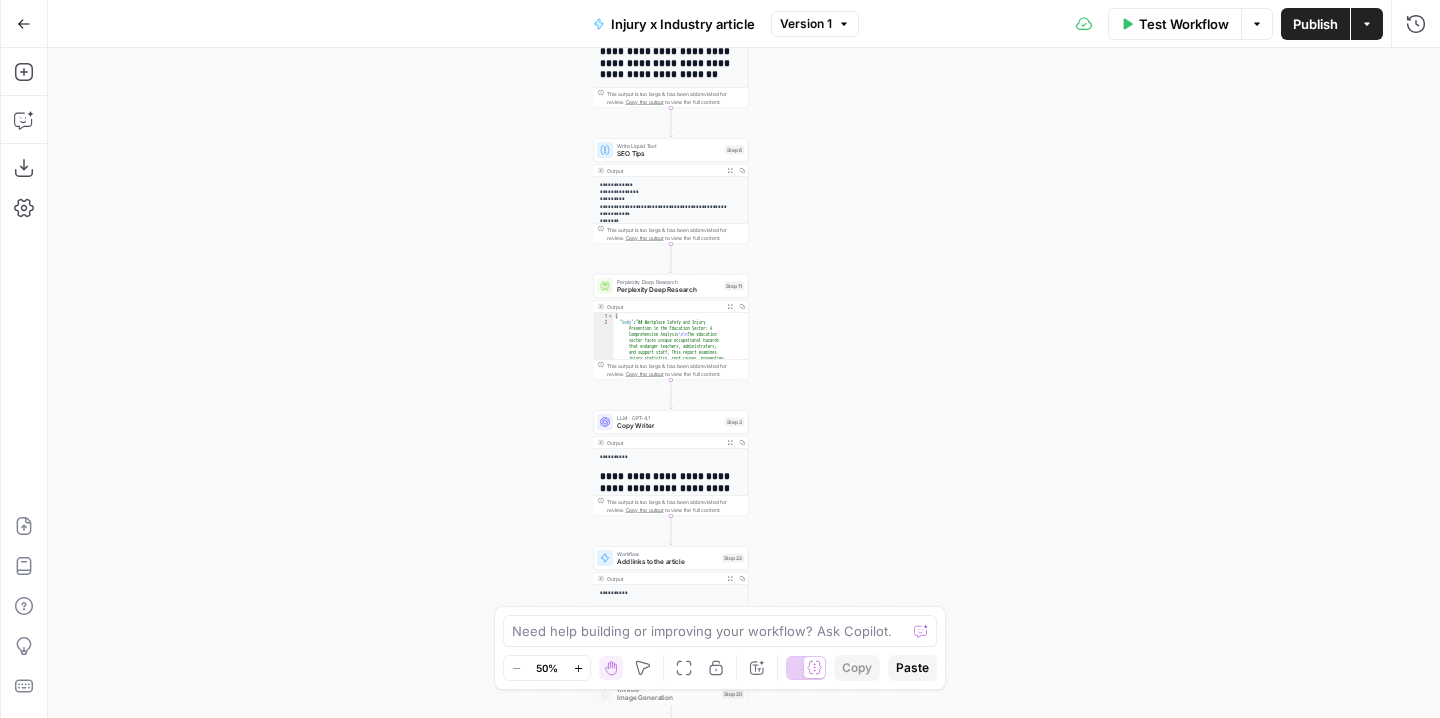 drag, startPoint x: 884, startPoint y: 388, endPoint x: 877, endPoint y: 308, distance: 80.305664 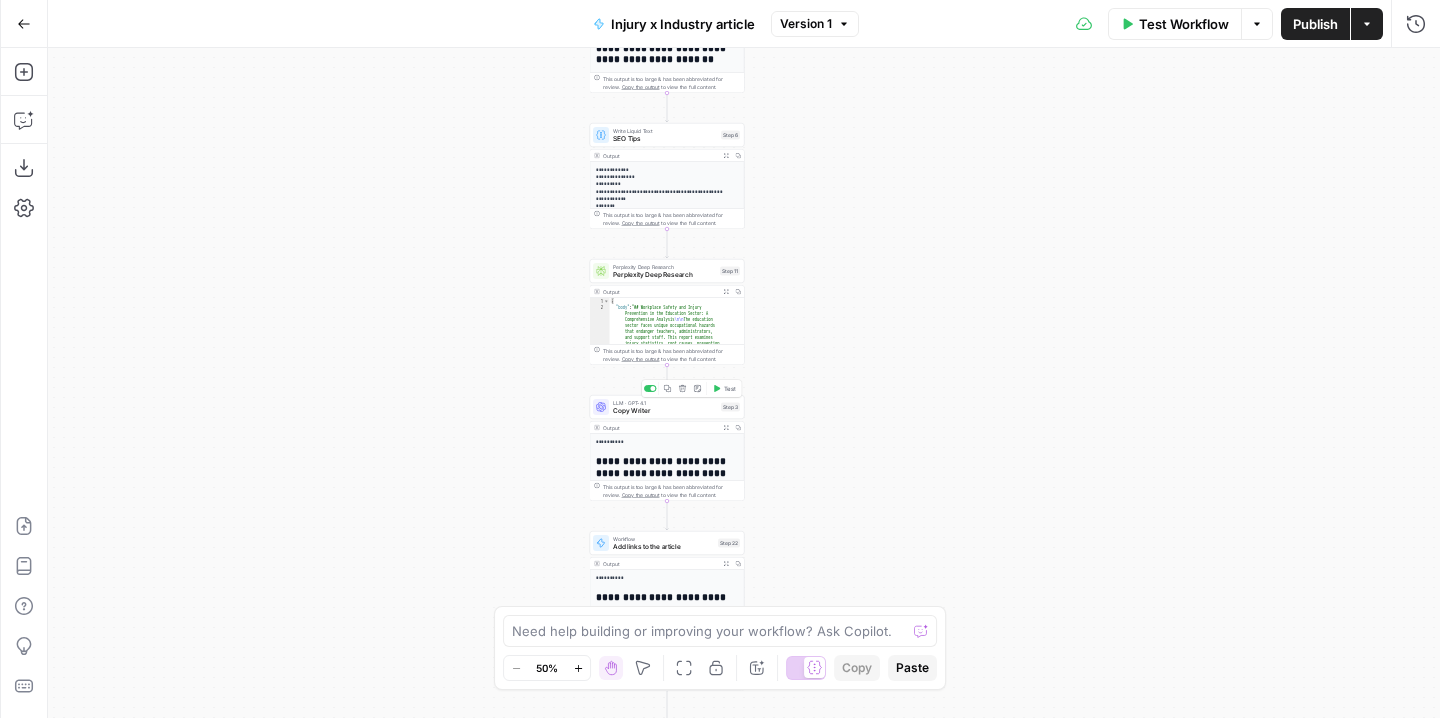 click on "Copy Writer" at bounding box center [665, 411] 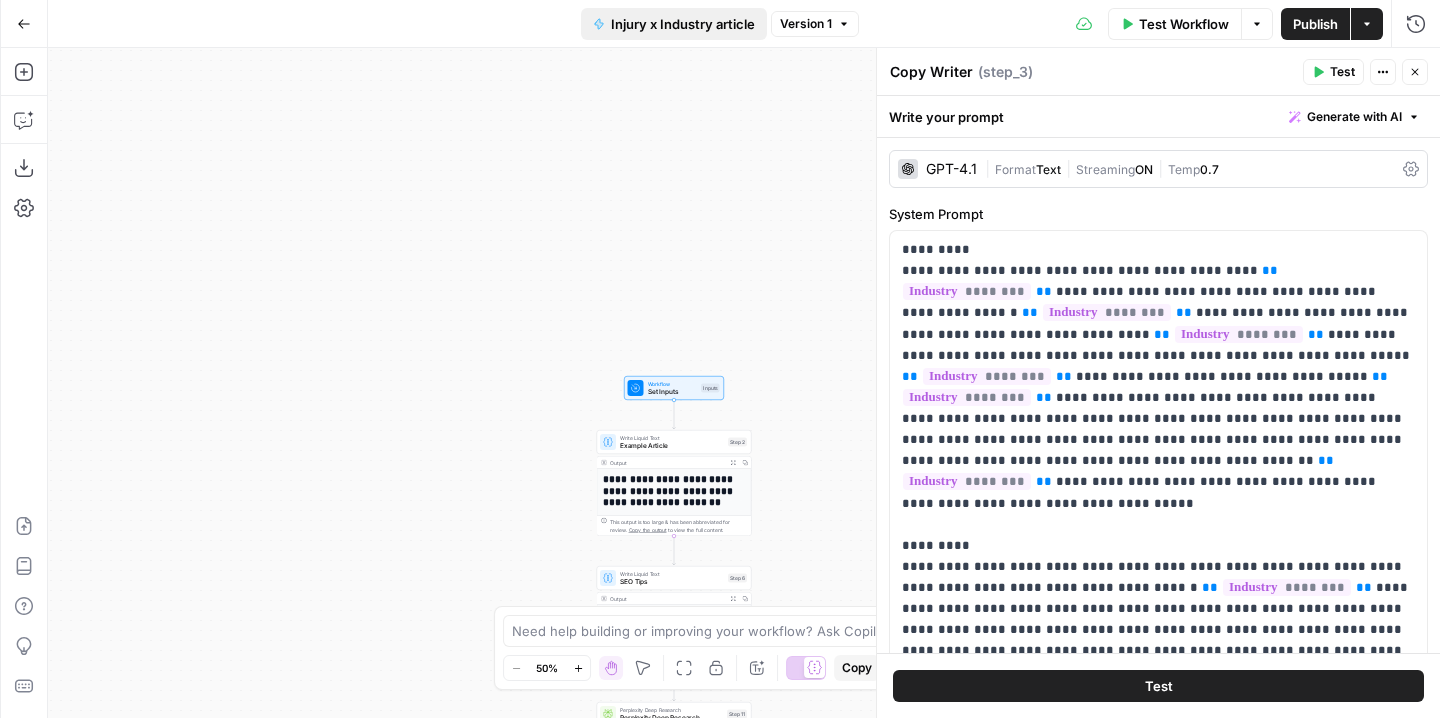click on "Injury x Industry article" at bounding box center (683, 24) 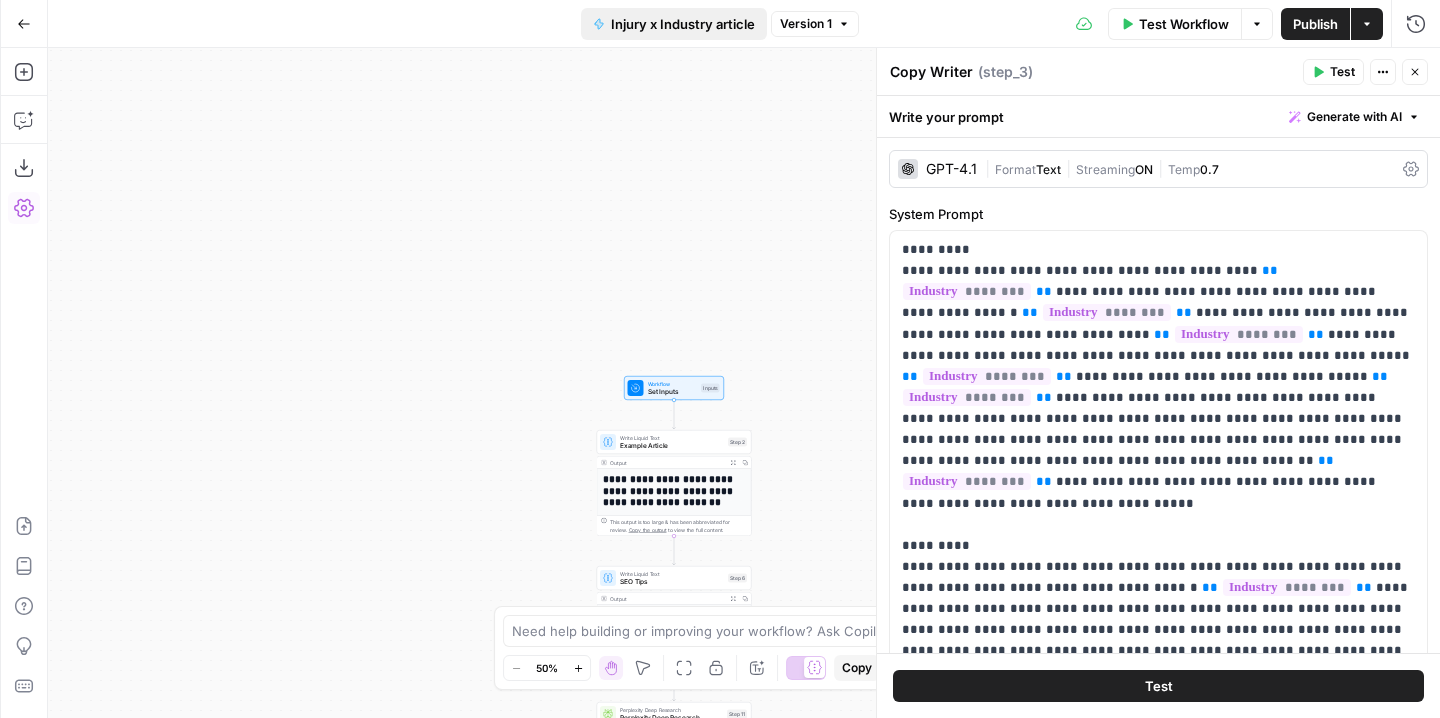 click on "Injury x Industry article" at bounding box center [683, 24] 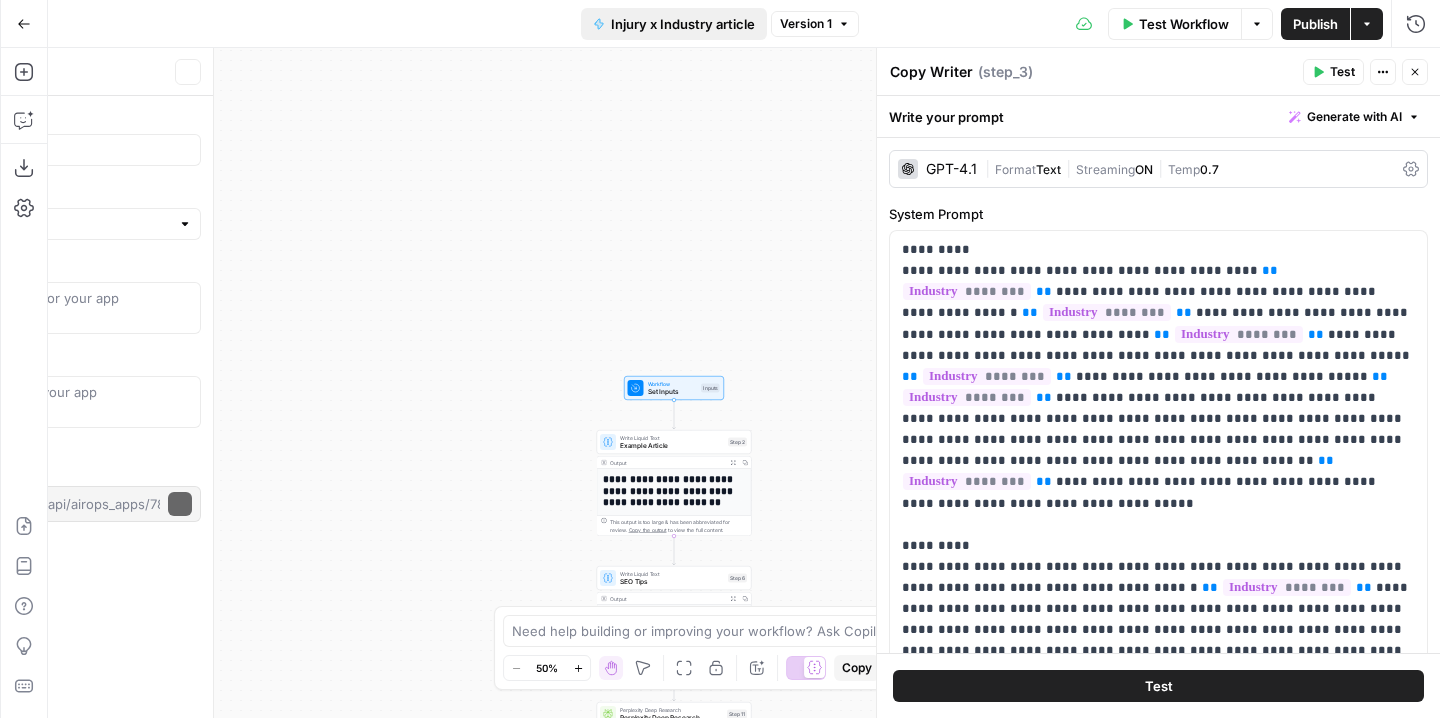 click on "Injury x Industry article" at bounding box center (683, 24) 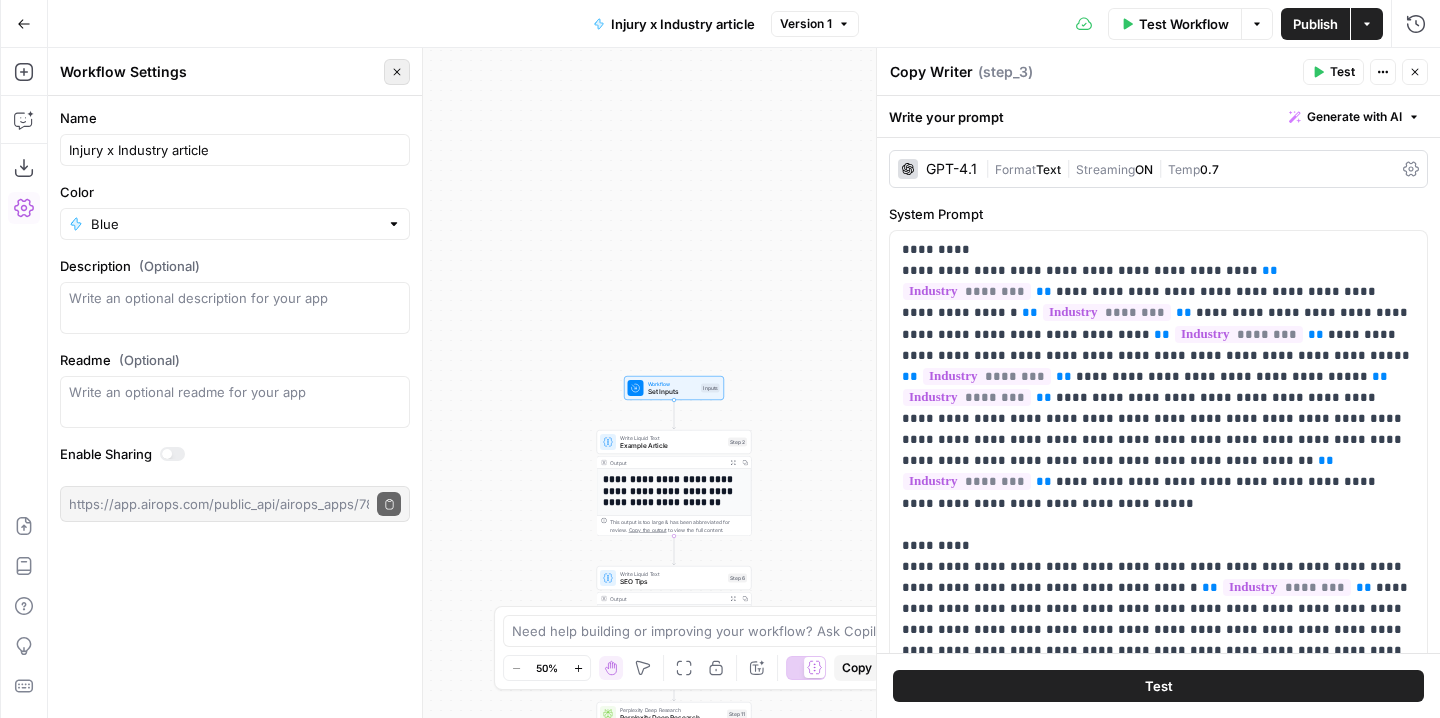 click on "Close" at bounding box center [397, 72] 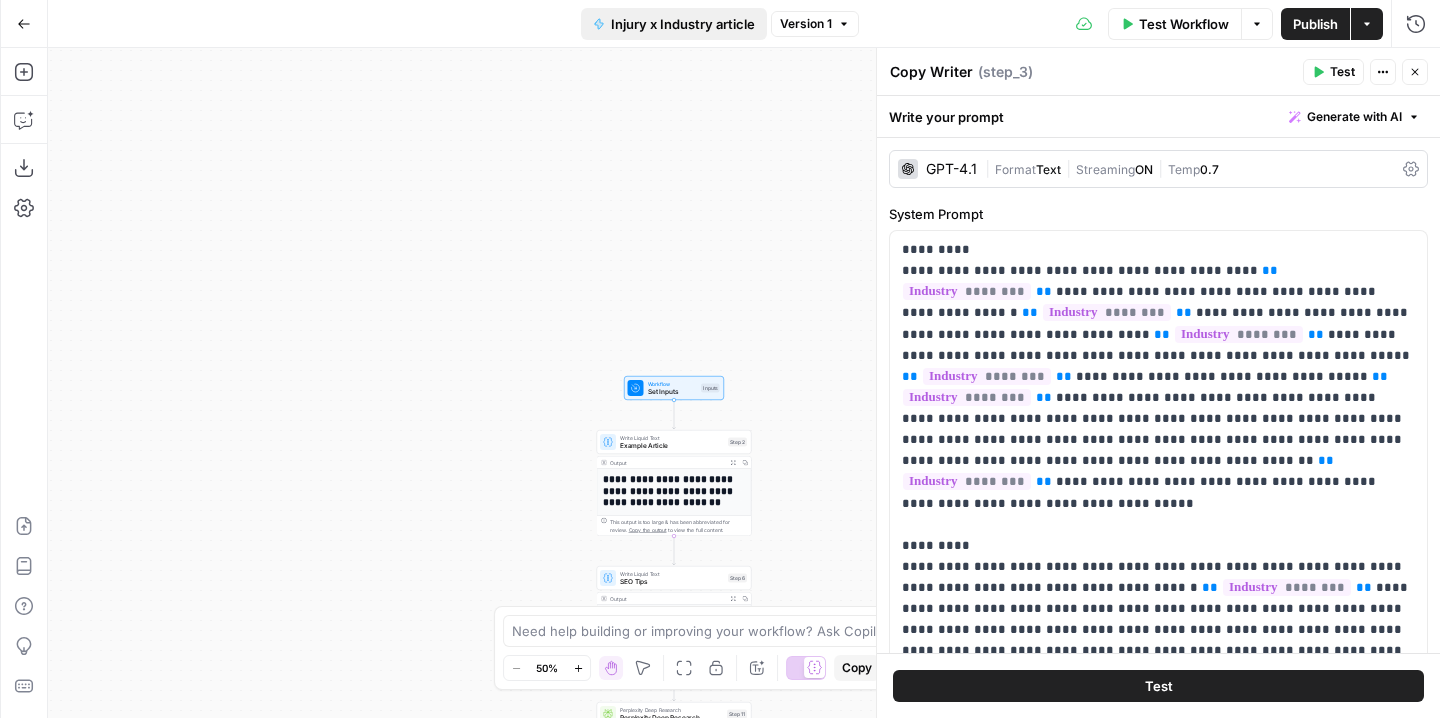 click on "Injury x Industry article" at bounding box center (683, 24) 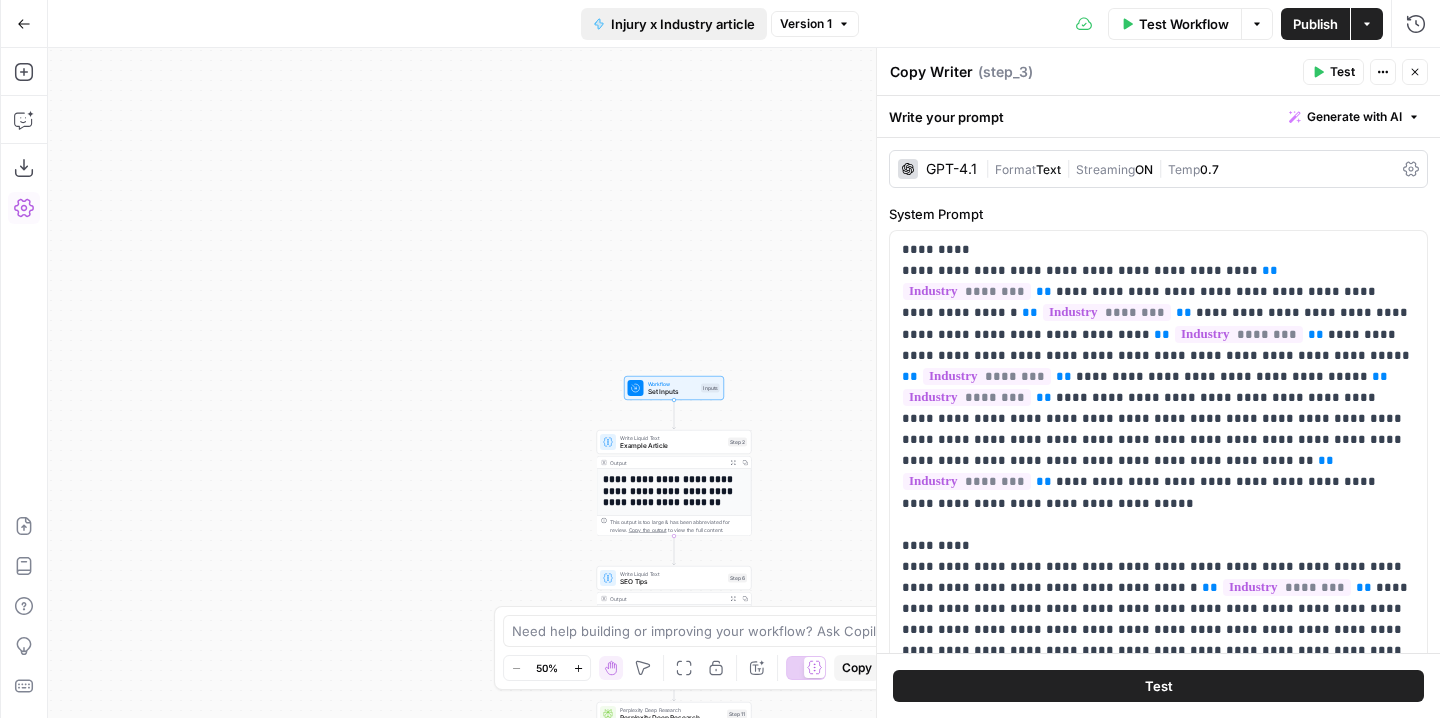 click on "Injury x Industry article" at bounding box center [683, 24] 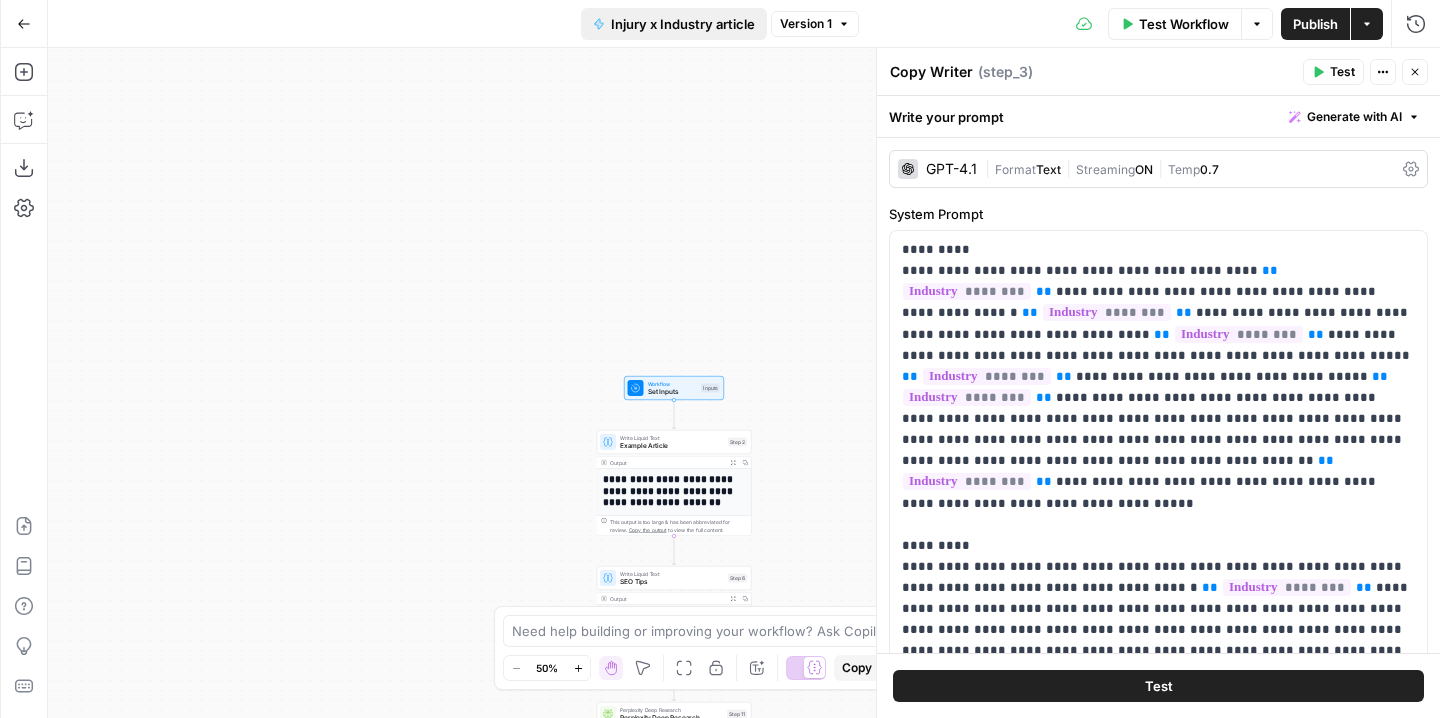 click on "Injury x Industry article" at bounding box center [683, 24] 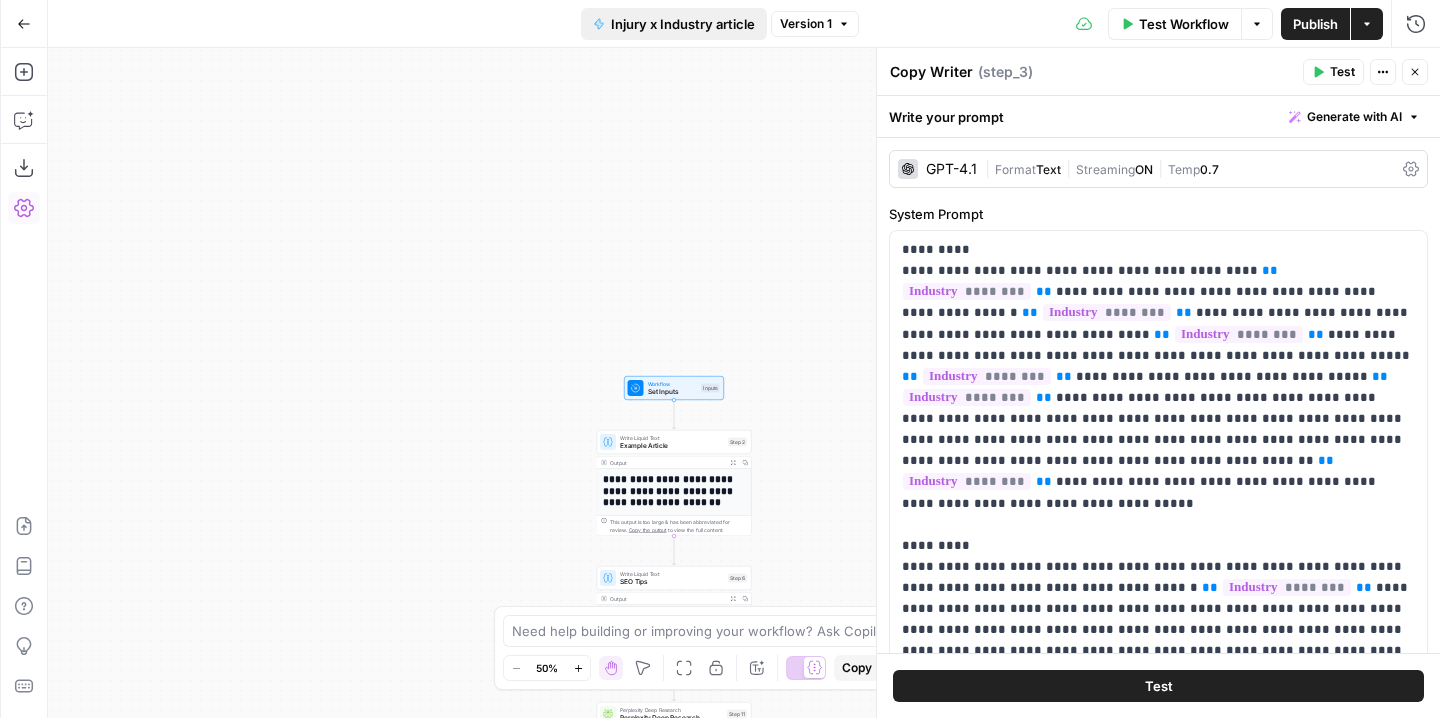 click on "Injury x Industry article" at bounding box center (683, 24) 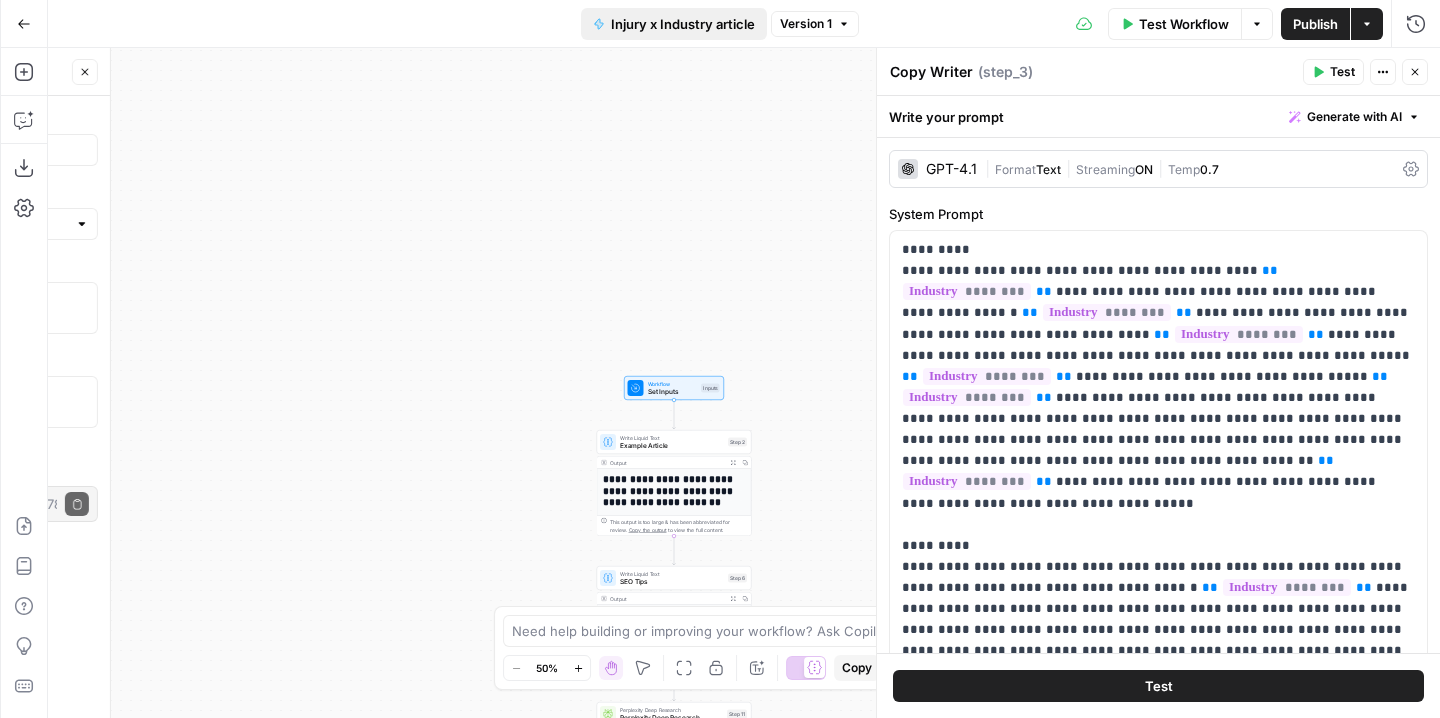 click on "Injury x Industry article" at bounding box center (683, 24) 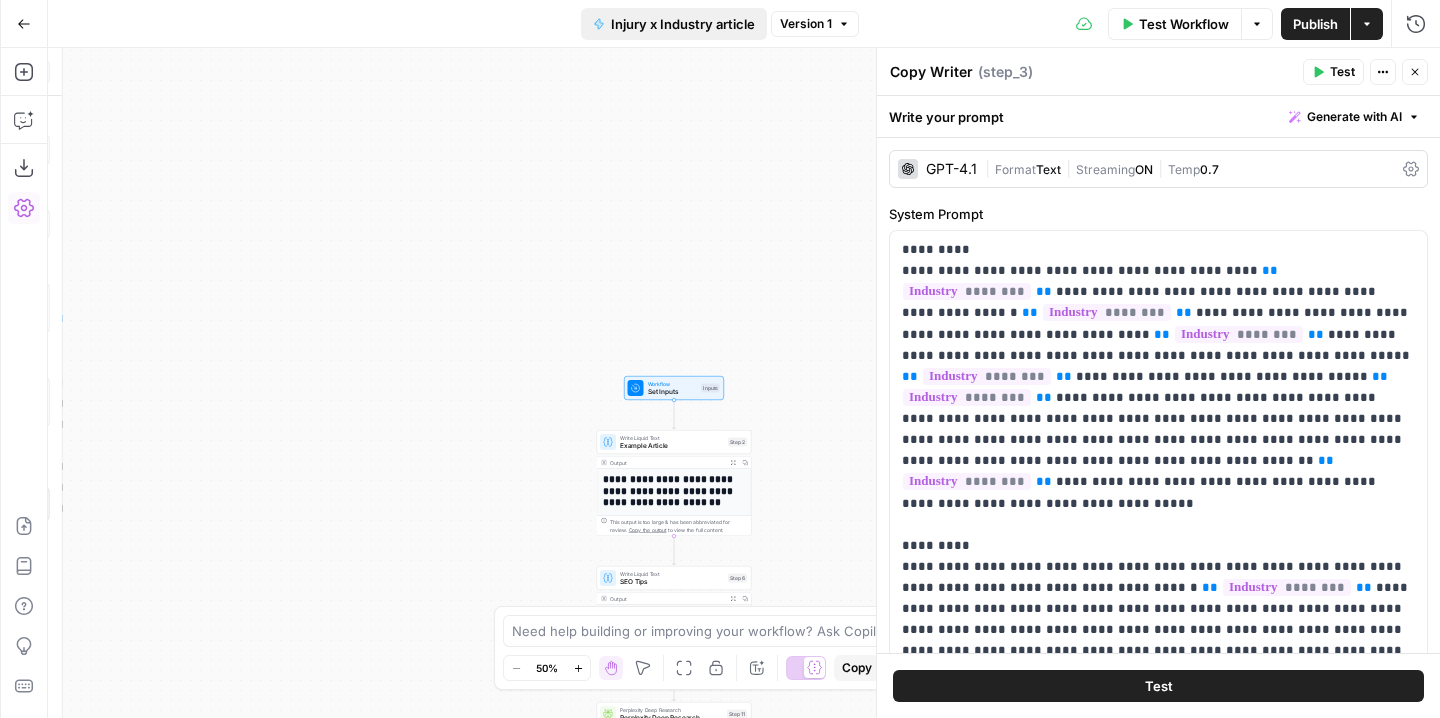 click on "Injury x Industry article" at bounding box center (683, 24) 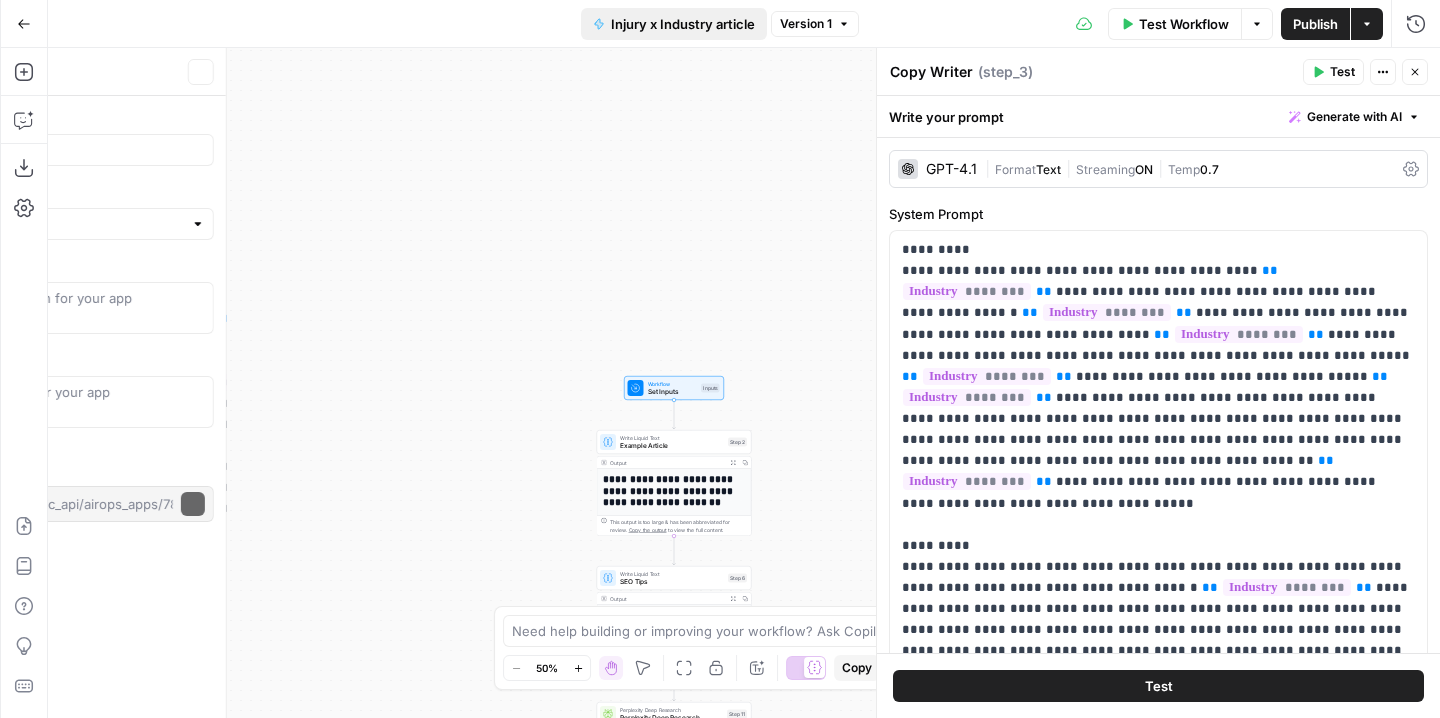 click on "Injury x Industry article" at bounding box center (683, 24) 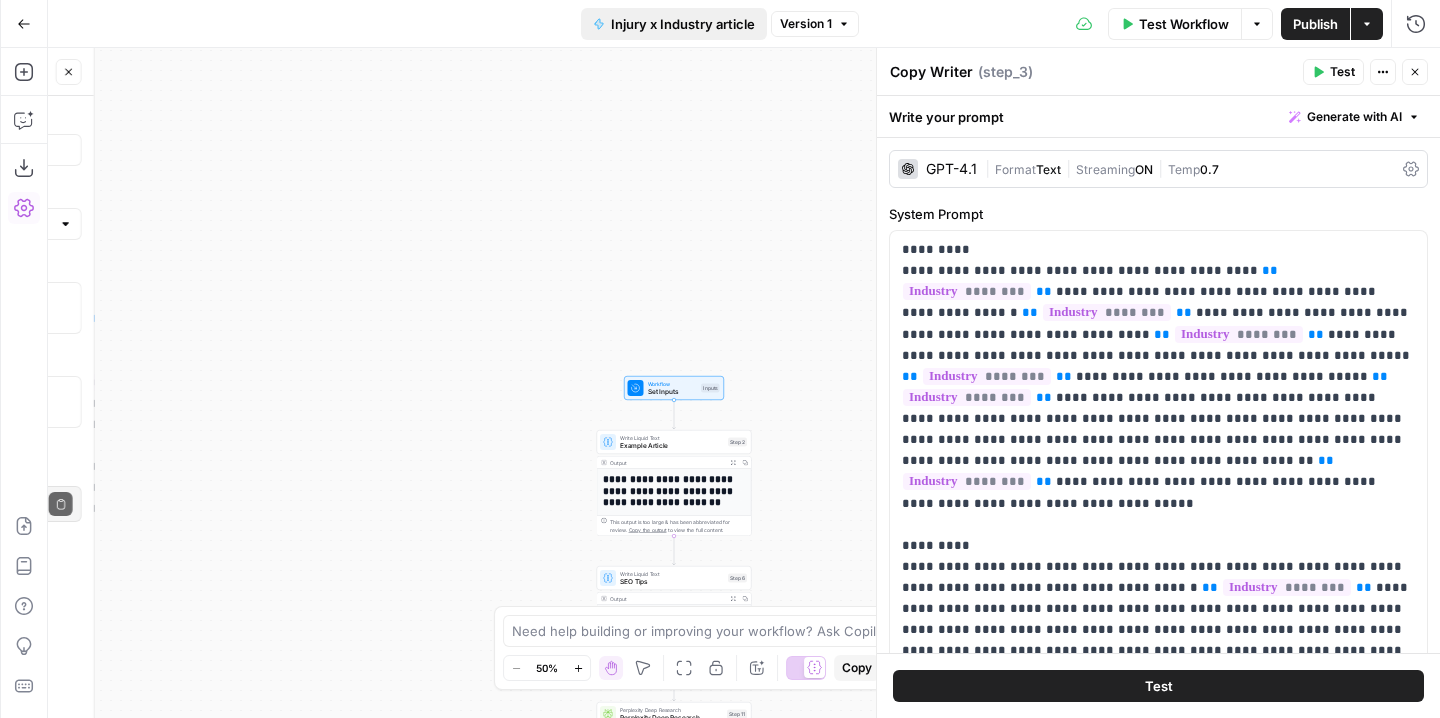 click on "Injury x Industry article" at bounding box center [683, 24] 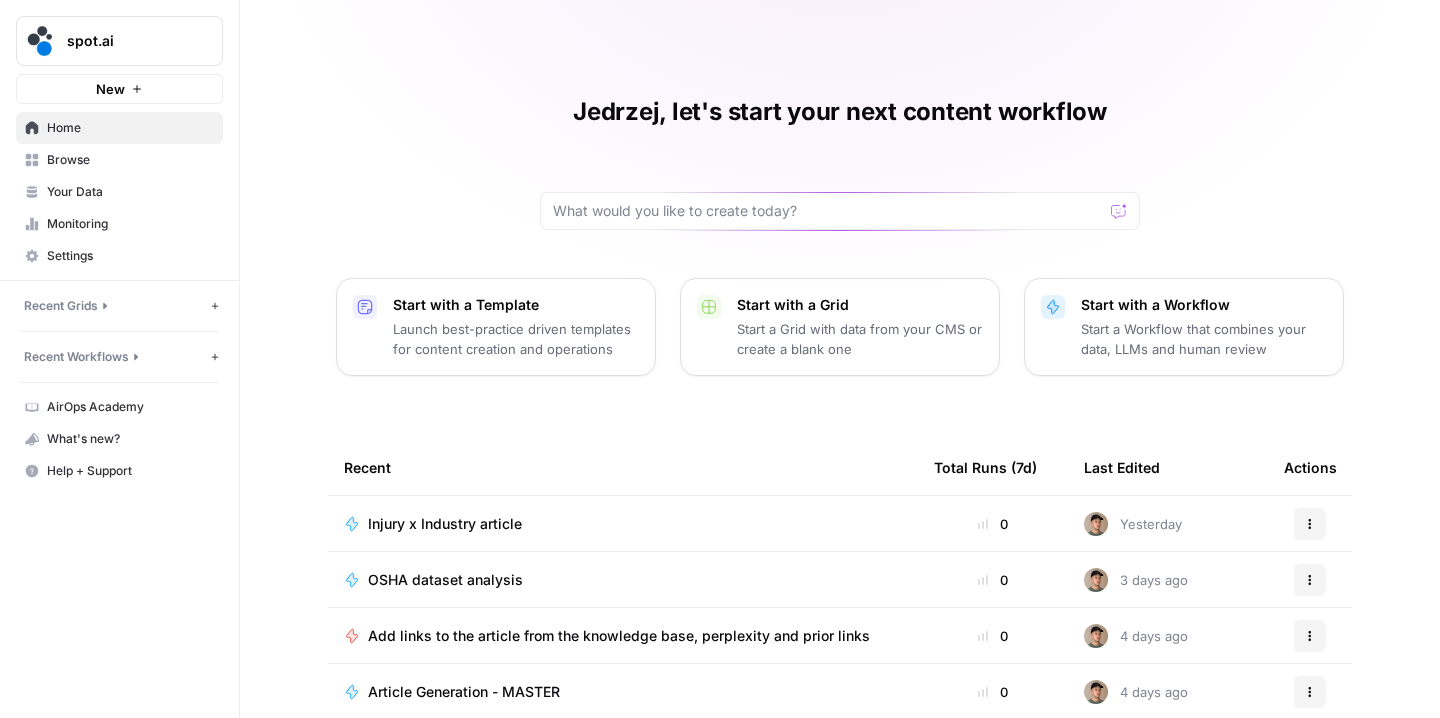 scroll, scrollTop: 0, scrollLeft: 0, axis: both 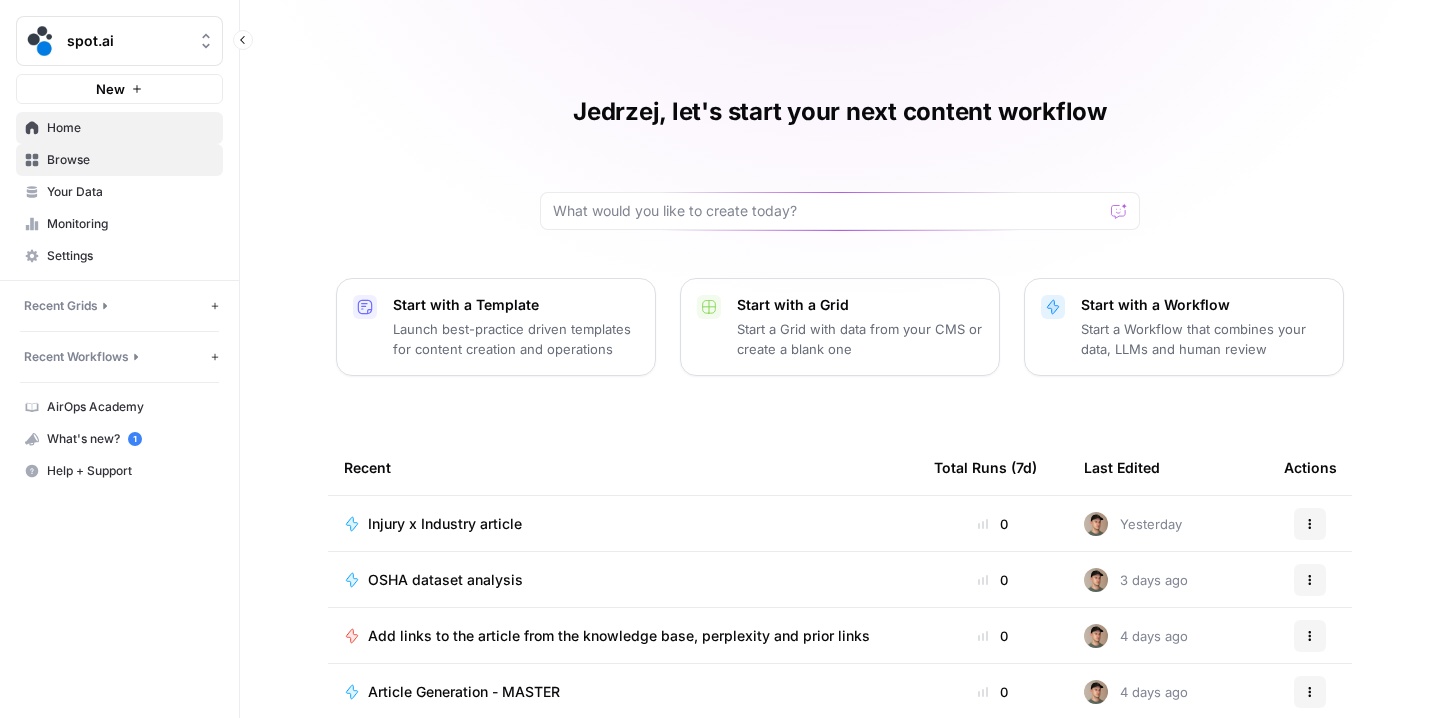 click on "Browse" at bounding box center (130, 160) 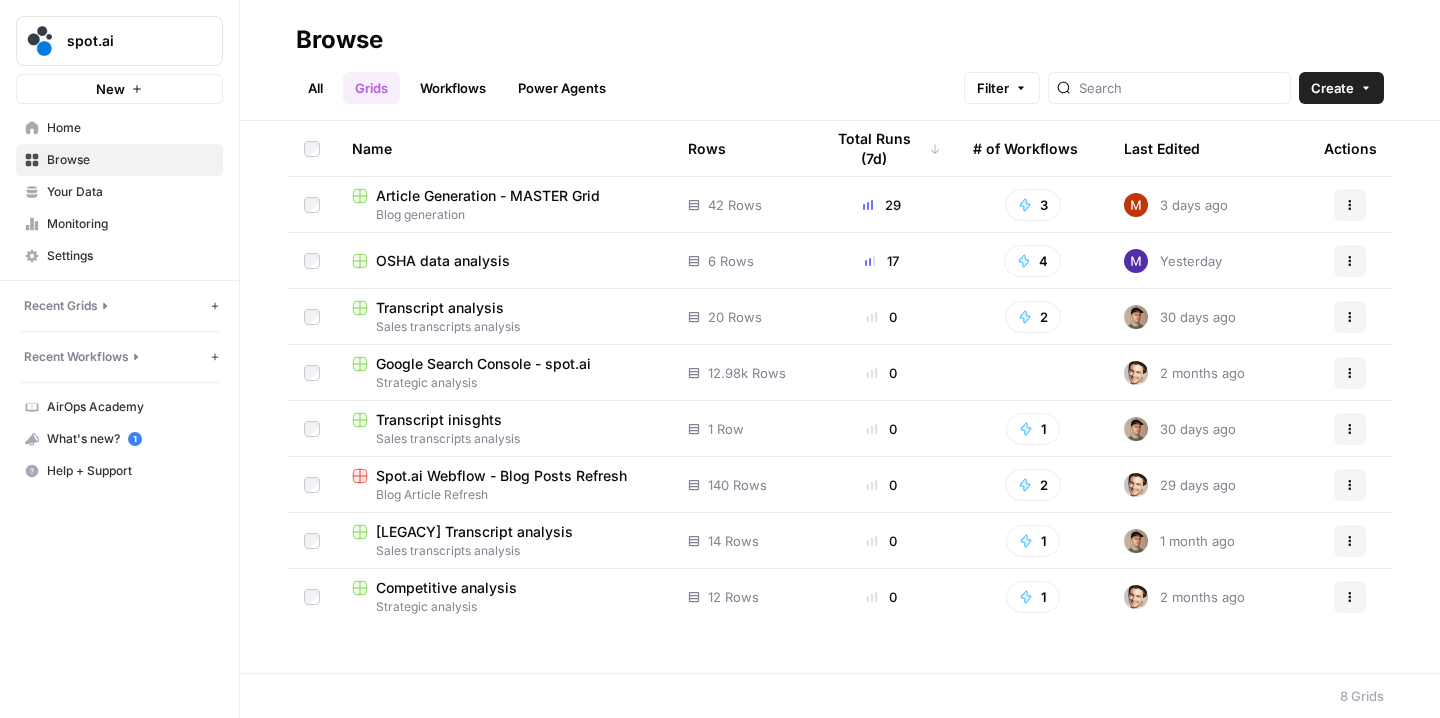 click on "OSHA data analysis" at bounding box center (443, 261) 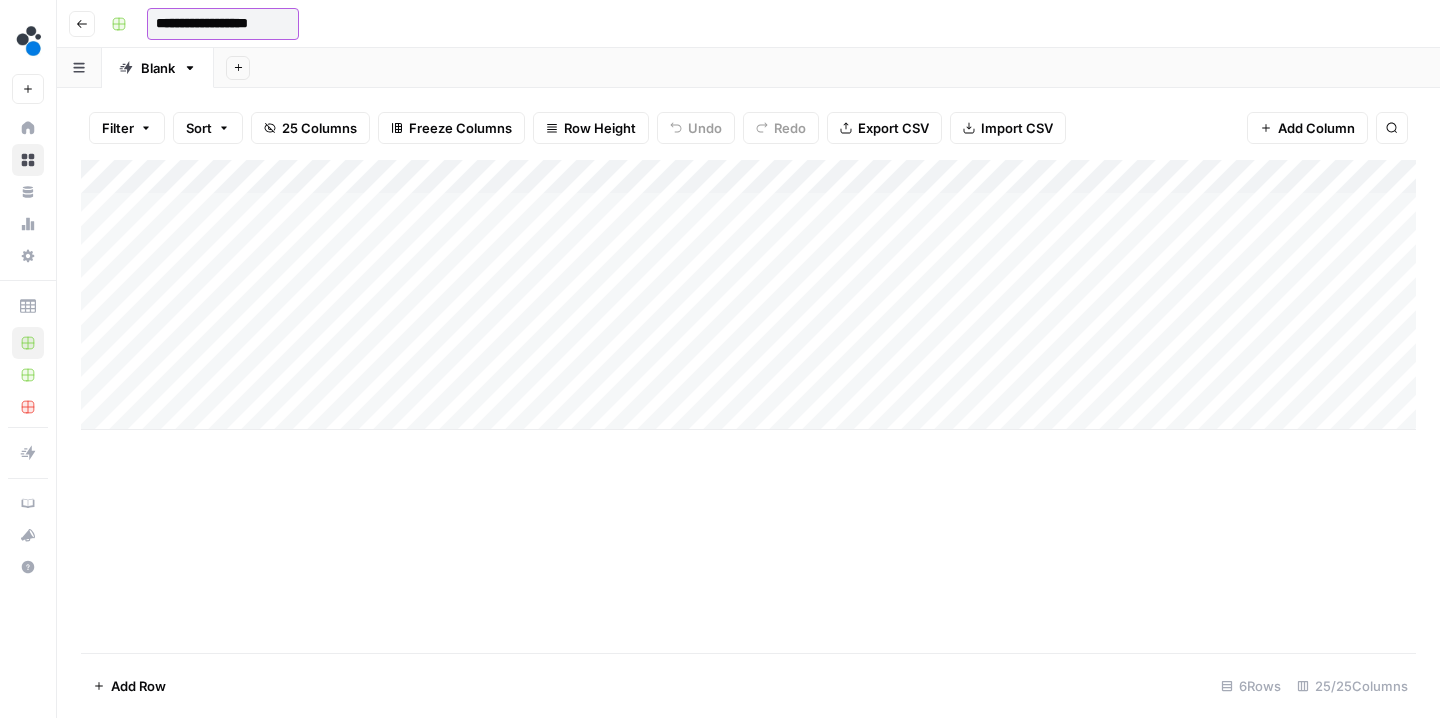 click on "**********" at bounding box center (223, 24) 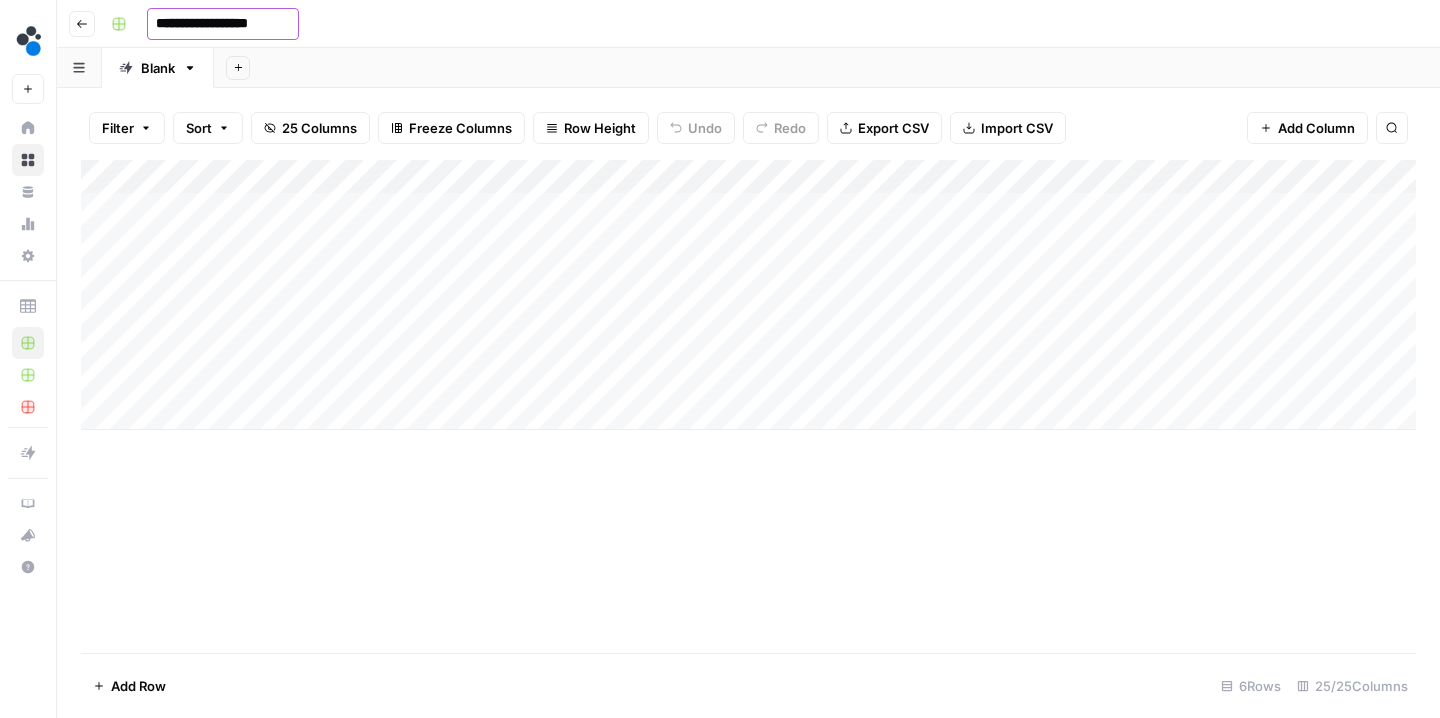 drag, startPoint x: 202, startPoint y: 25, endPoint x: 381, endPoint y: 26, distance: 179.00279 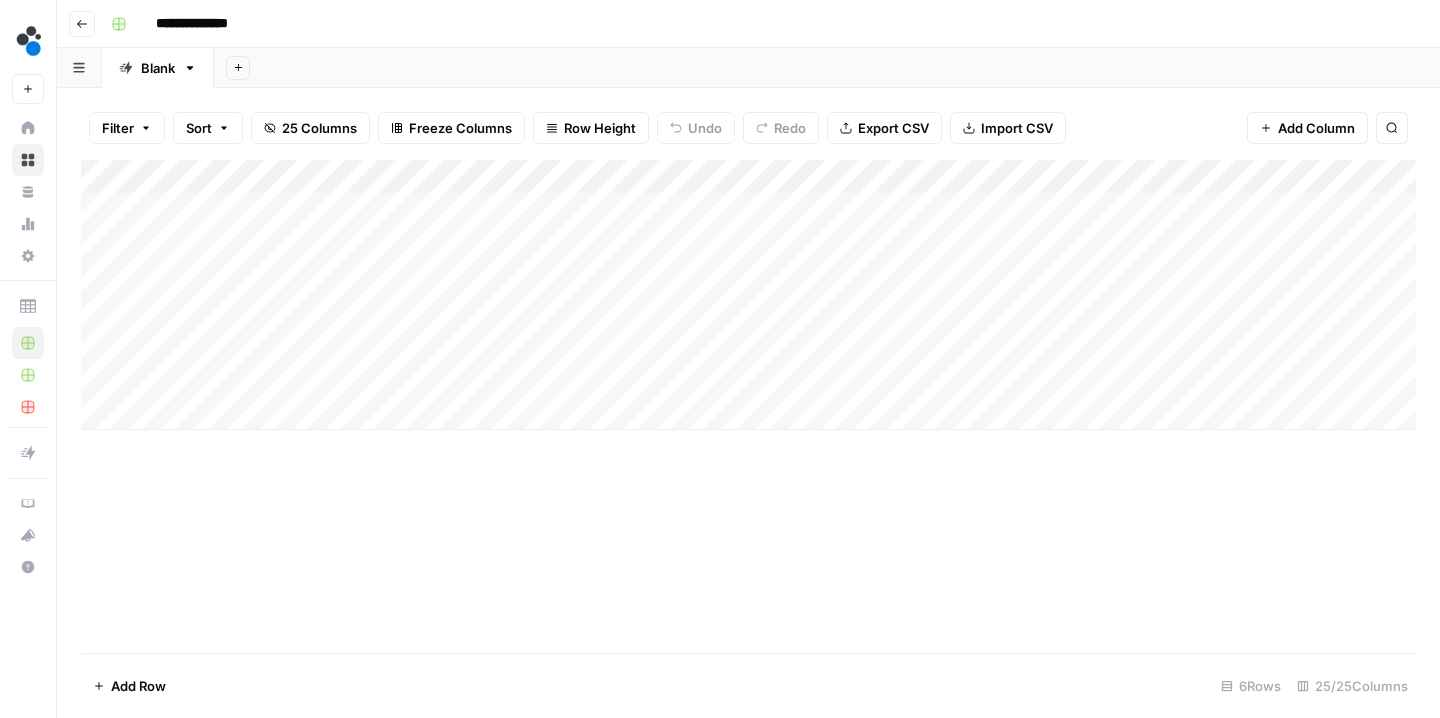 click on "**********" at bounding box center (761, 24) 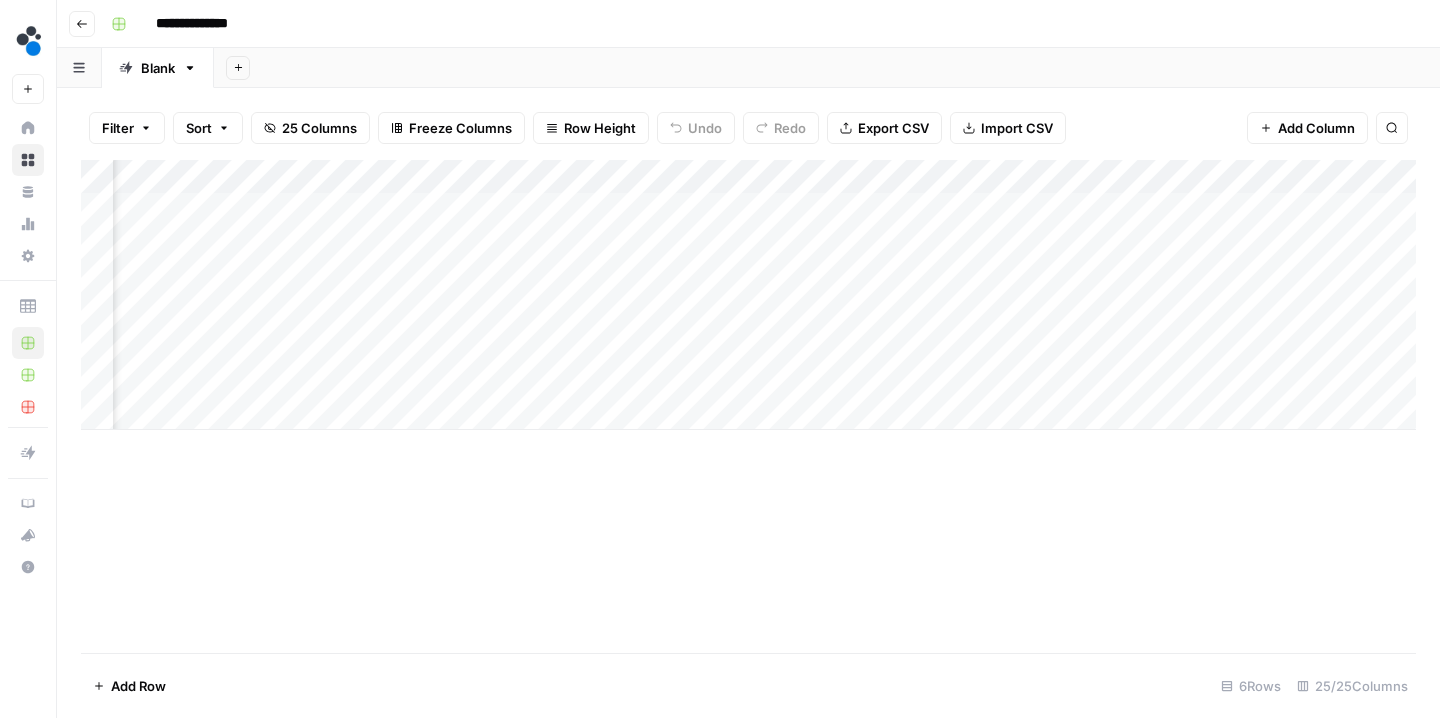scroll, scrollTop: 0, scrollLeft: 1435, axis: horizontal 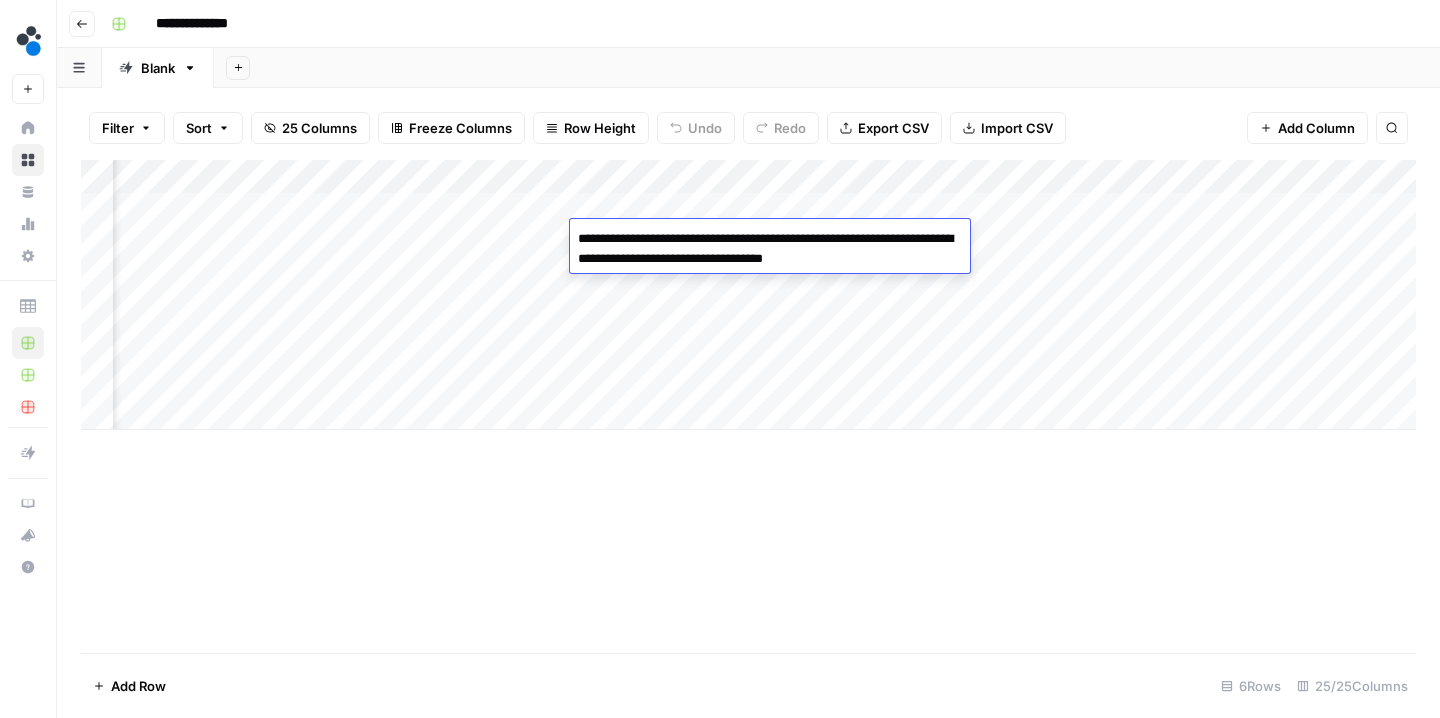 click on "Add Column" at bounding box center [748, 406] 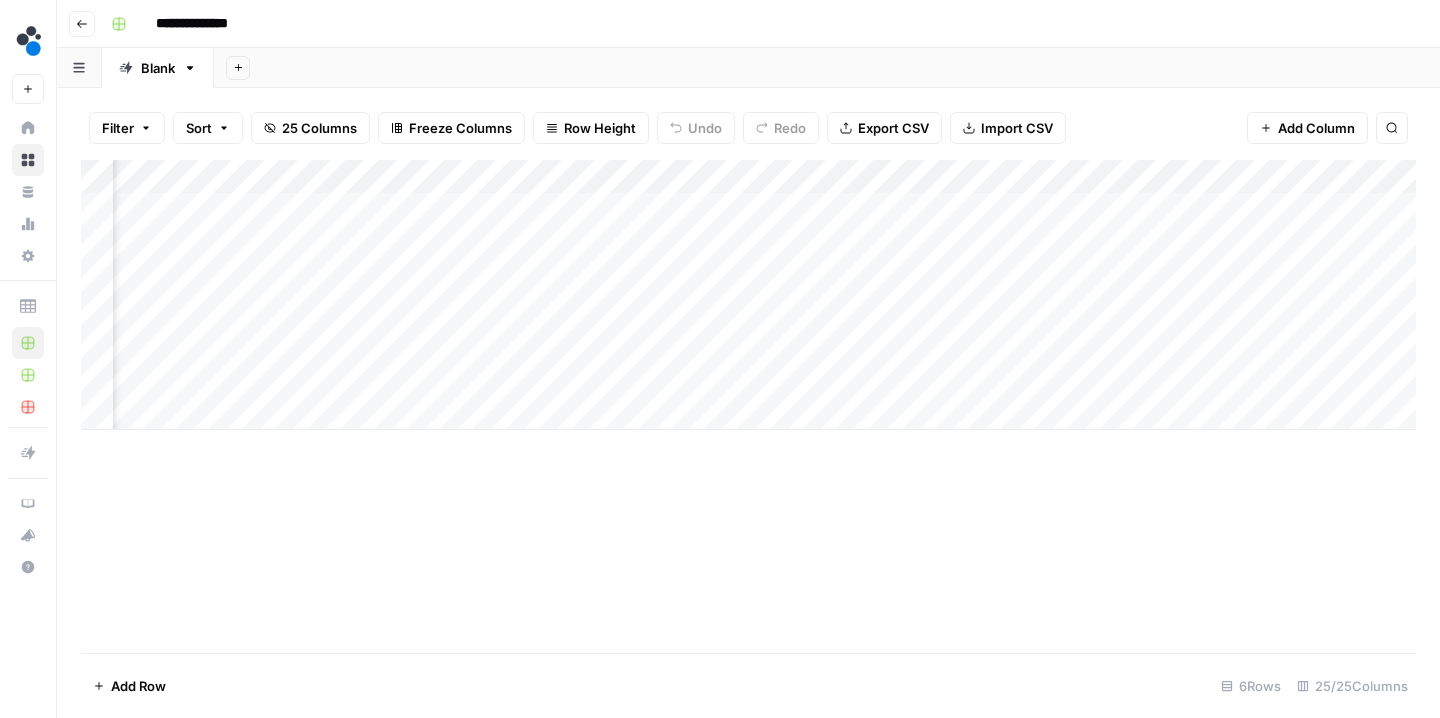 click on "Add Column" at bounding box center (748, 295) 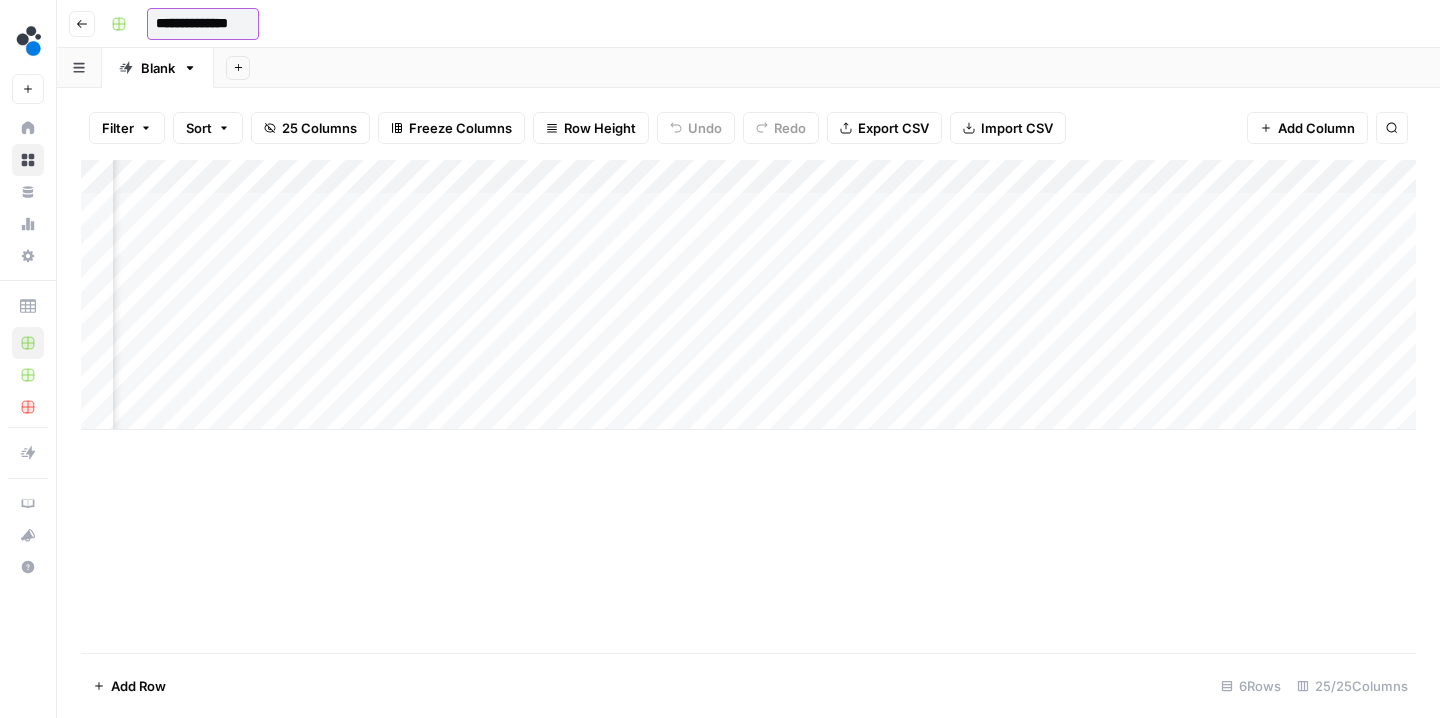 click on "**********" at bounding box center (203, 24) 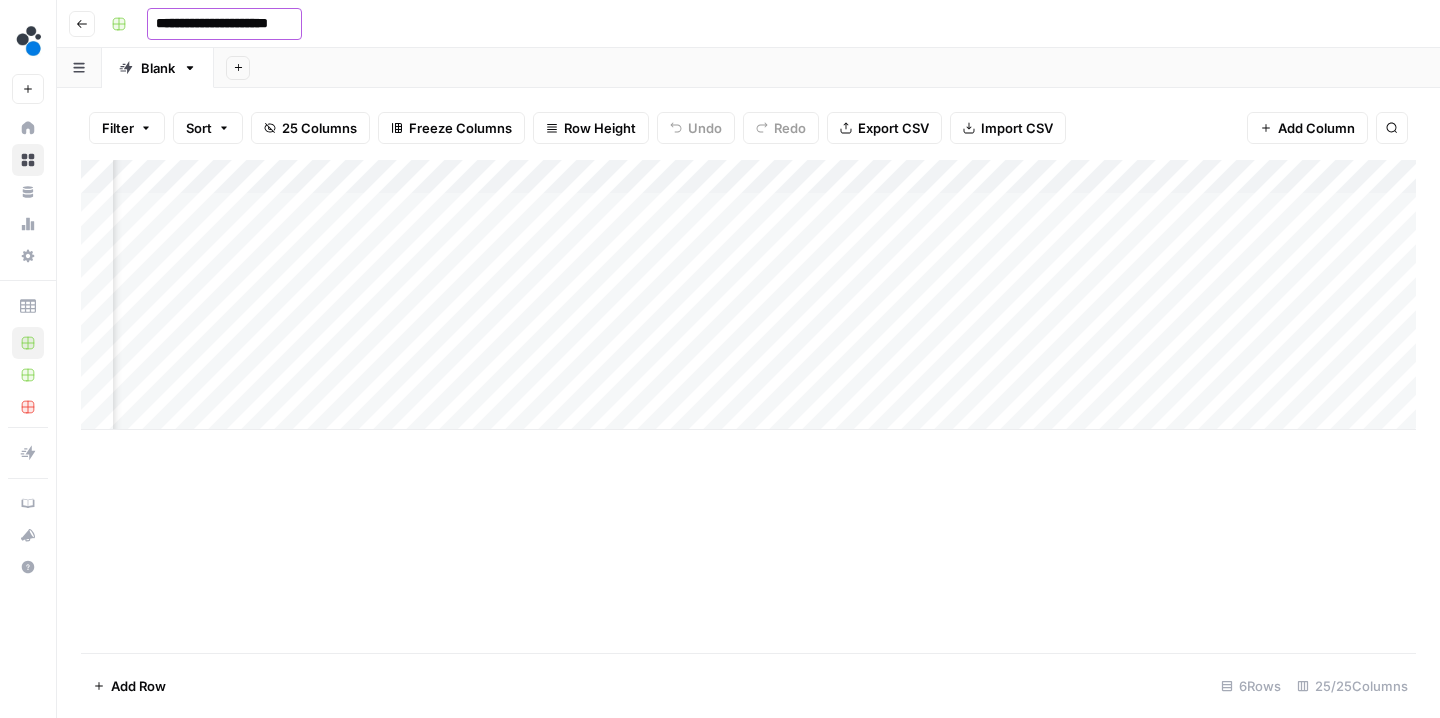type on "**********" 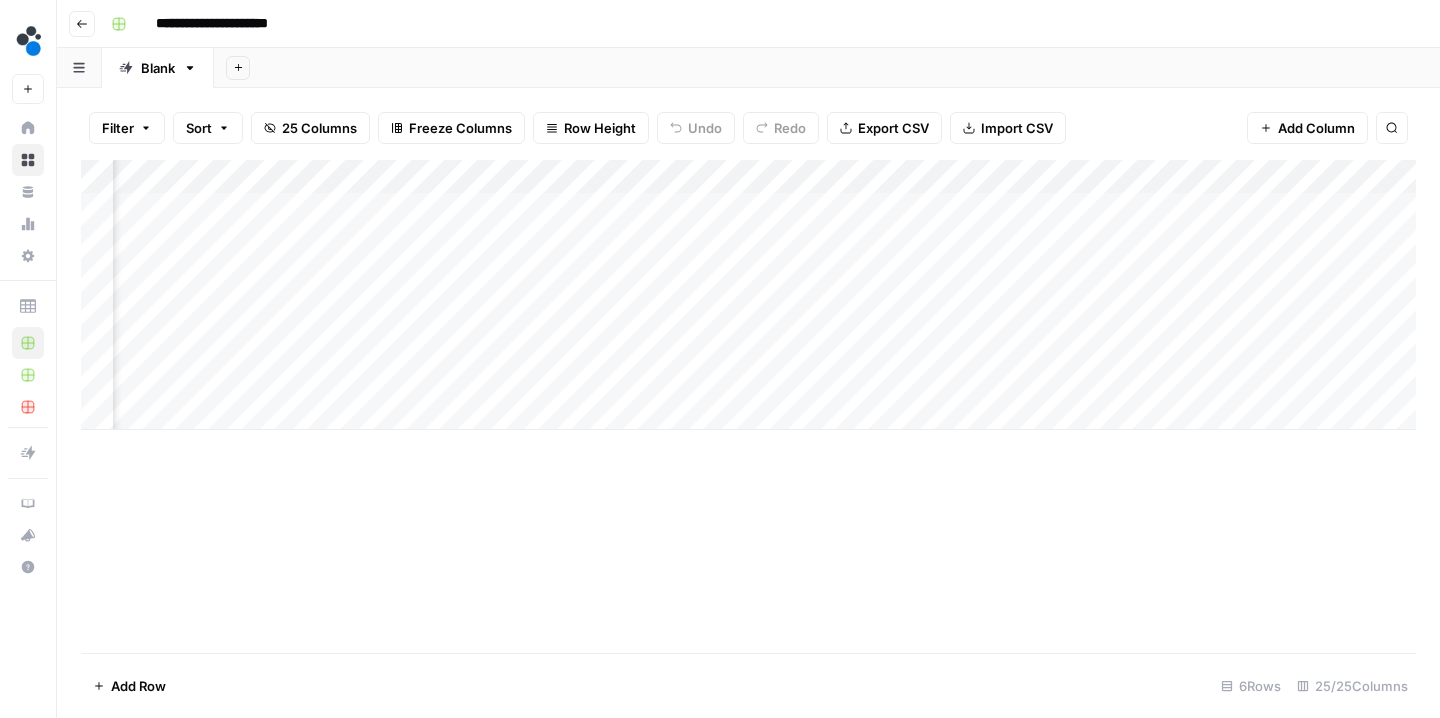 click on "**********" at bounding box center (761, 24) 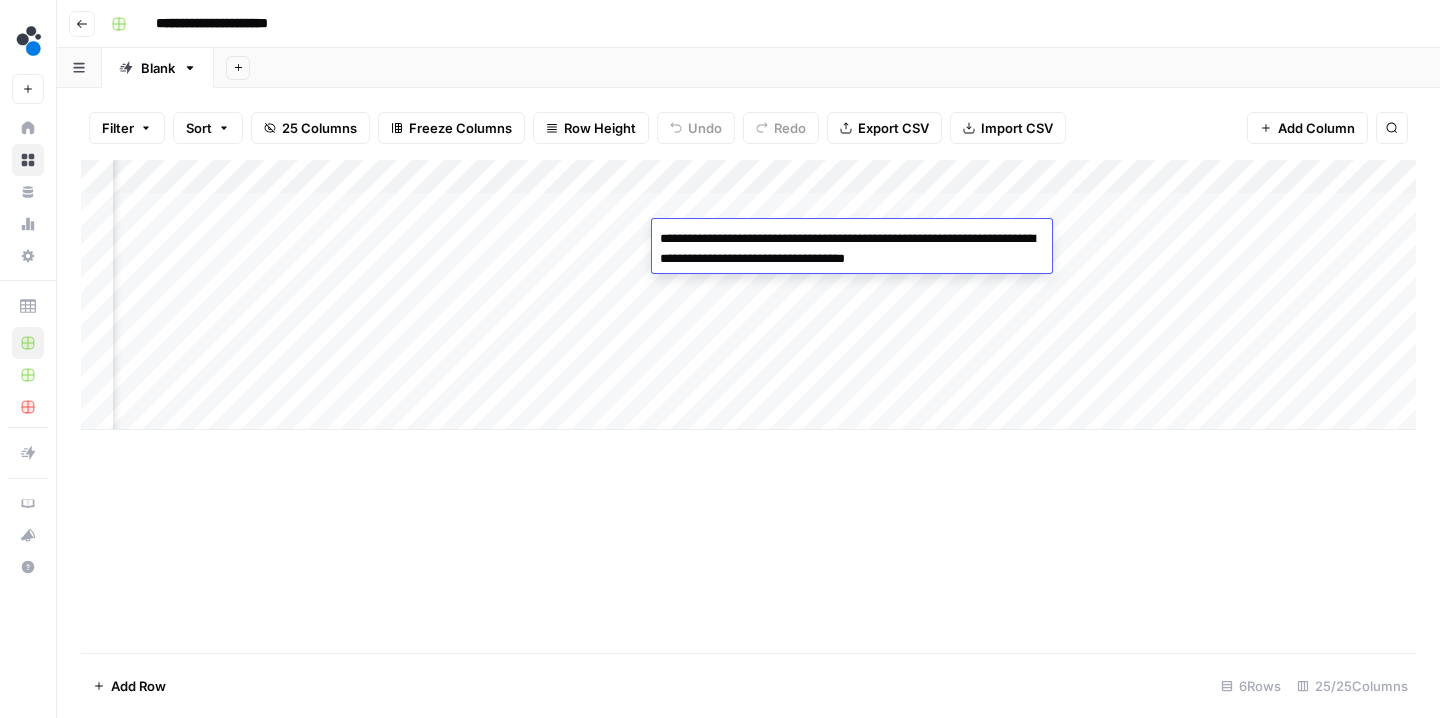 click on "Add Column" at bounding box center [748, 406] 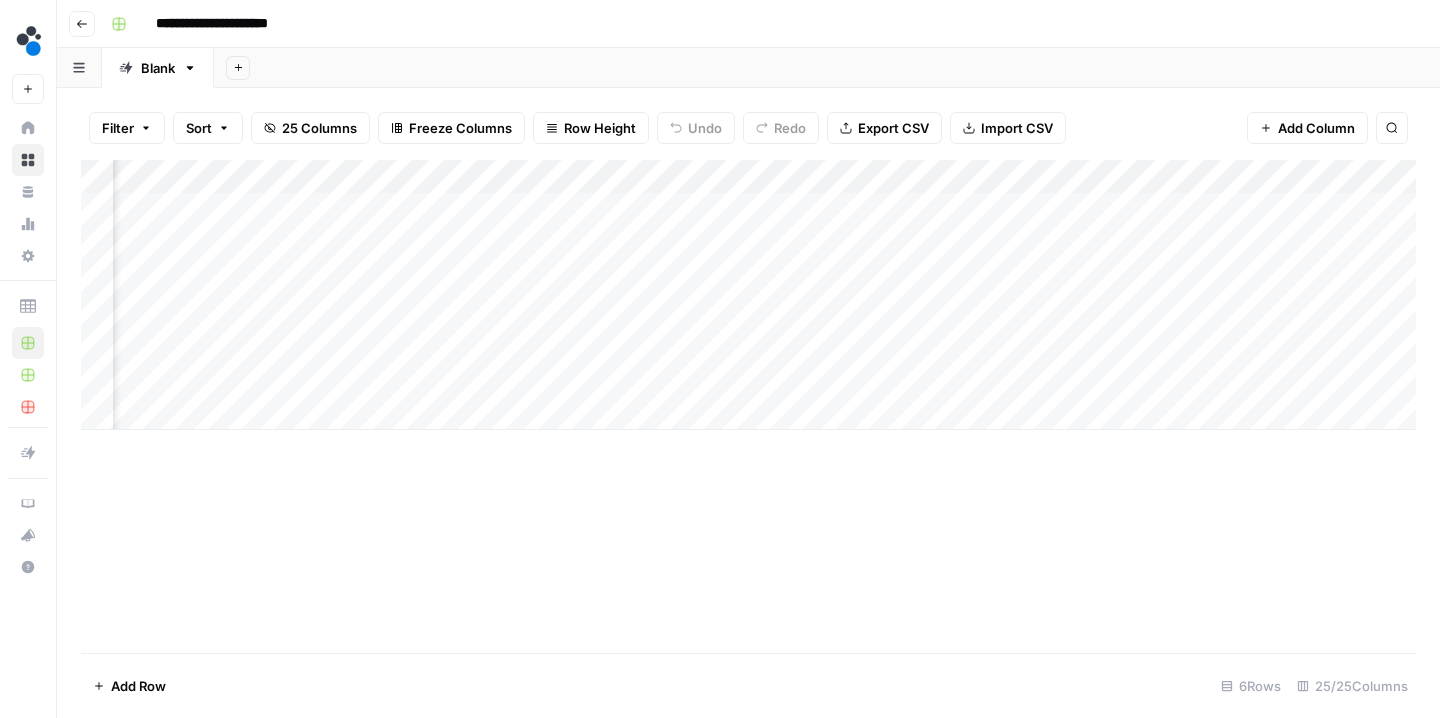 click on "Add Column" at bounding box center (748, 295) 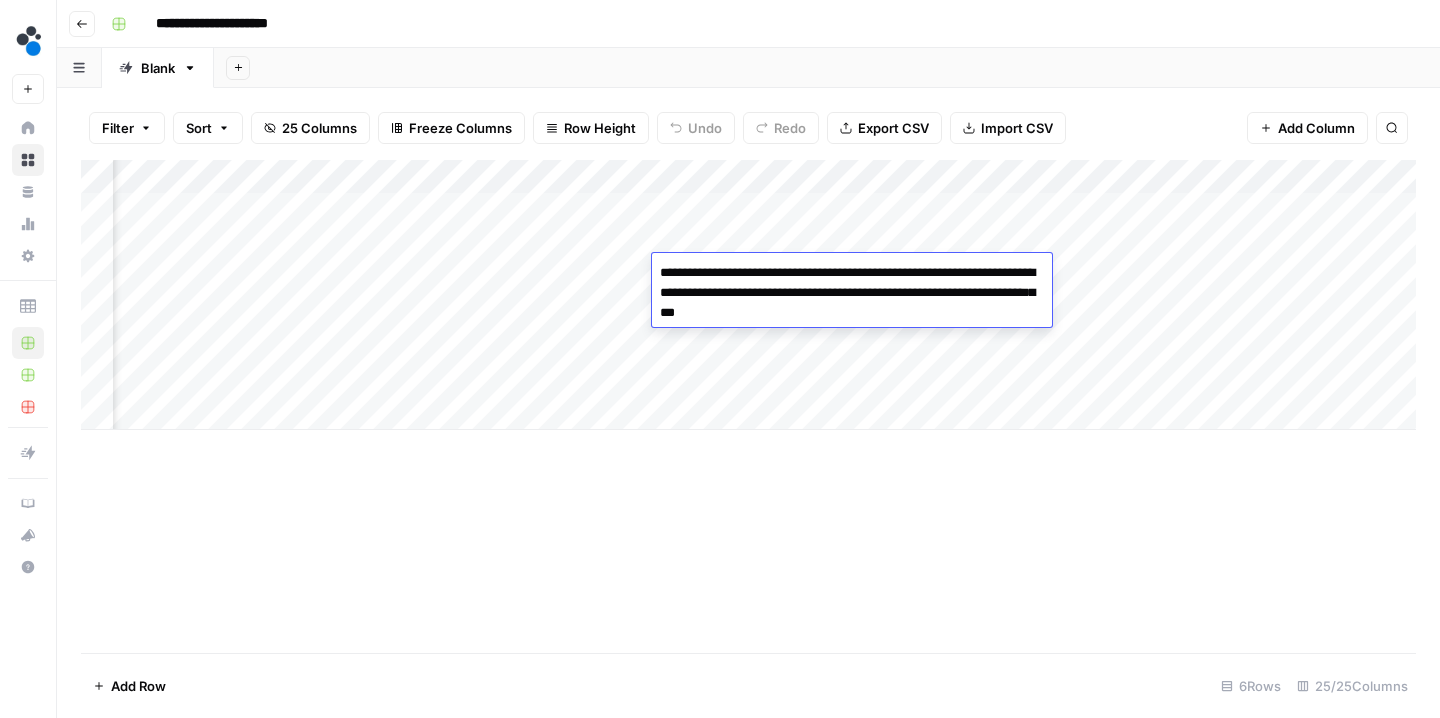 click on "Add Column" at bounding box center (748, 406) 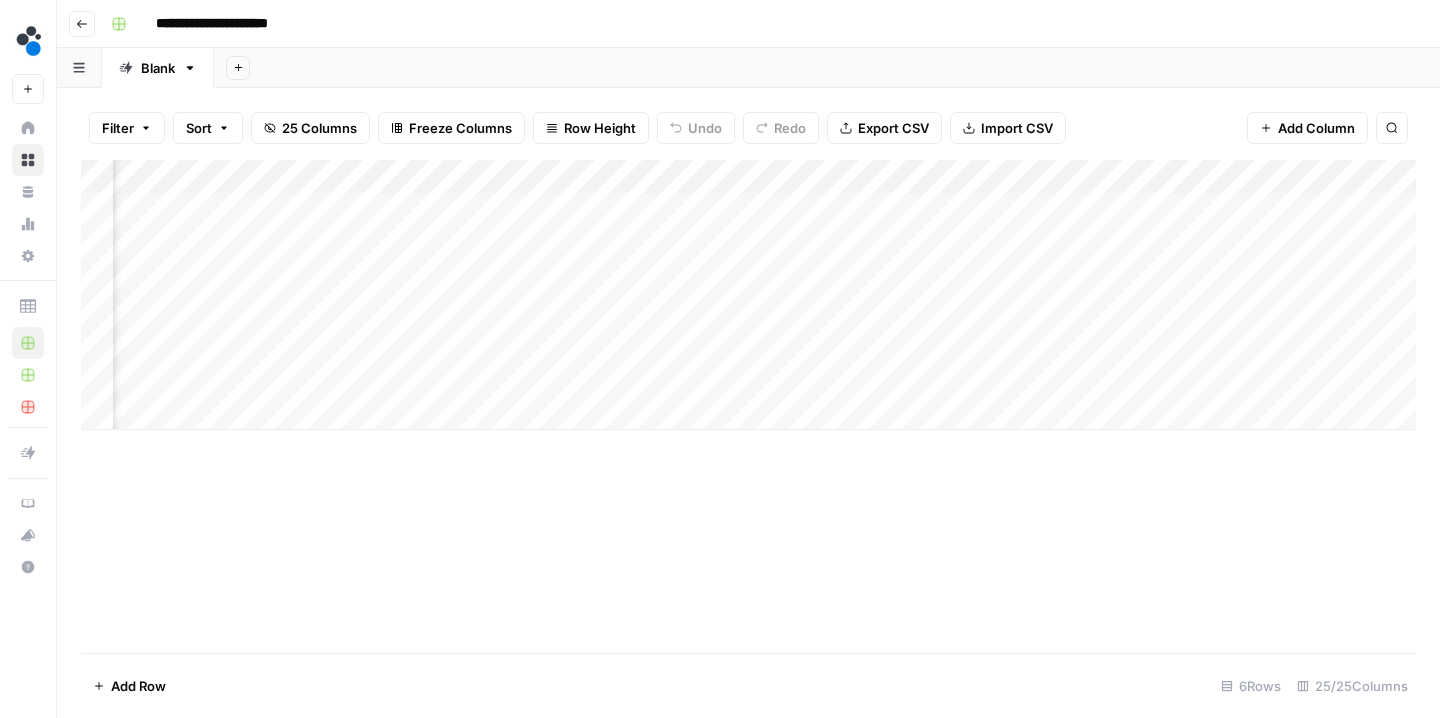 click on "Add Column" at bounding box center [748, 295] 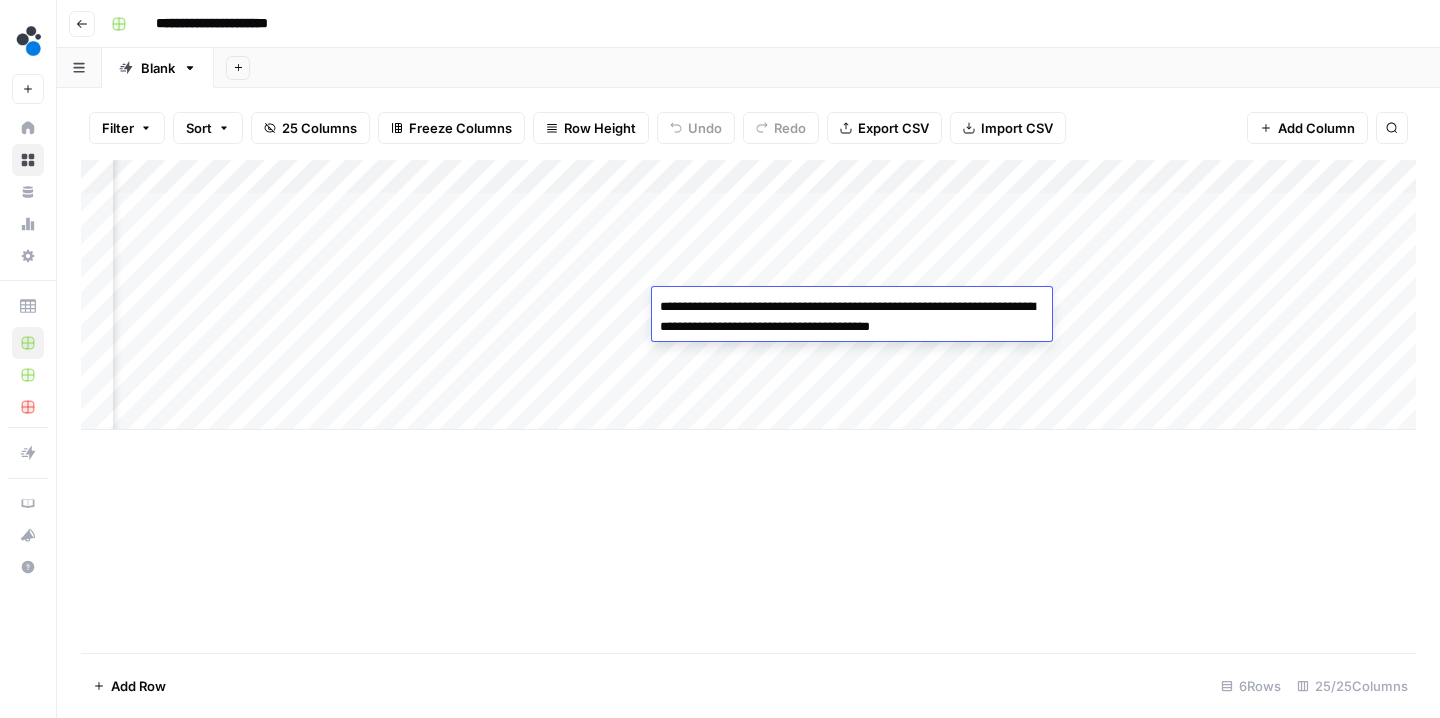 click on "Add Column" at bounding box center (748, 406) 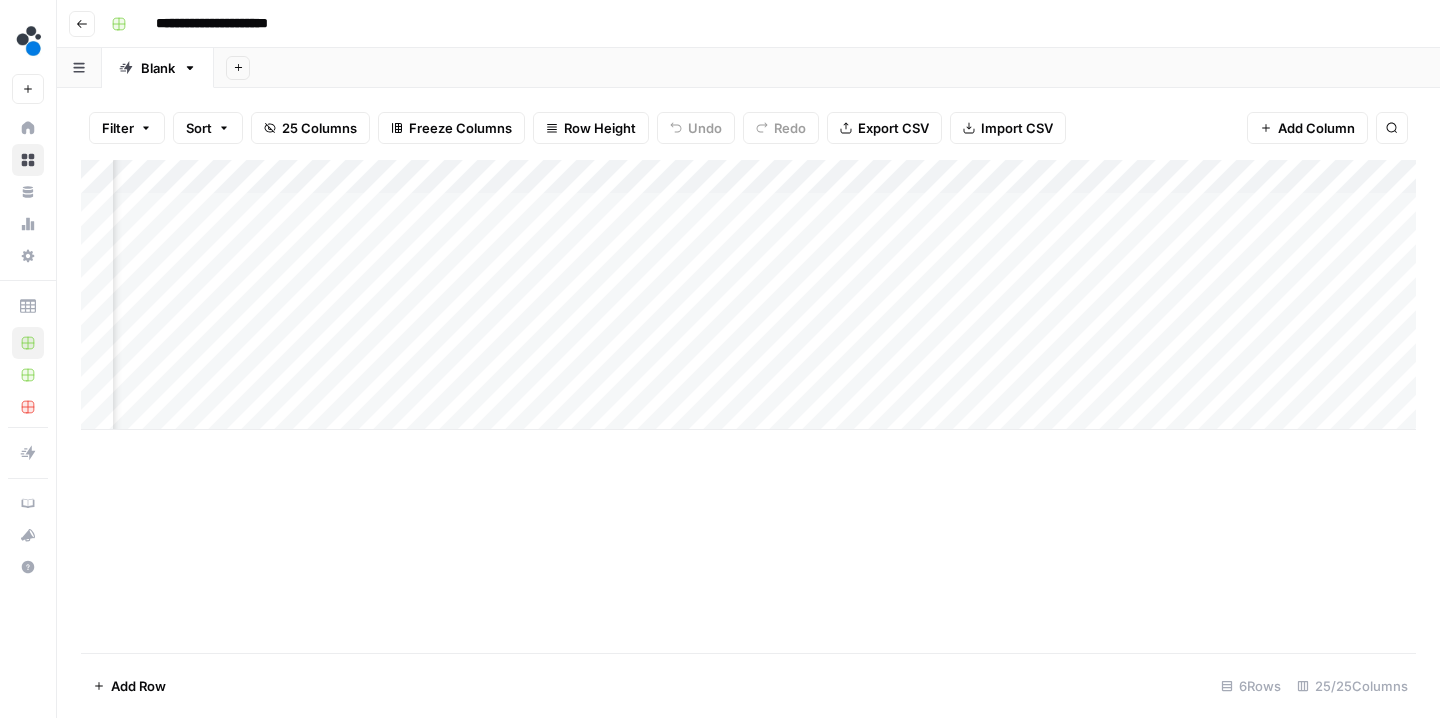 click on "Add Column" at bounding box center (748, 295) 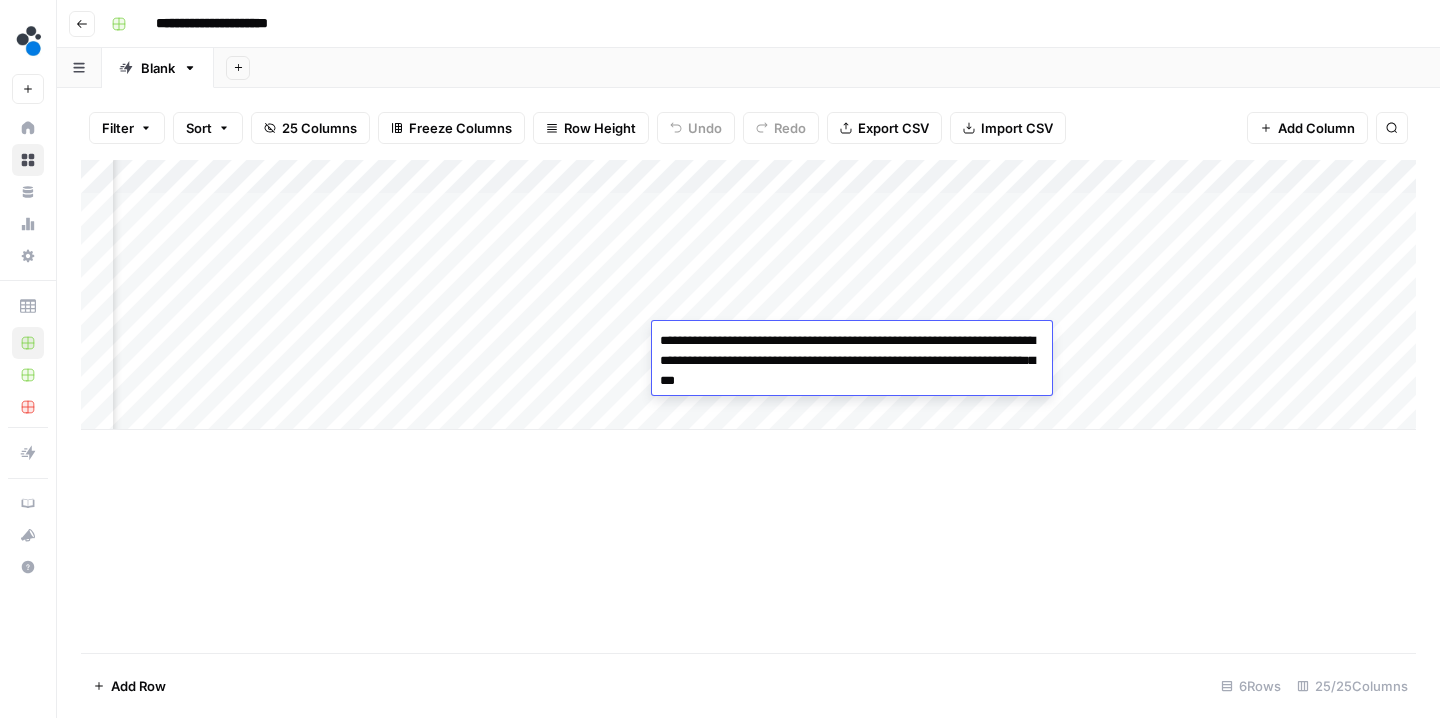 click on "Add Column" at bounding box center [748, 406] 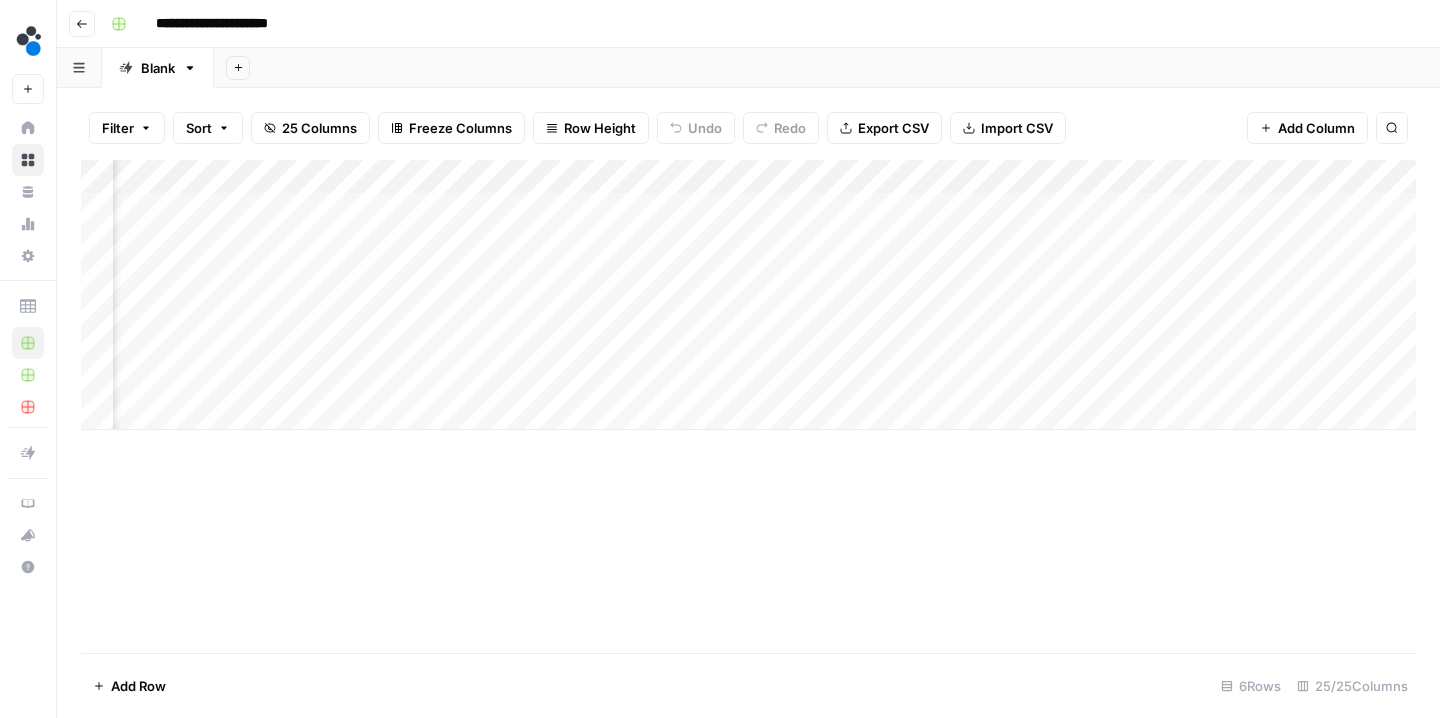click on "Add Column" at bounding box center [748, 295] 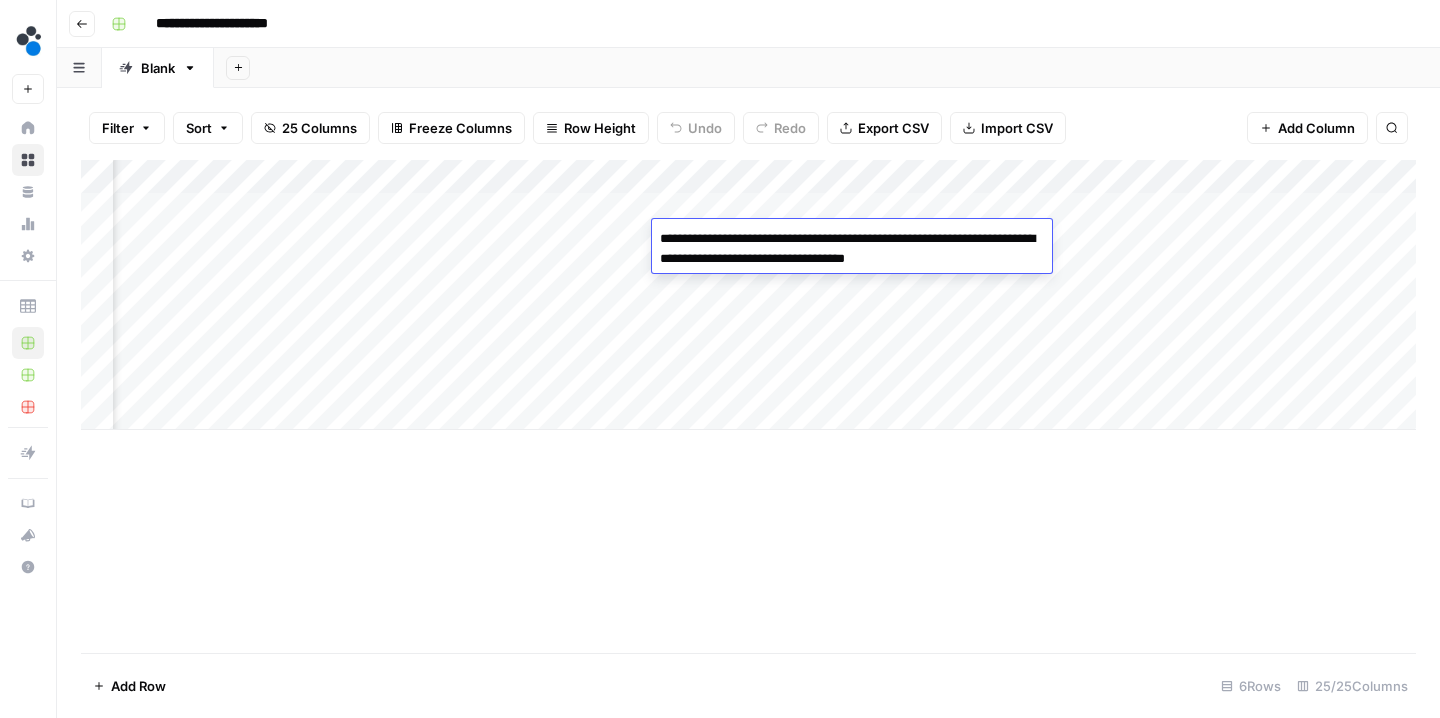click on "Add Column" at bounding box center (748, 406) 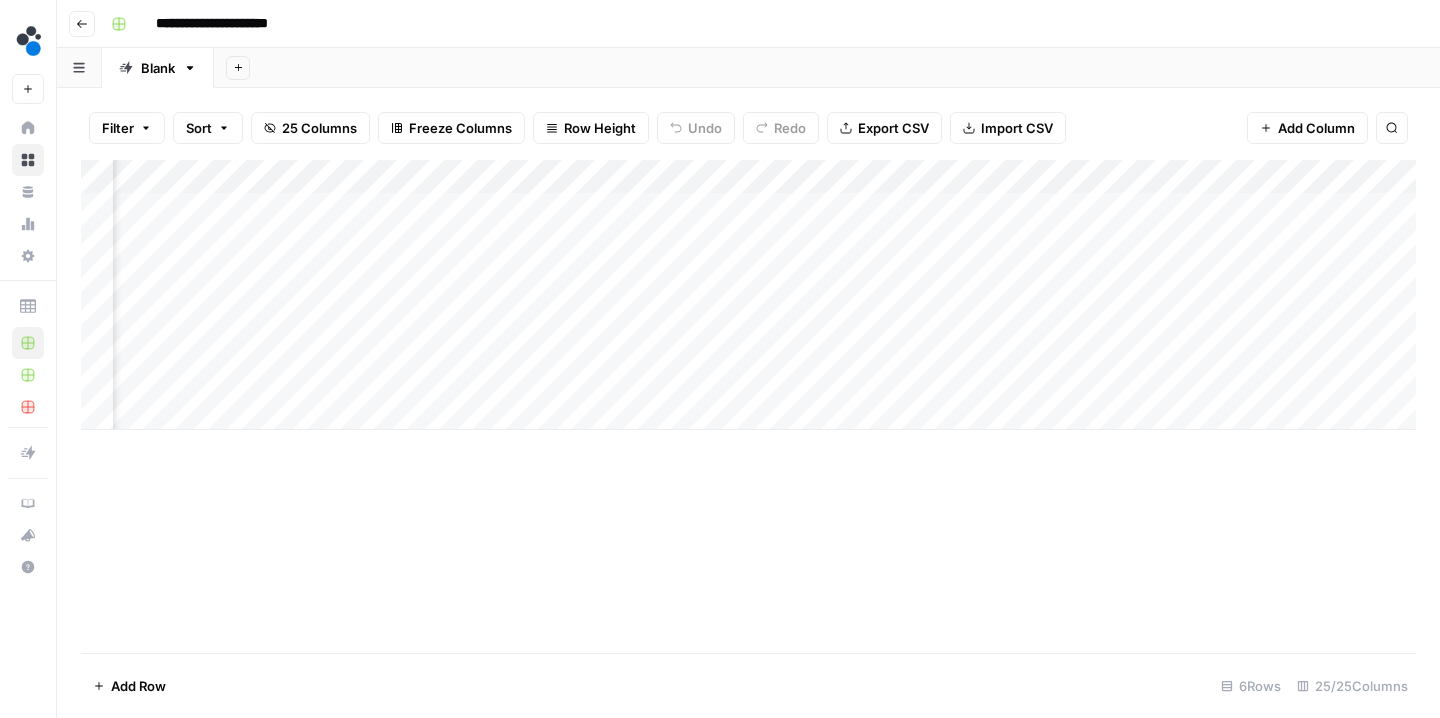 click on "Add Column" at bounding box center [748, 295] 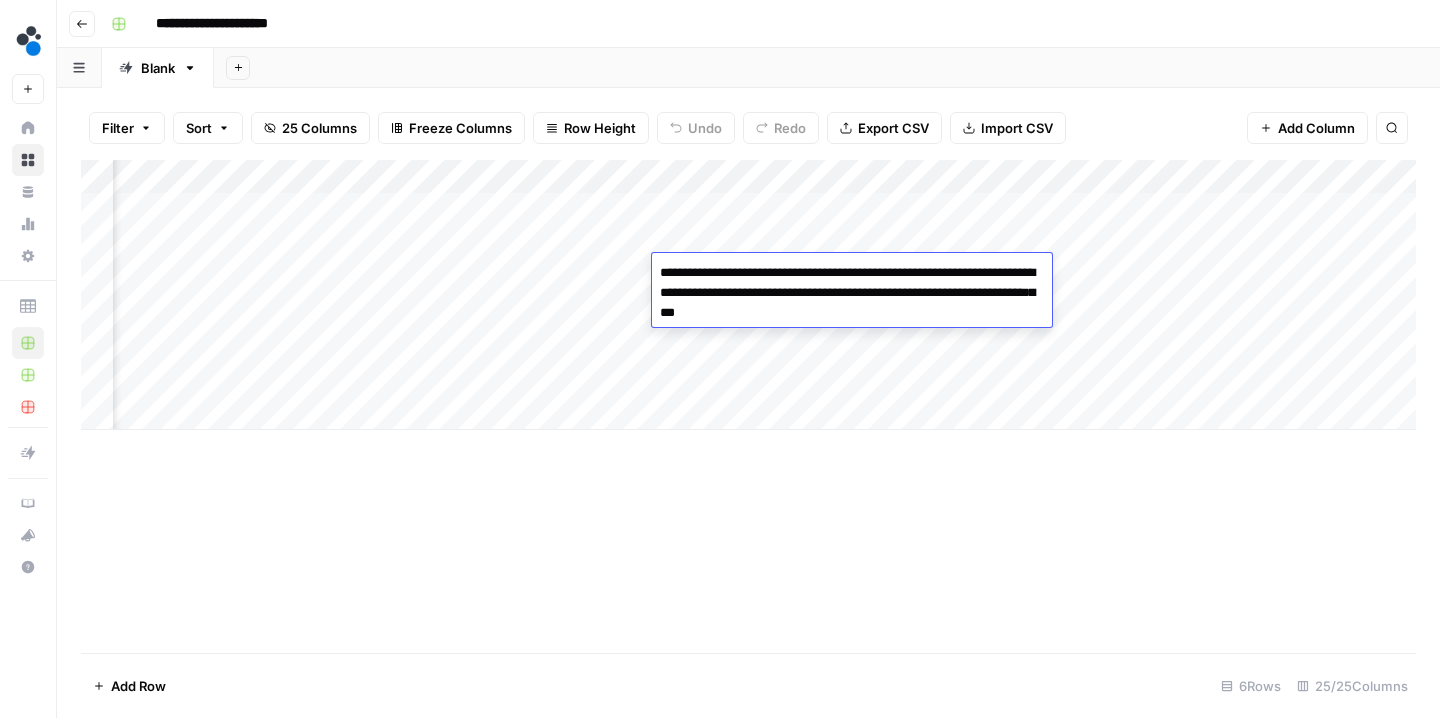 click on "Add Column" at bounding box center [748, 406] 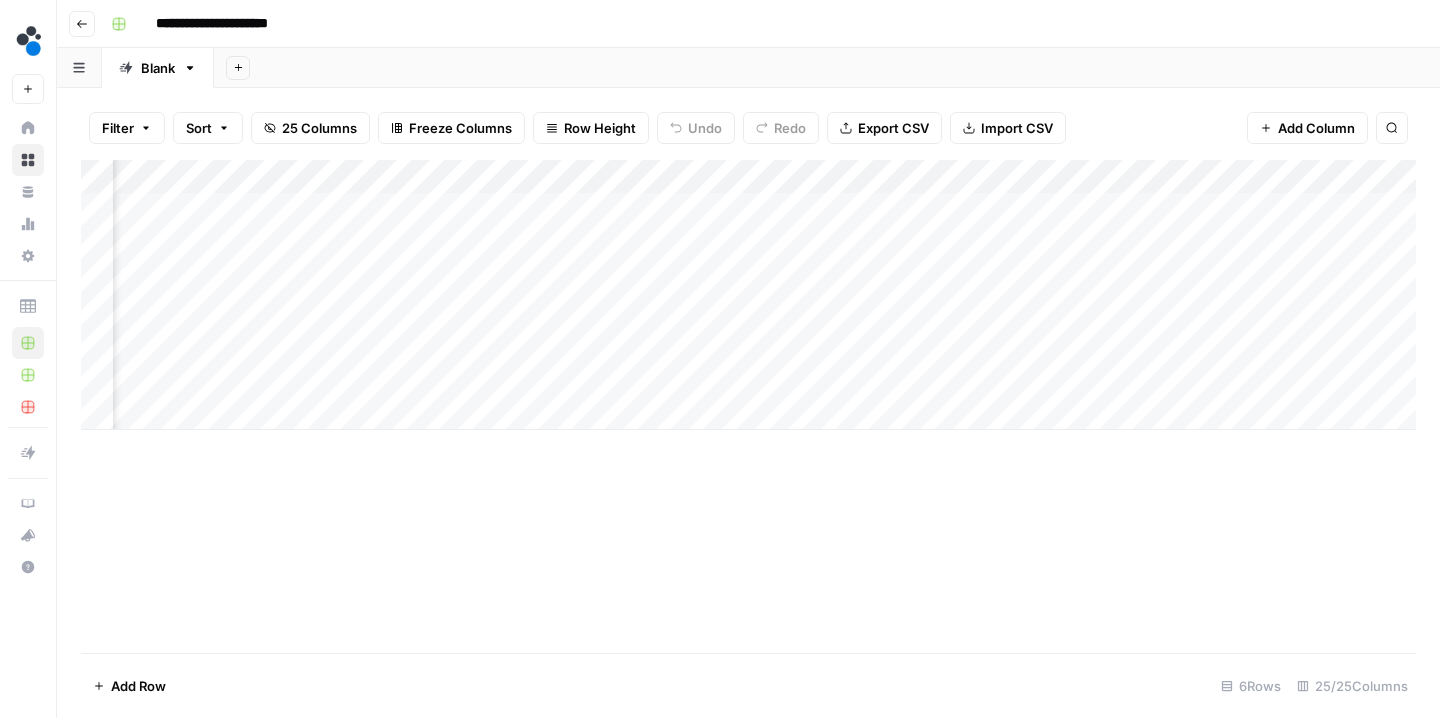 click on "Add Column" at bounding box center [748, 295] 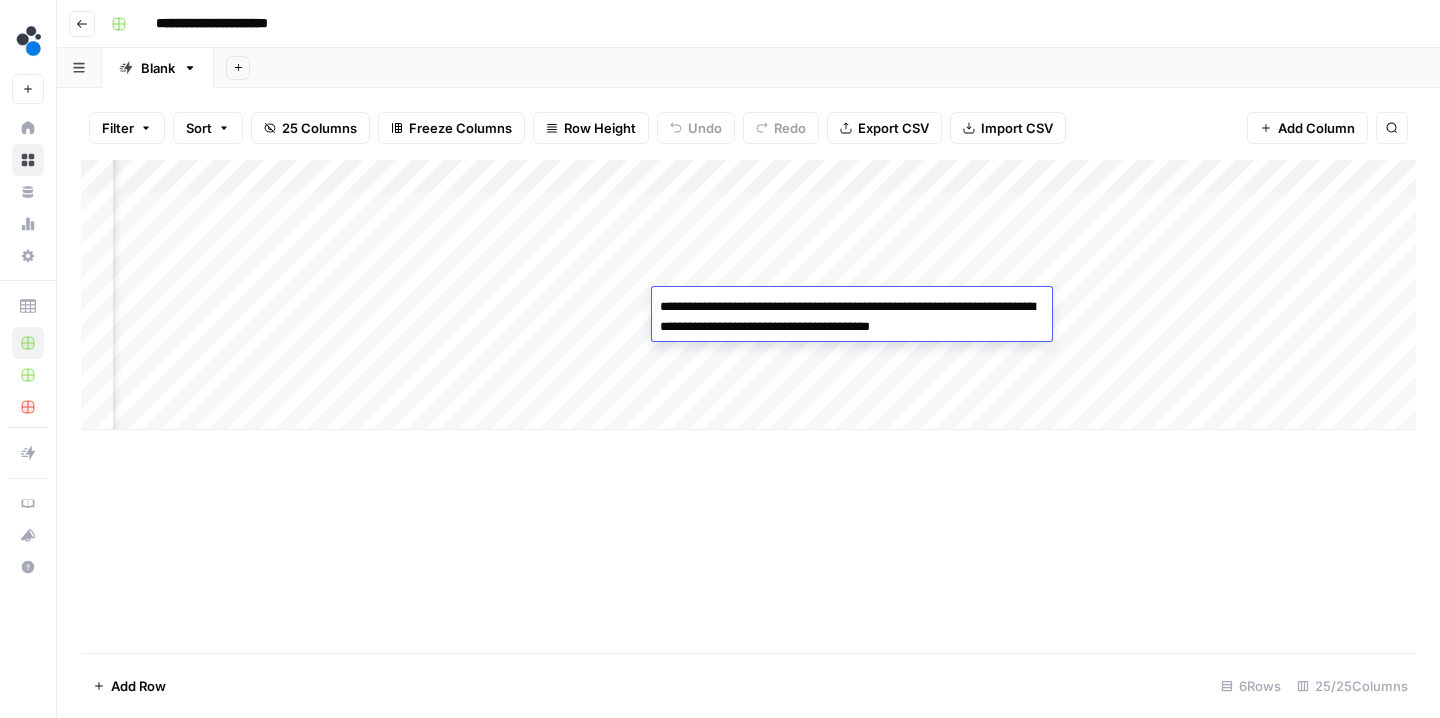 click on "Add Column" at bounding box center (748, 406) 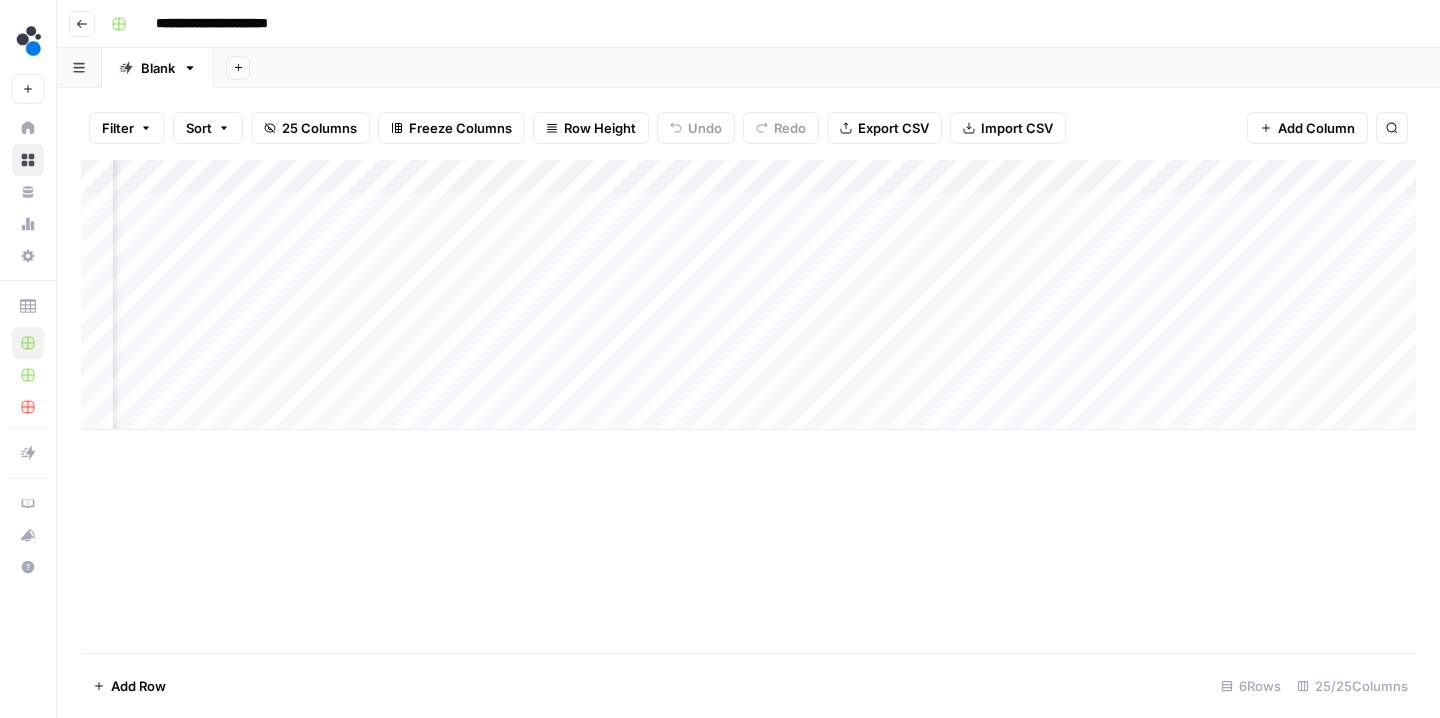 click on "Add Column" at bounding box center (748, 295) 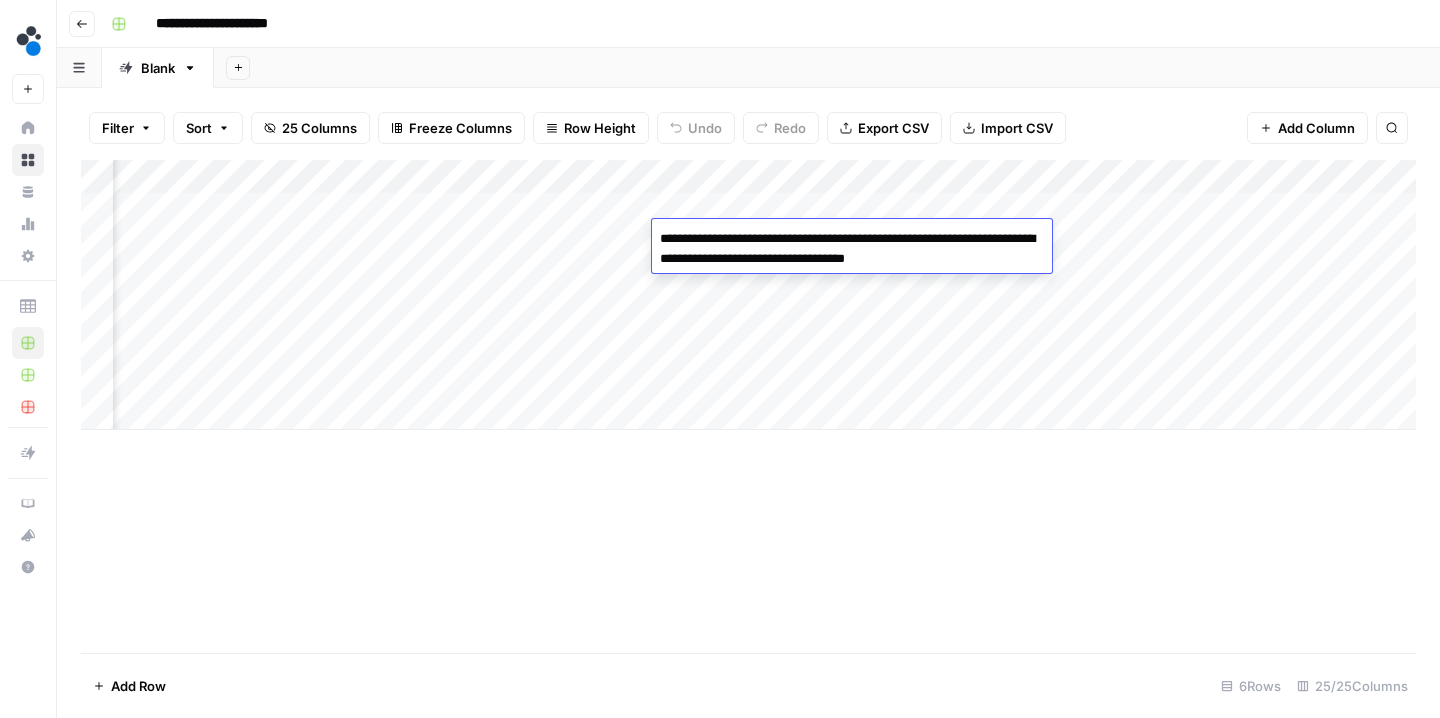 click on "Add Column" at bounding box center (748, 406) 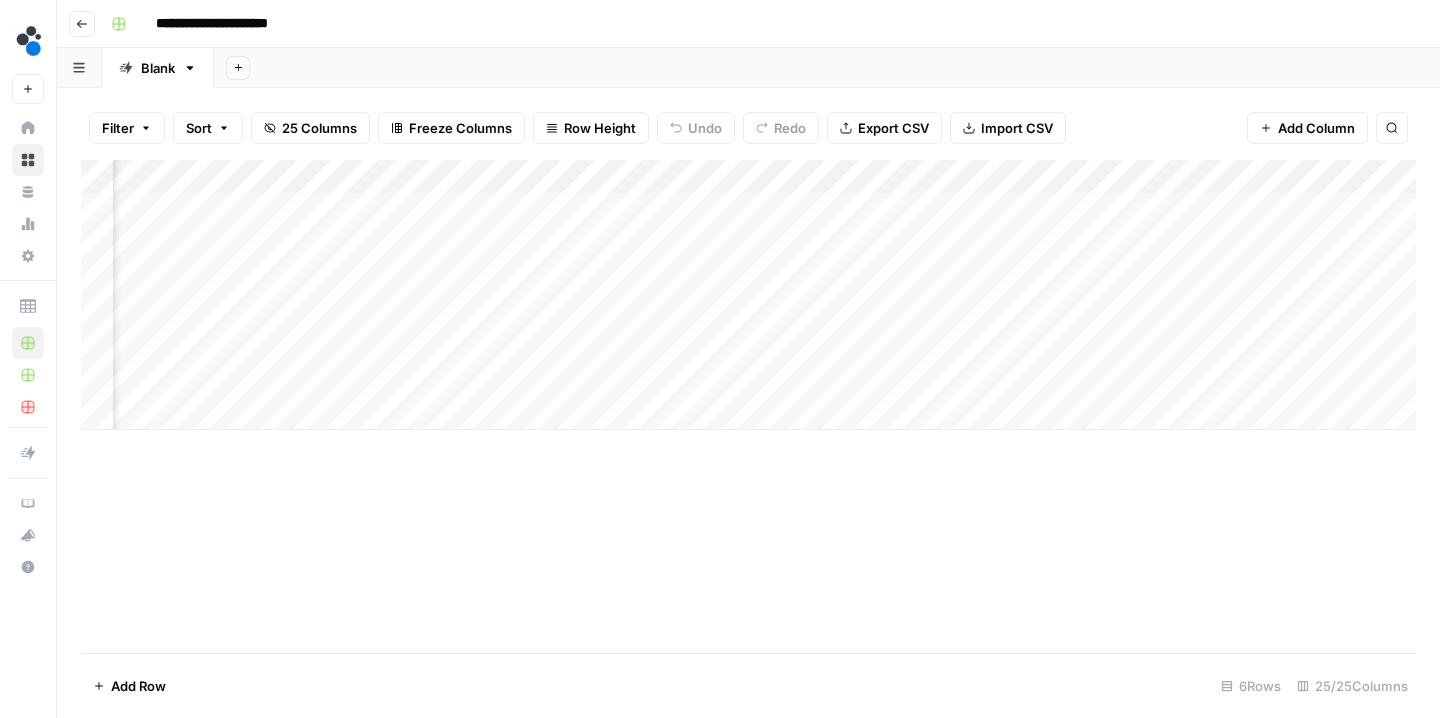 click on "Add Column" at bounding box center (748, 295) 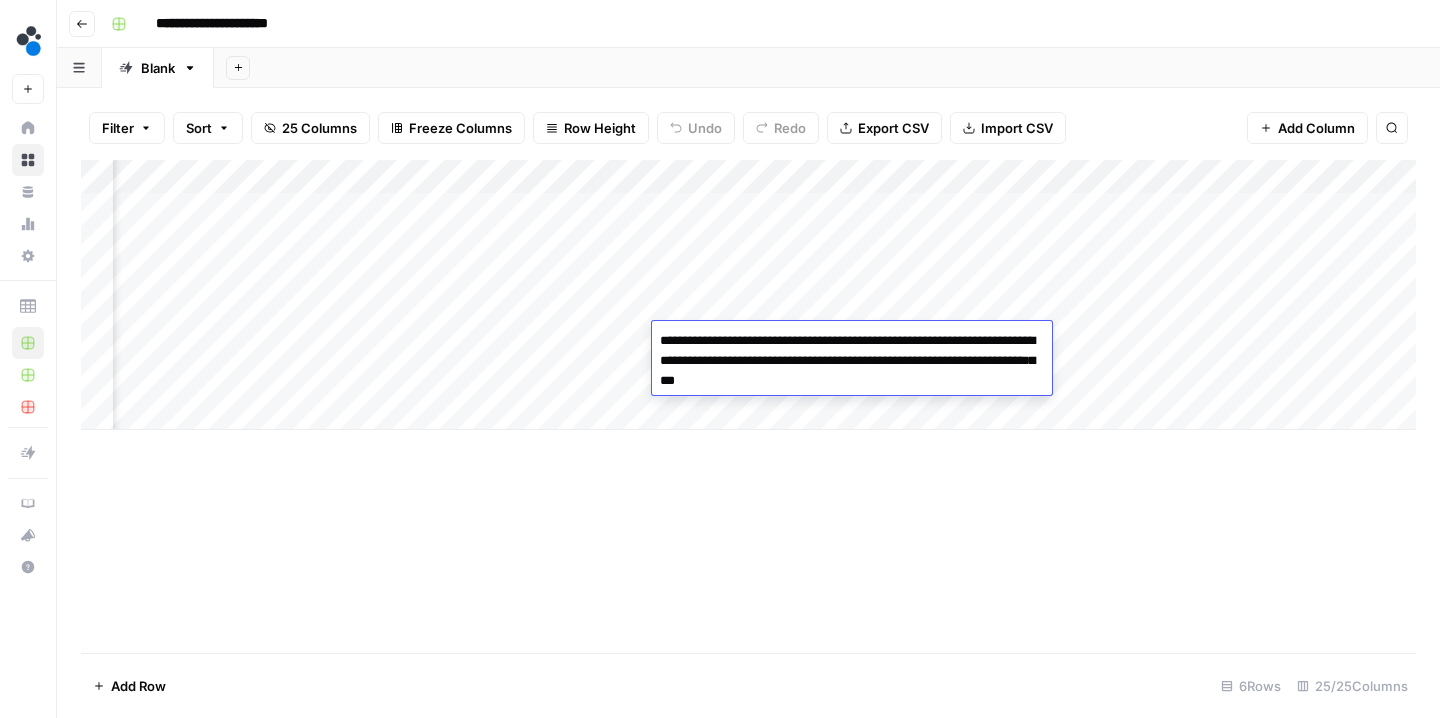 click on "Add Column" at bounding box center [748, 406] 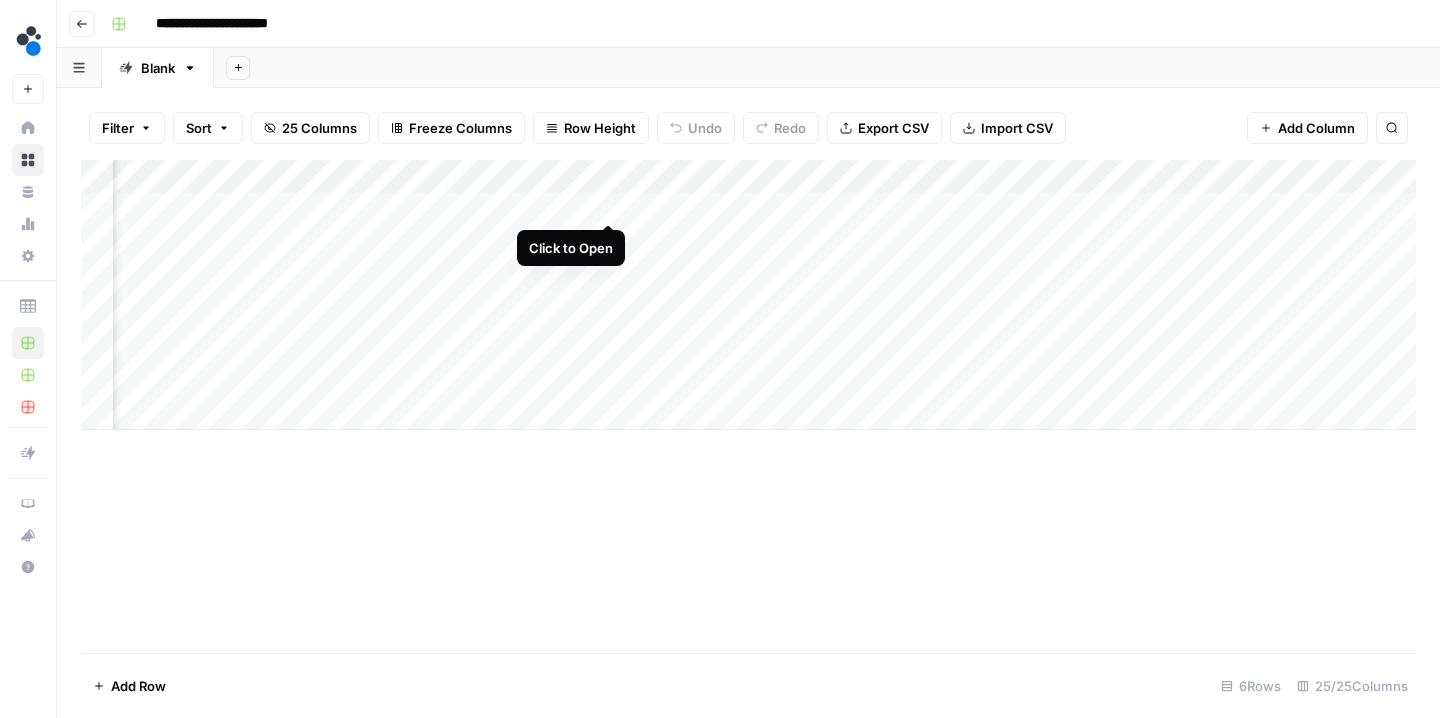click on "Add Column" at bounding box center [748, 295] 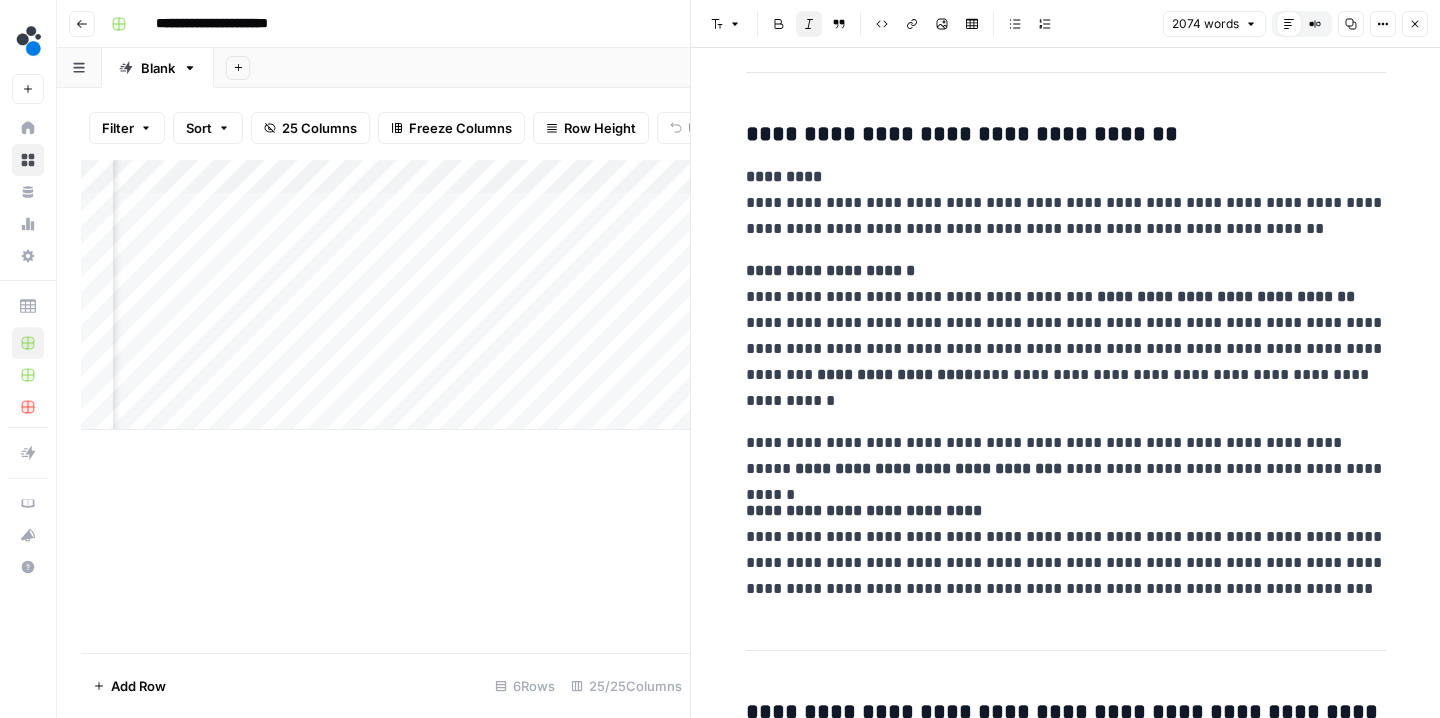 scroll, scrollTop: 1959, scrollLeft: 0, axis: vertical 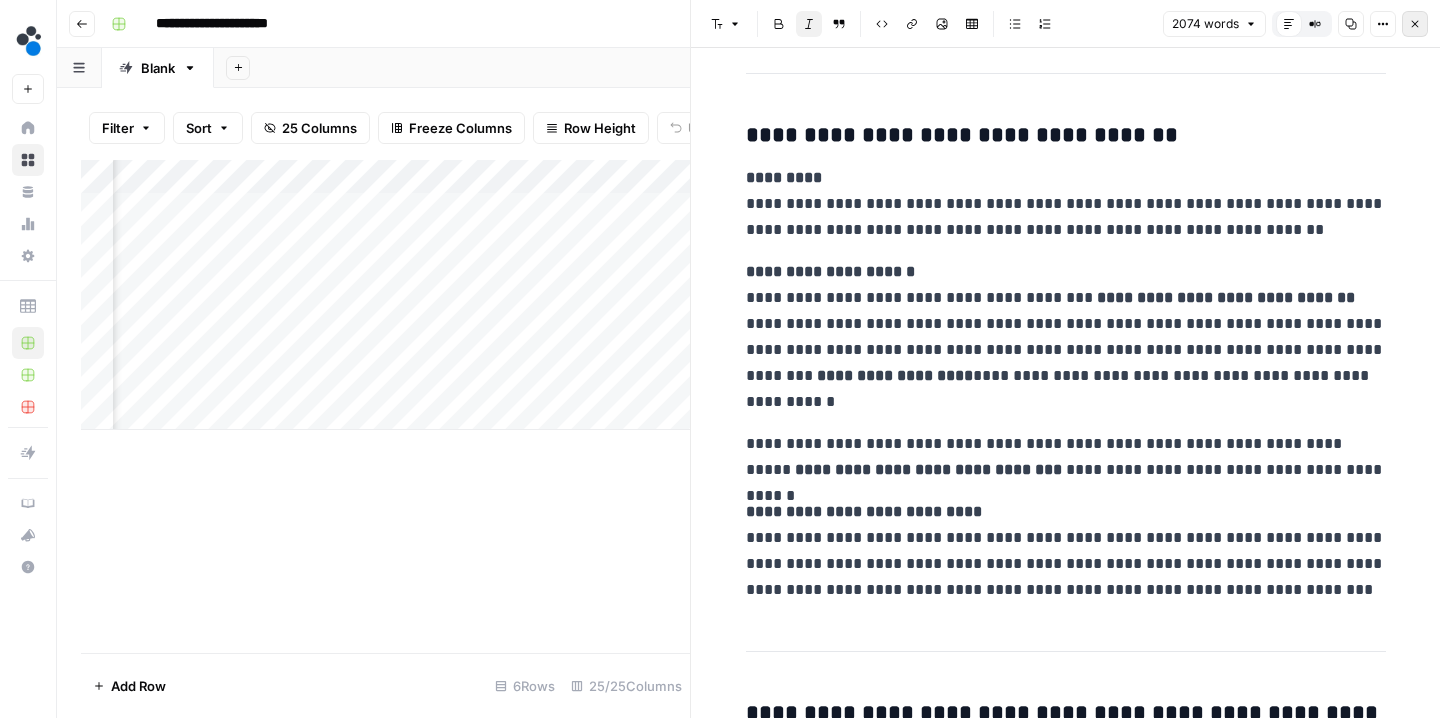 click 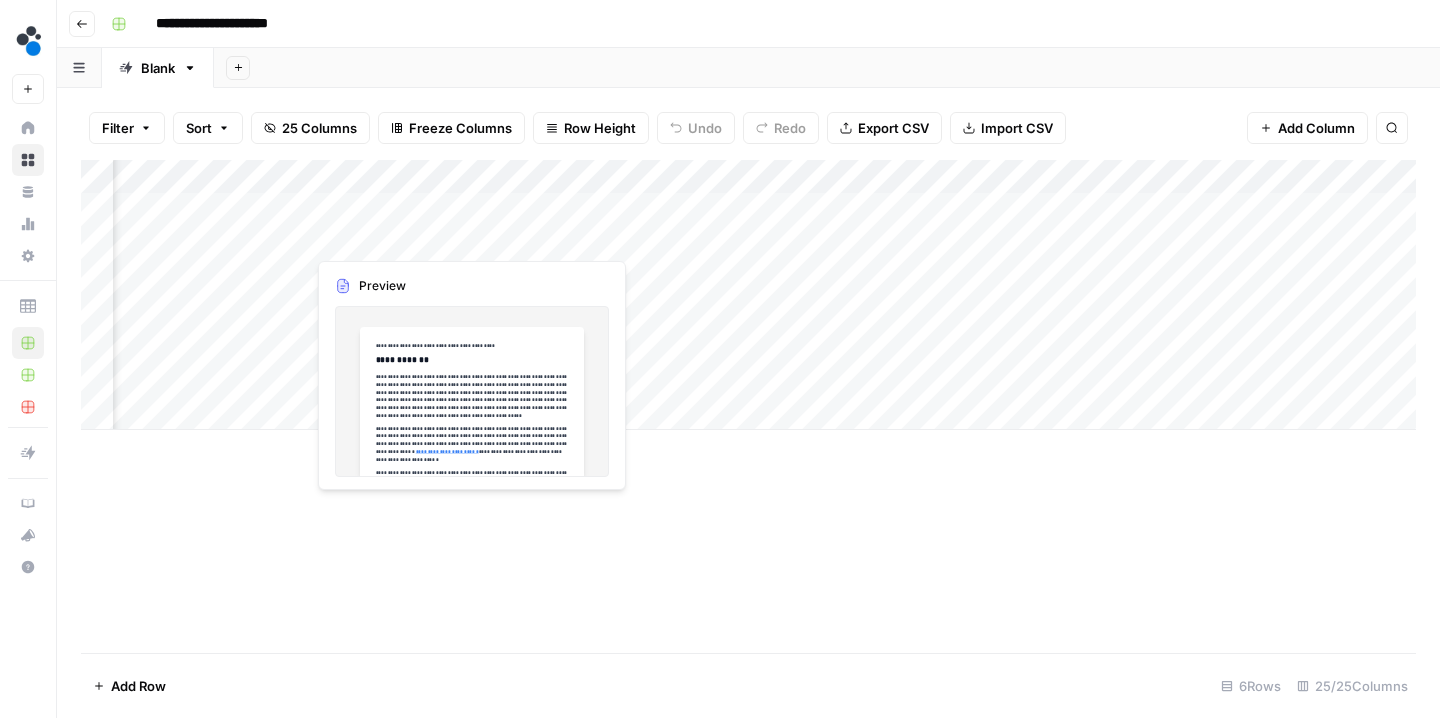 click on "Add Column" at bounding box center (748, 295) 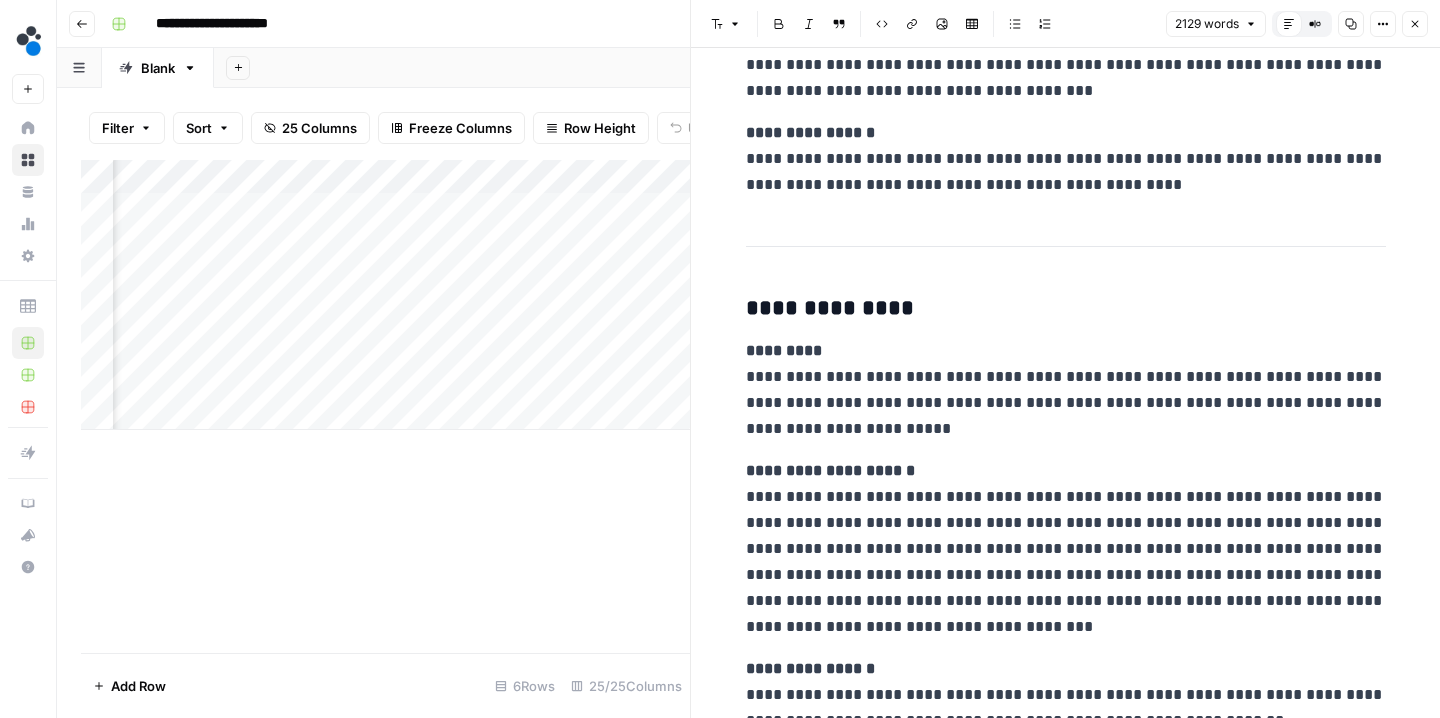 scroll, scrollTop: 2613, scrollLeft: 0, axis: vertical 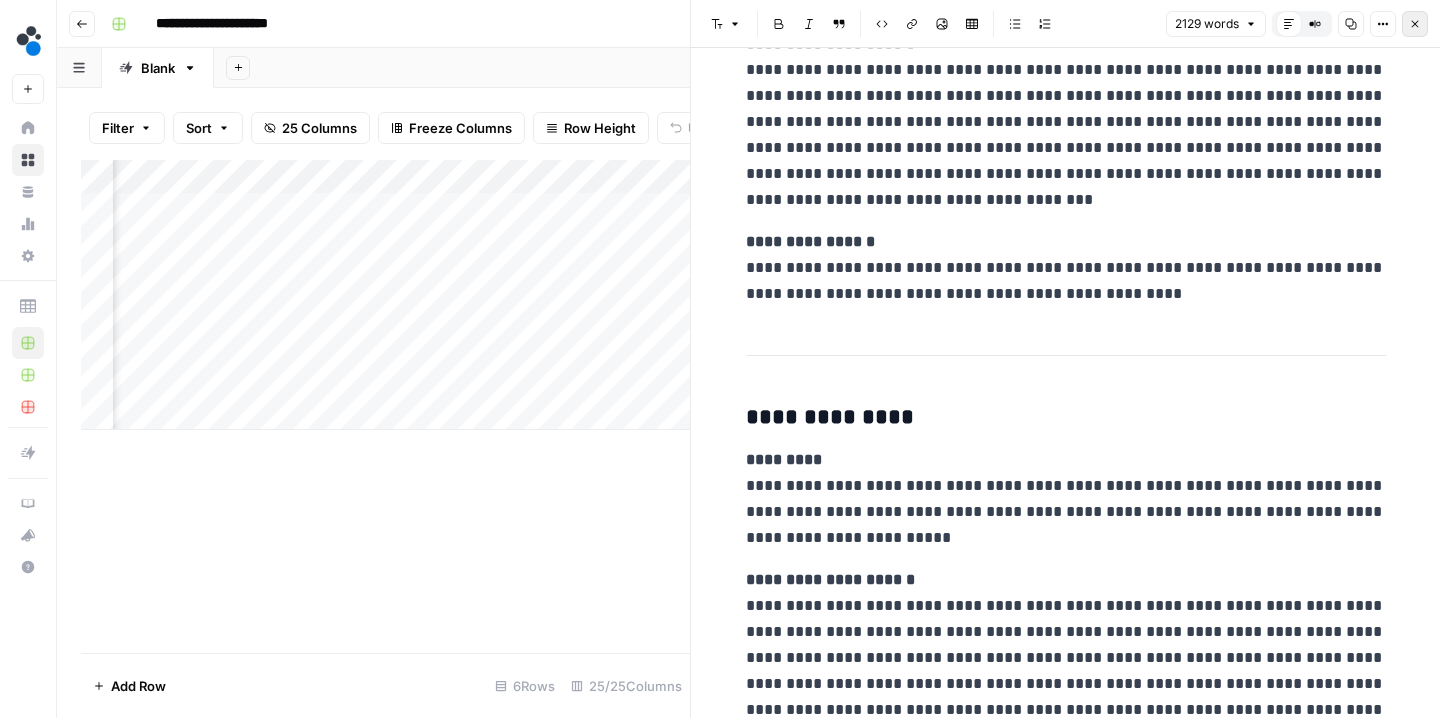 click 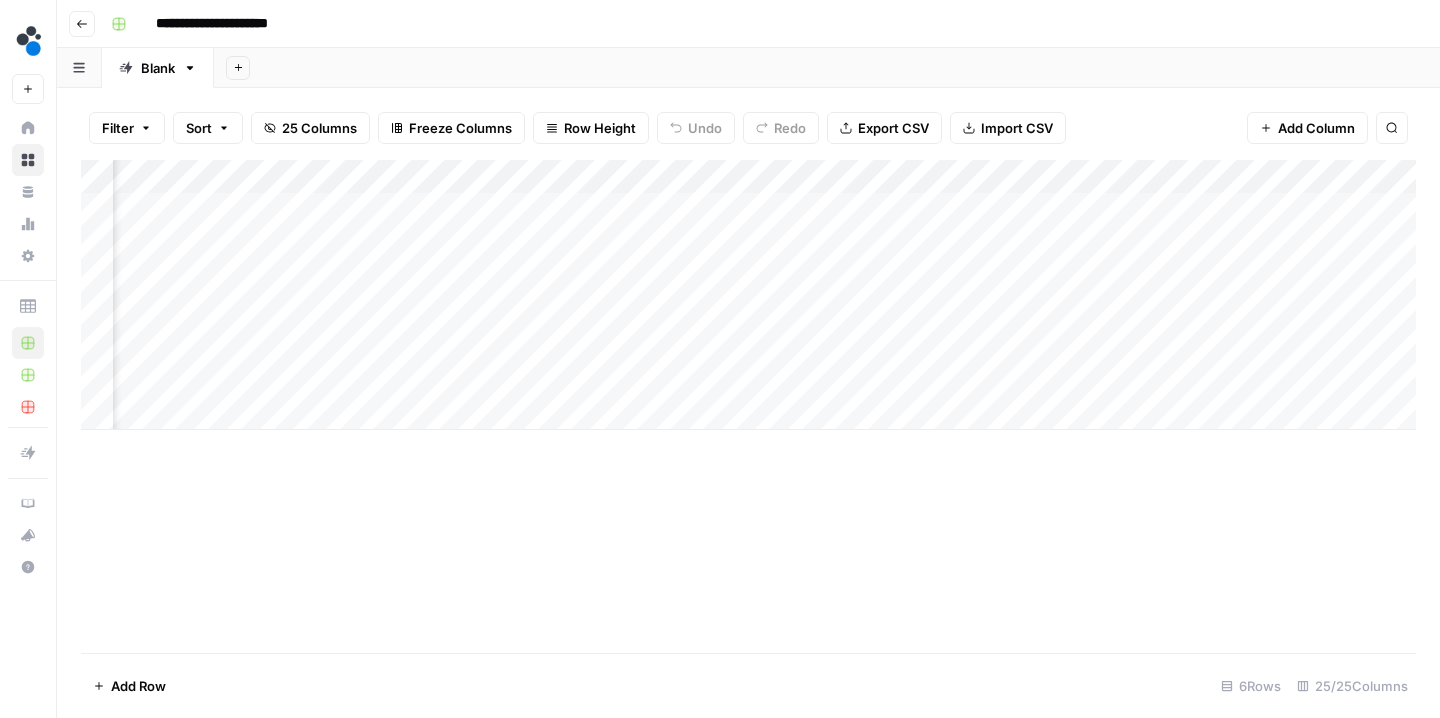 click on "Add Column" at bounding box center (748, 295) 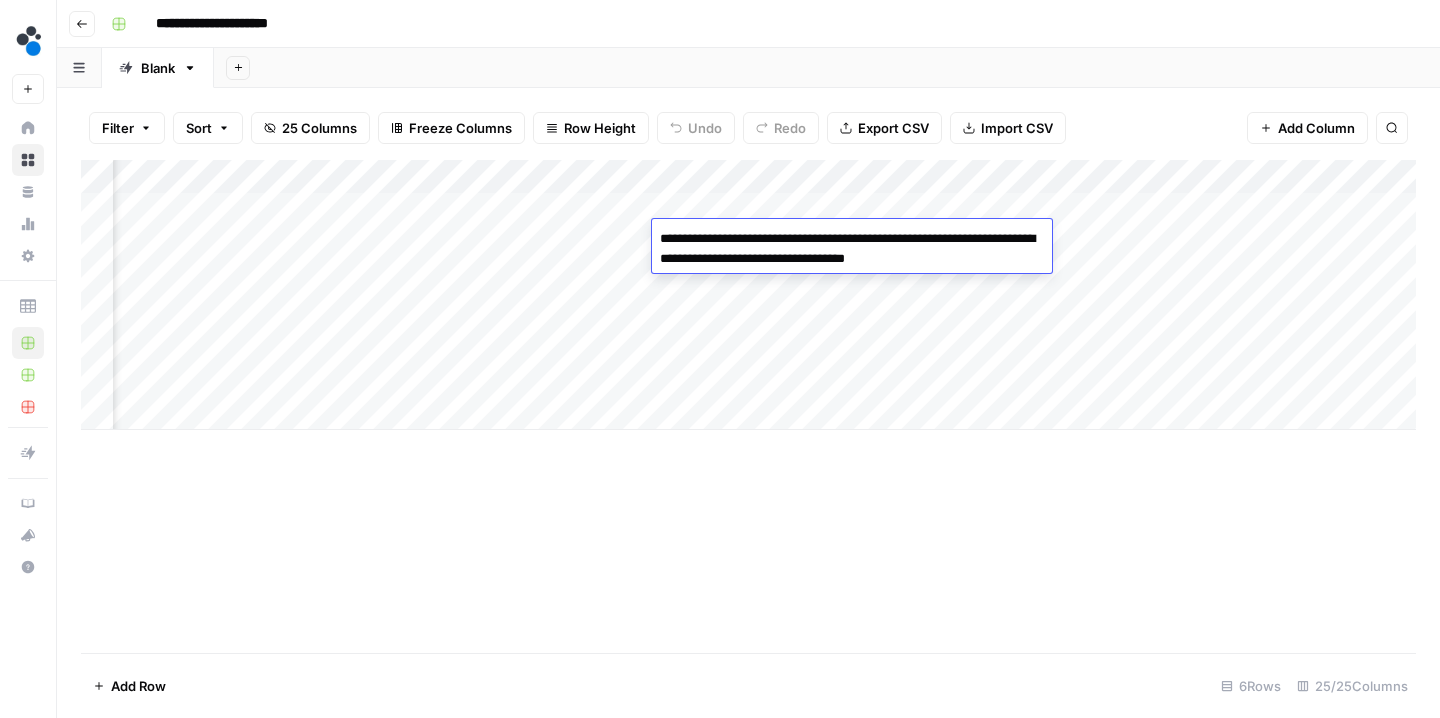 click on "Add Column" at bounding box center (748, 406) 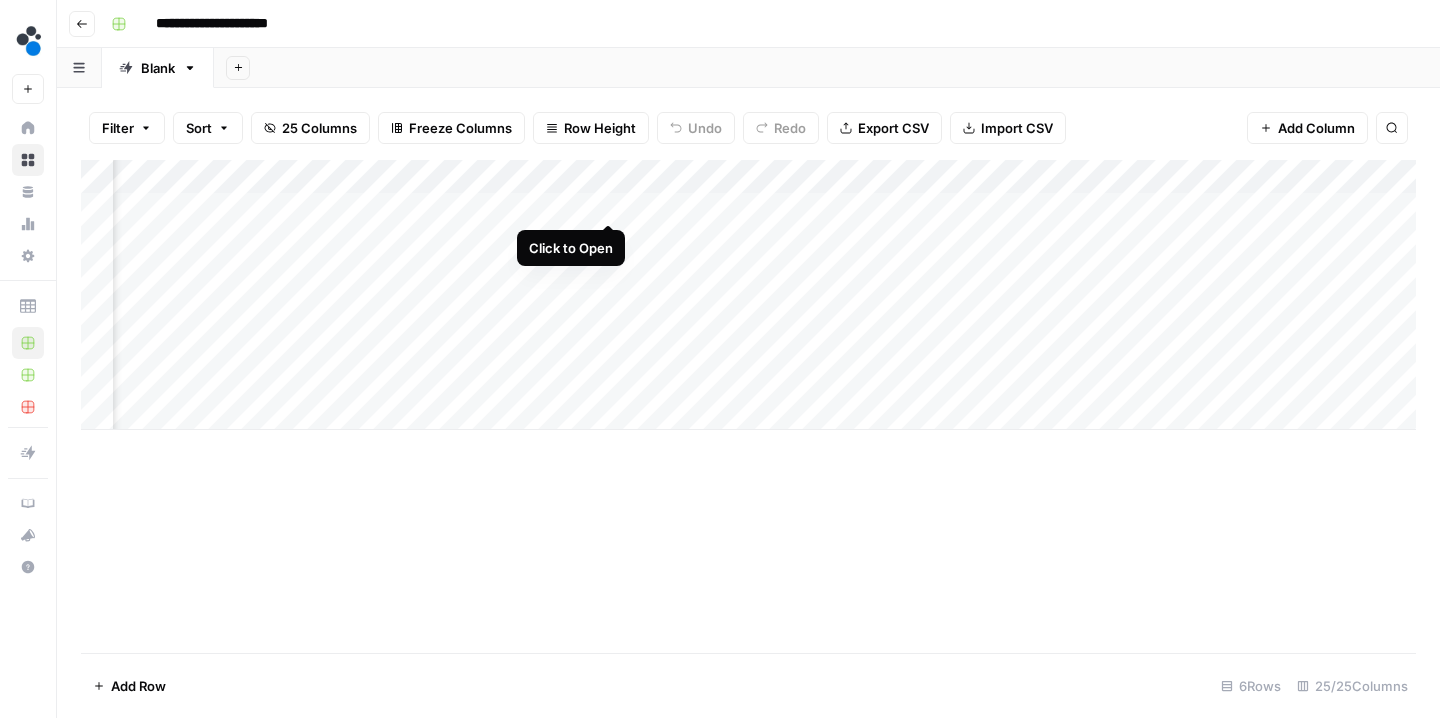 click on "Add Column" at bounding box center [748, 295] 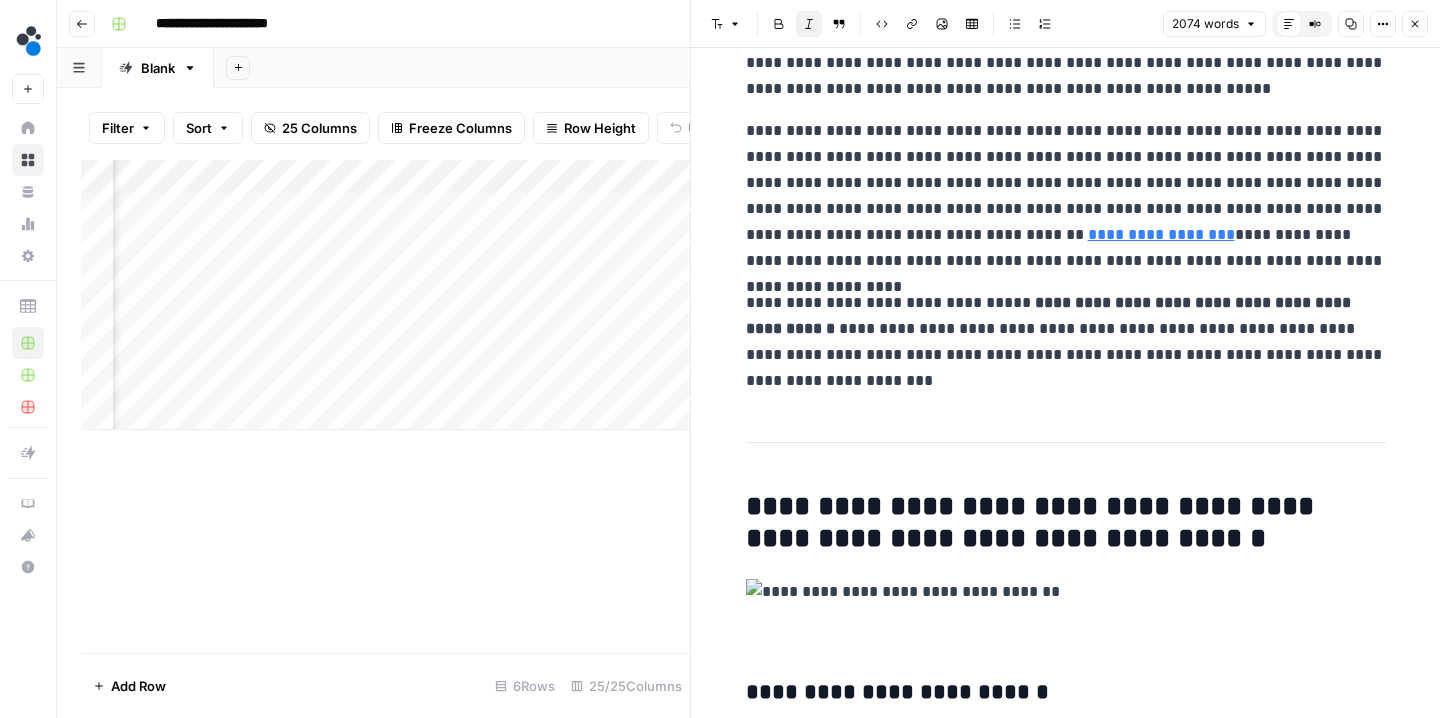 scroll, scrollTop: 537, scrollLeft: 0, axis: vertical 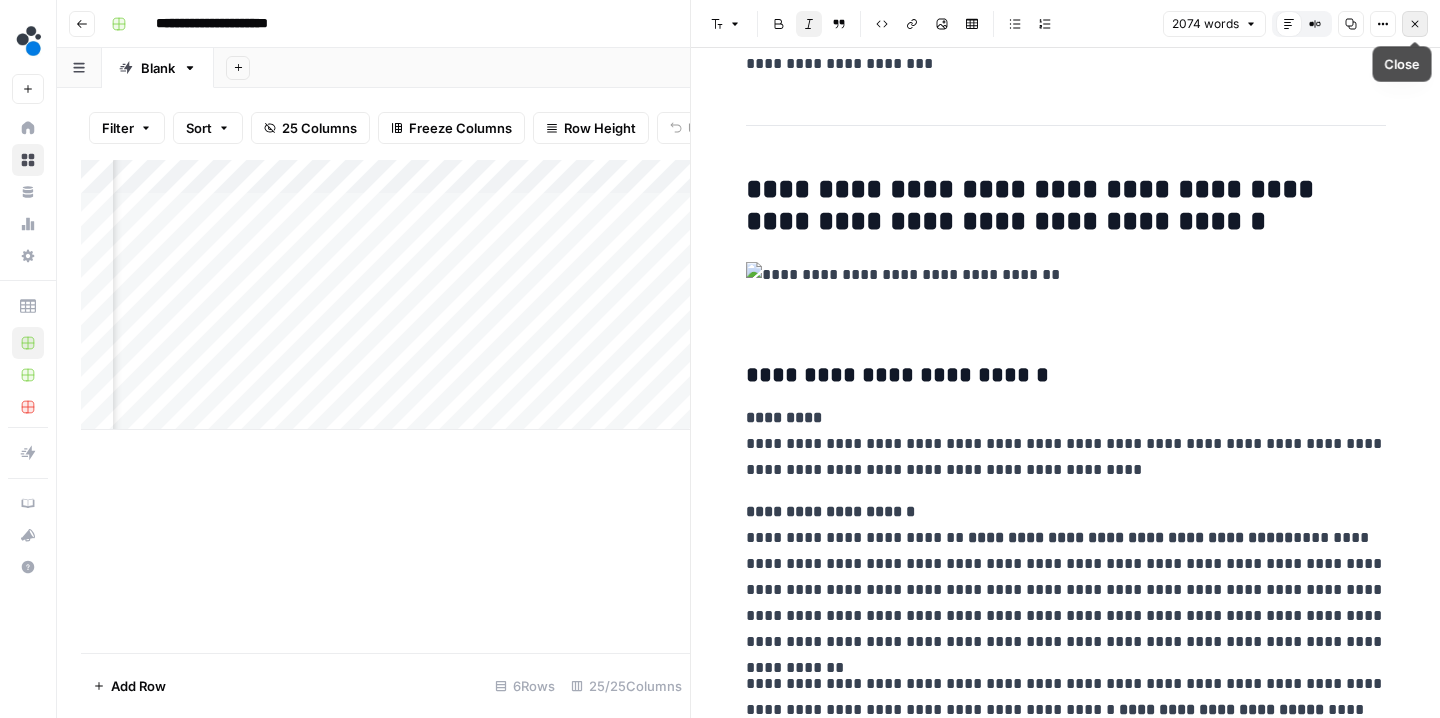 click 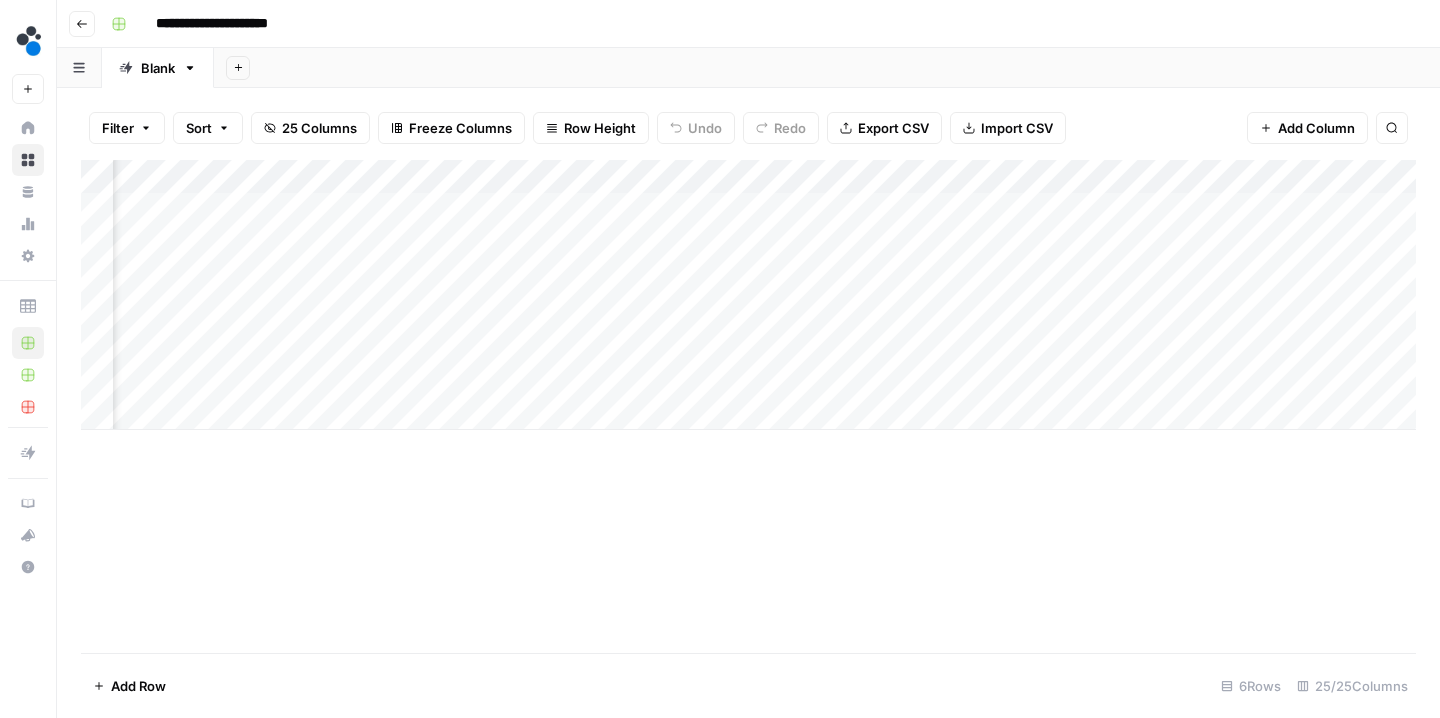 click on "Add Column" at bounding box center [748, 295] 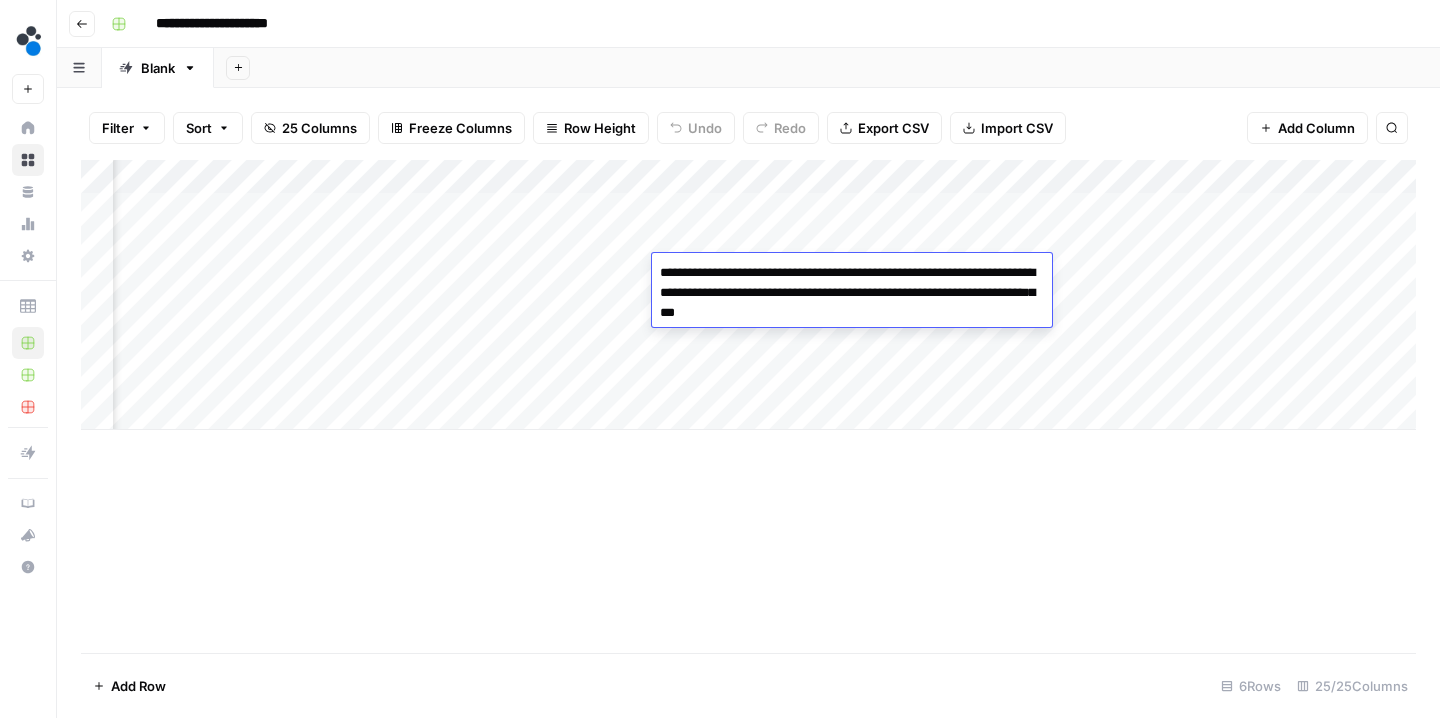 click on "Add Column" at bounding box center [748, 406] 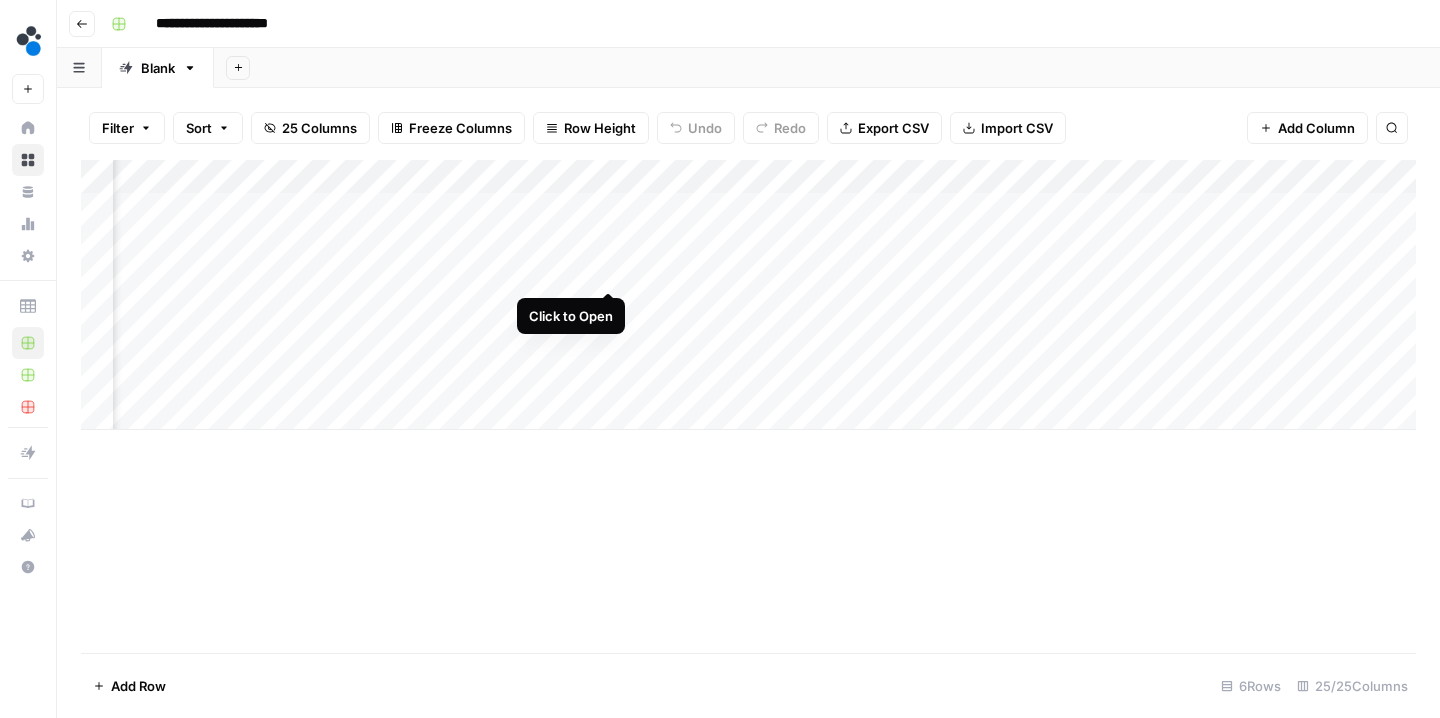 click on "Add Column" at bounding box center [748, 295] 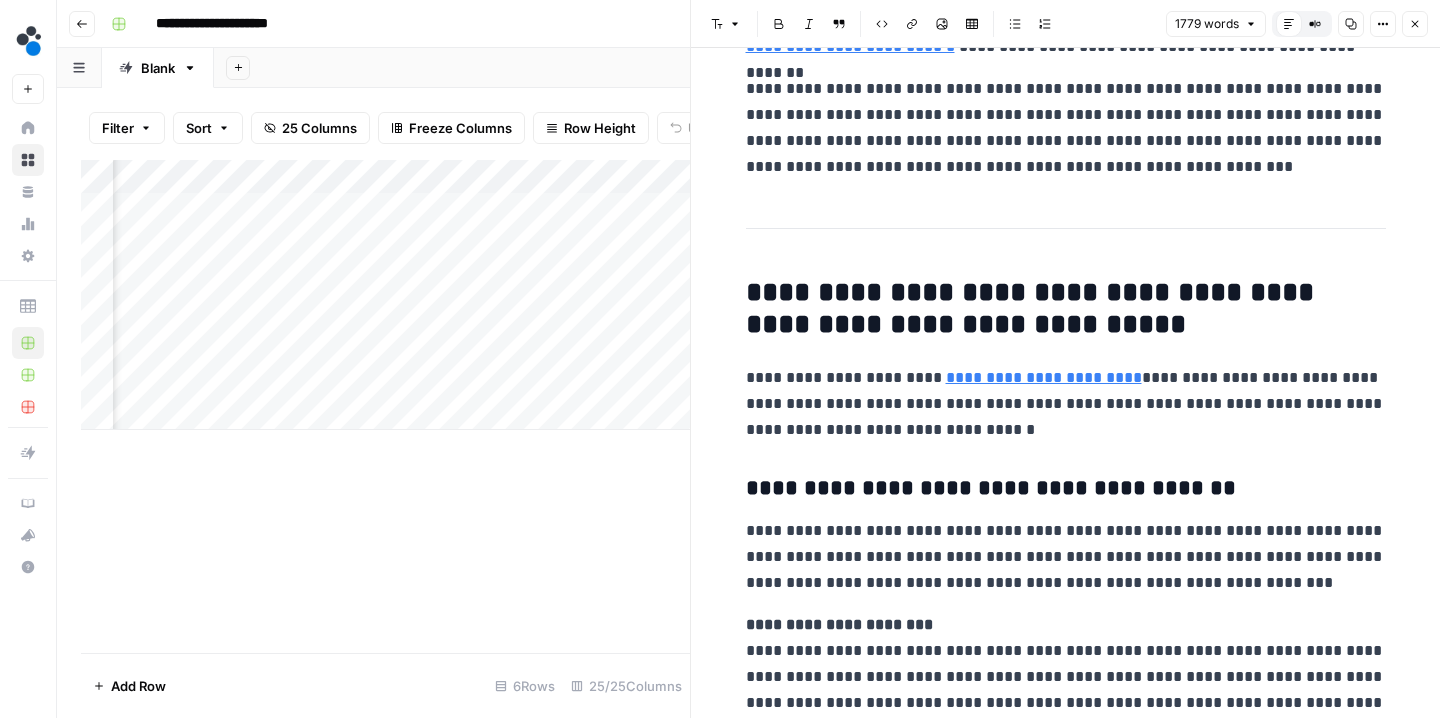 scroll, scrollTop: 507, scrollLeft: 0, axis: vertical 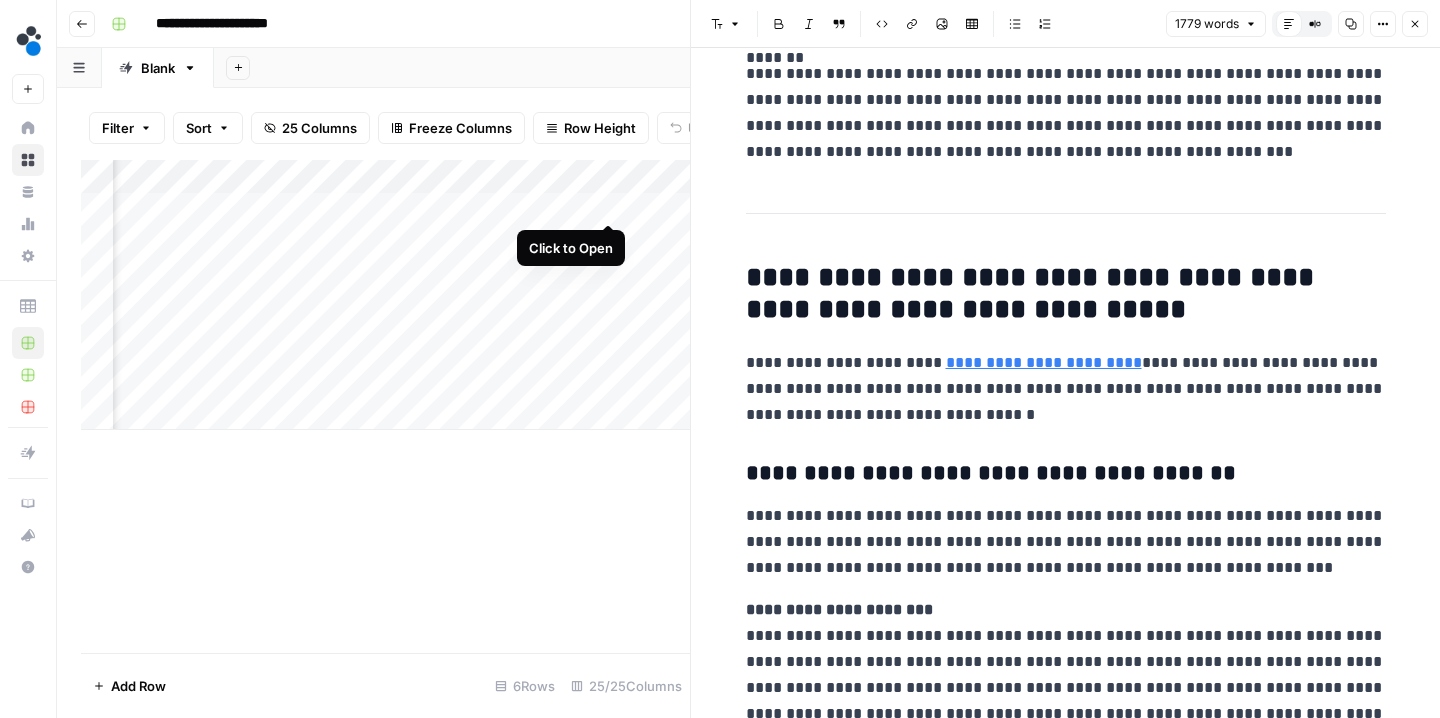 click on "Add Column" at bounding box center (385, 295) 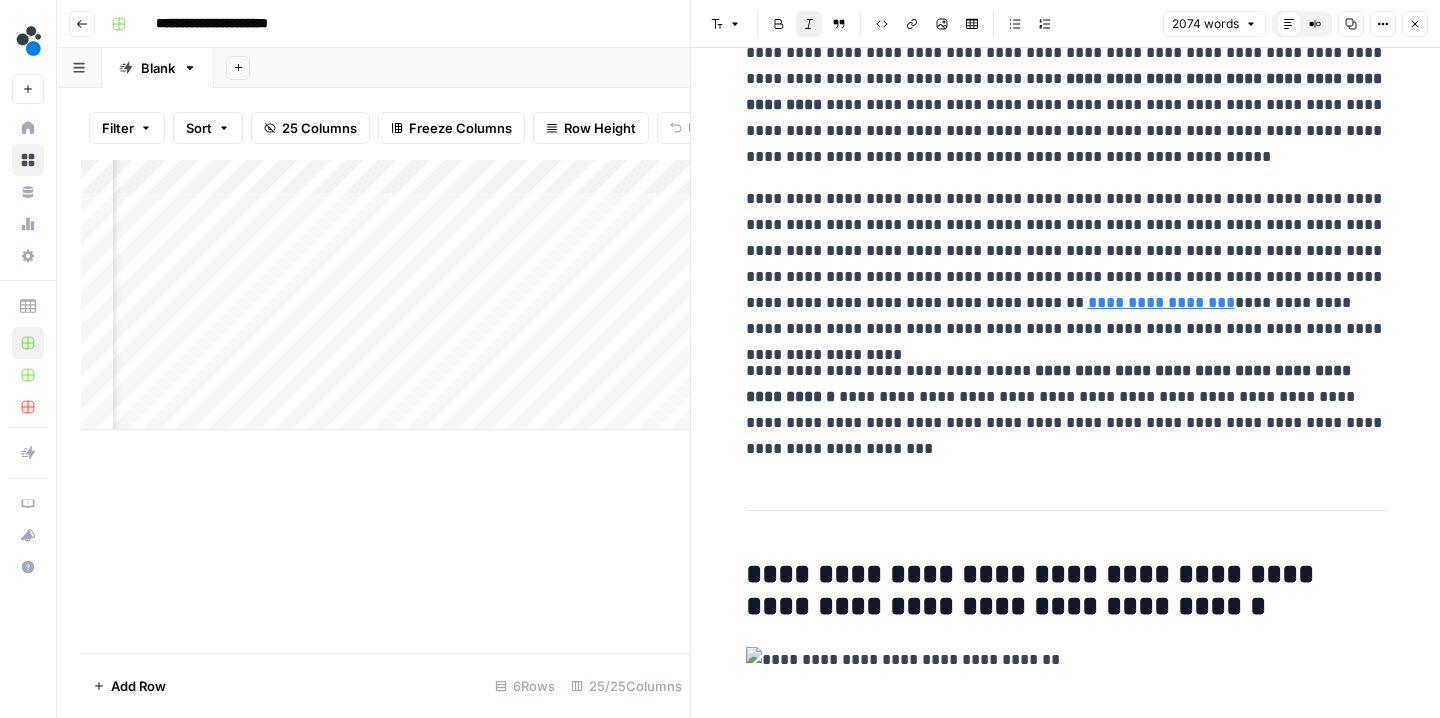 scroll, scrollTop: 154, scrollLeft: 0, axis: vertical 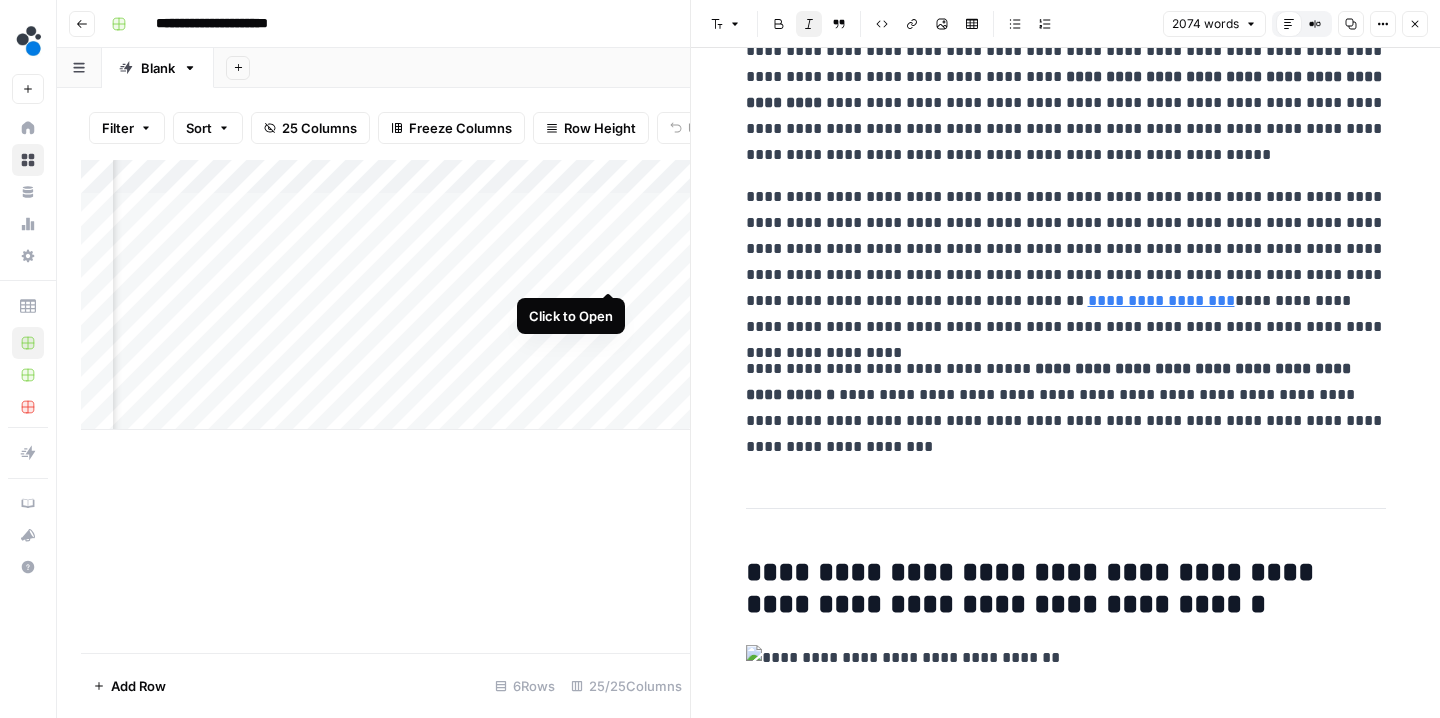 click on "Add Column" at bounding box center (385, 295) 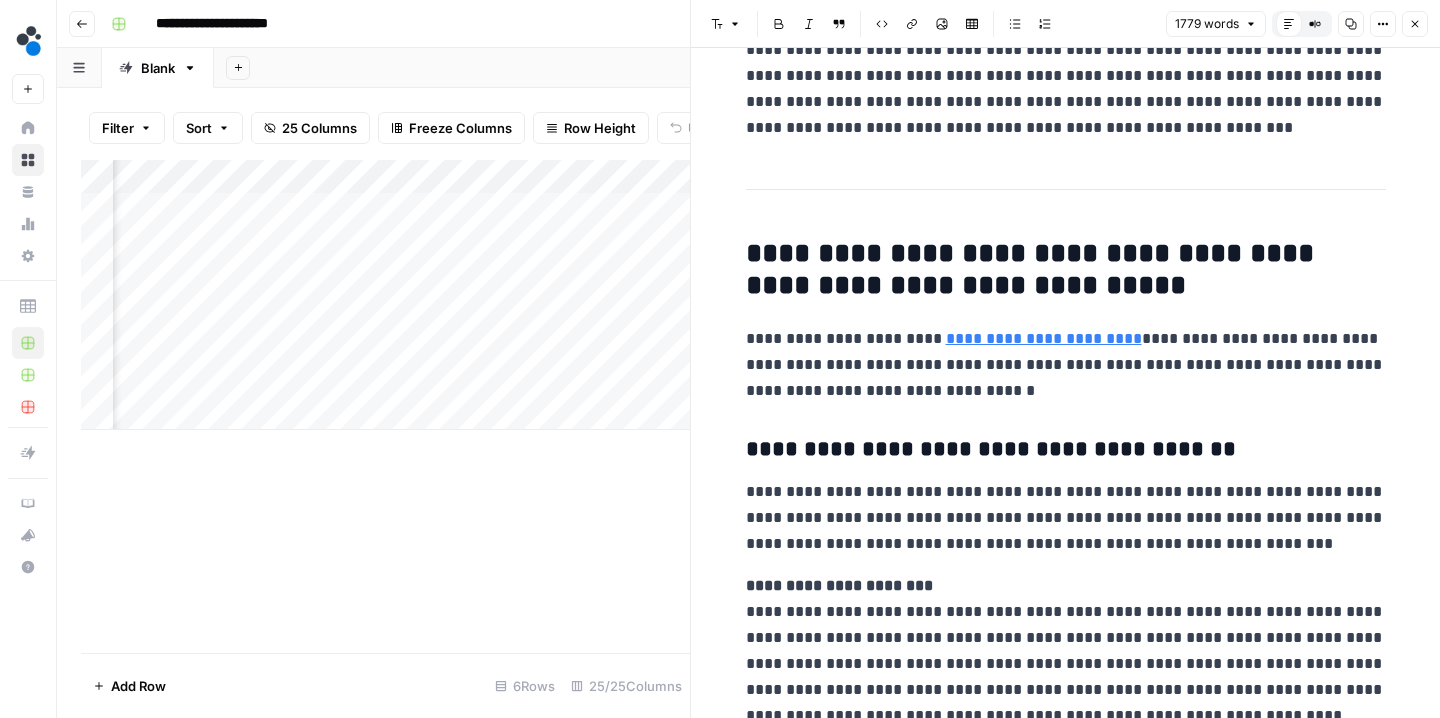 scroll, scrollTop: 530, scrollLeft: 0, axis: vertical 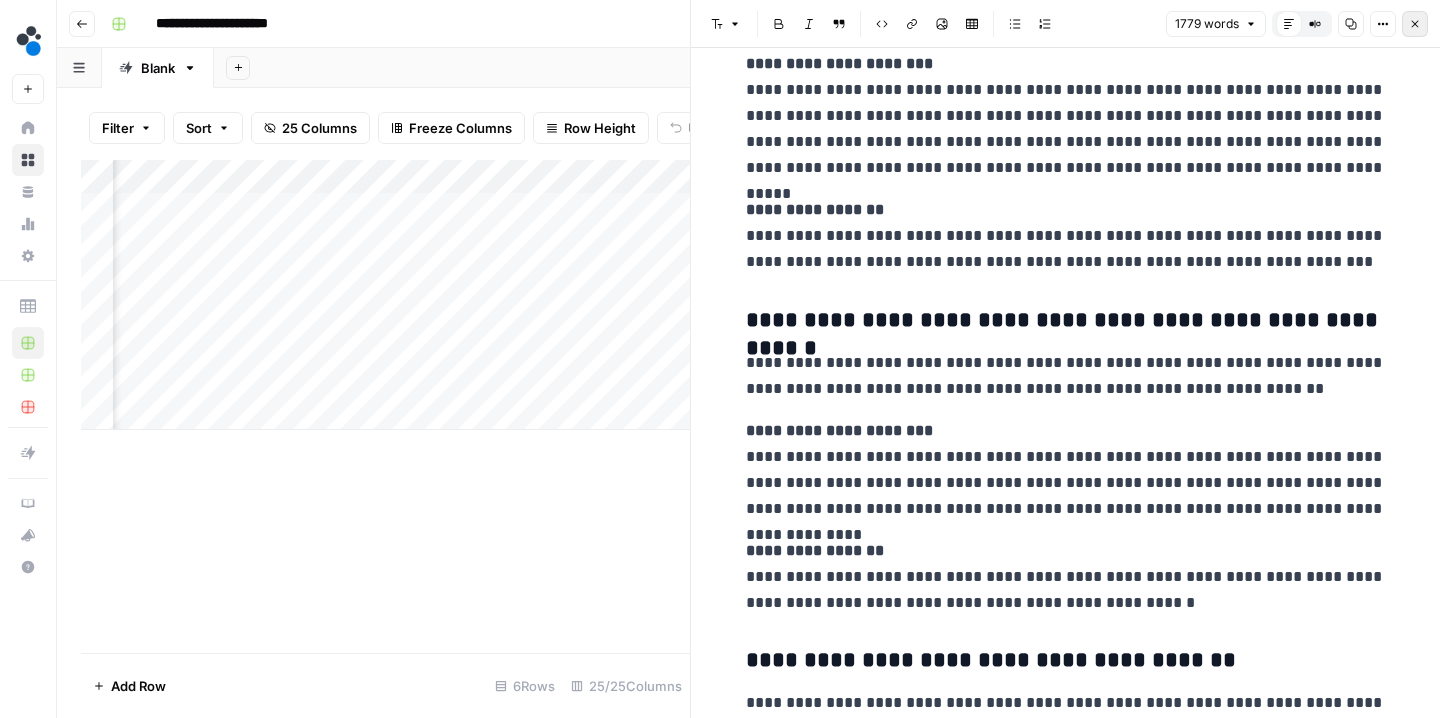 click 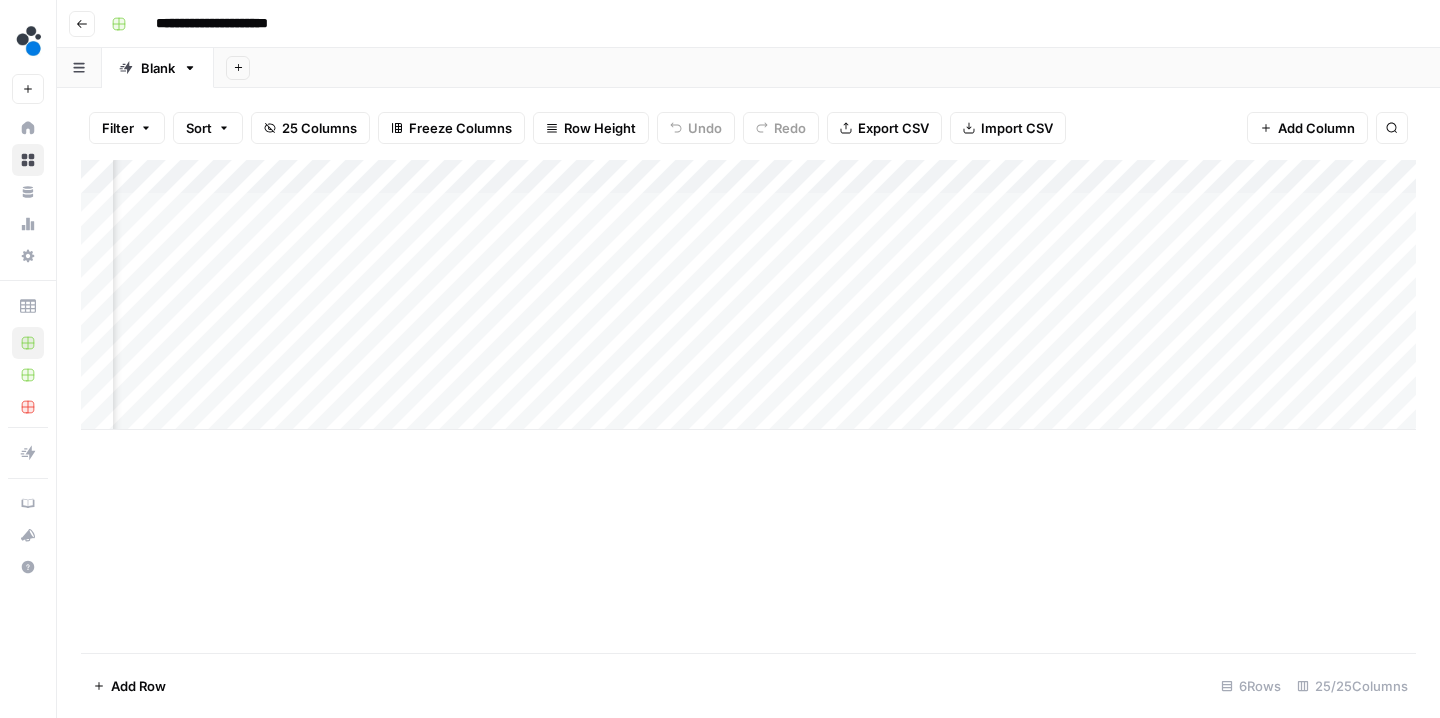 click on "Add Column" at bounding box center (748, 295) 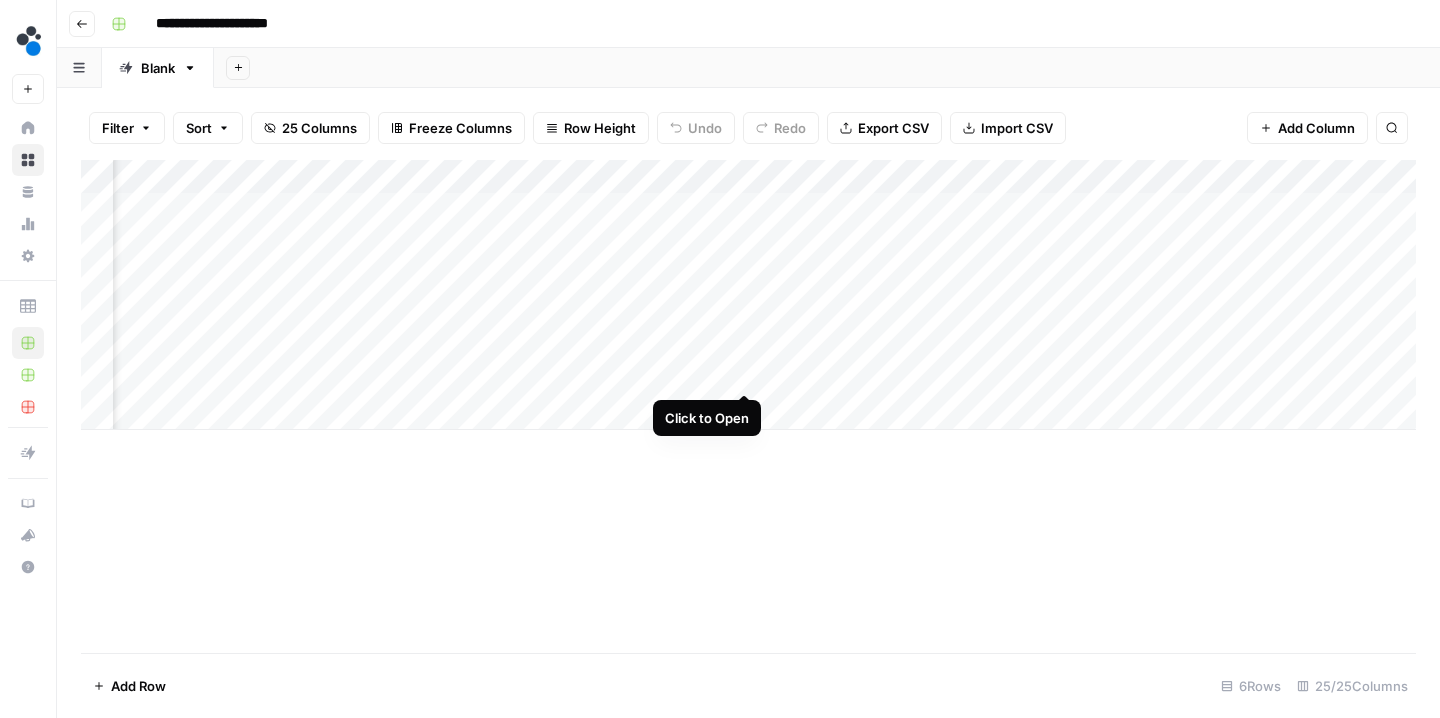 click on "Add Column" at bounding box center [748, 295] 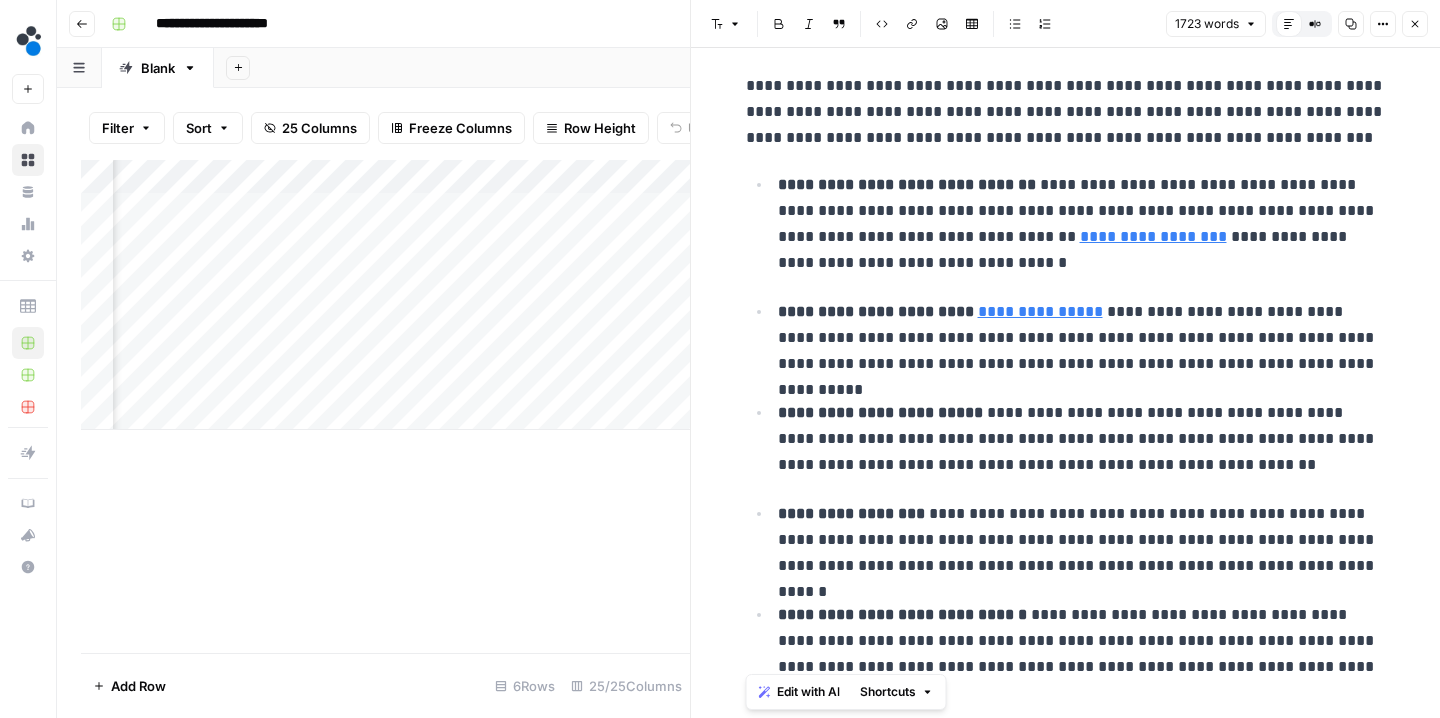 scroll, scrollTop: 3590, scrollLeft: 0, axis: vertical 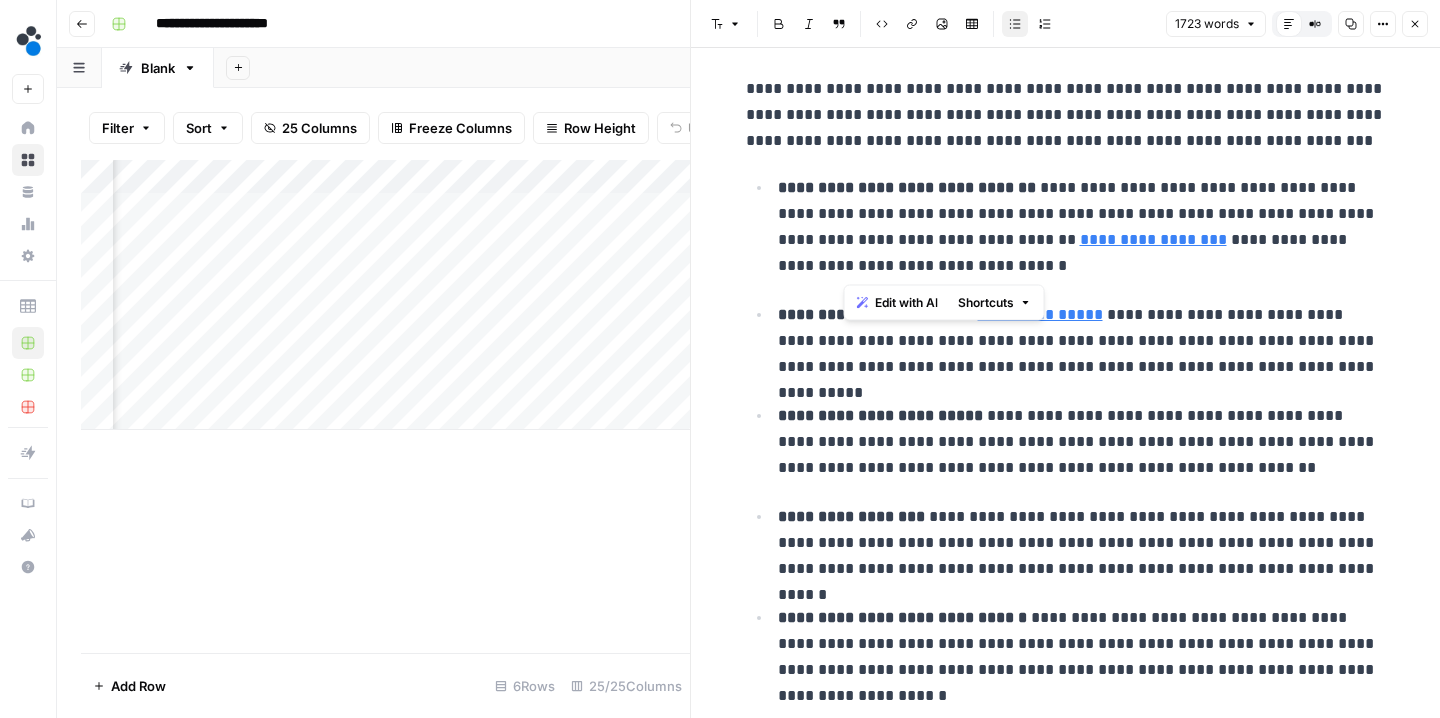 drag, startPoint x: 847, startPoint y: 263, endPoint x: 900, endPoint y: 264, distance: 53.009434 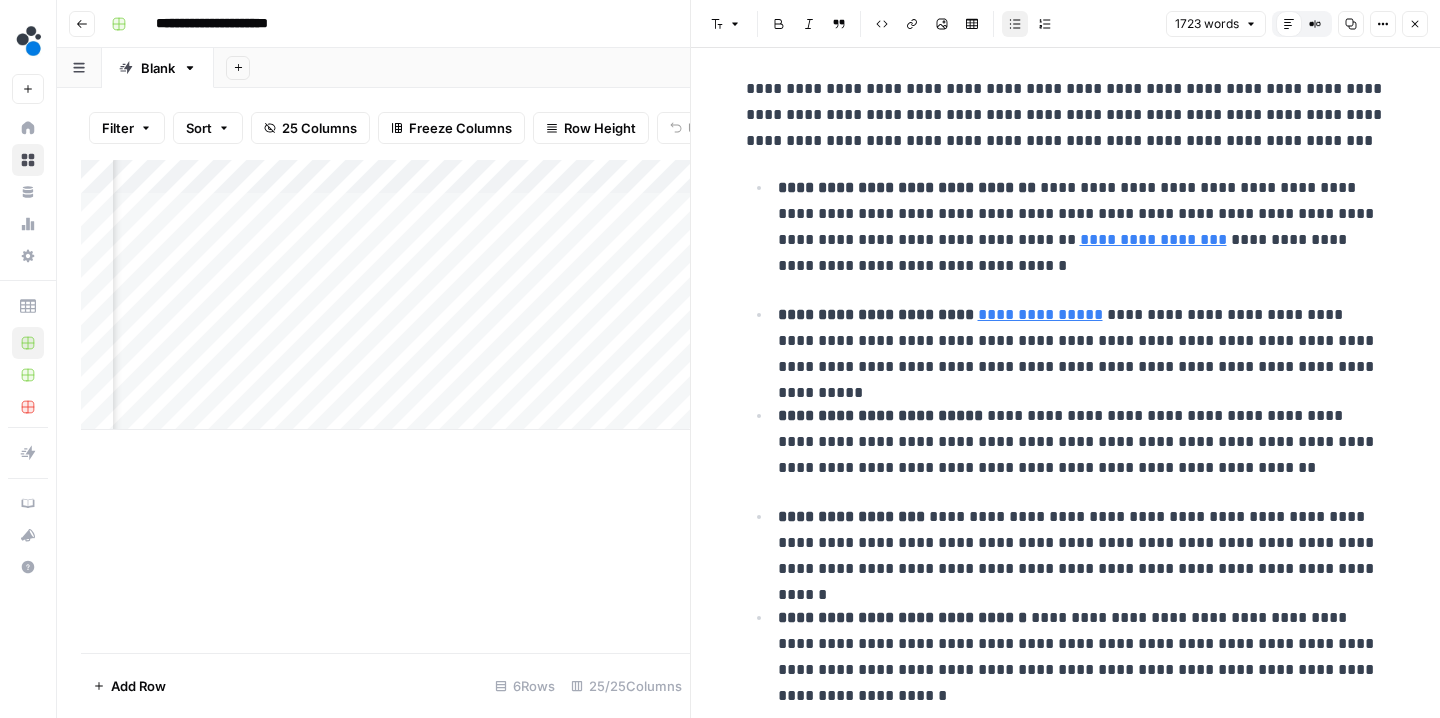 click on "**********" at bounding box center [1082, 228] 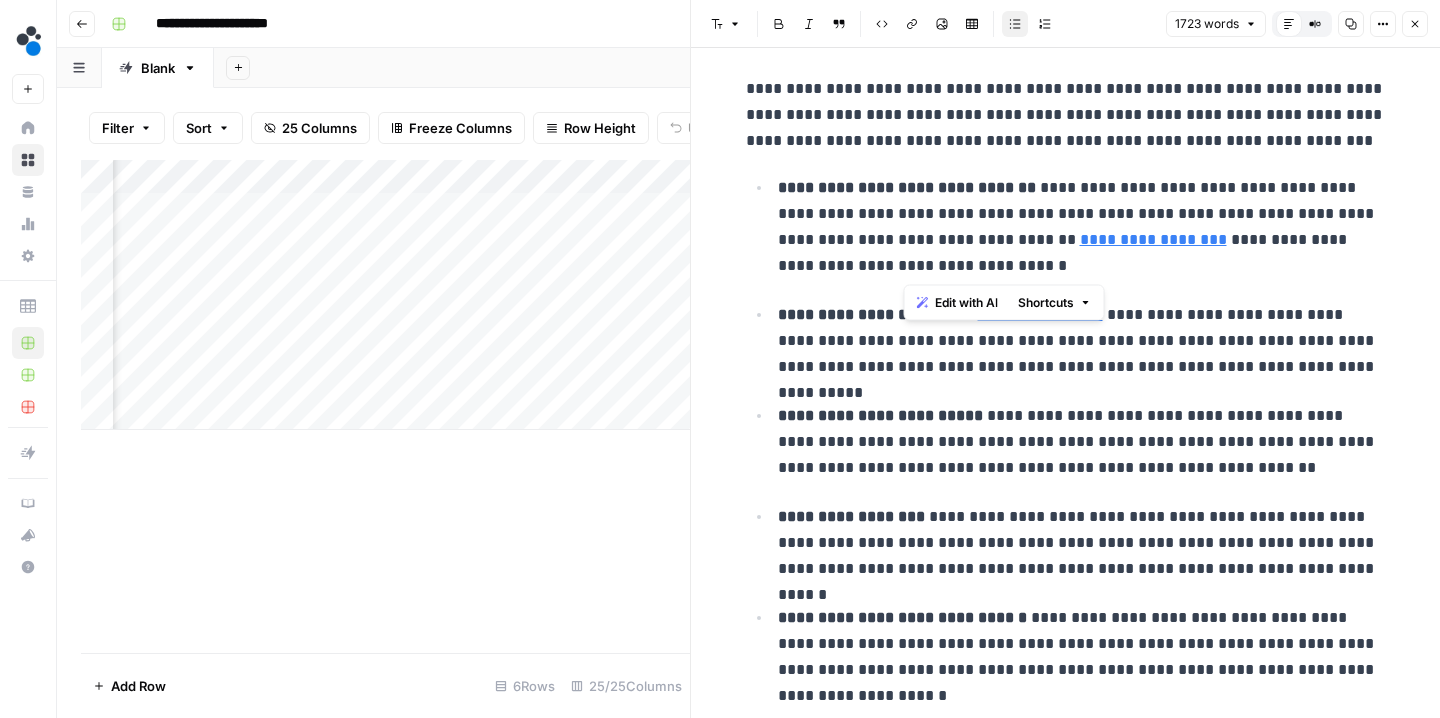 drag, startPoint x: 901, startPoint y: 261, endPoint x: 764, endPoint y: 262, distance: 137.00365 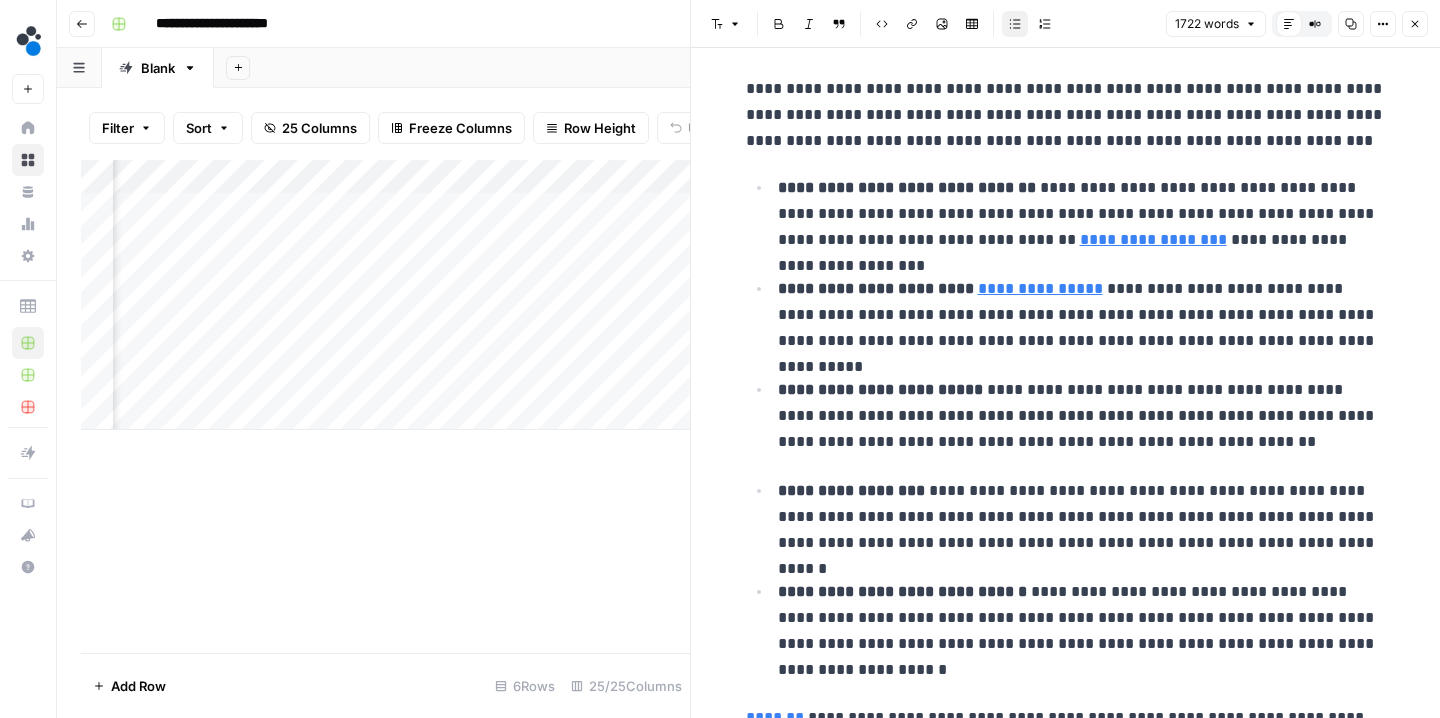 type 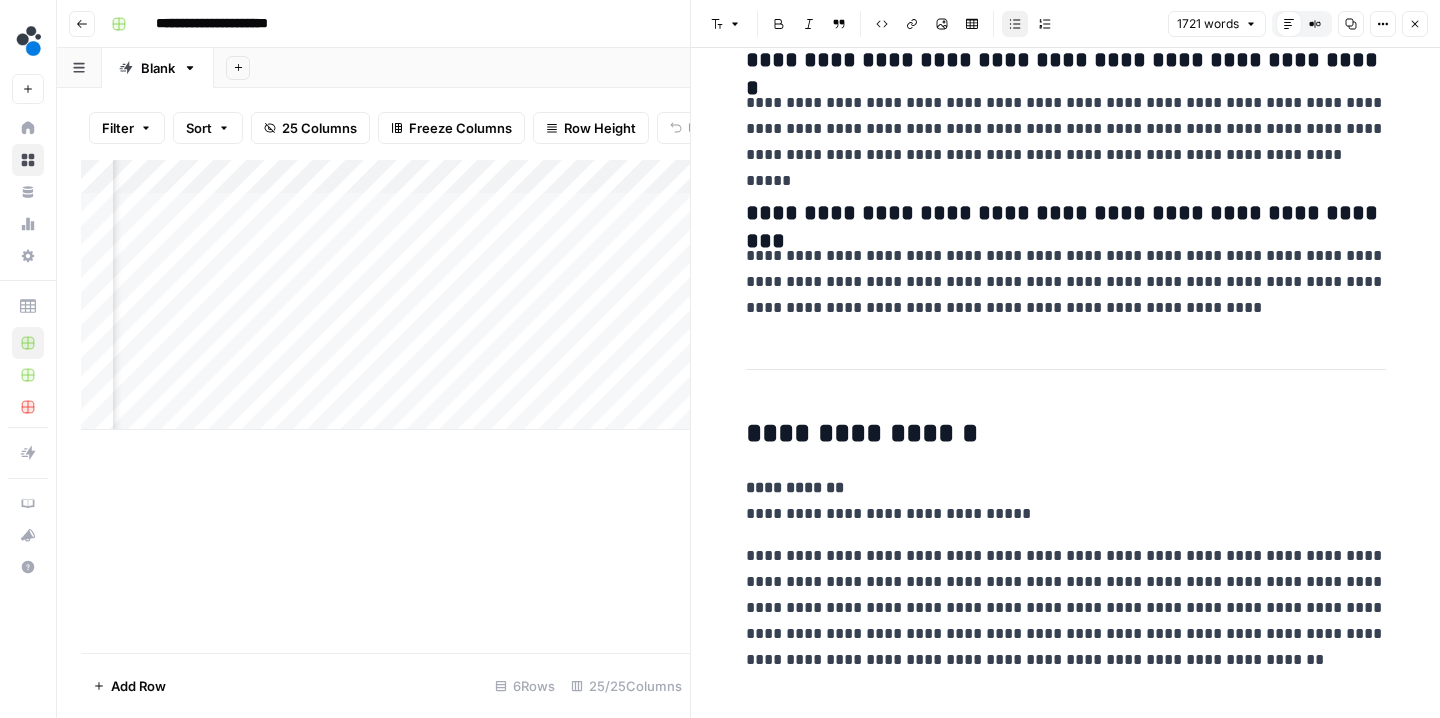 scroll, scrollTop: 6499, scrollLeft: 0, axis: vertical 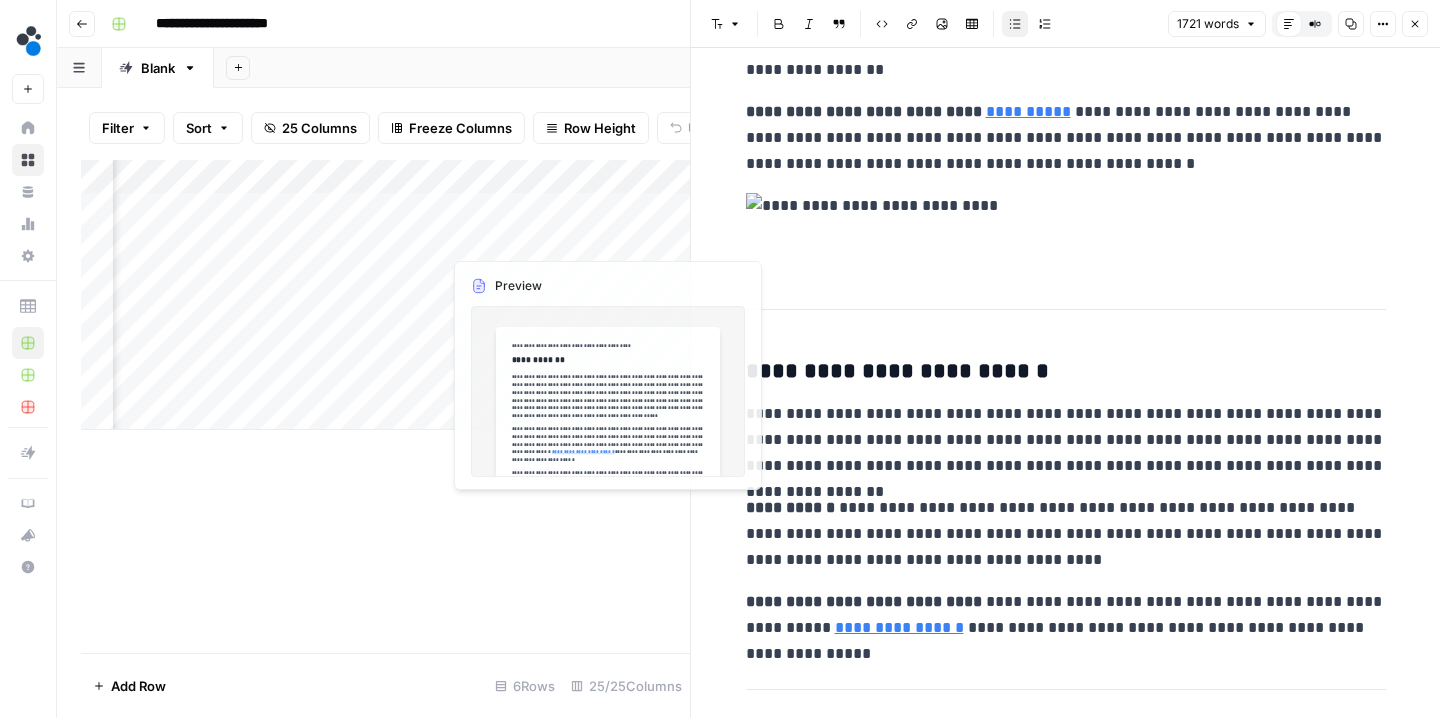 click on "Add Column" at bounding box center [385, 295] 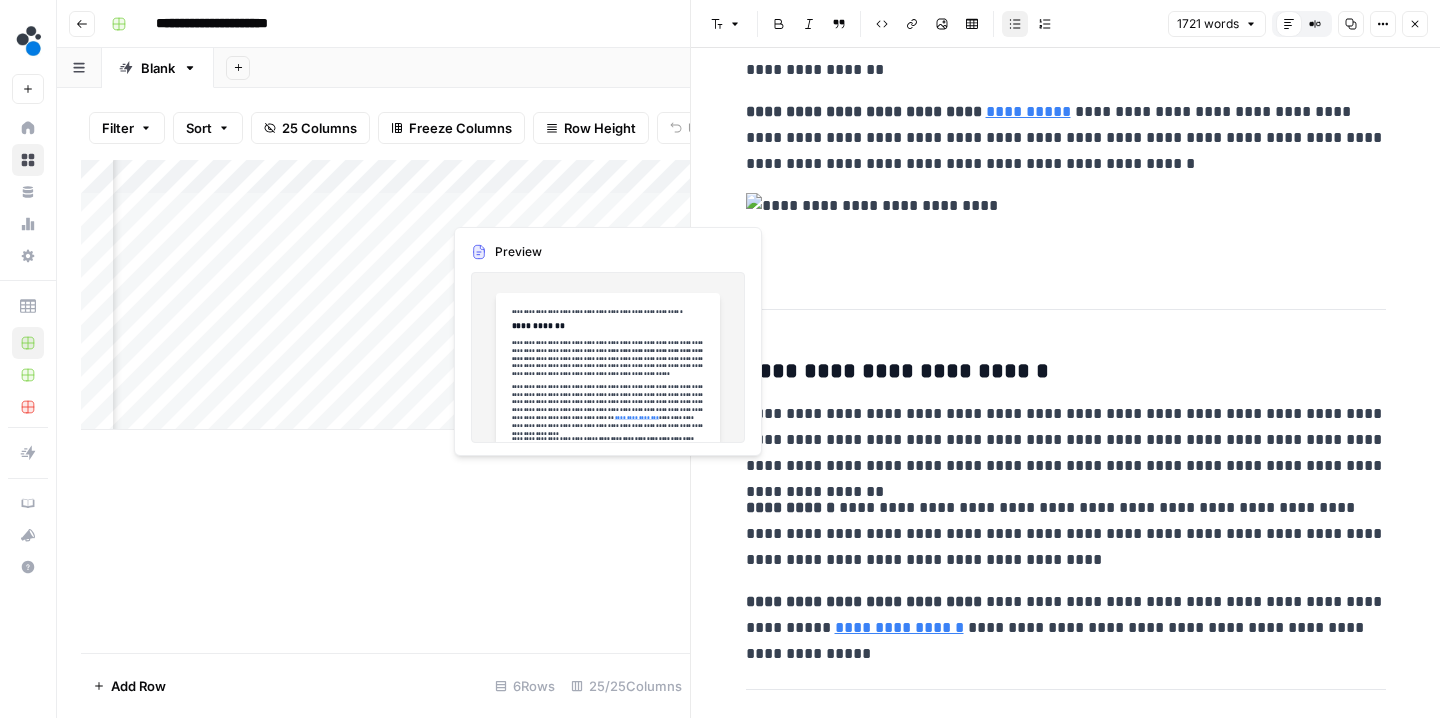 click on "Add Column" at bounding box center (385, 295) 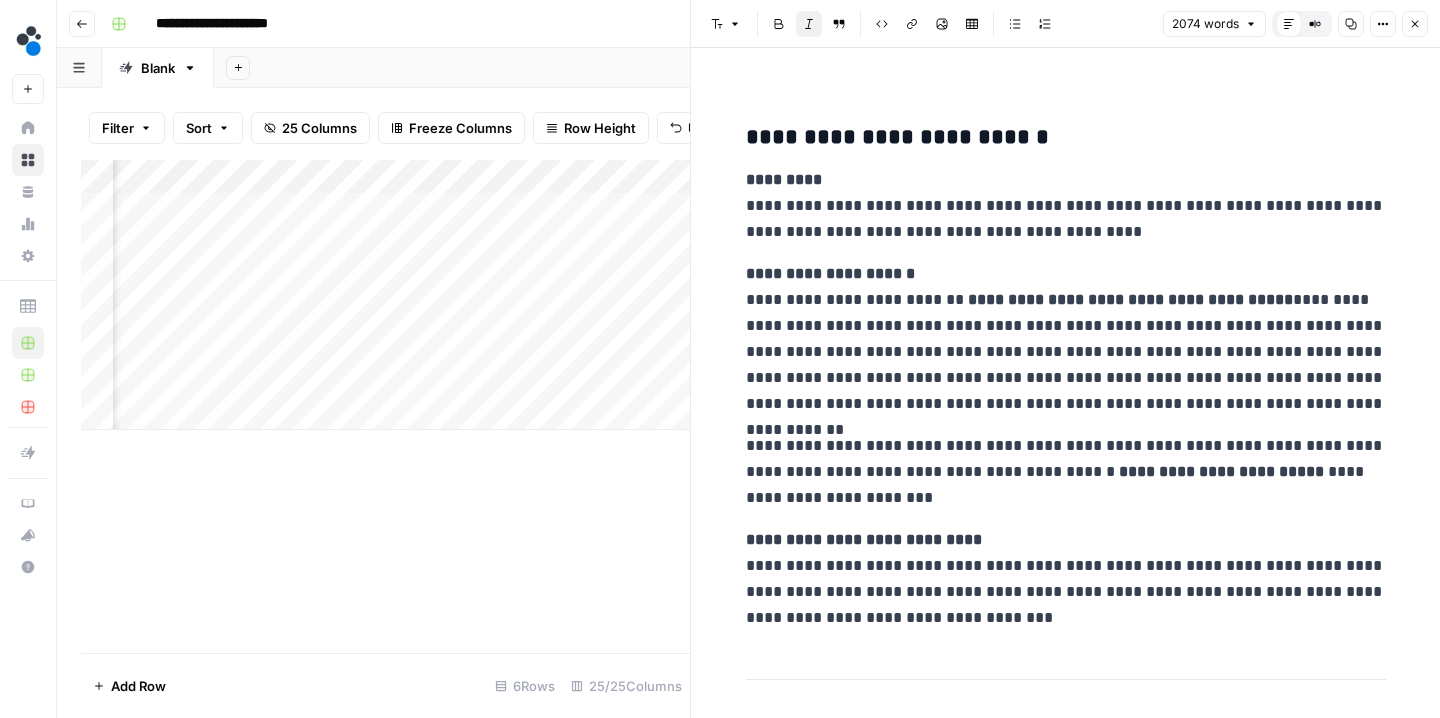 scroll, scrollTop: 787, scrollLeft: 0, axis: vertical 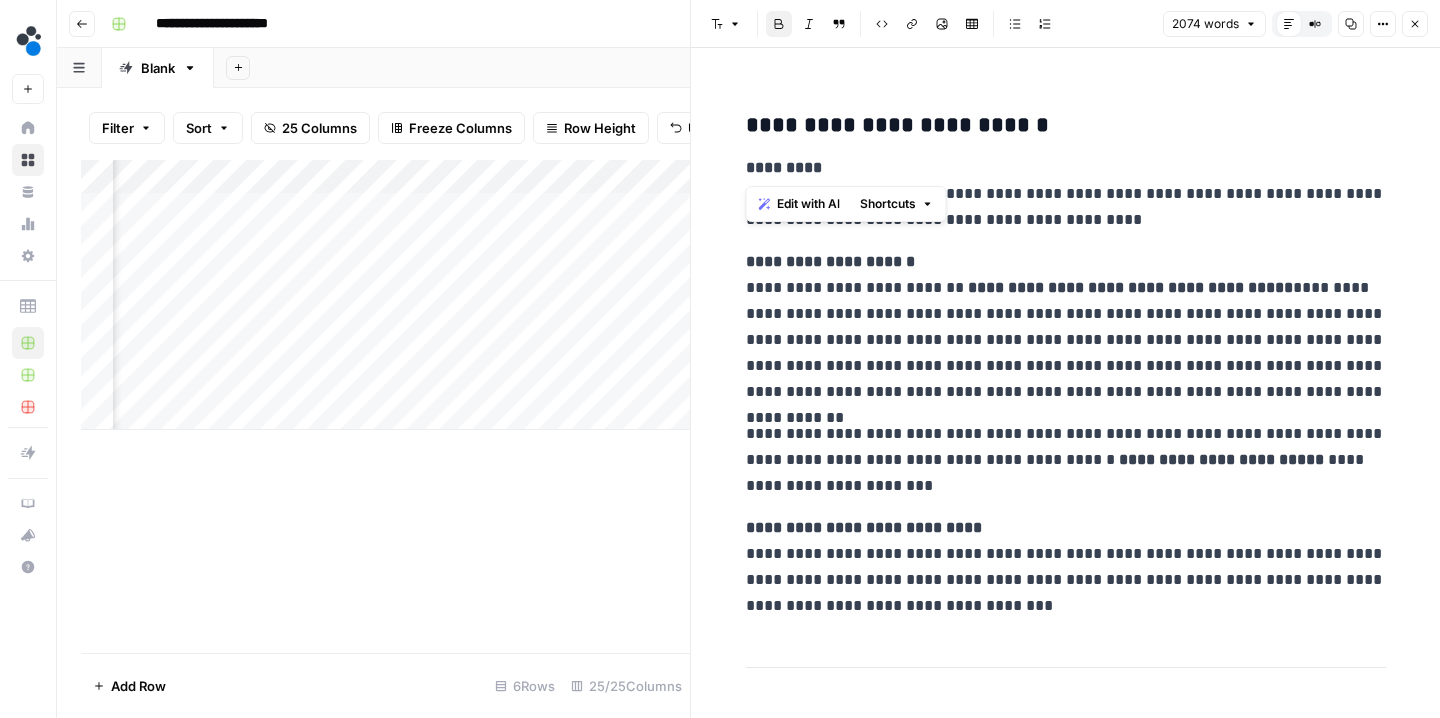 drag, startPoint x: 835, startPoint y: 171, endPoint x: 748, endPoint y: 169, distance: 87.02299 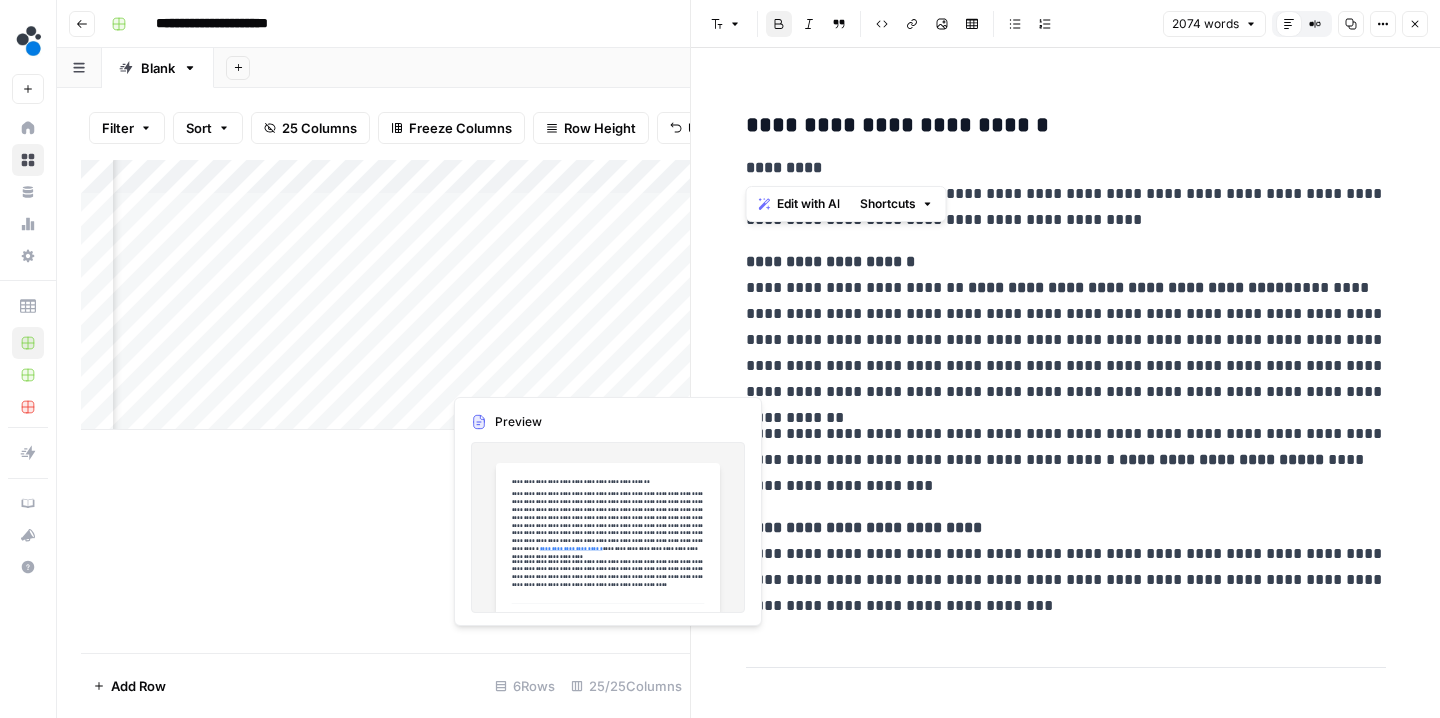 click on "Add Column" at bounding box center (385, 295) 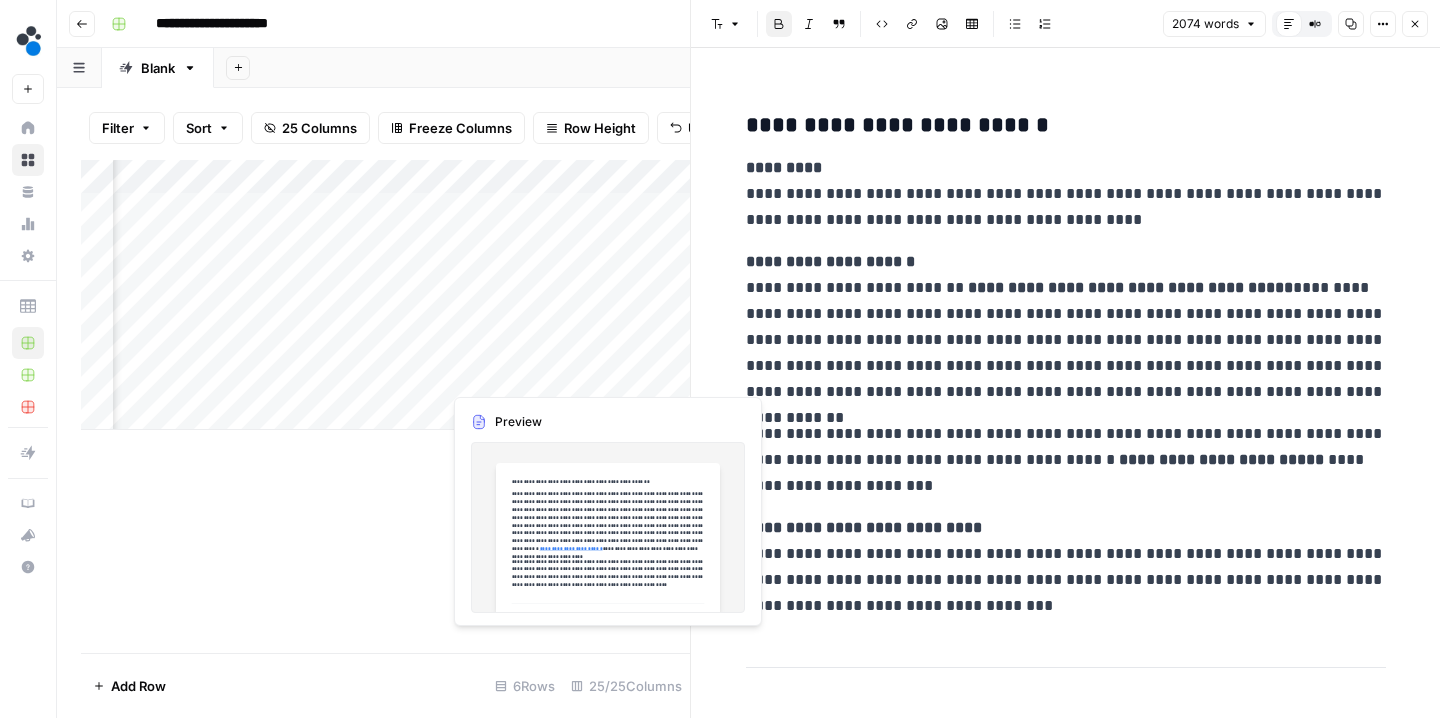 click on "Add Column" at bounding box center (385, 295) 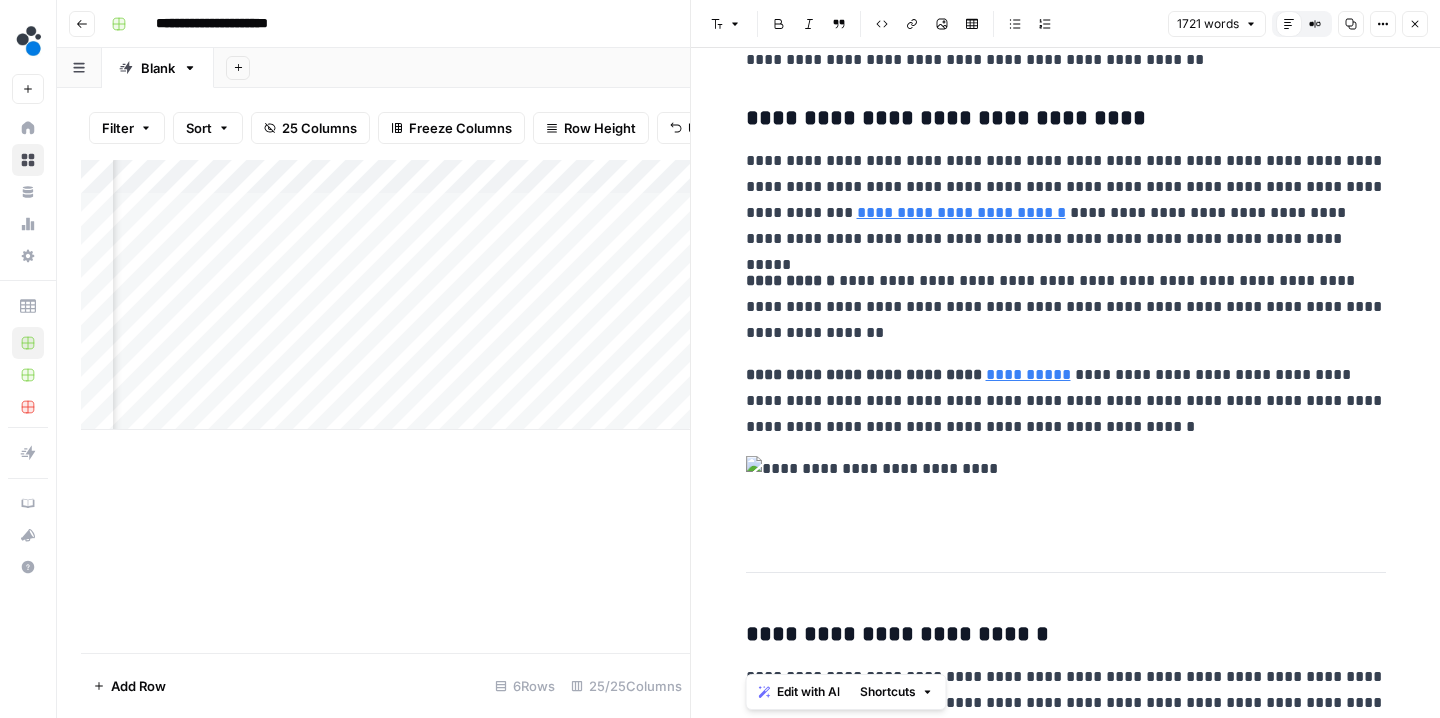scroll, scrollTop: 644, scrollLeft: 0, axis: vertical 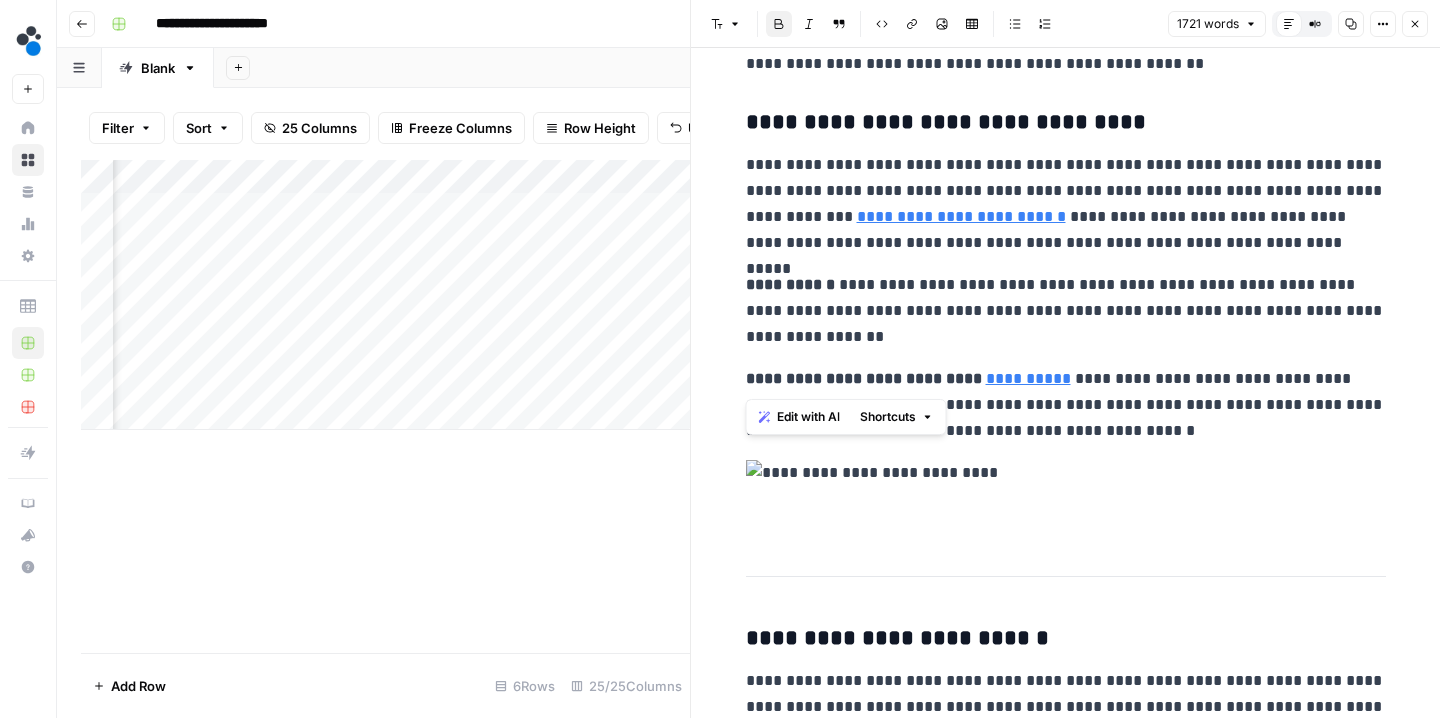 drag, startPoint x: 961, startPoint y: 383, endPoint x: 731, endPoint y: 381, distance: 230.0087 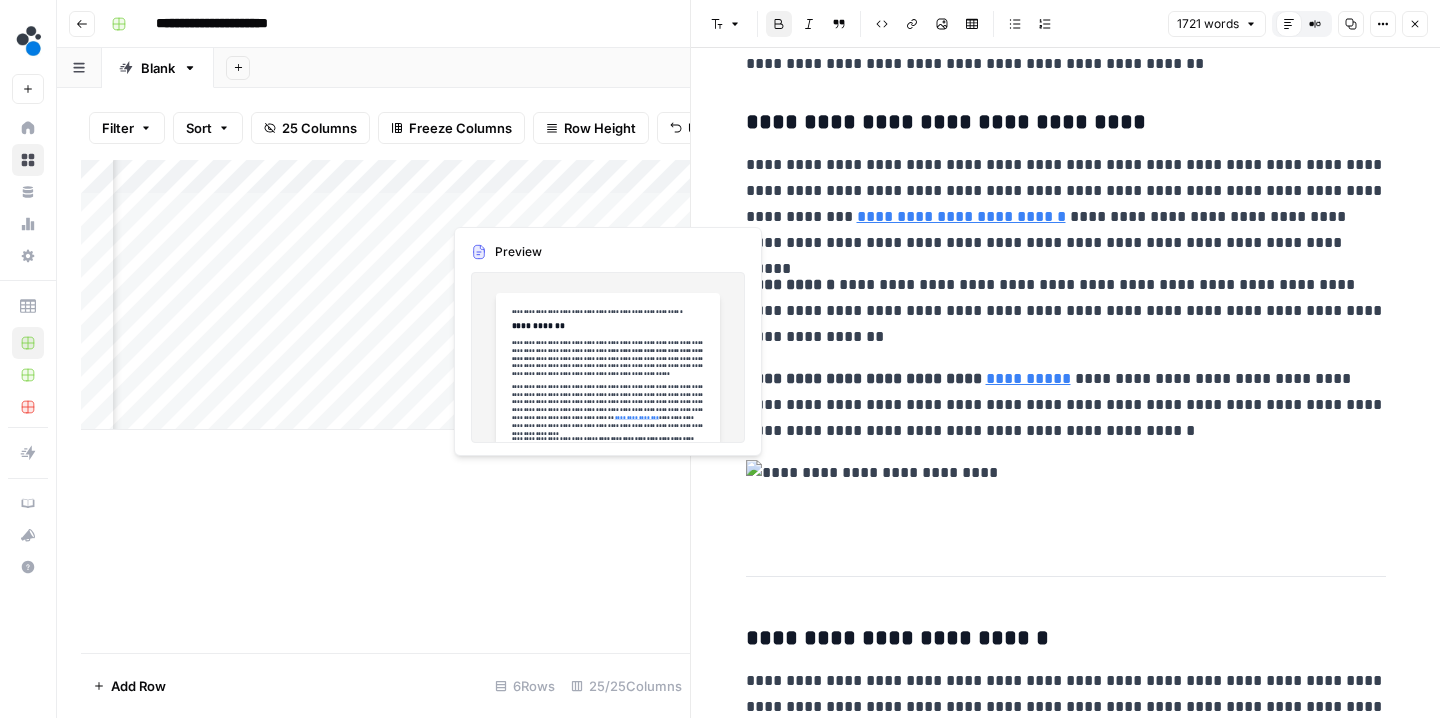 click on "Add Column" at bounding box center [385, 295] 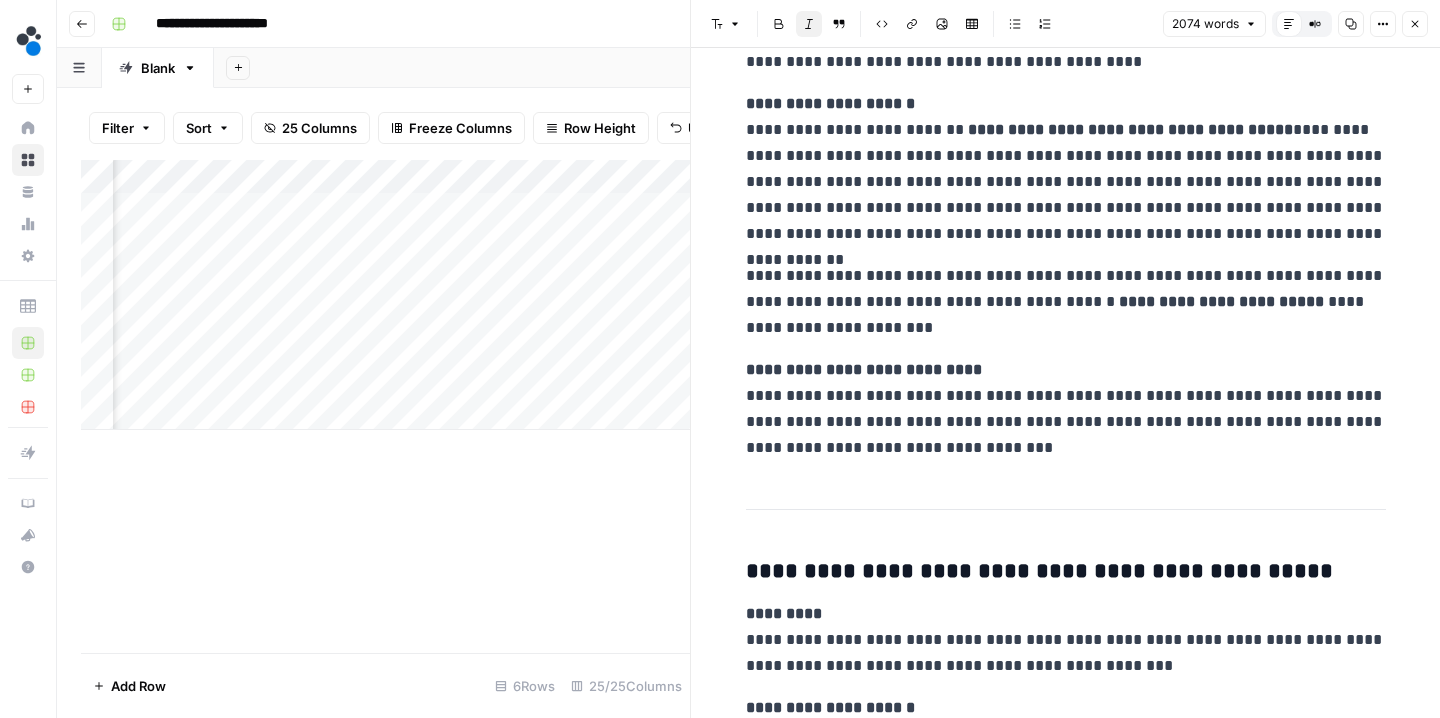 scroll, scrollTop: 943, scrollLeft: 0, axis: vertical 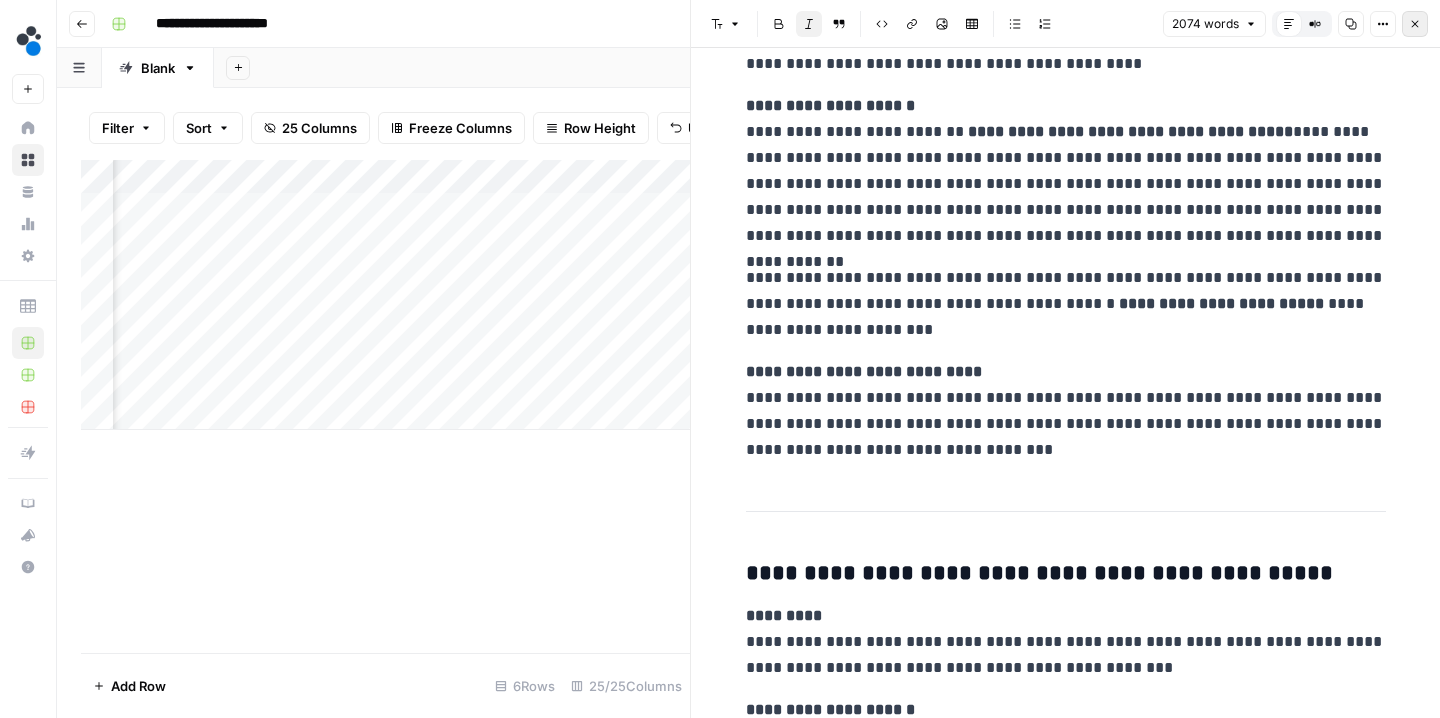 click on "Close" at bounding box center (1415, 24) 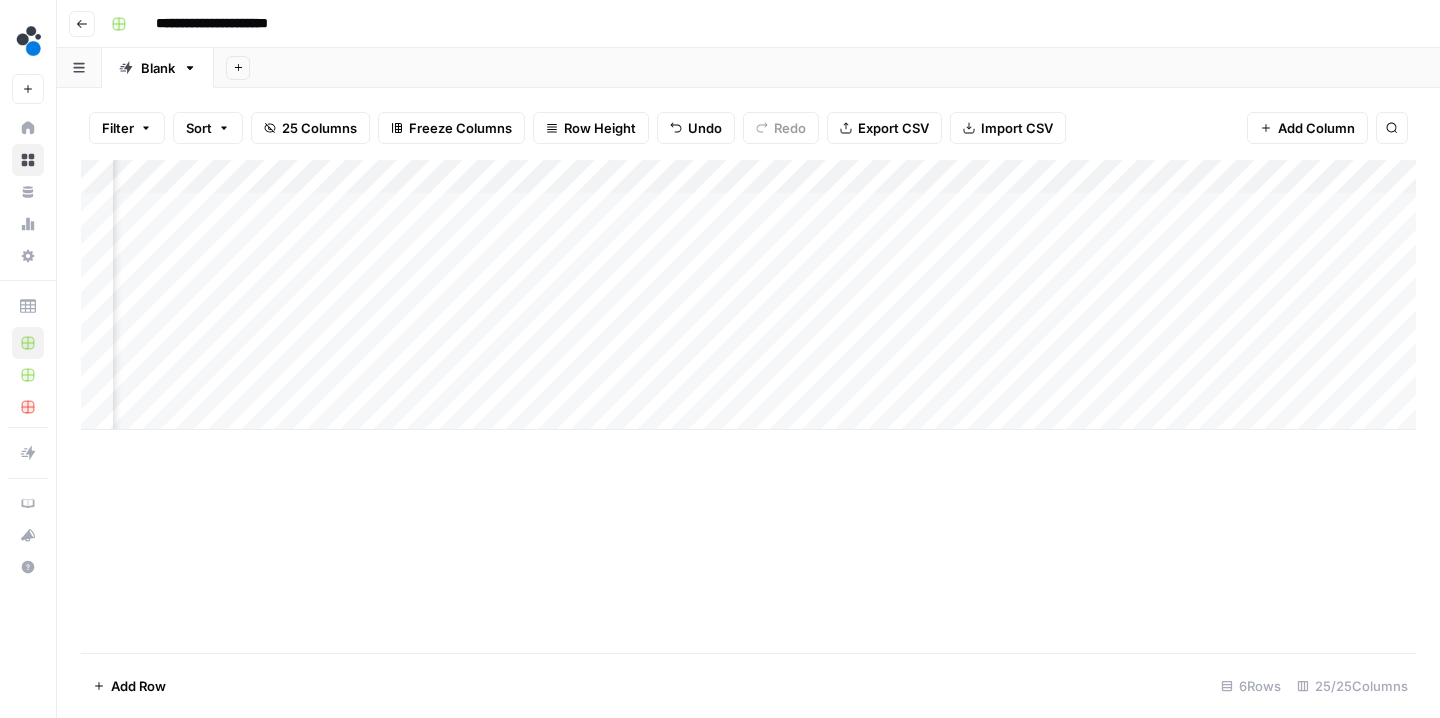 click on "Add Column" at bounding box center (748, 295) 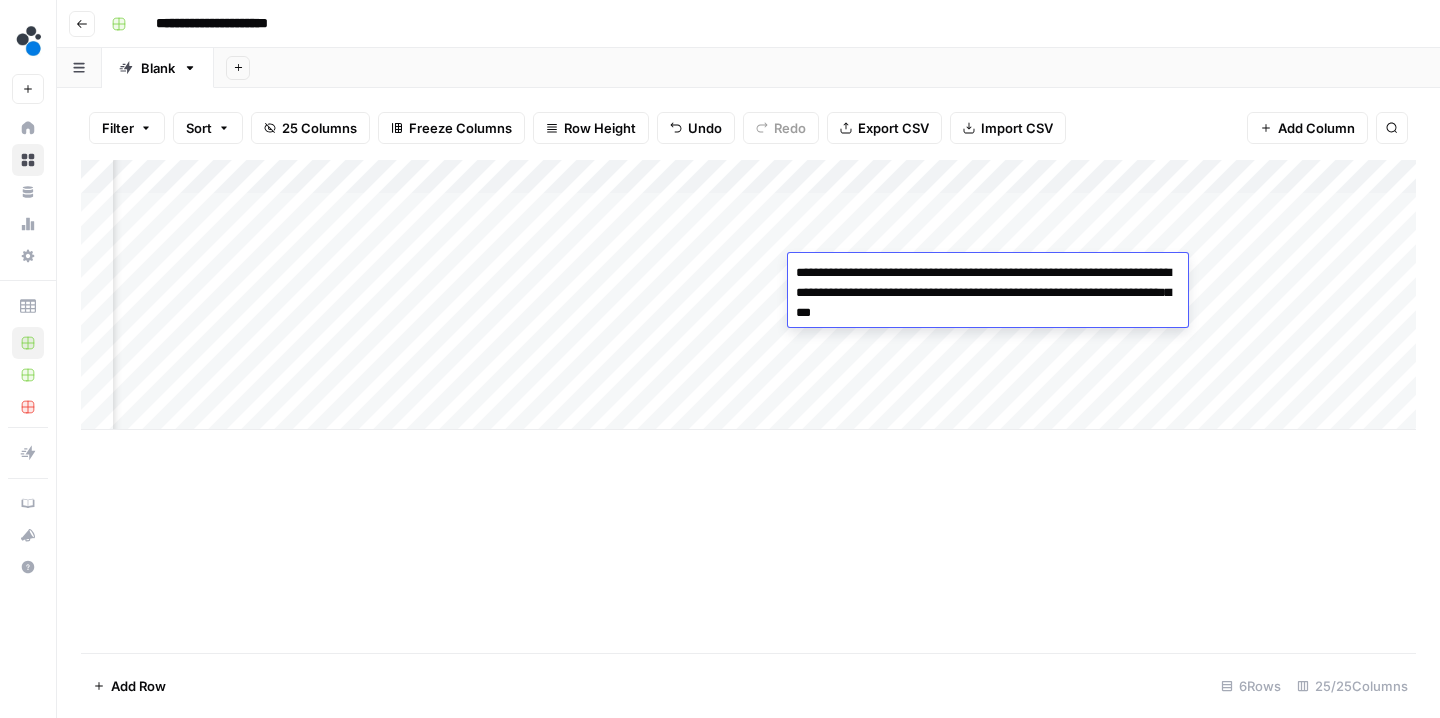 click on "Add Column" at bounding box center [748, 406] 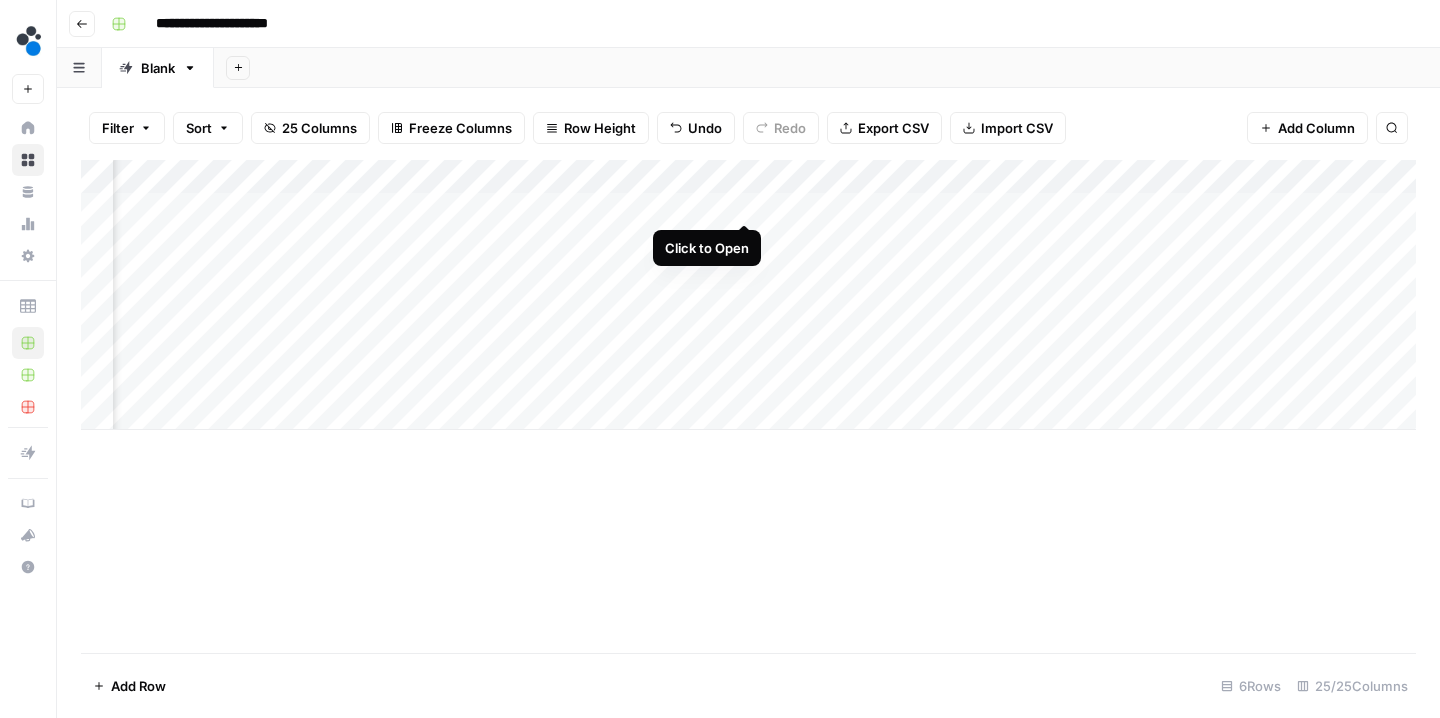 click on "Add Column" at bounding box center (748, 295) 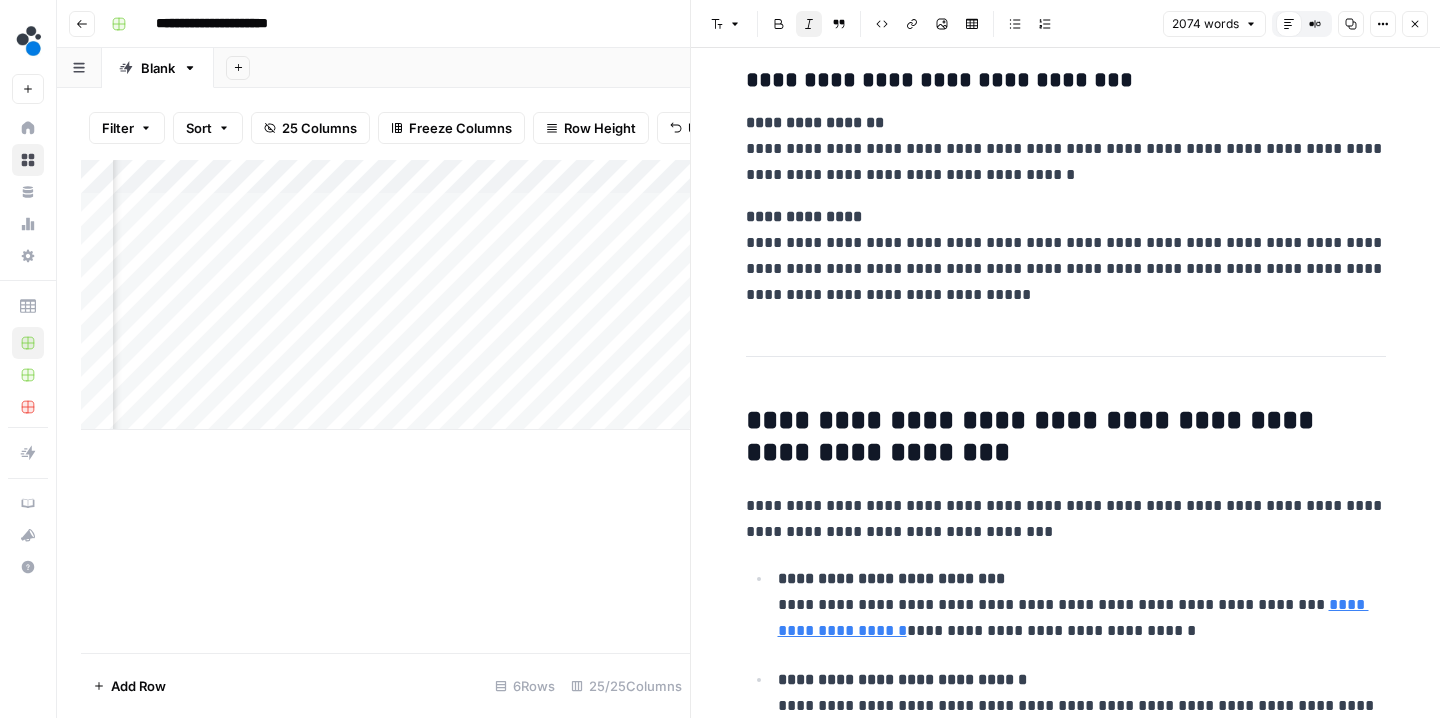 scroll, scrollTop: 6514, scrollLeft: 0, axis: vertical 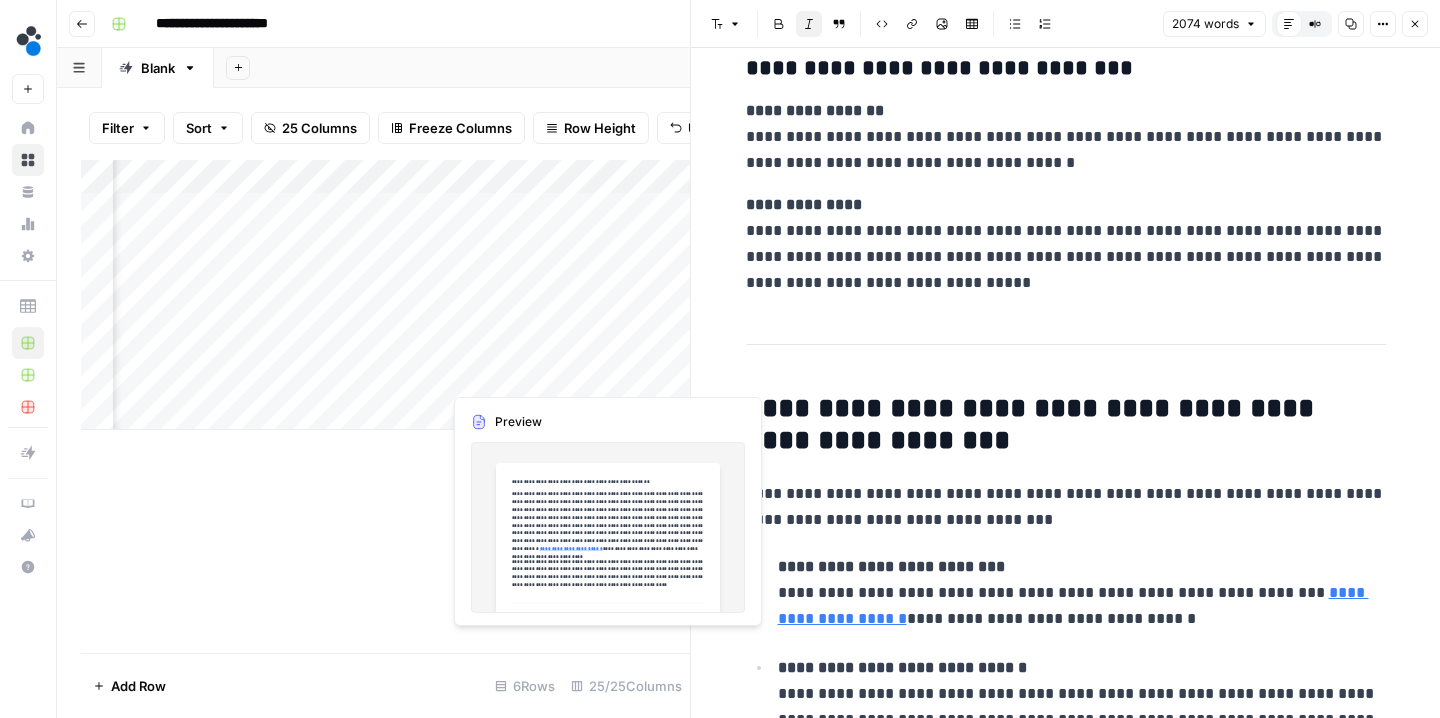 click on "Add Column" at bounding box center (385, 295) 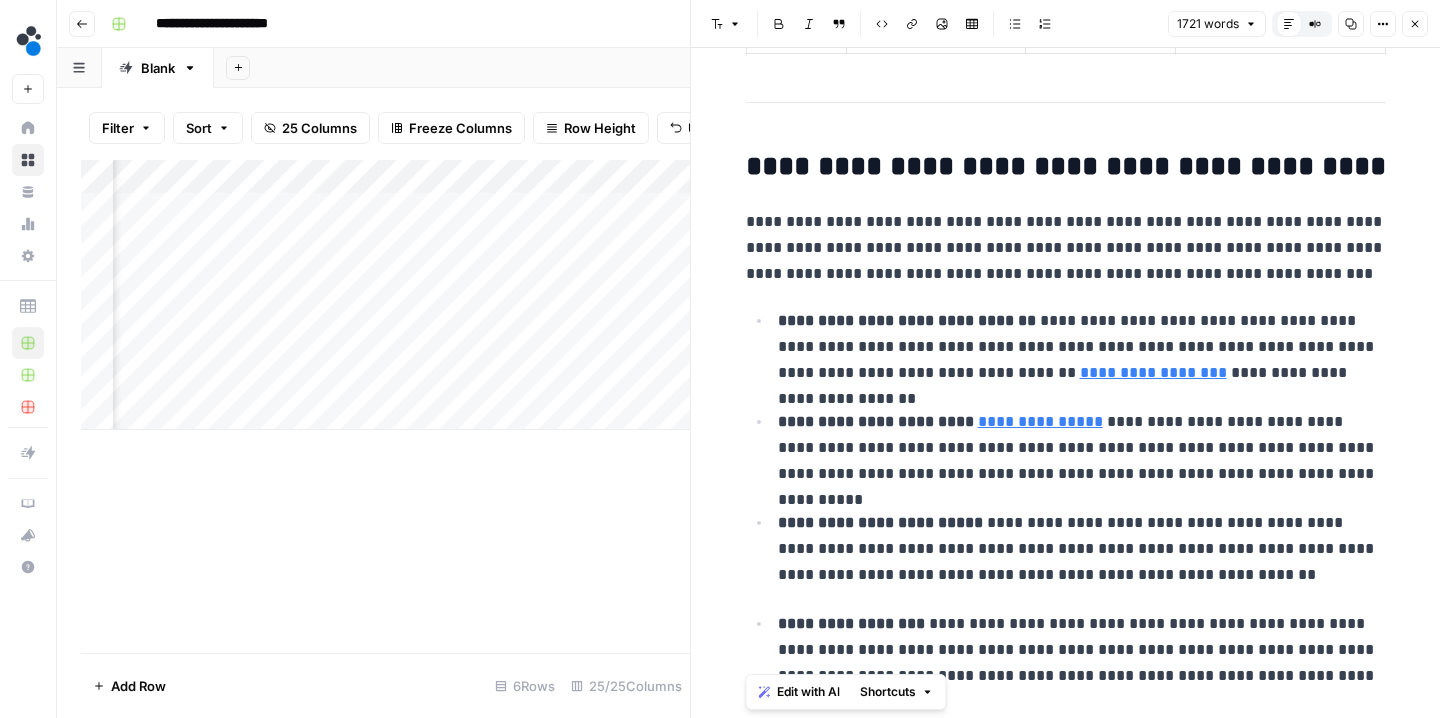 scroll, scrollTop: 3456, scrollLeft: 0, axis: vertical 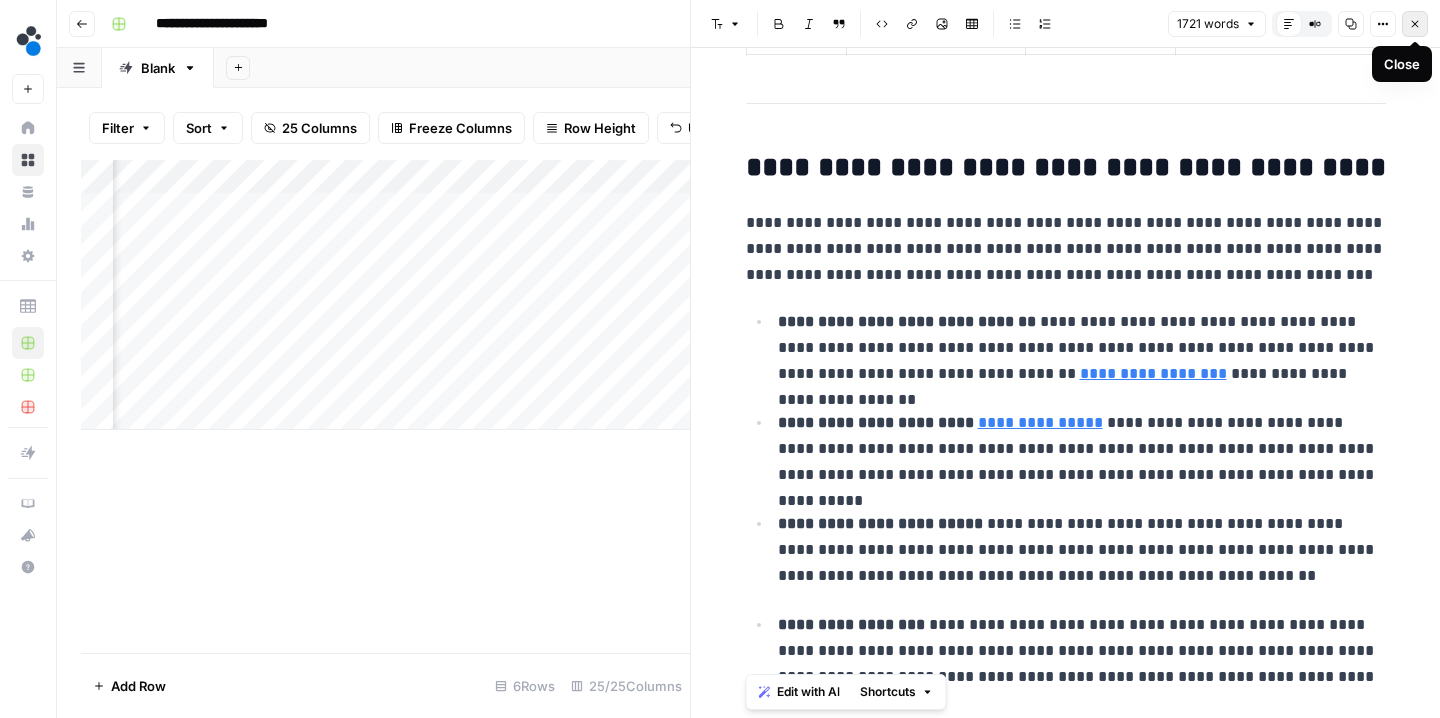 click on "Close" at bounding box center (1415, 24) 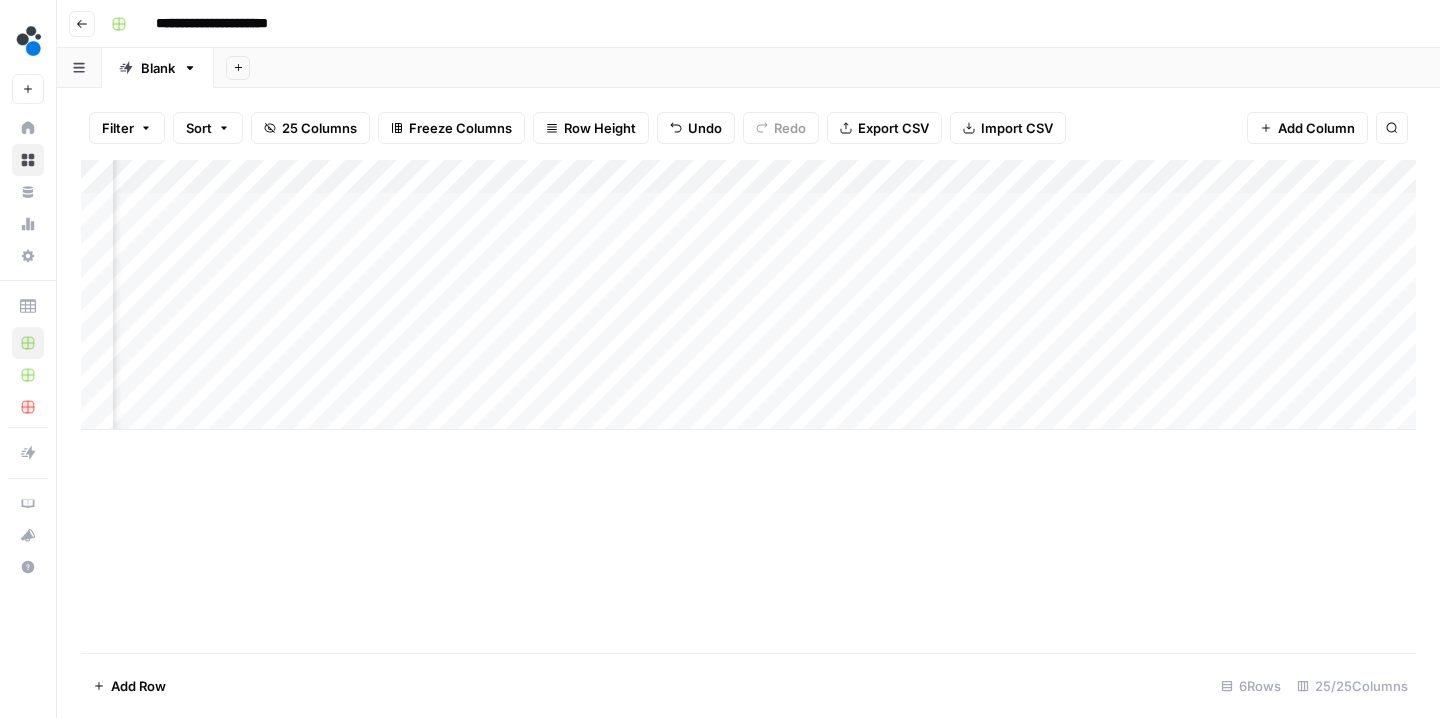 click on "Add Column" at bounding box center [748, 295] 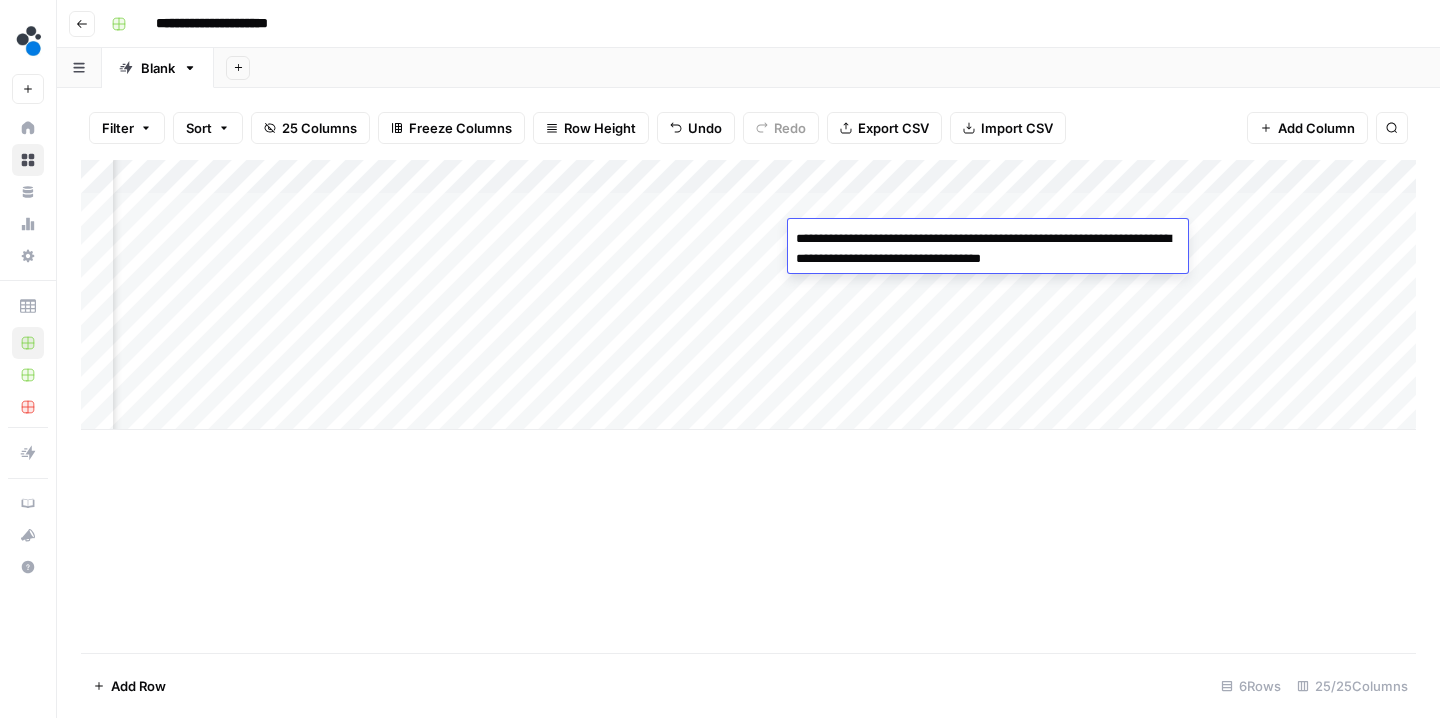 click on "Add Column" at bounding box center [748, 406] 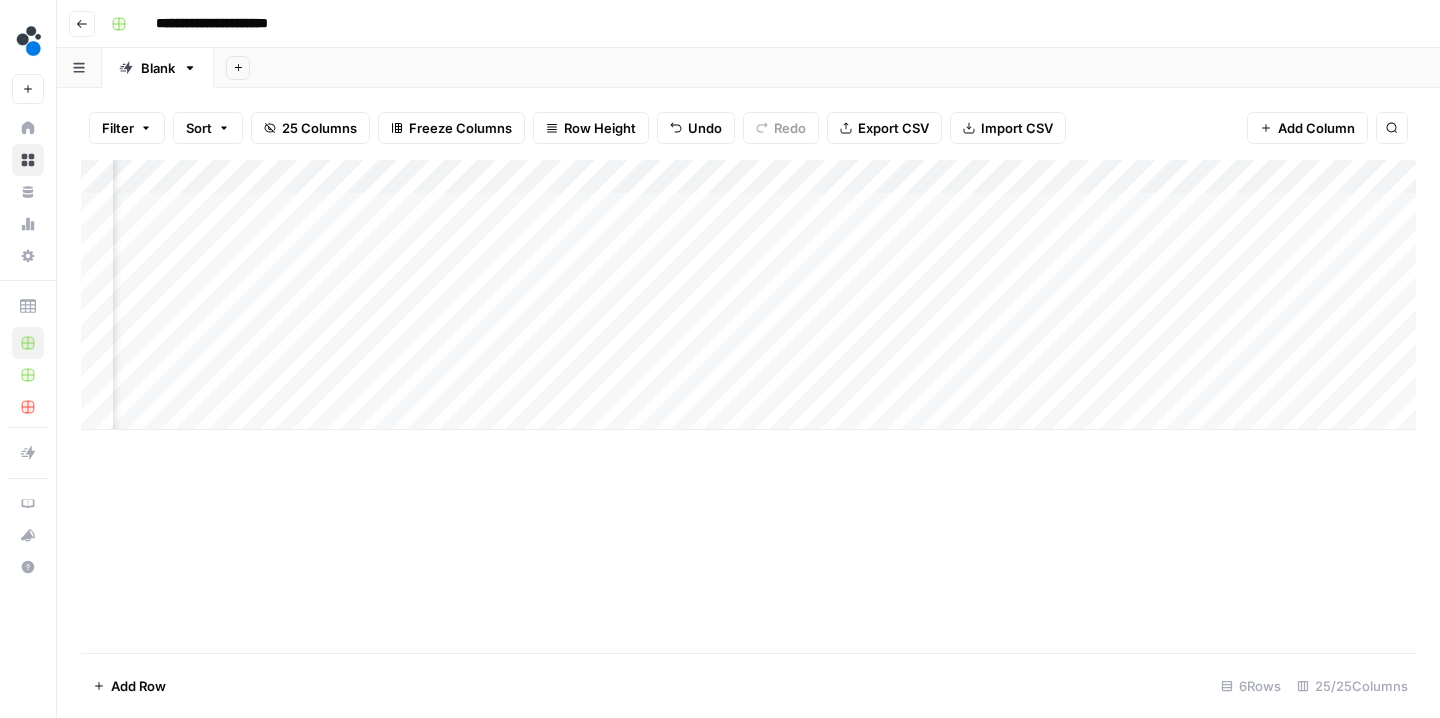 click on "Add Column" at bounding box center (748, 295) 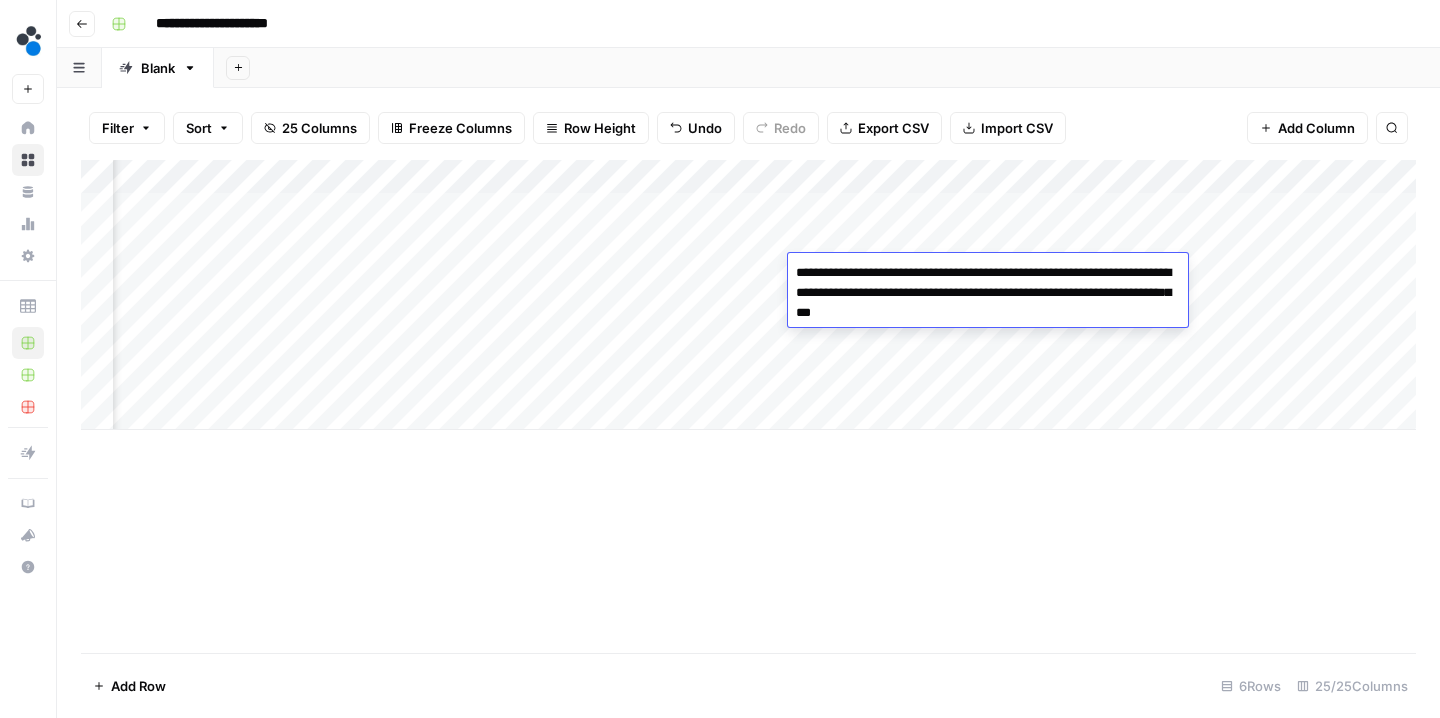 click on "Add Column" at bounding box center [748, 406] 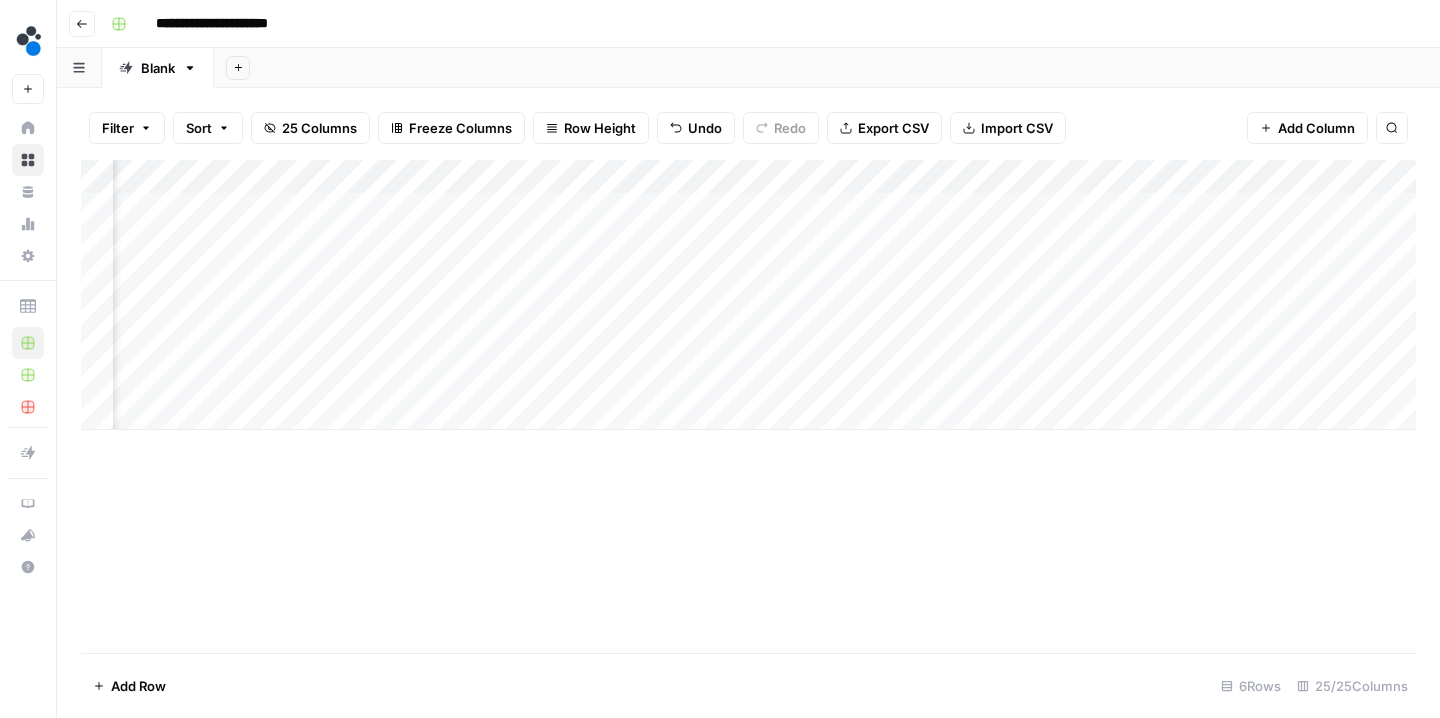 click on "Add Column" at bounding box center (748, 295) 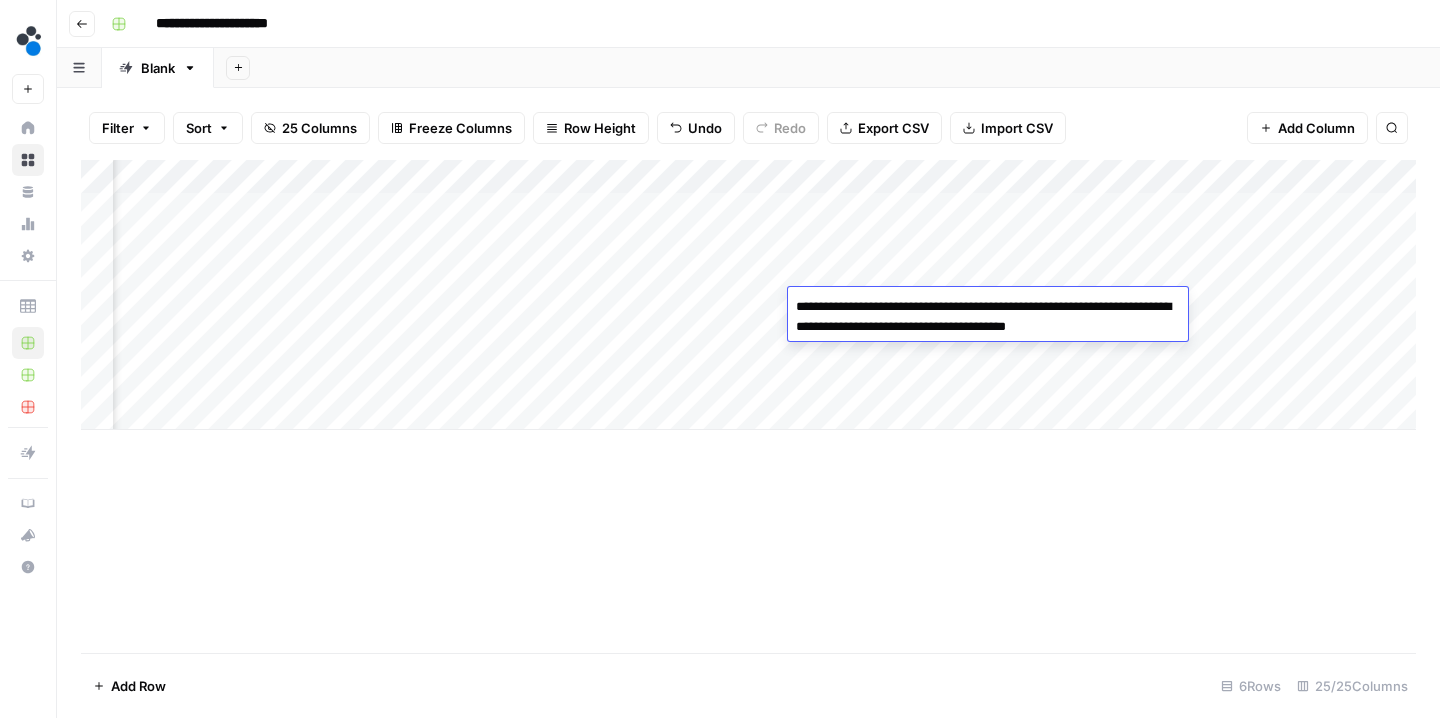 click on "**********" at bounding box center (988, 317) 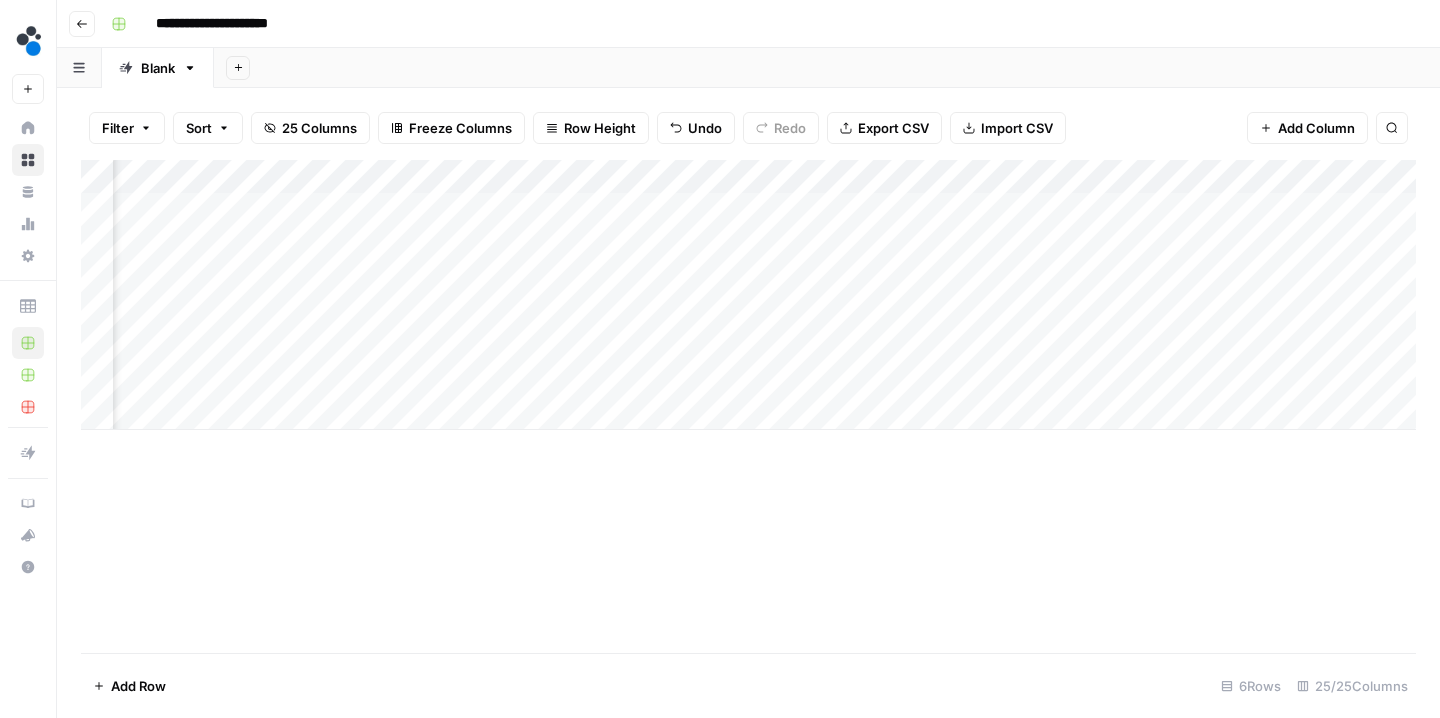 click on "Add Column" at bounding box center (748, 406) 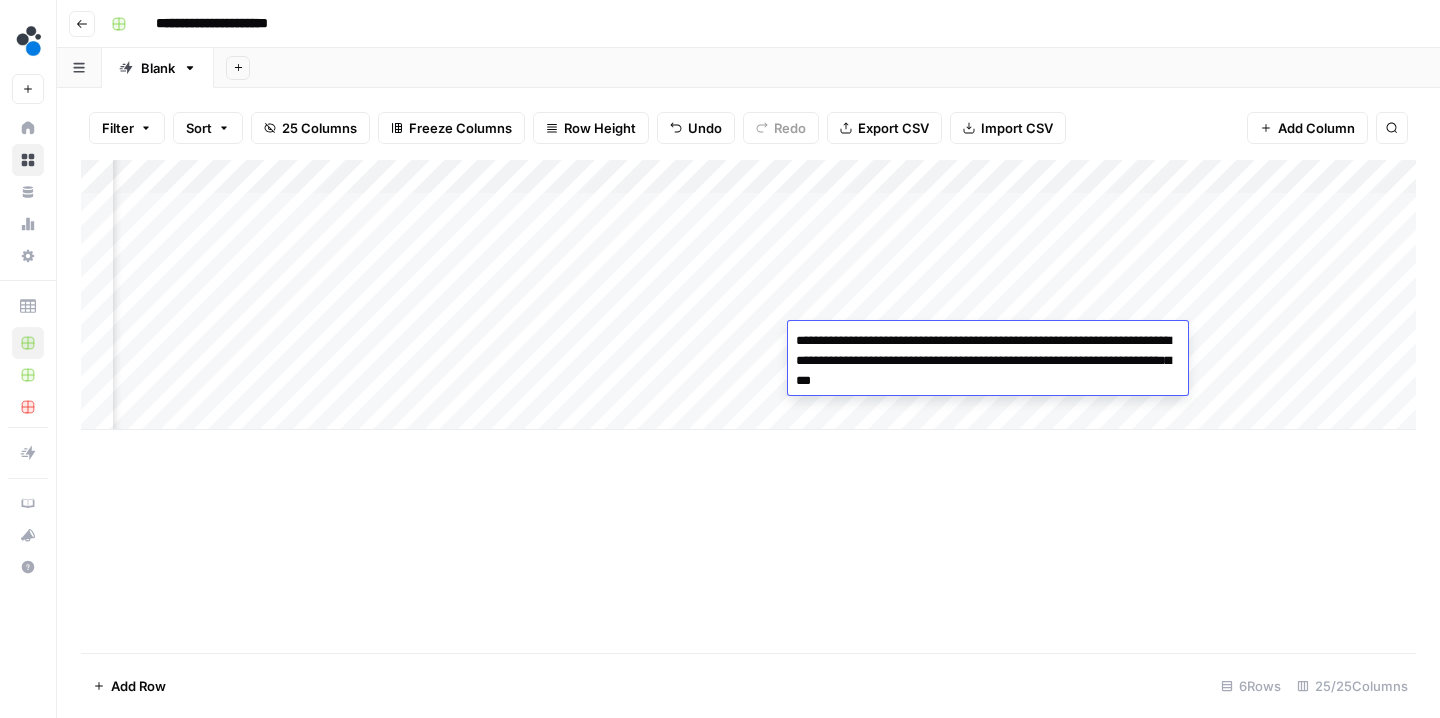 click on "Add Column" at bounding box center (748, 406) 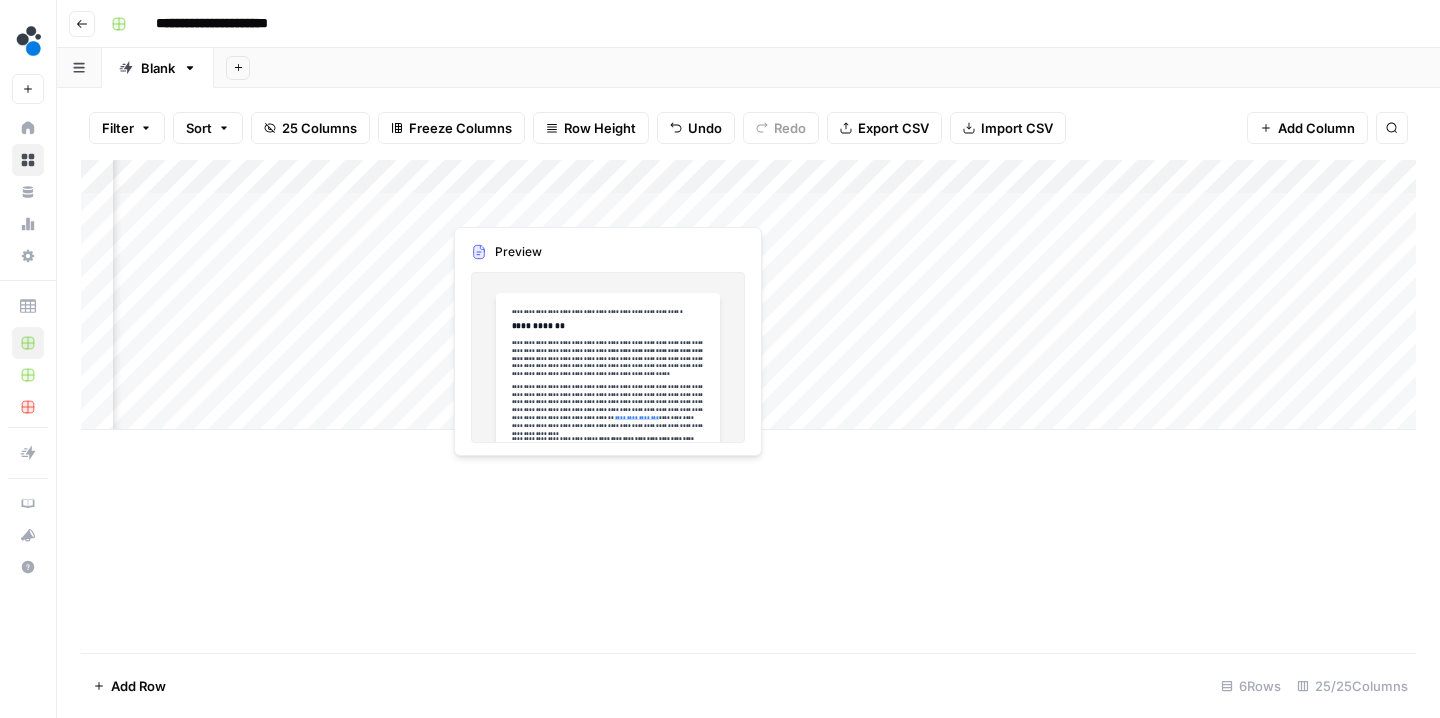click on "Add Column" at bounding box center (748, 295) 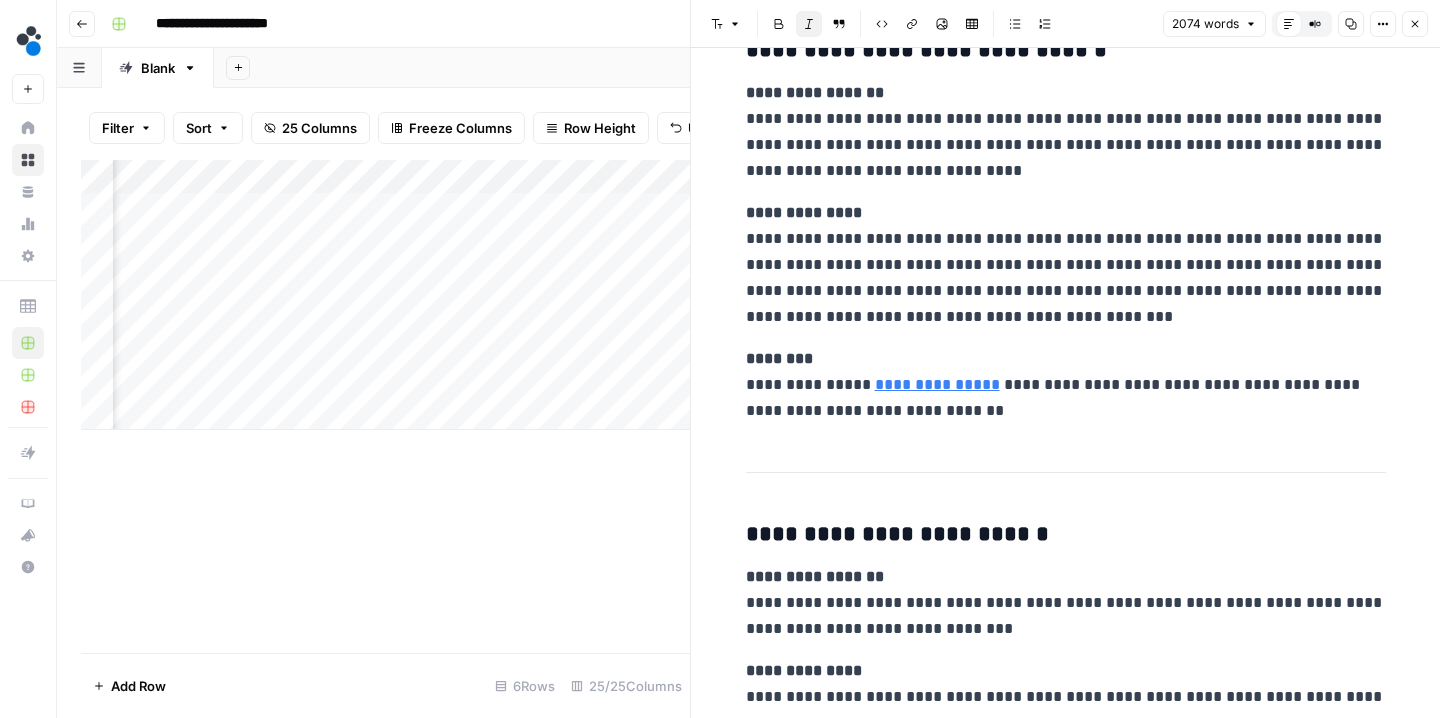 scroll, scrollTop: 5347, scrollLeft: 0, axis: vertical 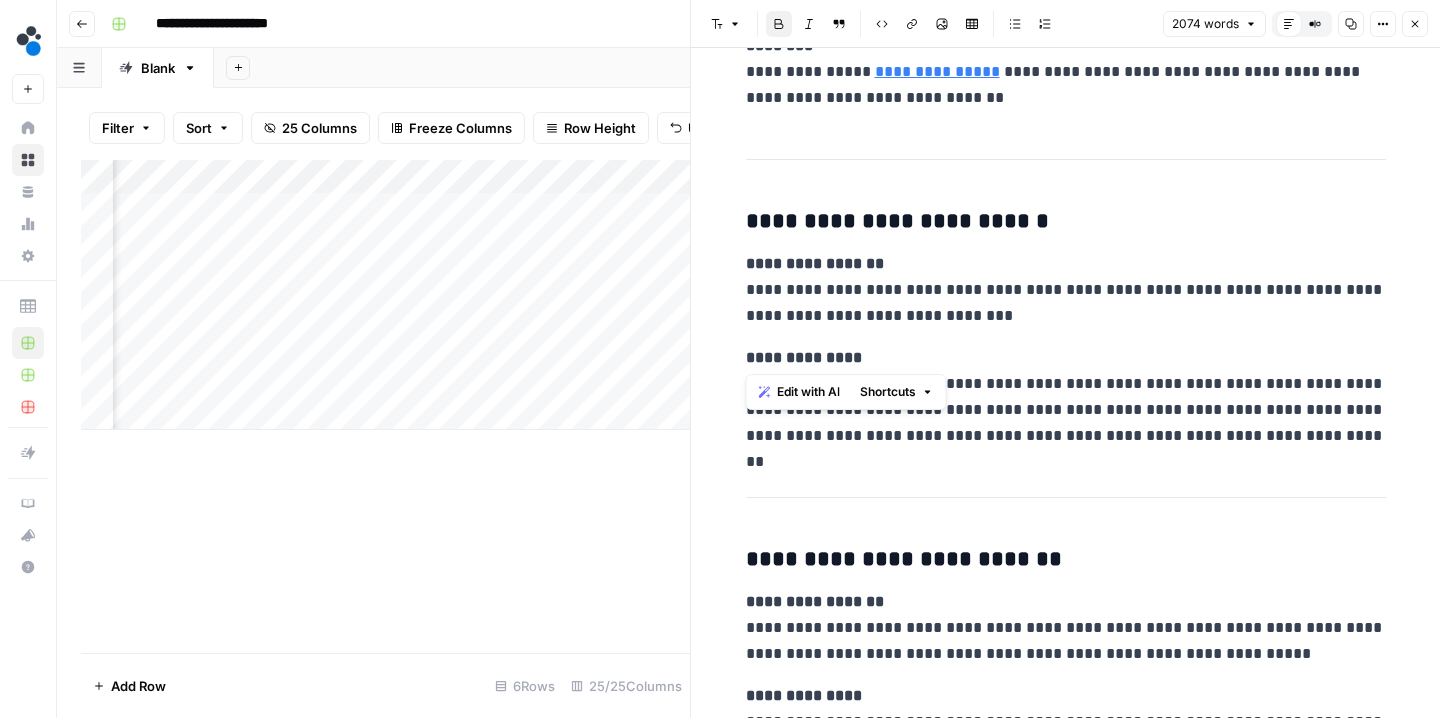 drag, startPoint x: 859, startPoint y: 354, endPoint x: 749, endPoint y: 354, distance: 110 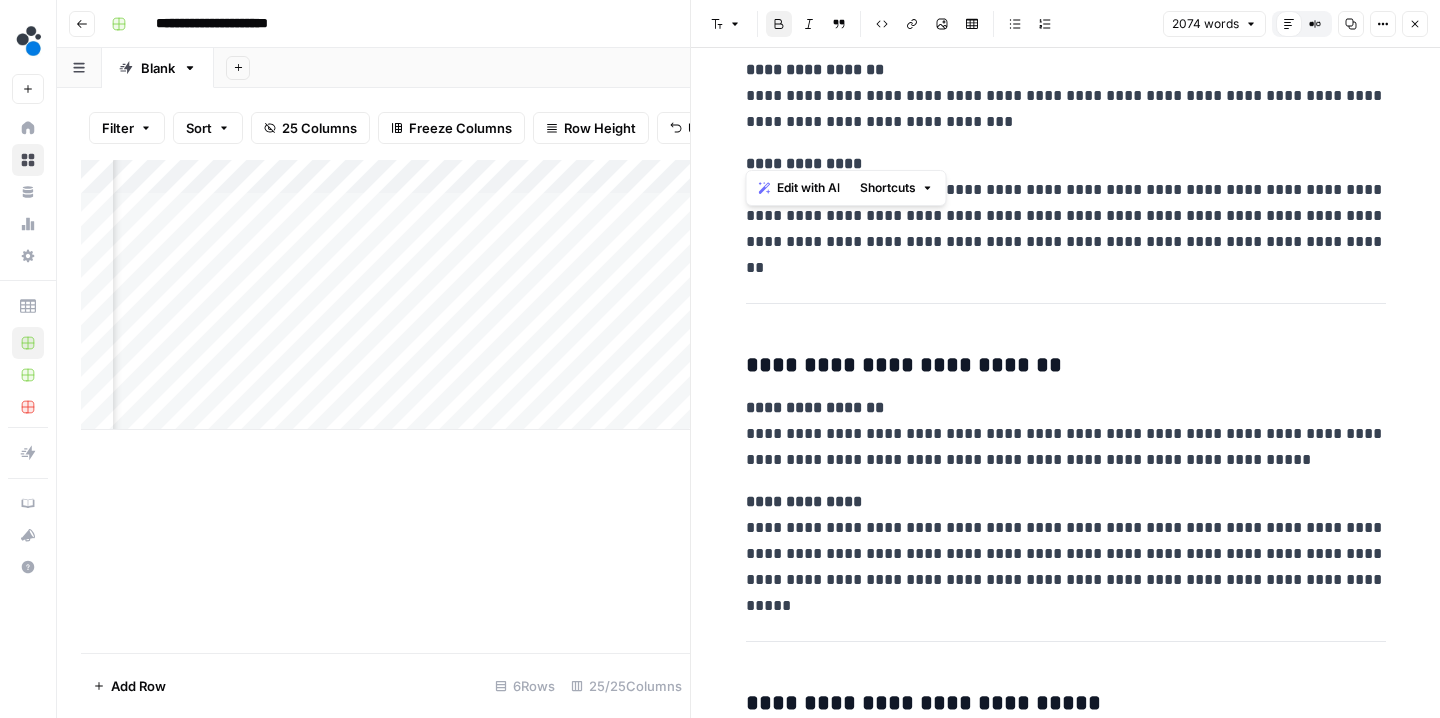 scroll, scrollTop: 5551, scrollLeft: 0, axis: vertical 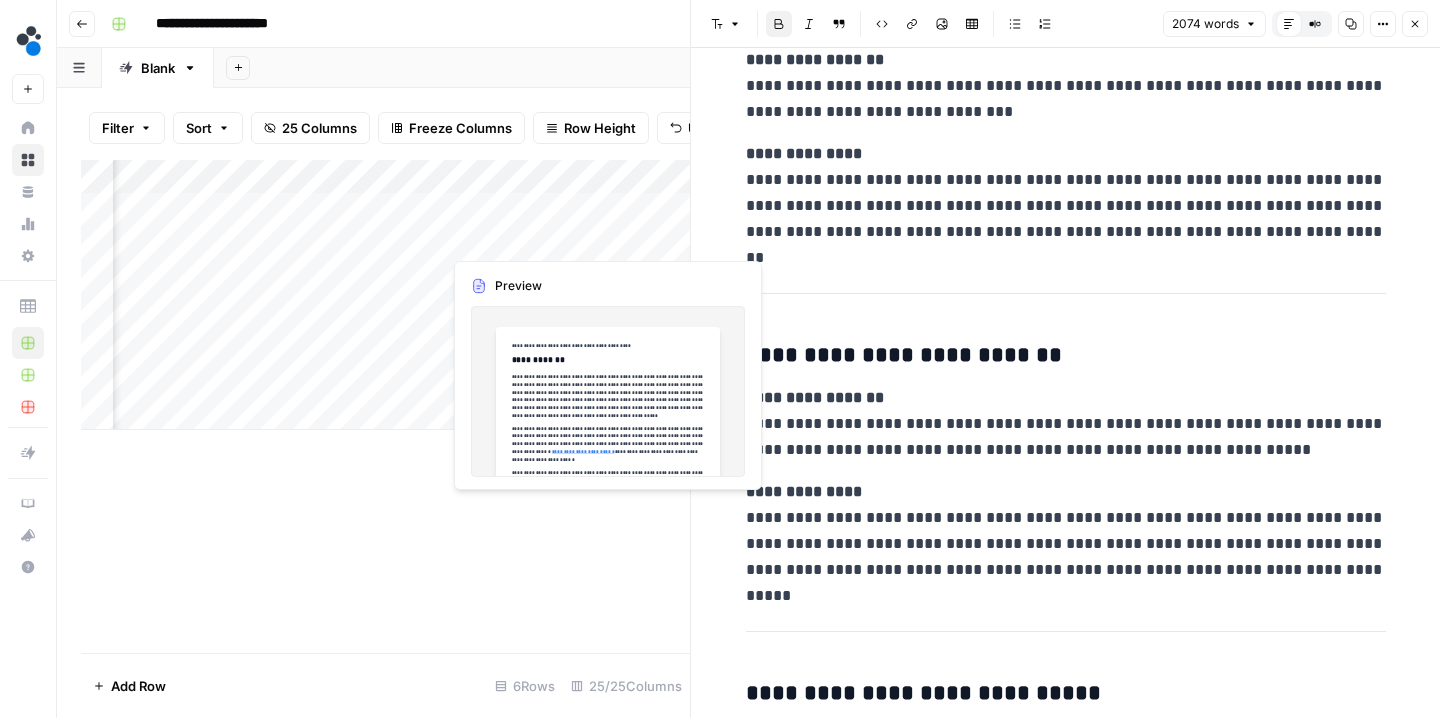 click on "Add Column" at bounding box center [385, 295] 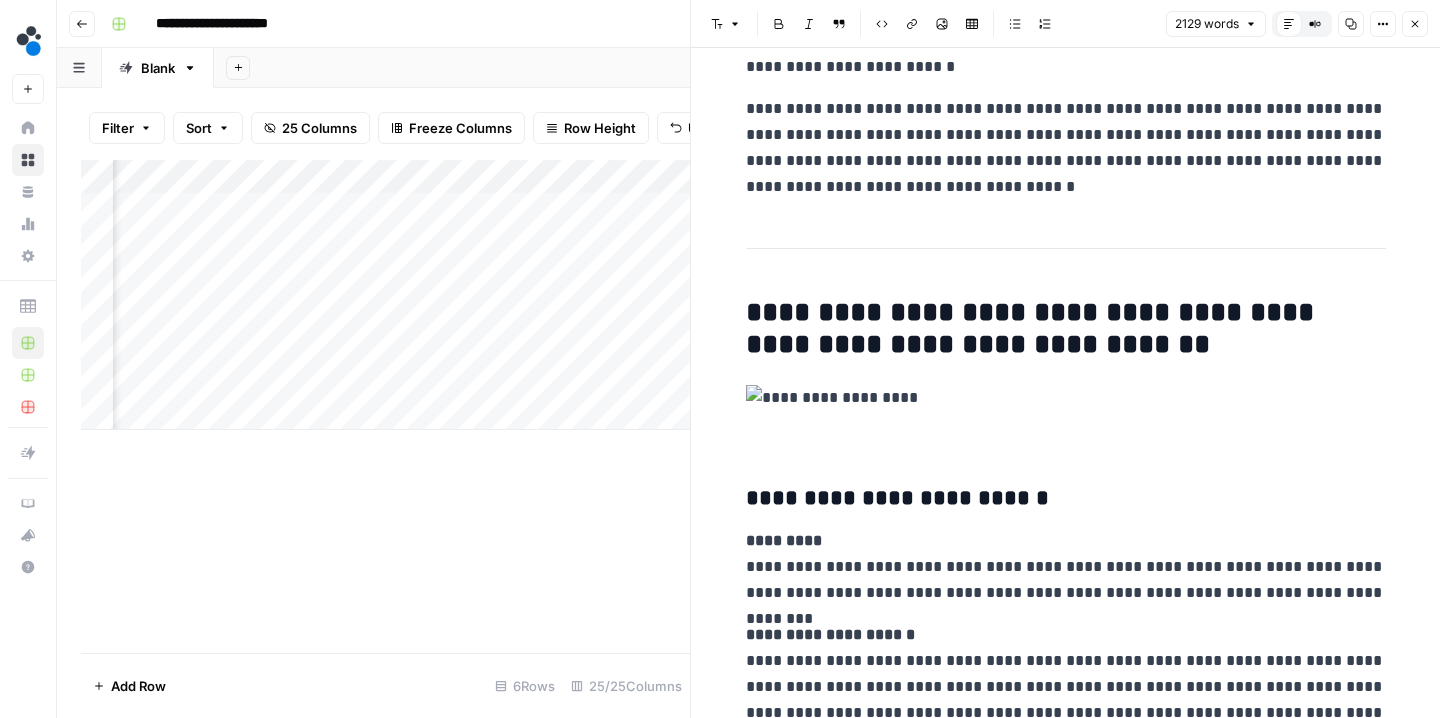 scroll, scrollTop: 385, scrollLeft: 0, axis: vertical 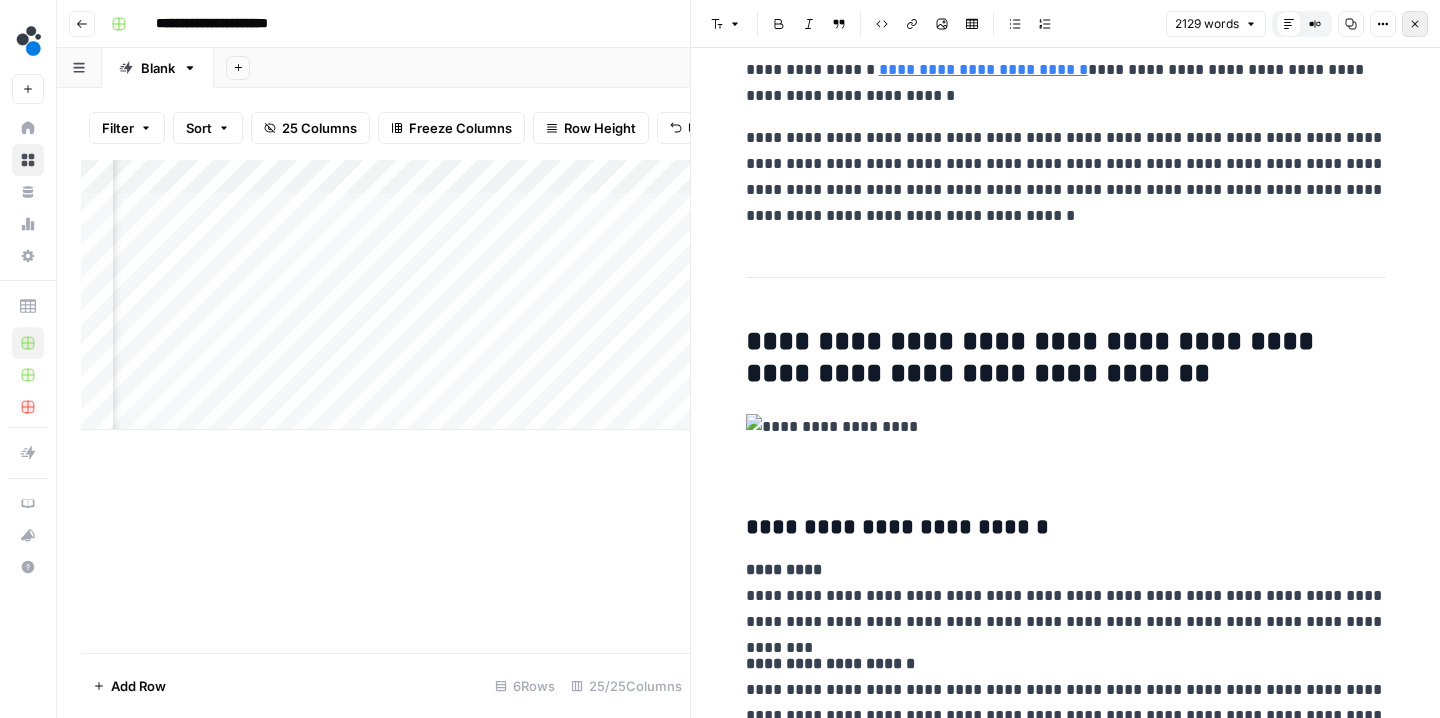 click on "Close" at bounding box center [1415, 24] 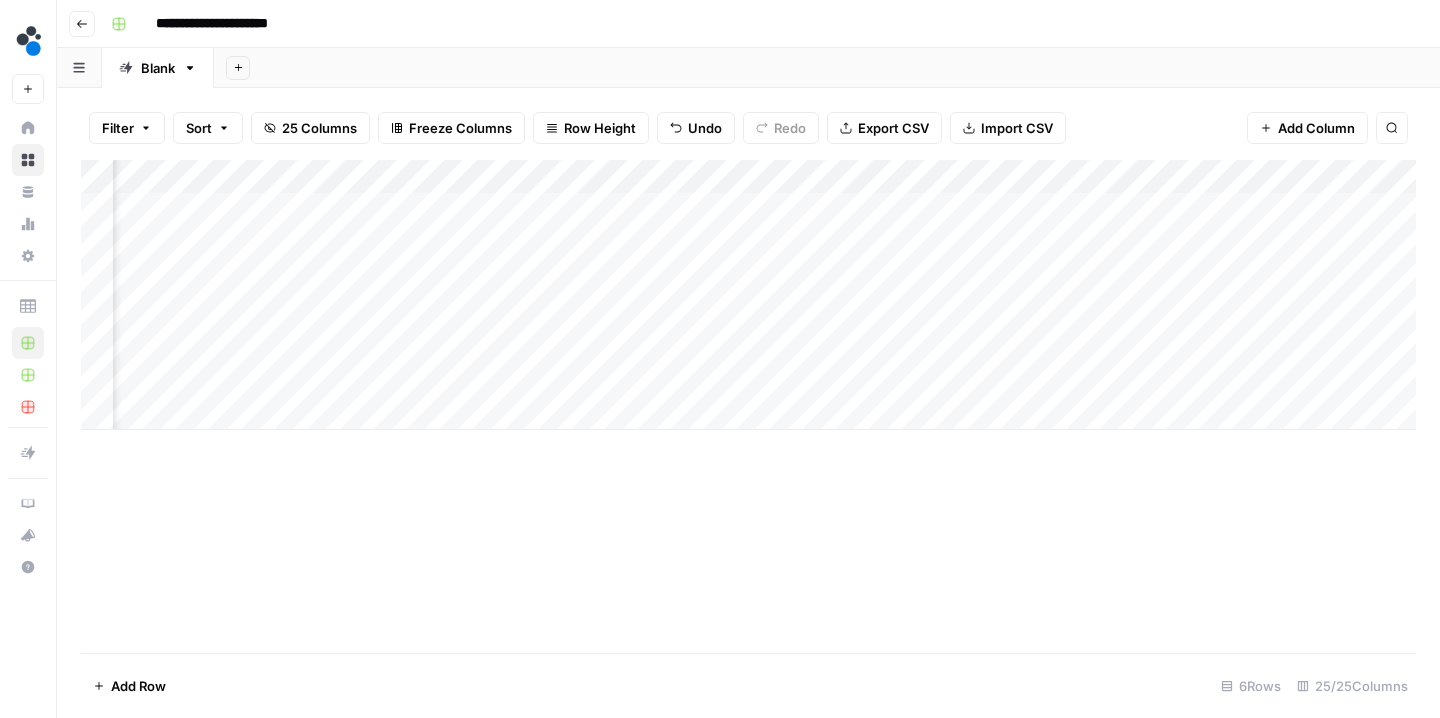 click on "Add Column" at bounding box center [748, 295] 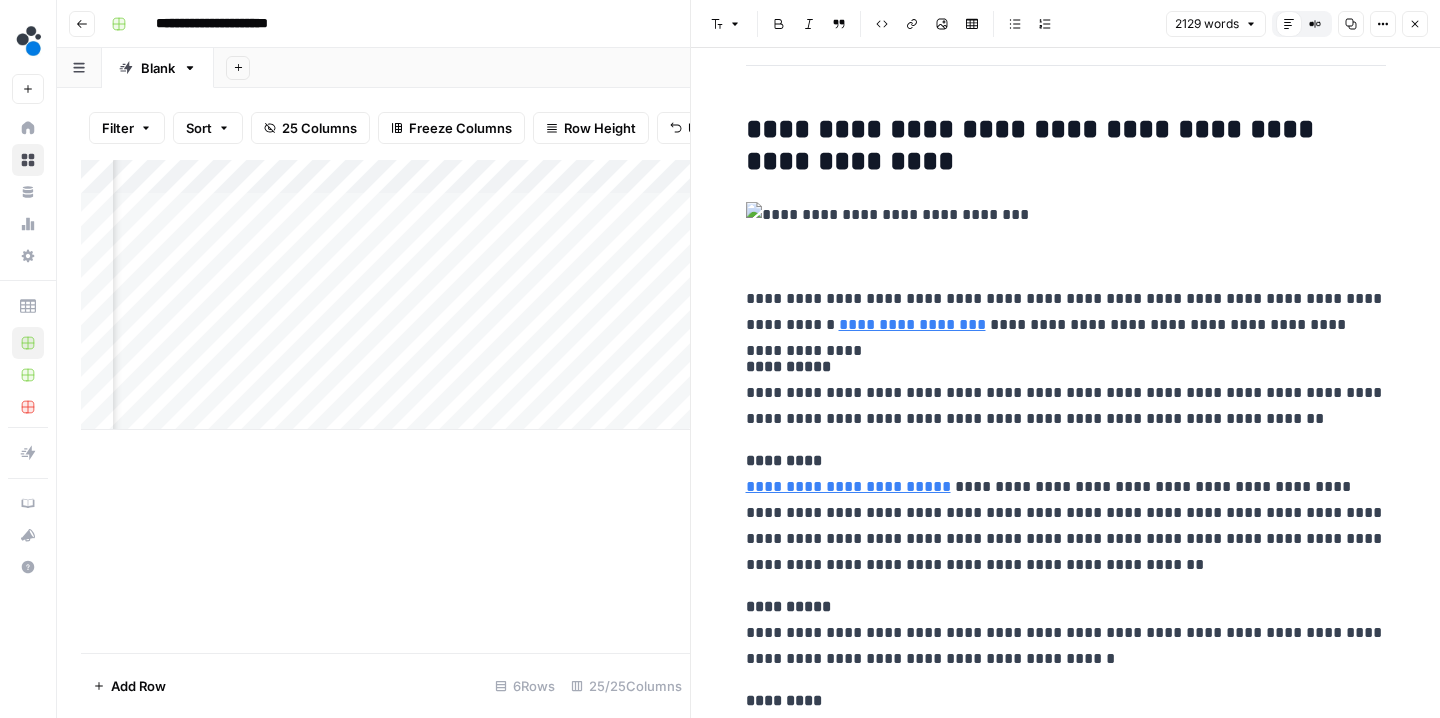 scroll, scrollTop: 4401, scrollLeft: 0, axis: vertical 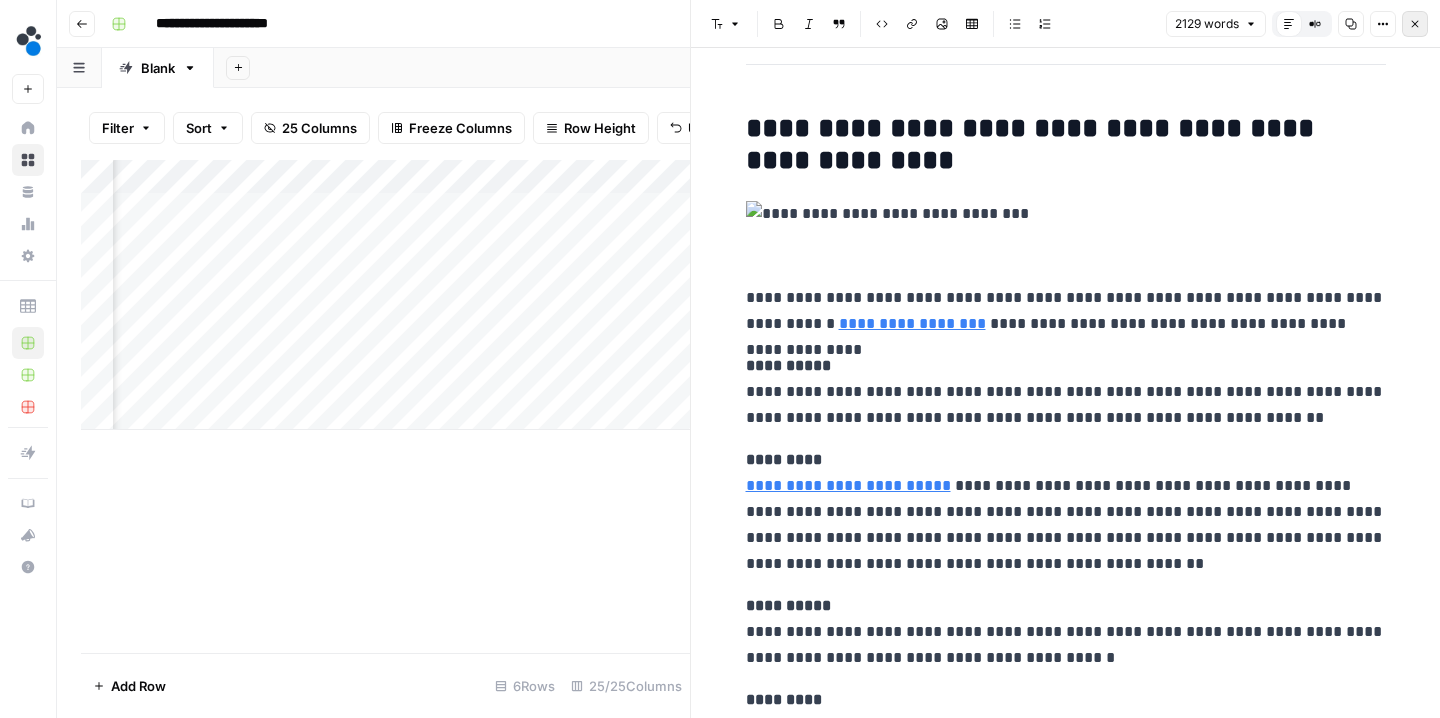 click 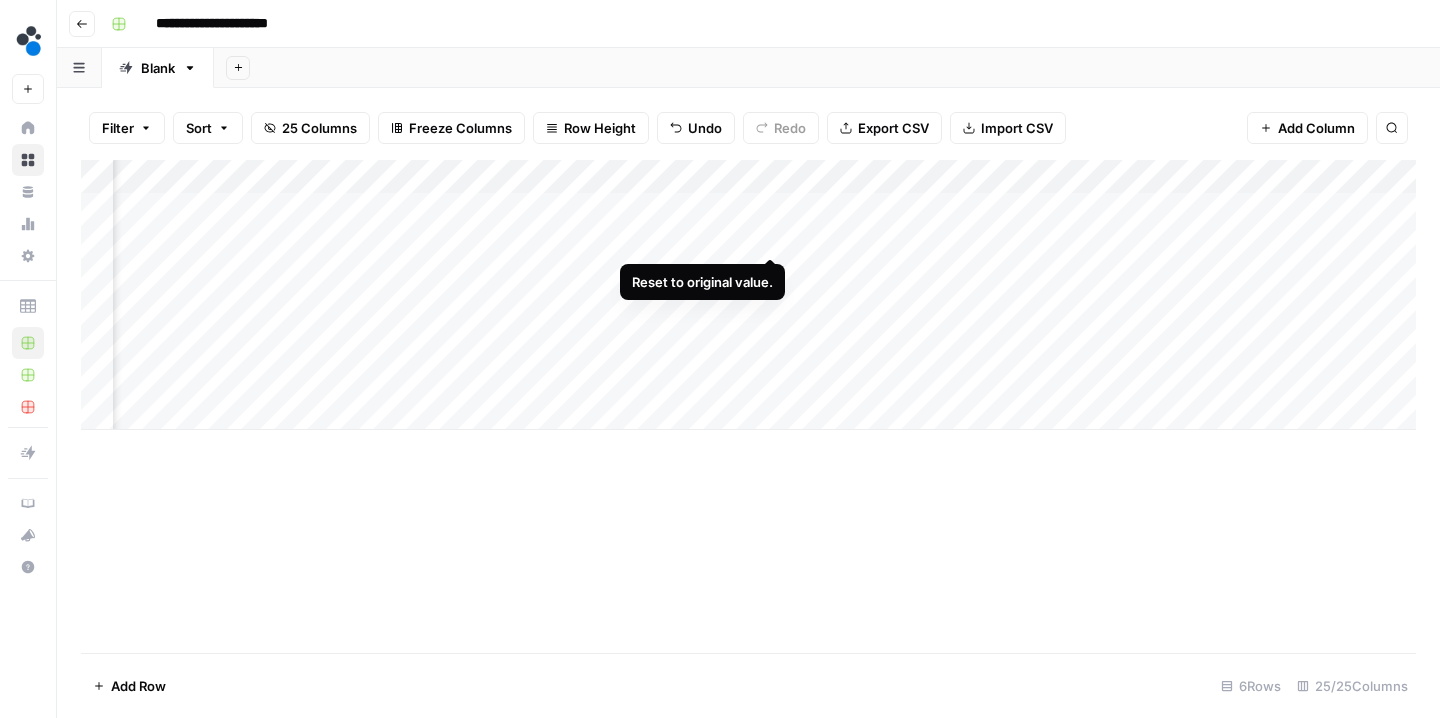 click on "Add Column" at bounding box center [748, 295] 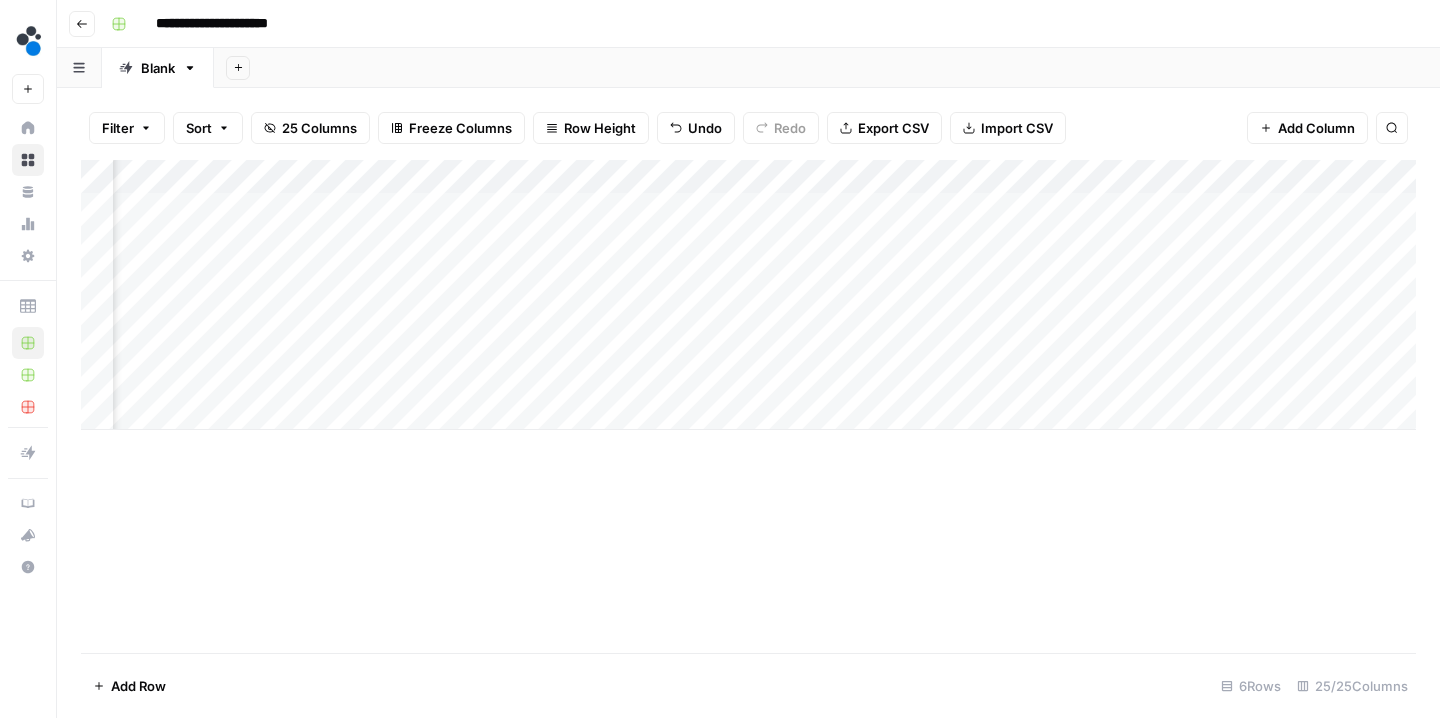 scroll, scrollTop: 0, scrollLeft: 132, axis: horizontal 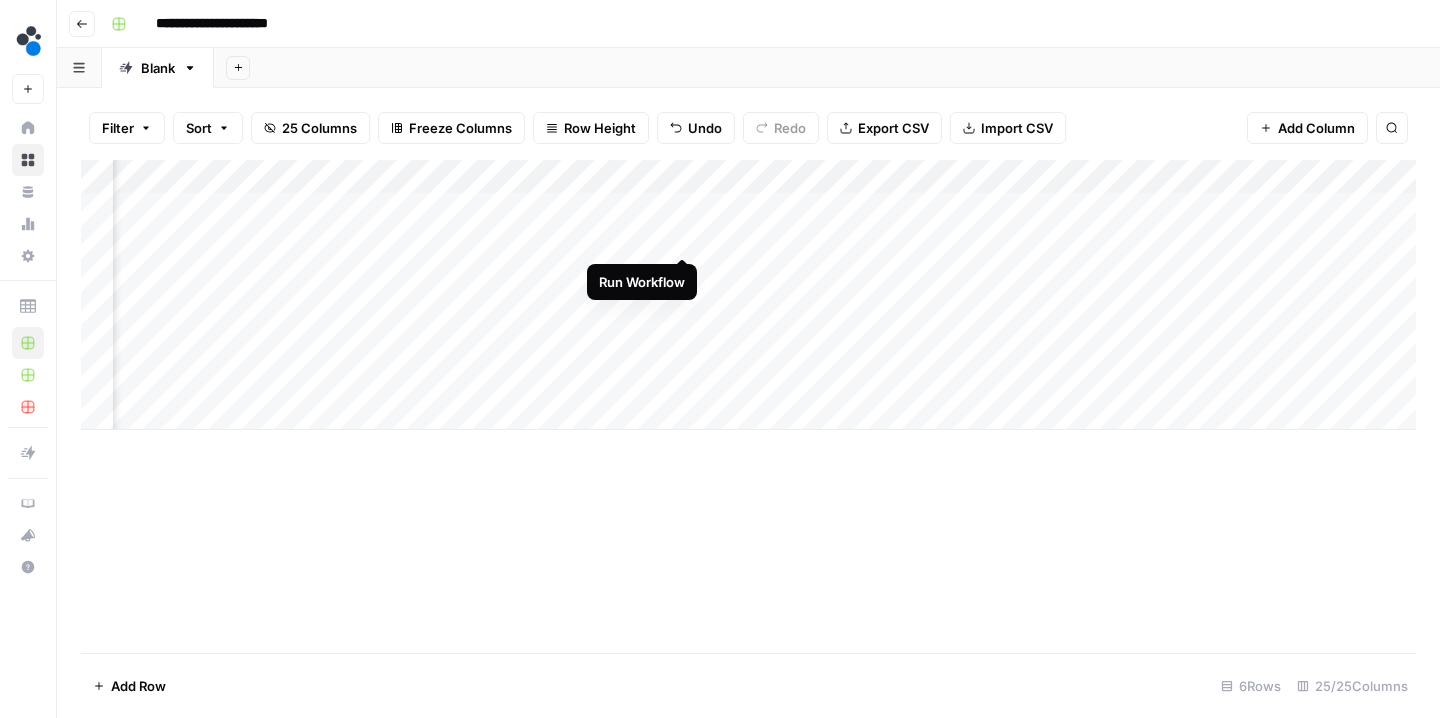 click on "Add Column" at bounding box center [748, 295] 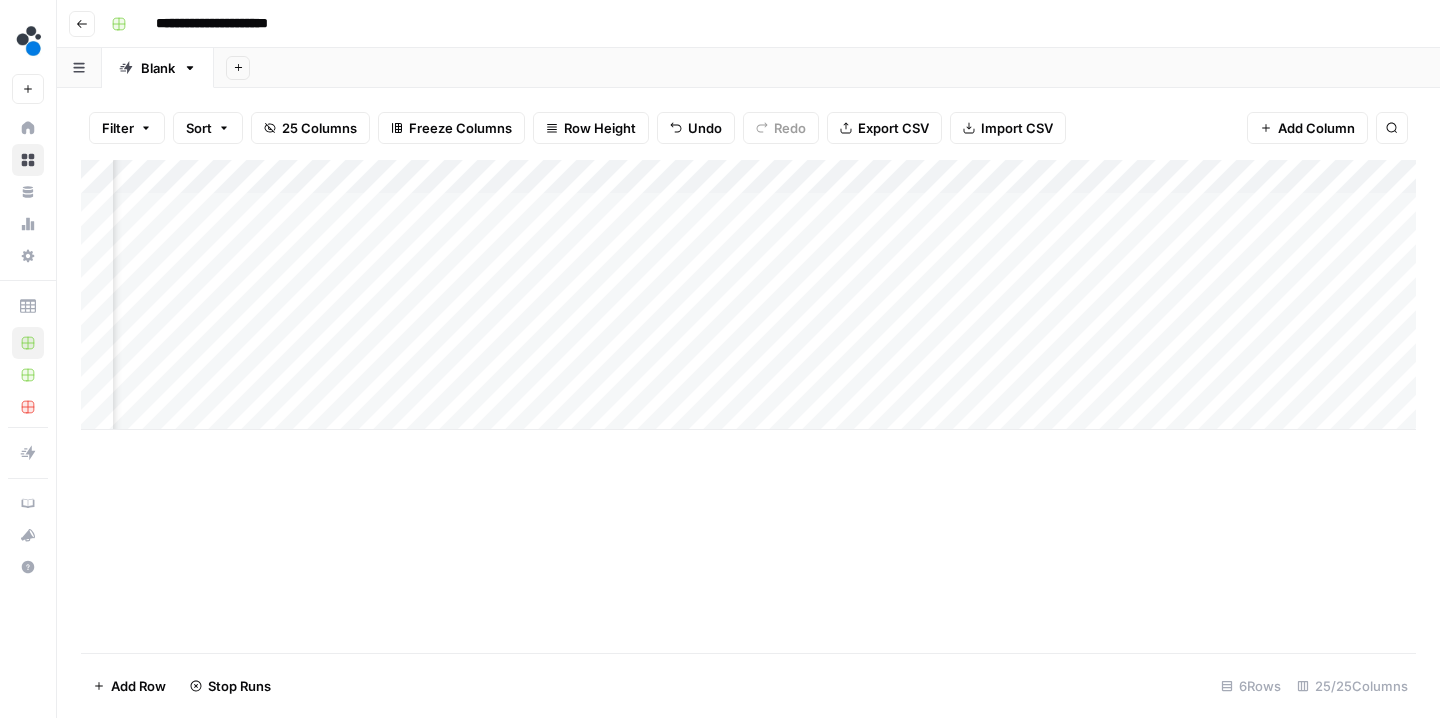 scroll, scrollTop: 0, scrollLeft: 1375, axis: horizontal 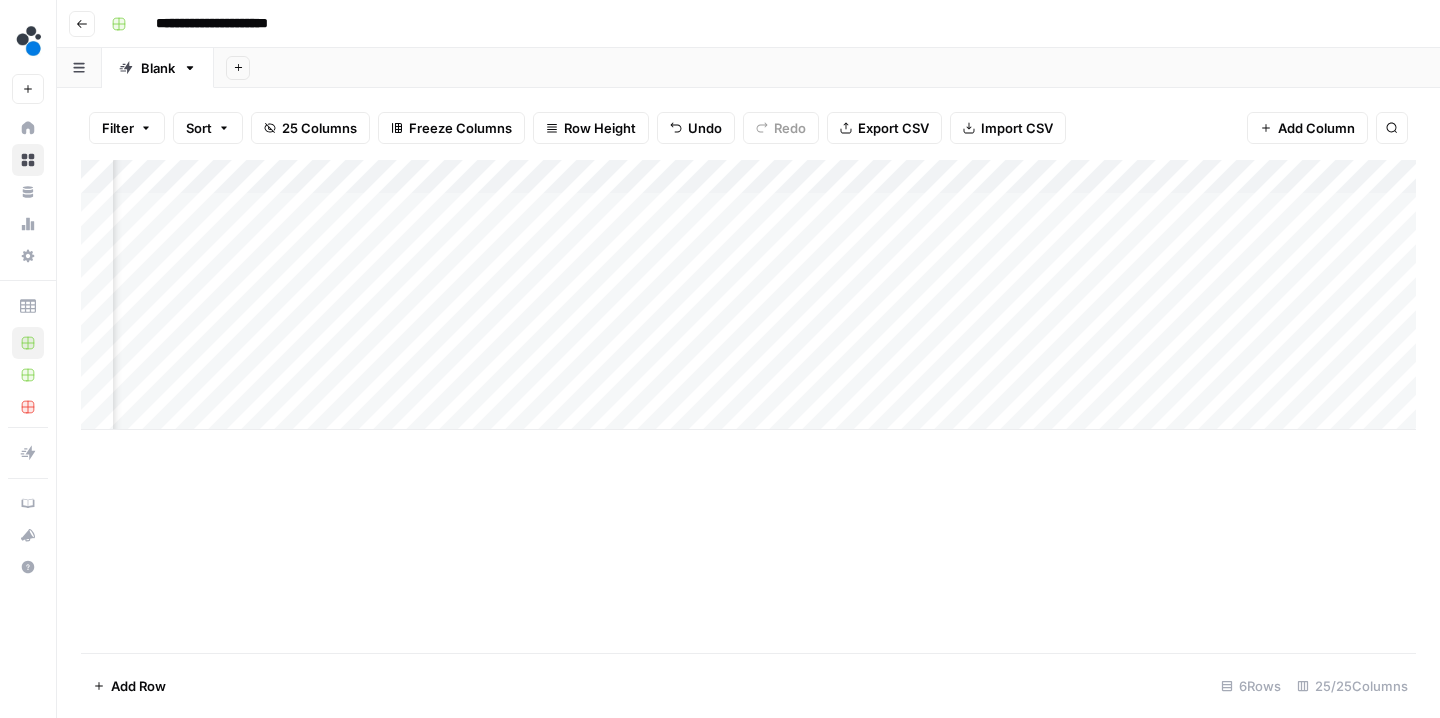 click on "Add Column" at bounding box center (748, 295) 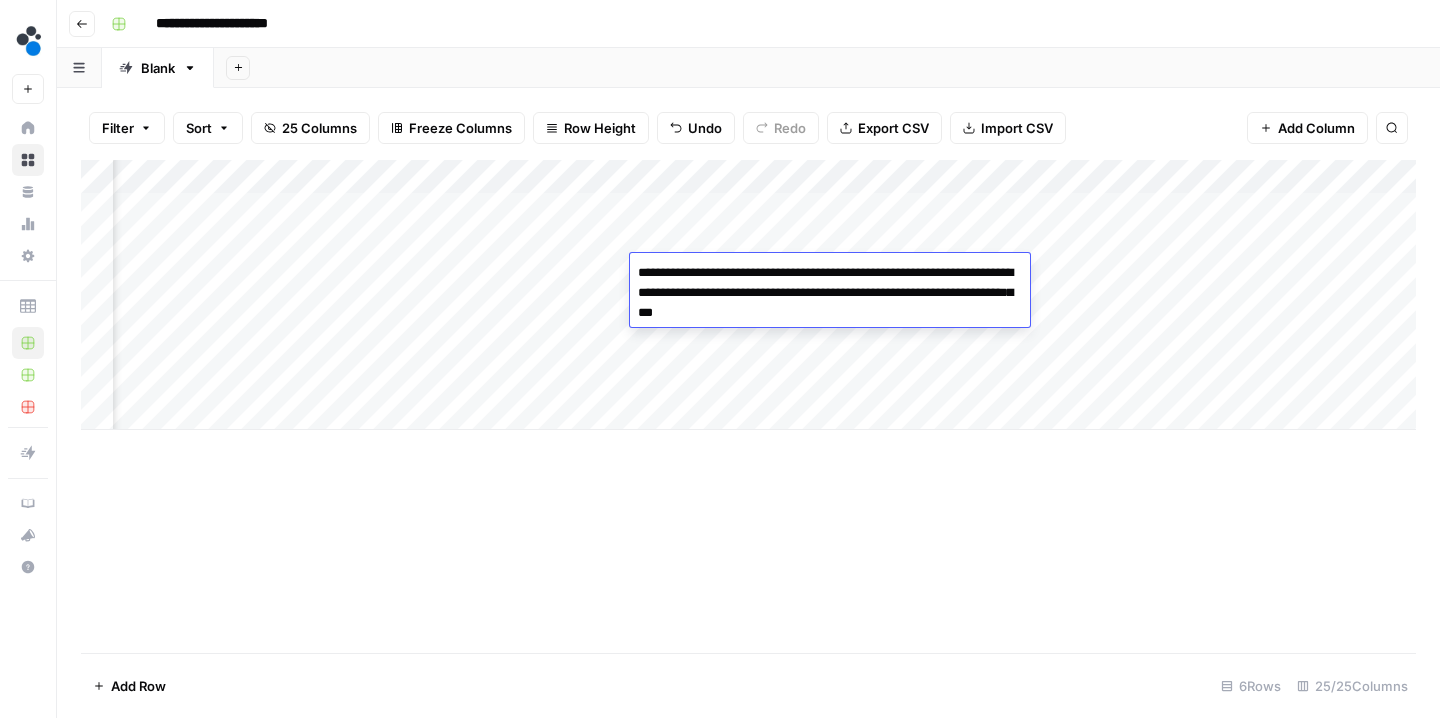 click on "**********" at bounding box center (830, 293) 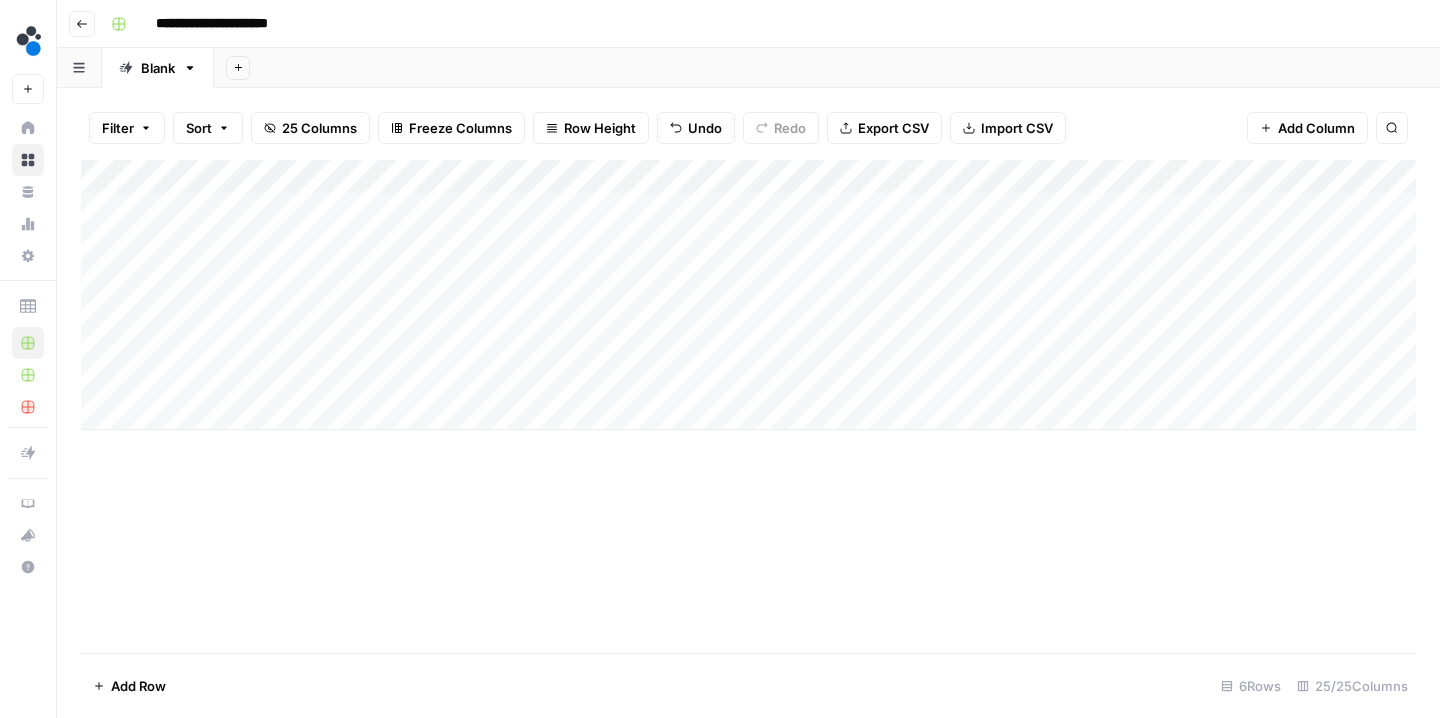 scroll, scrollTop: 0, scrollLeft: 5, axis: horizontal 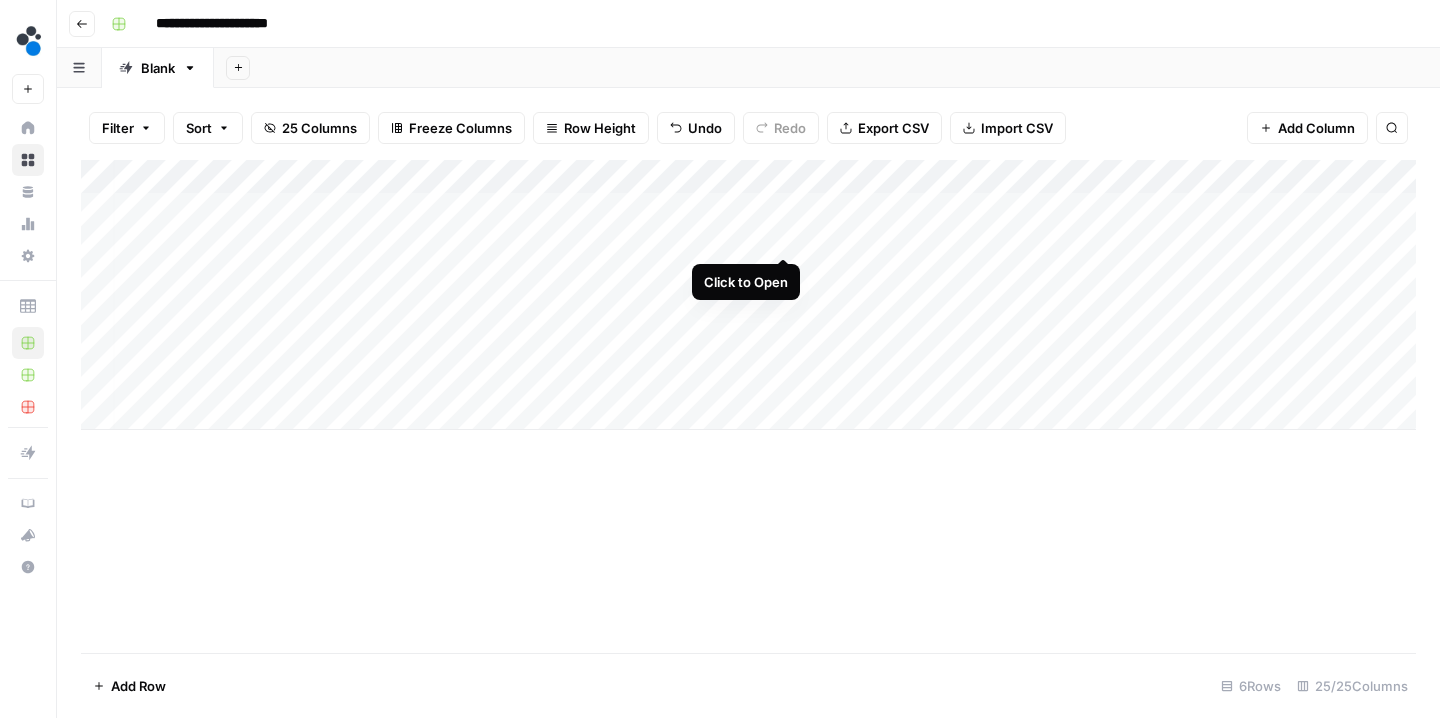 click on "Add Column" at bounding box center (748, 295) 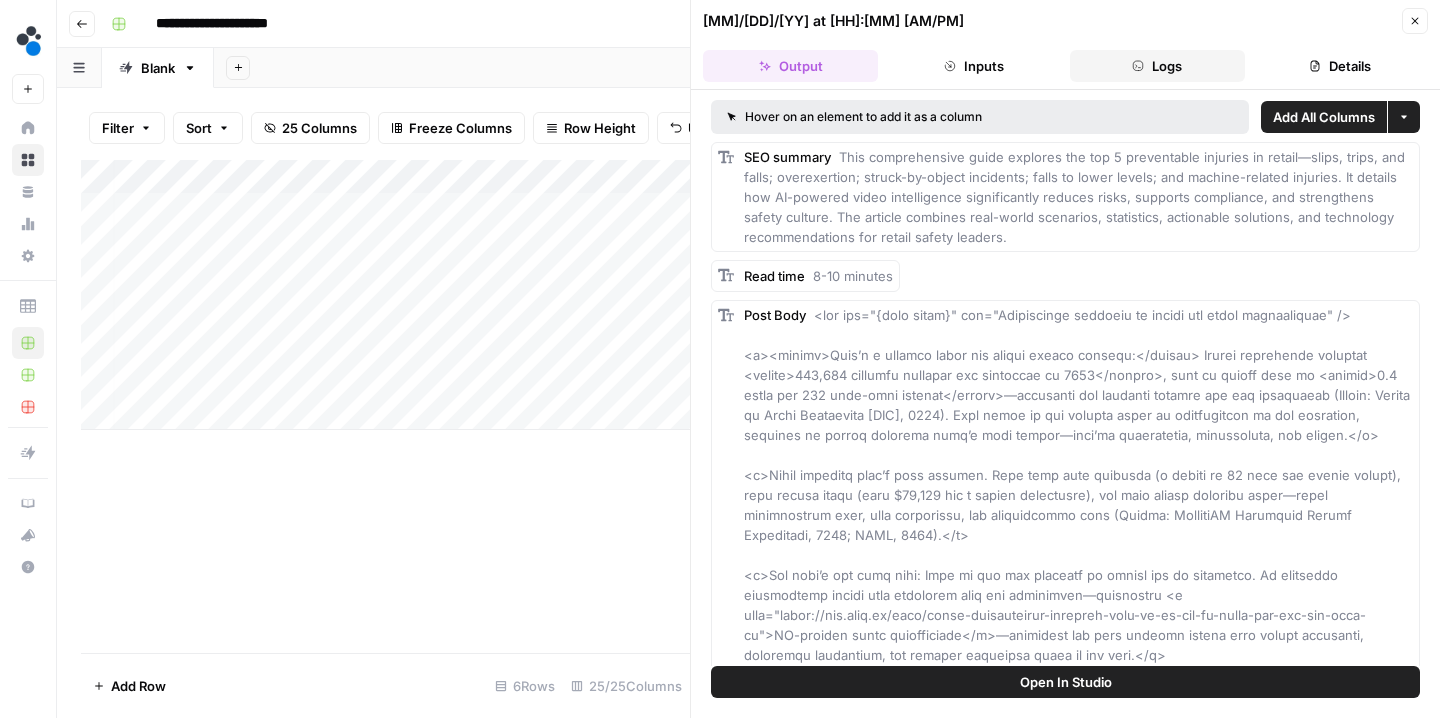 click on "Logs" at bounding box center [1157, 66] 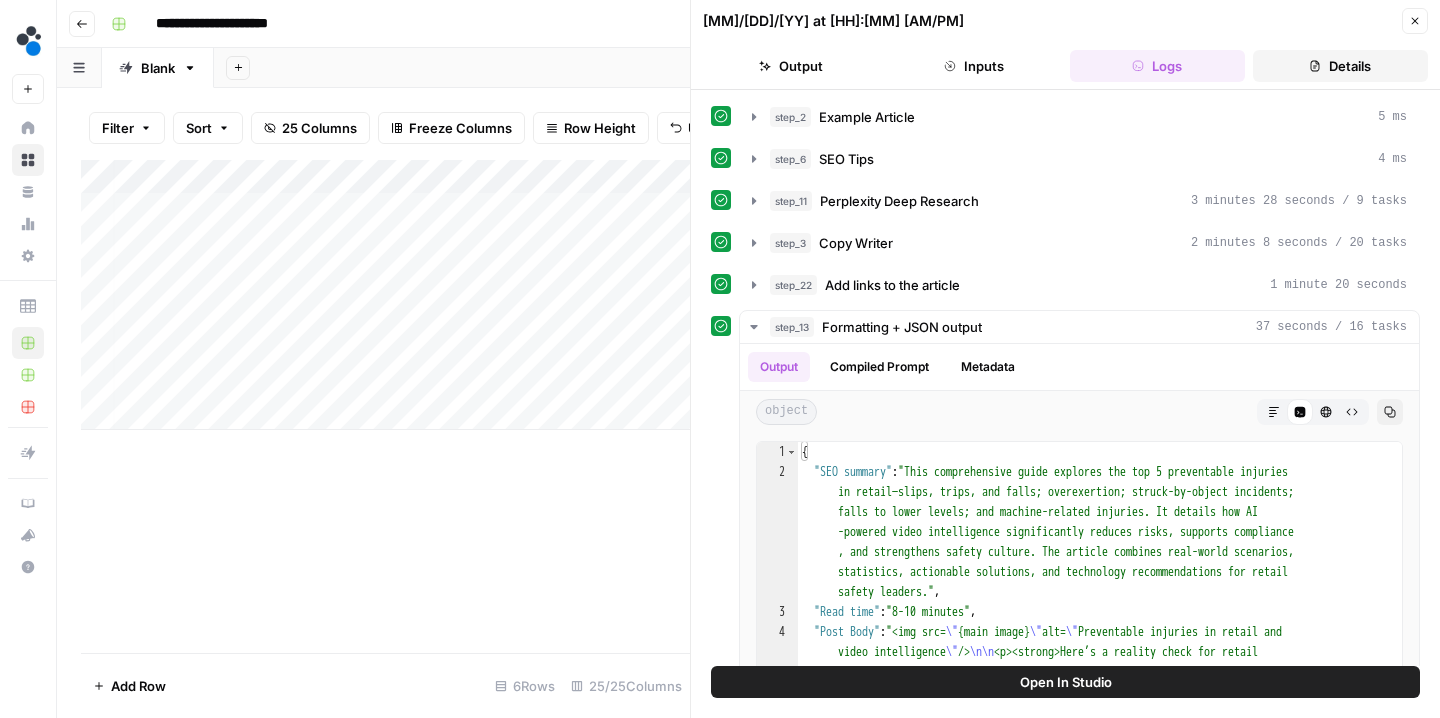 click on "Details" at bounding box center (1340, 66) 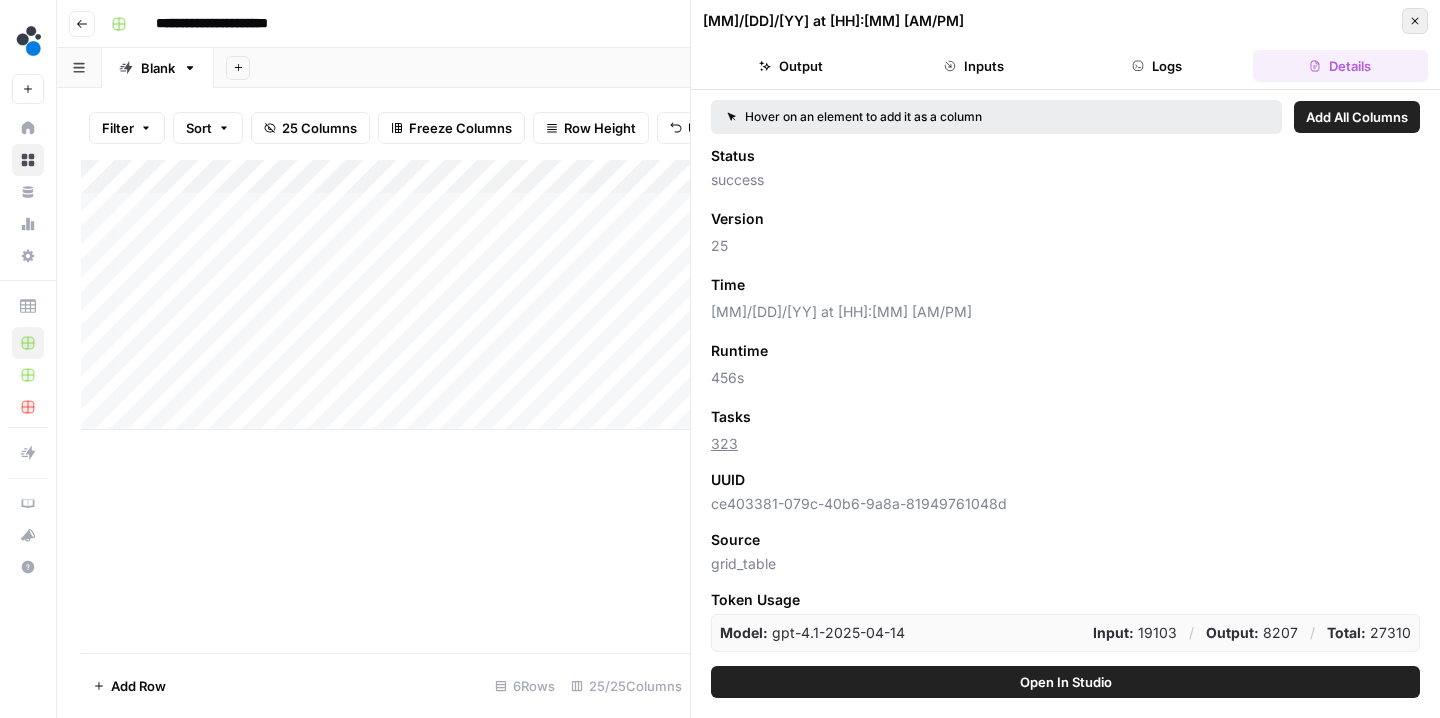 click 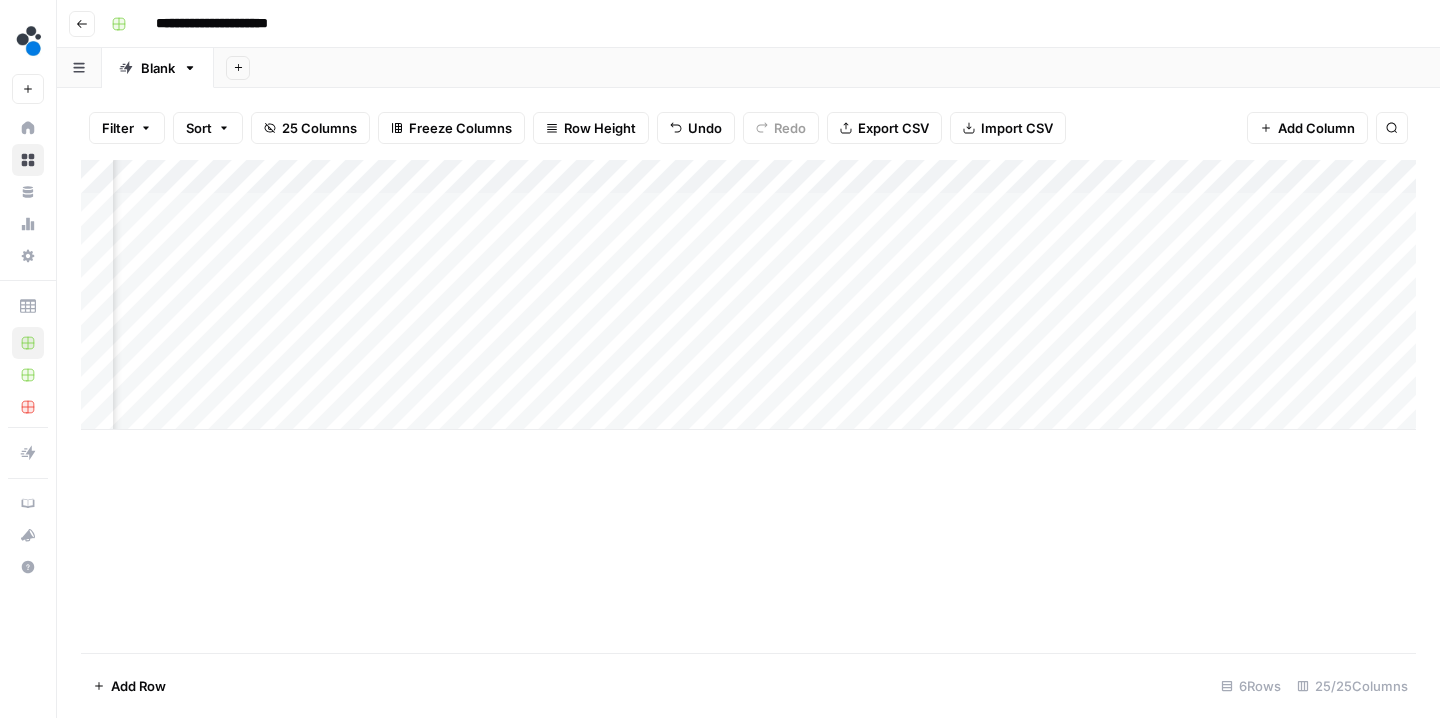 scroll, scrollTop: 0, scrollLeft: 857, axis: horizontal 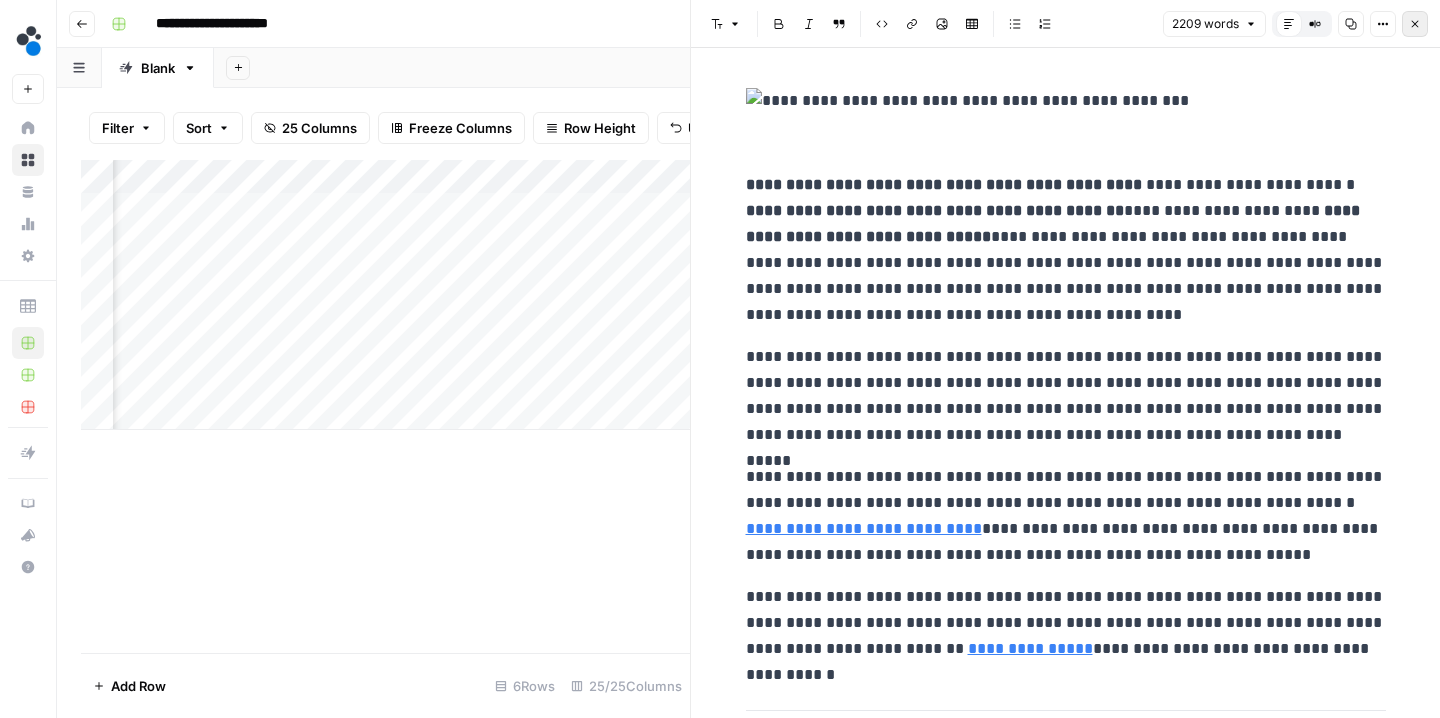 click on "Close" at bounding box center [1415, 24] 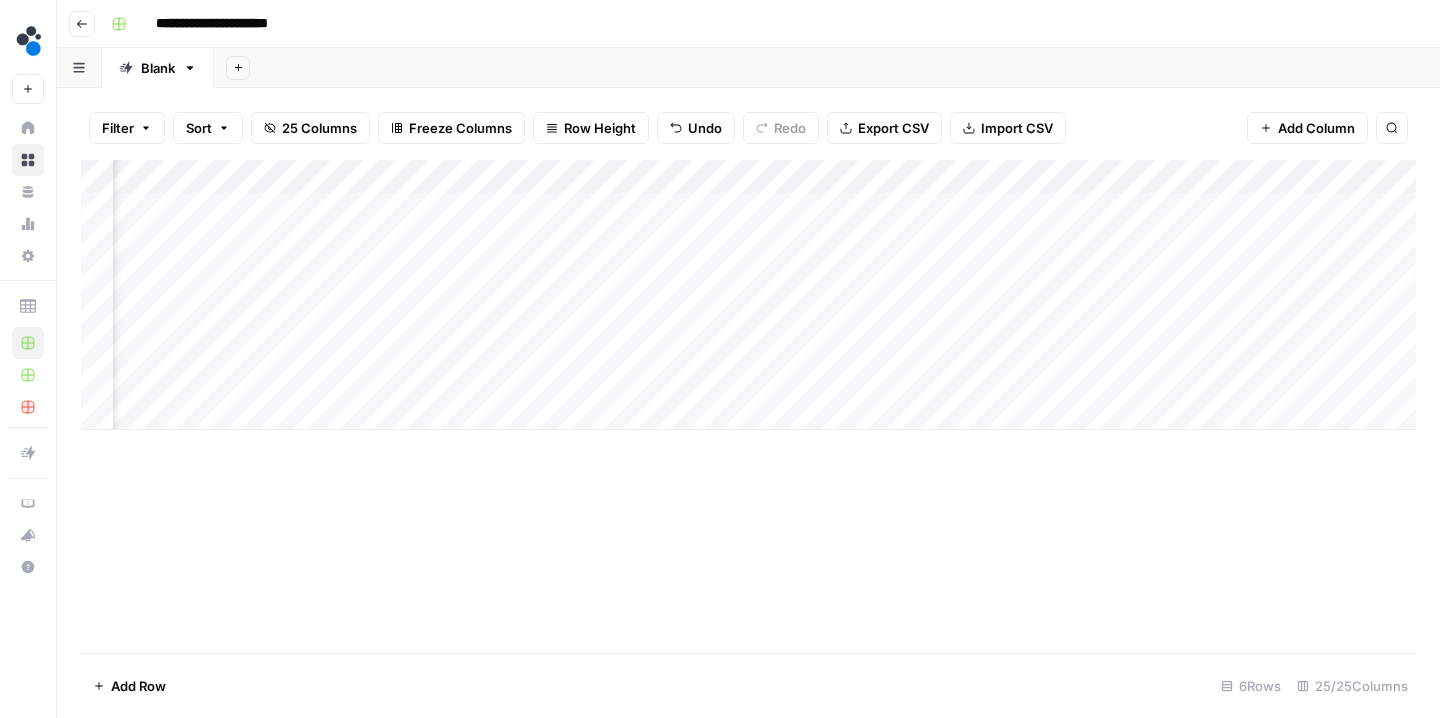 click on "Add Column" at bounding box center (748, 295) 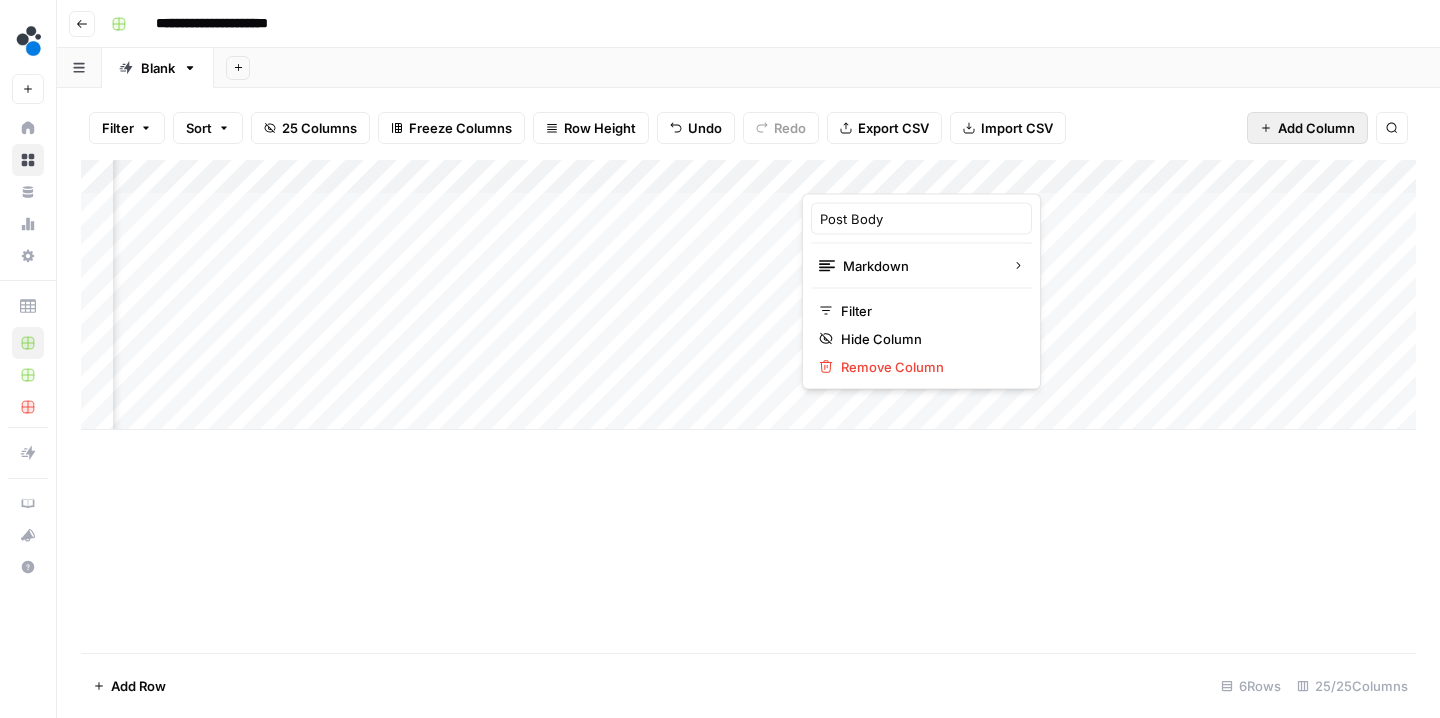 click on "Add Column" at bounding box center [1316, 128] 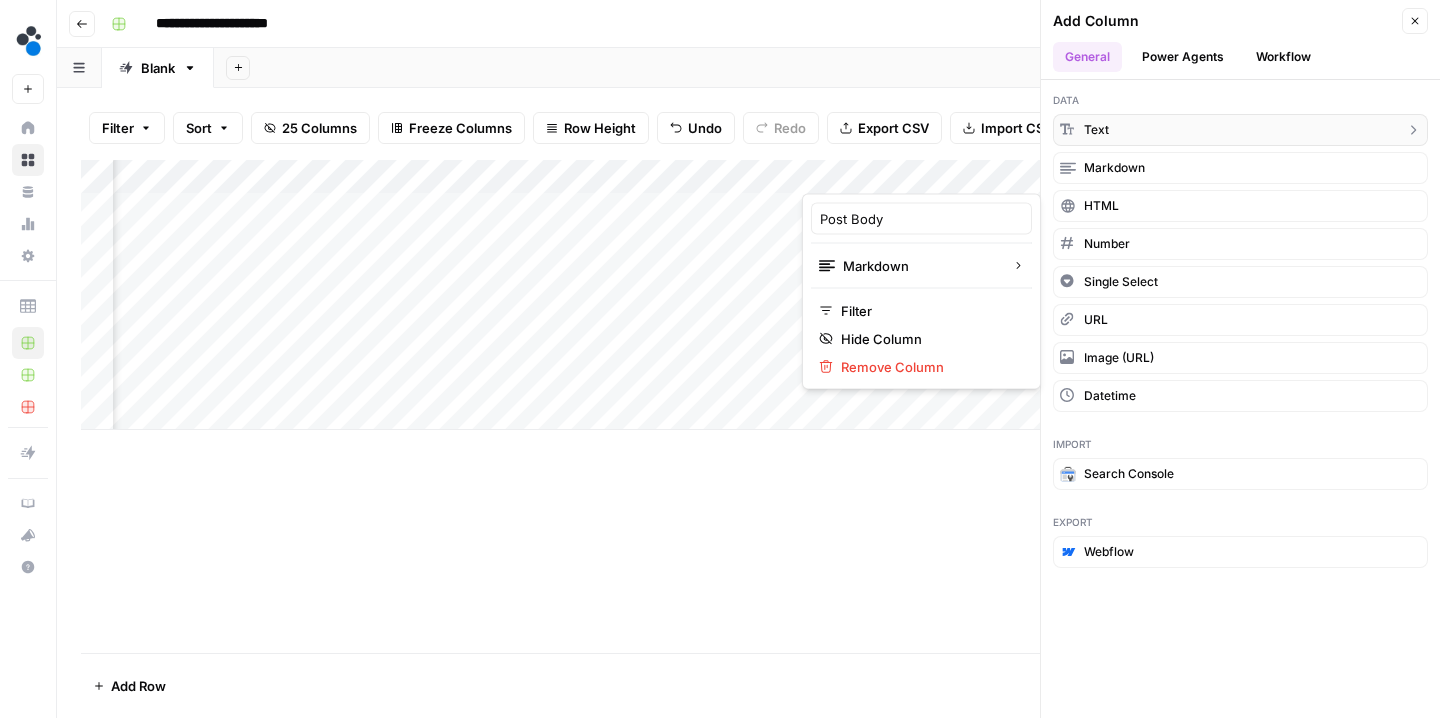 click on "text" at bounding box center (1240, 130) 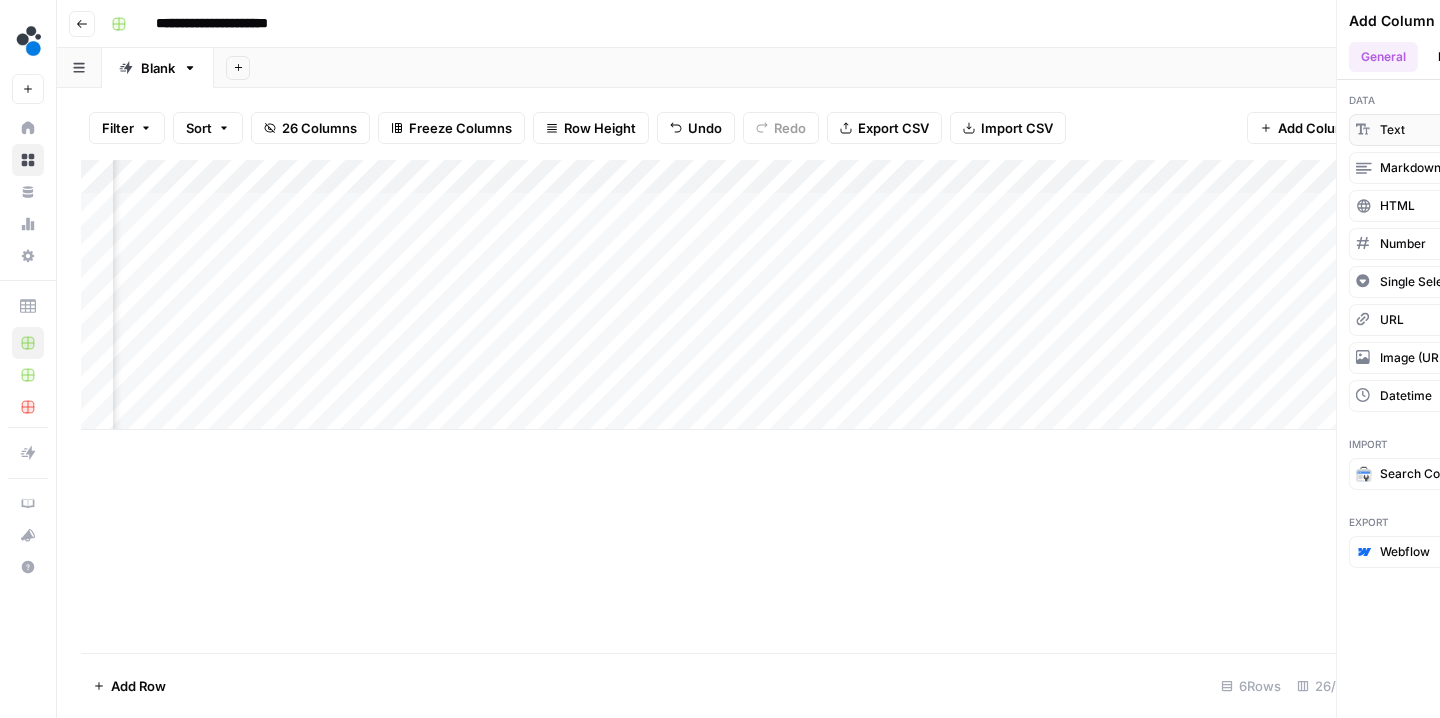 scroll, scrollTop: 0, scrollLeft: 3529, axis: horizontal 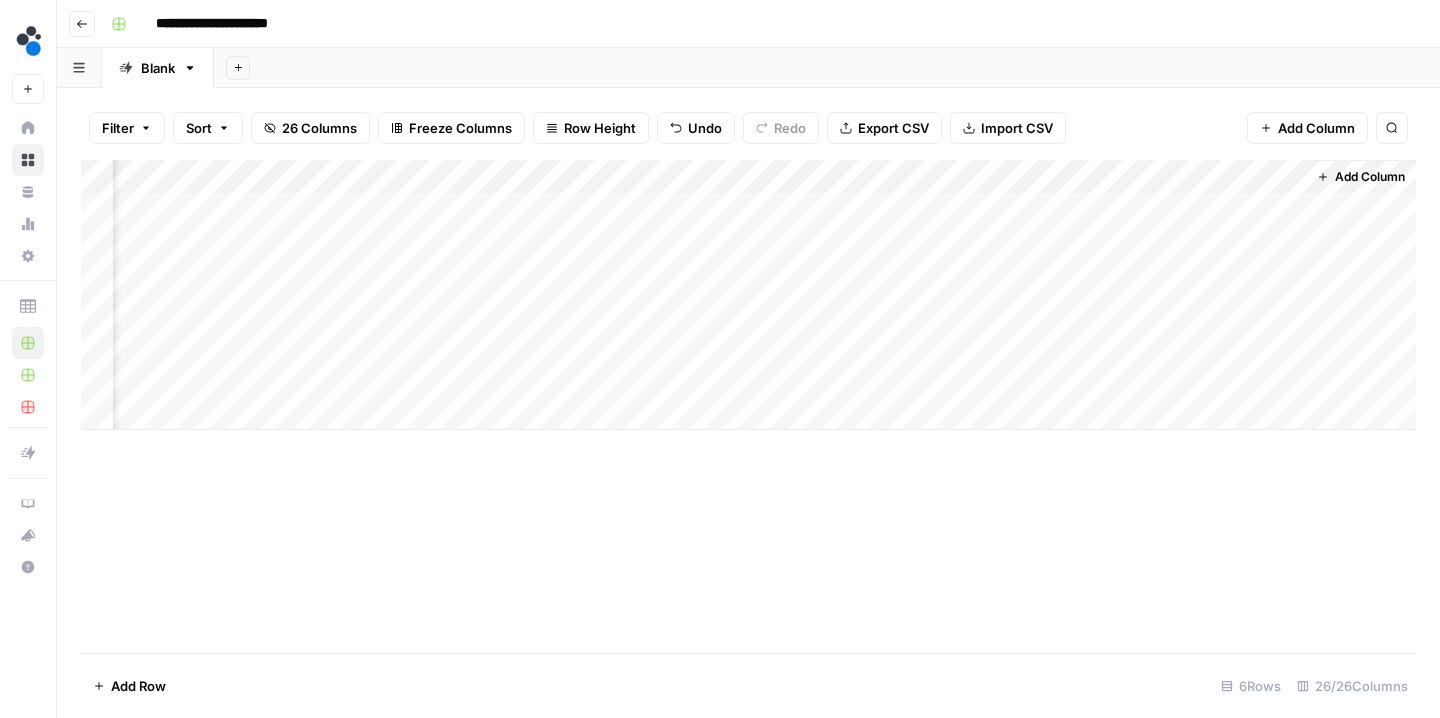 click on "Add Column" at bounding box center (748, 295) 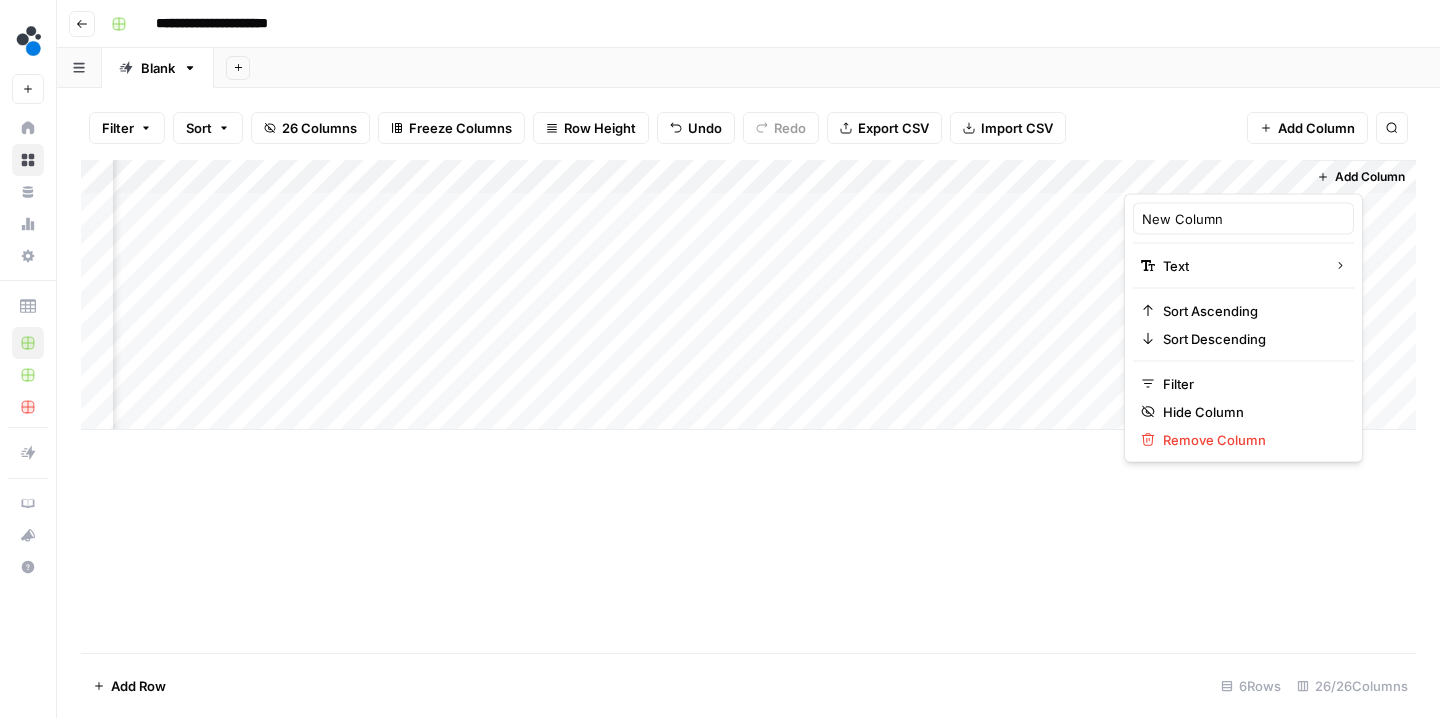click at bounding box center [1214, 174] 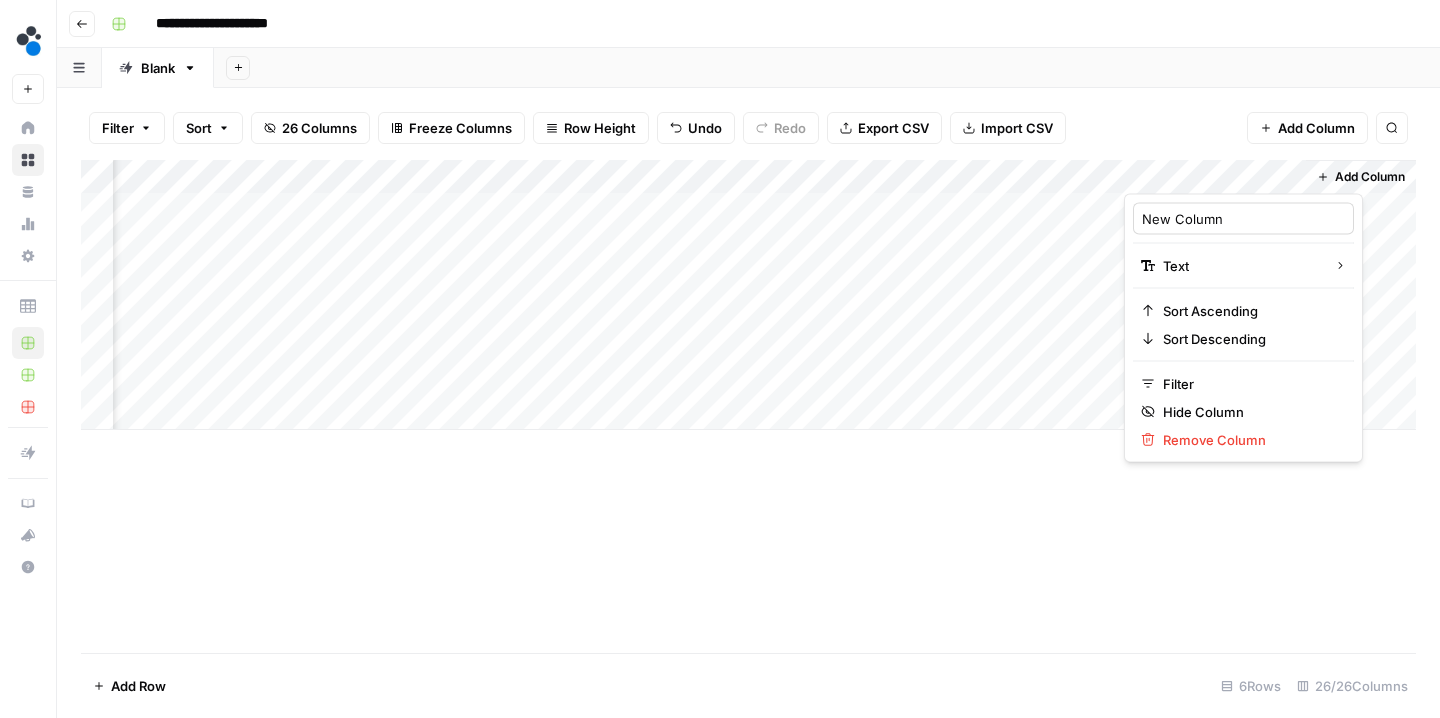 click on "New Column" at bounding box center [1243, 219] 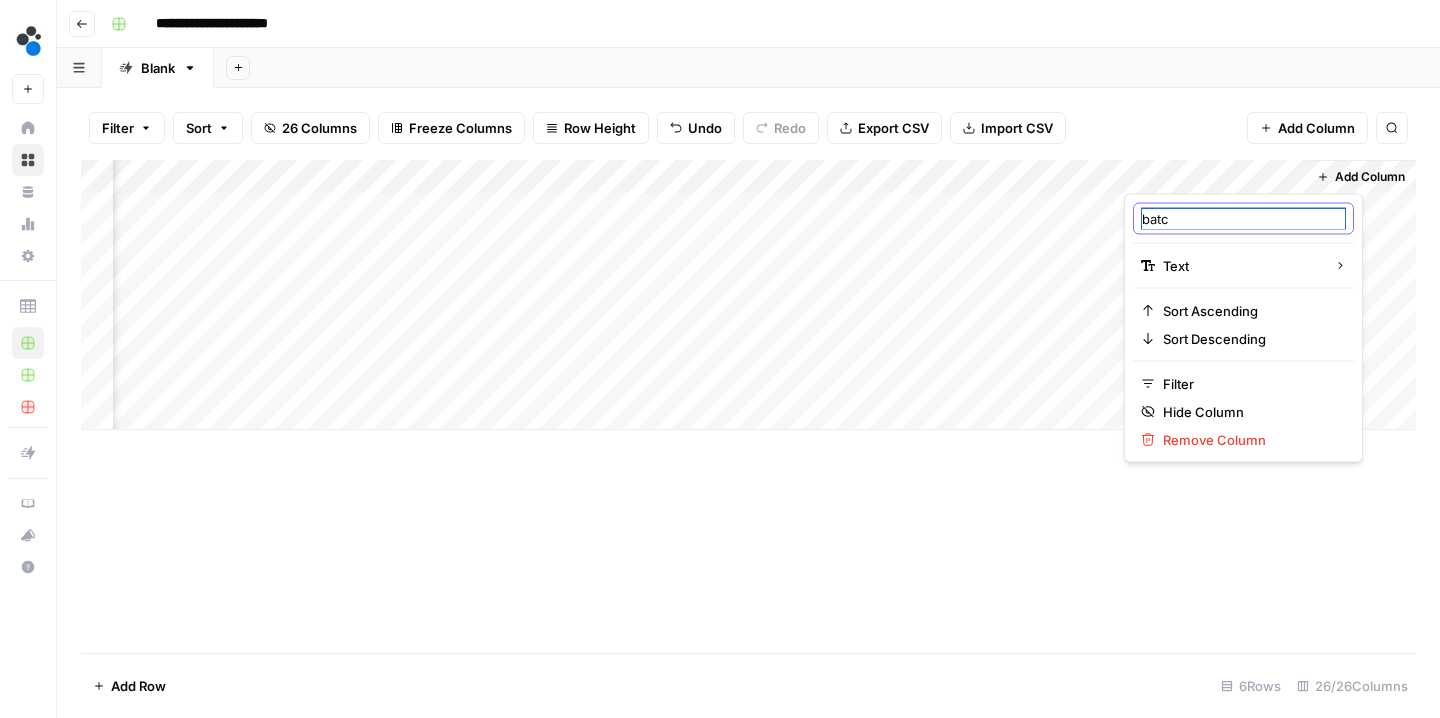 type on "batch" 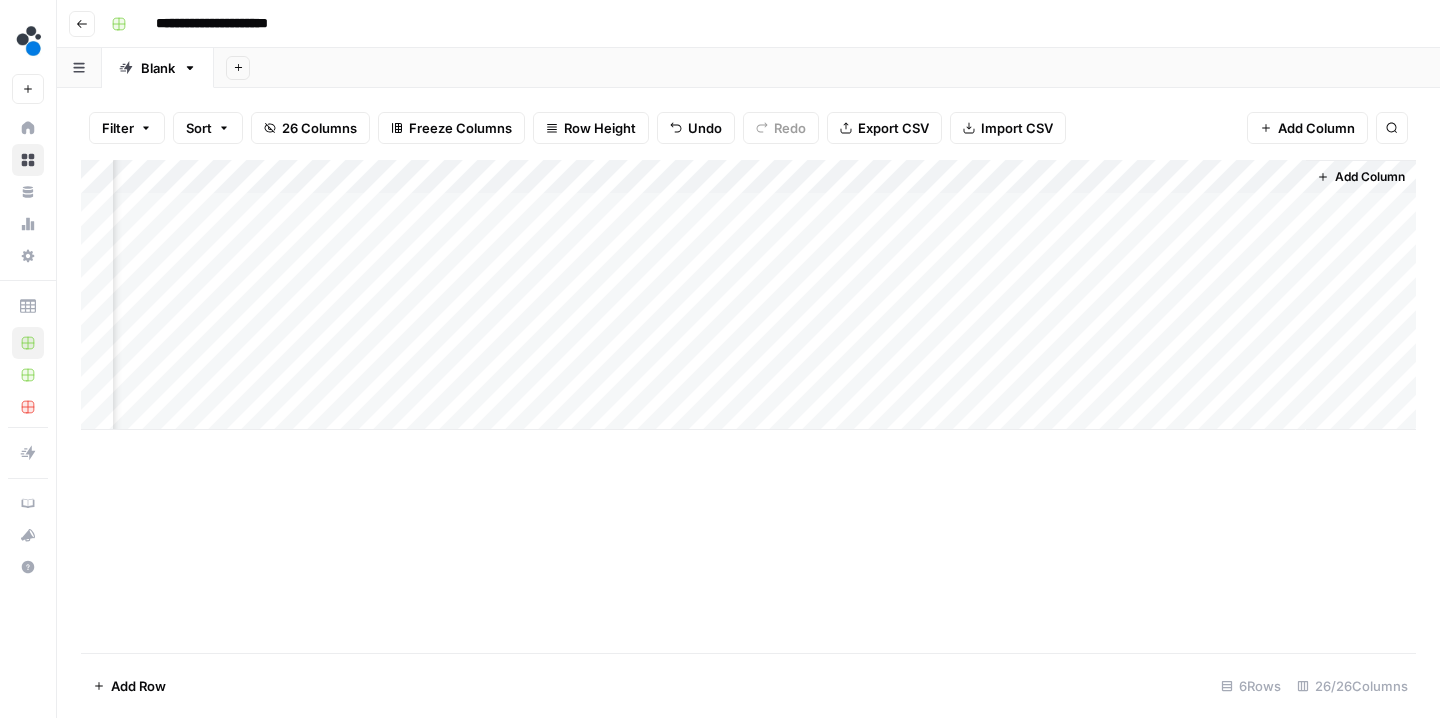 drag, startPoint x: 1193, startPoint y: 169, endPoint x: 125, endPoint y: 183, distance: 1068.0918 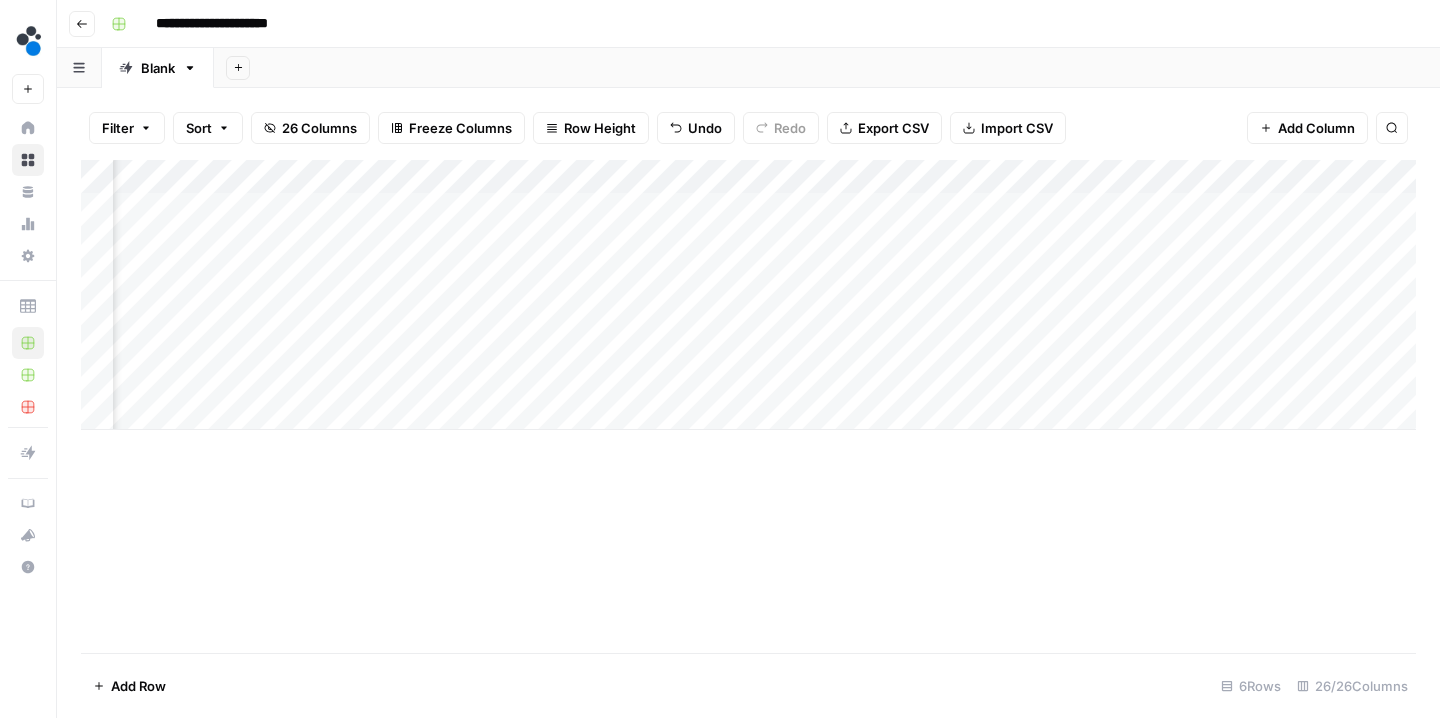 scroll, scrollTop: 0, scrollLeft: 2671, axis: horizontal 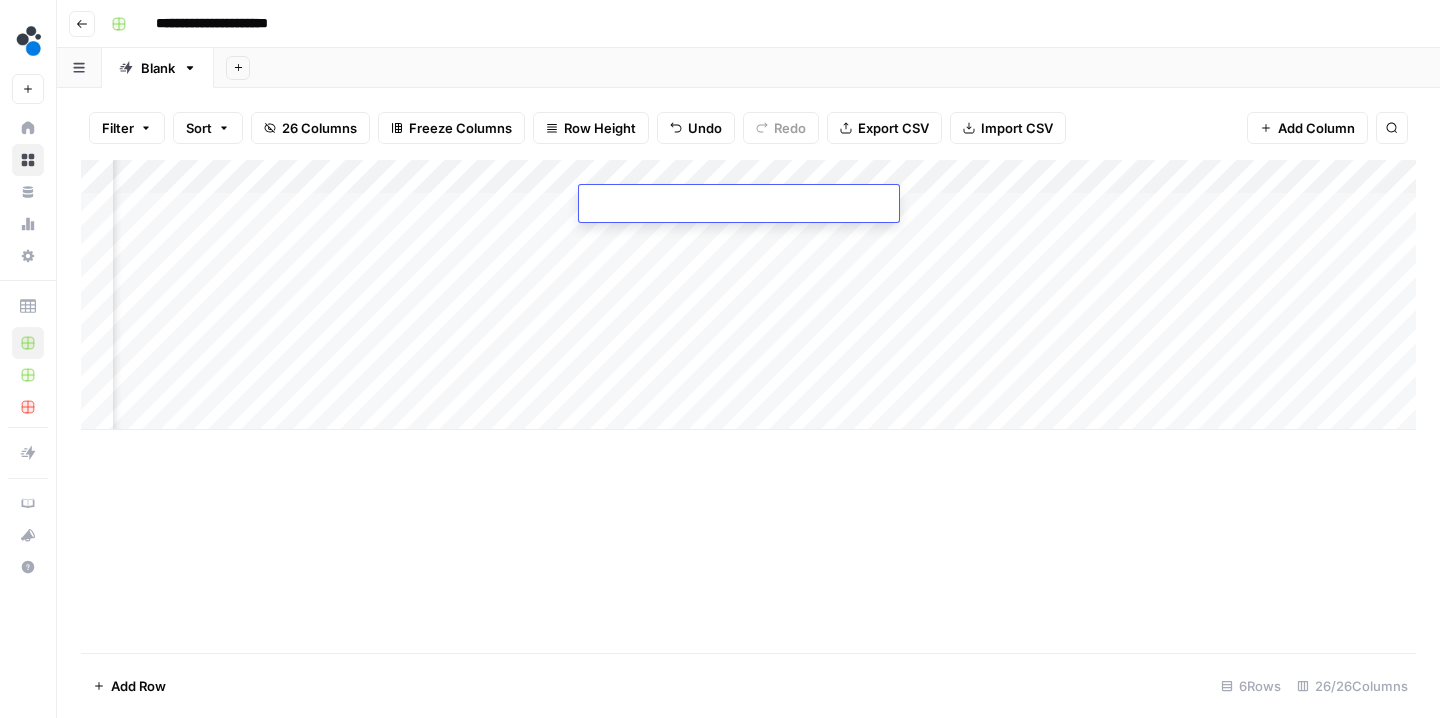 type on "*" 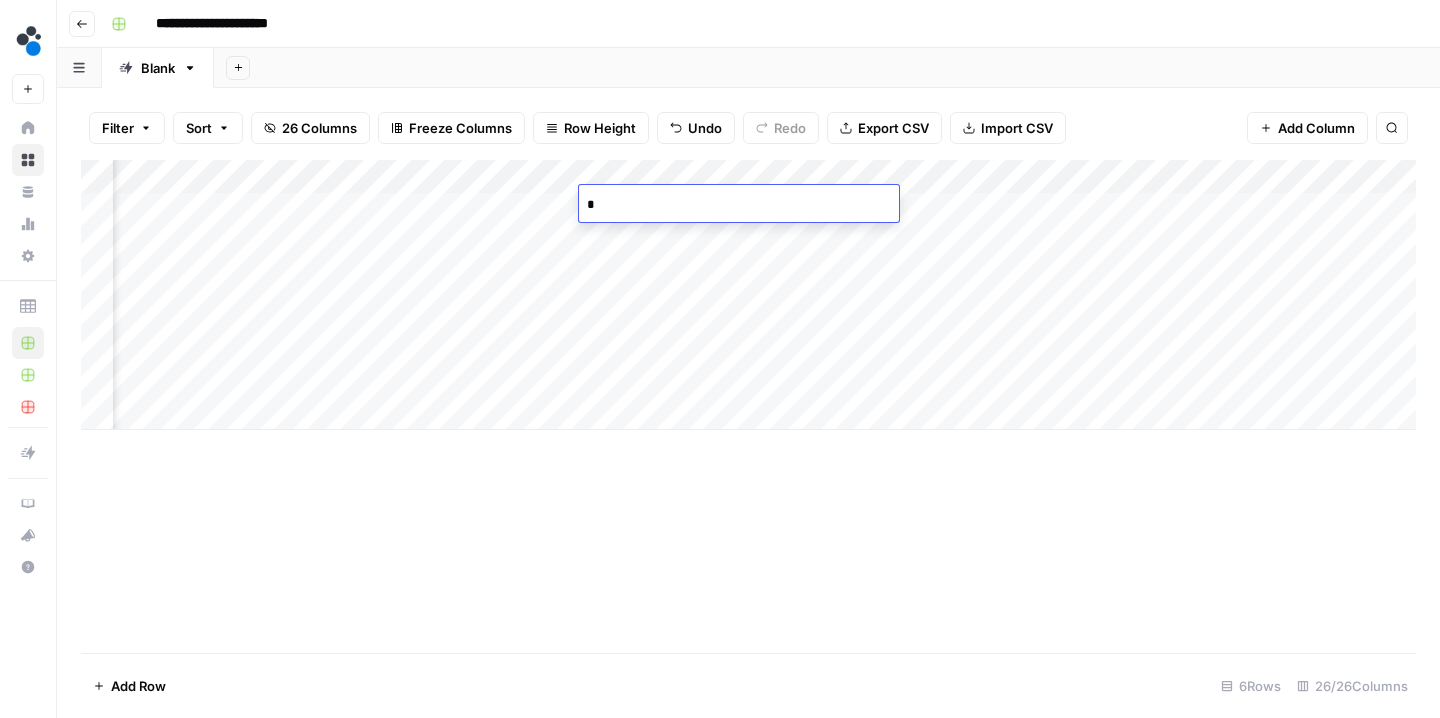 click on "Add Column" at bounding box center [748, 406] 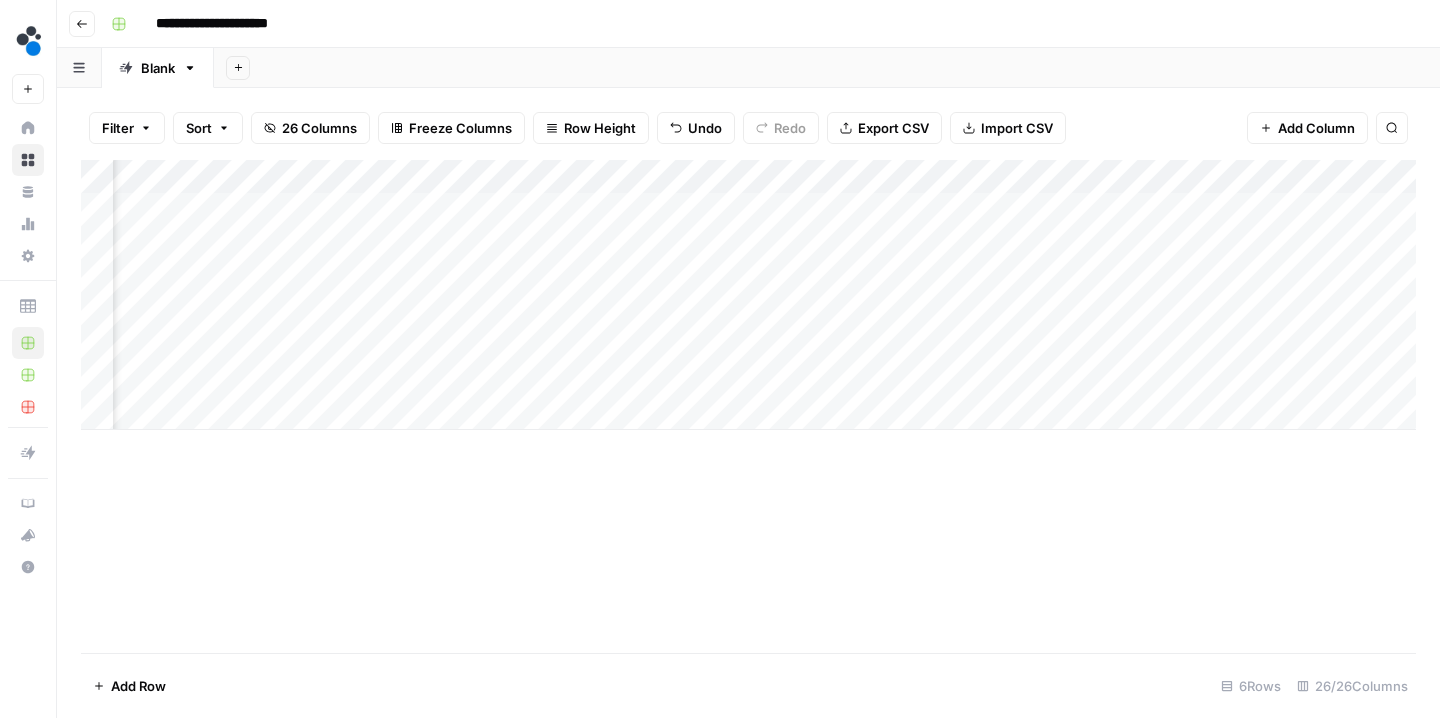 click on "Add Column" at bounding box center (748, 295) 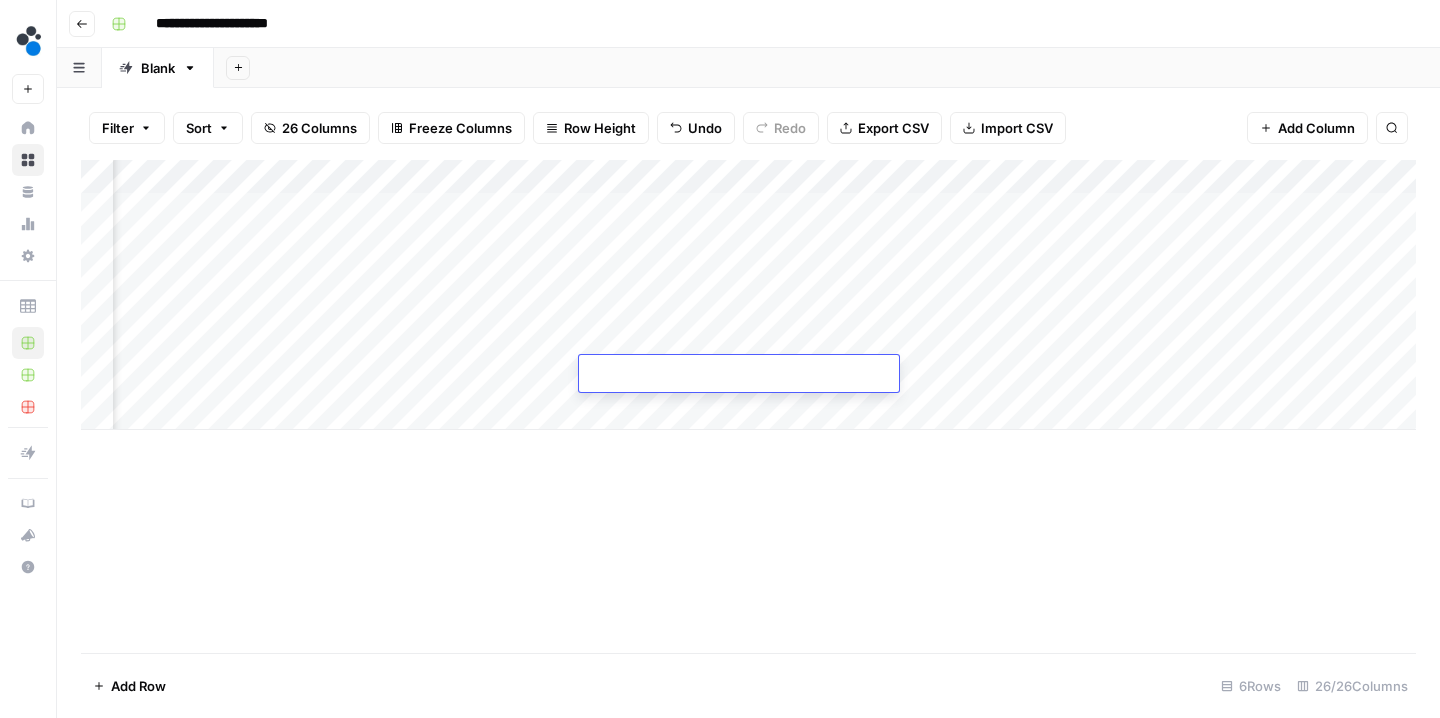 type on "*" 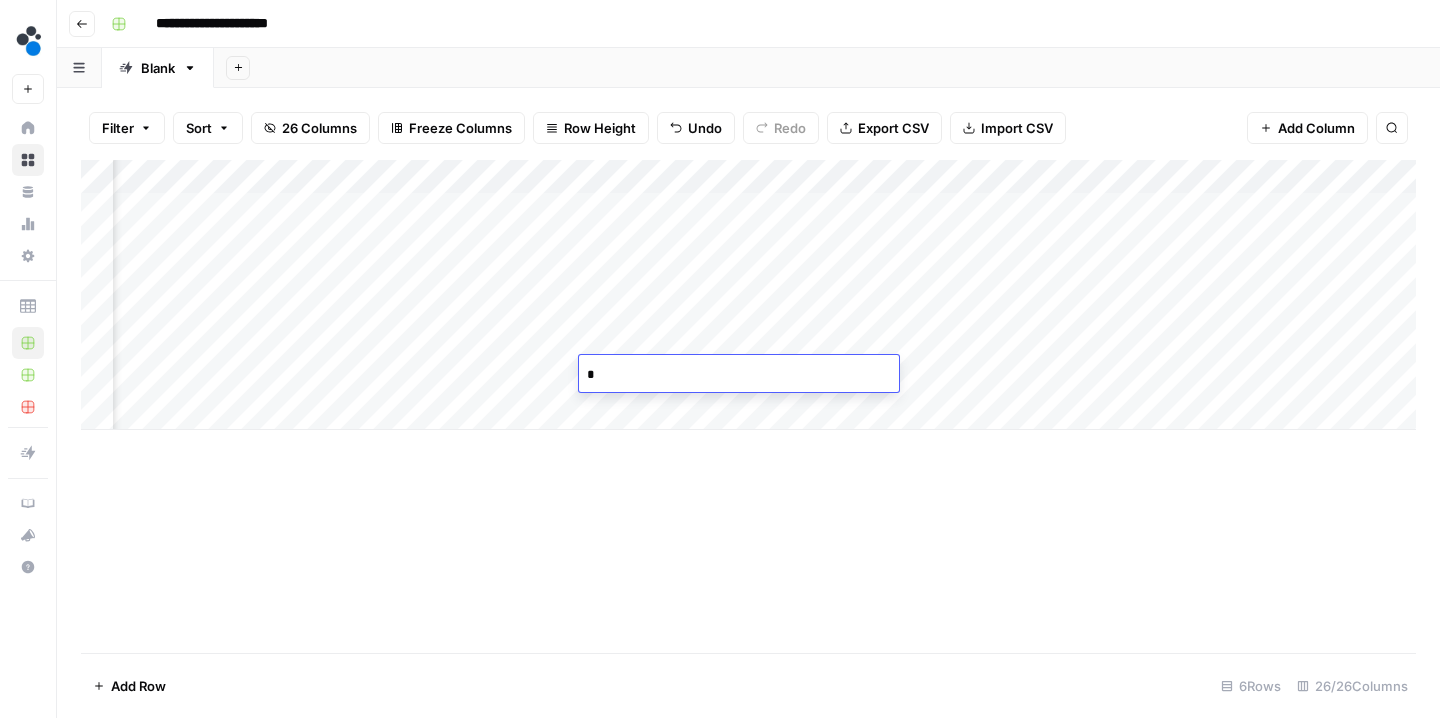 click on "Add Column" at bounding box center (748, 406) 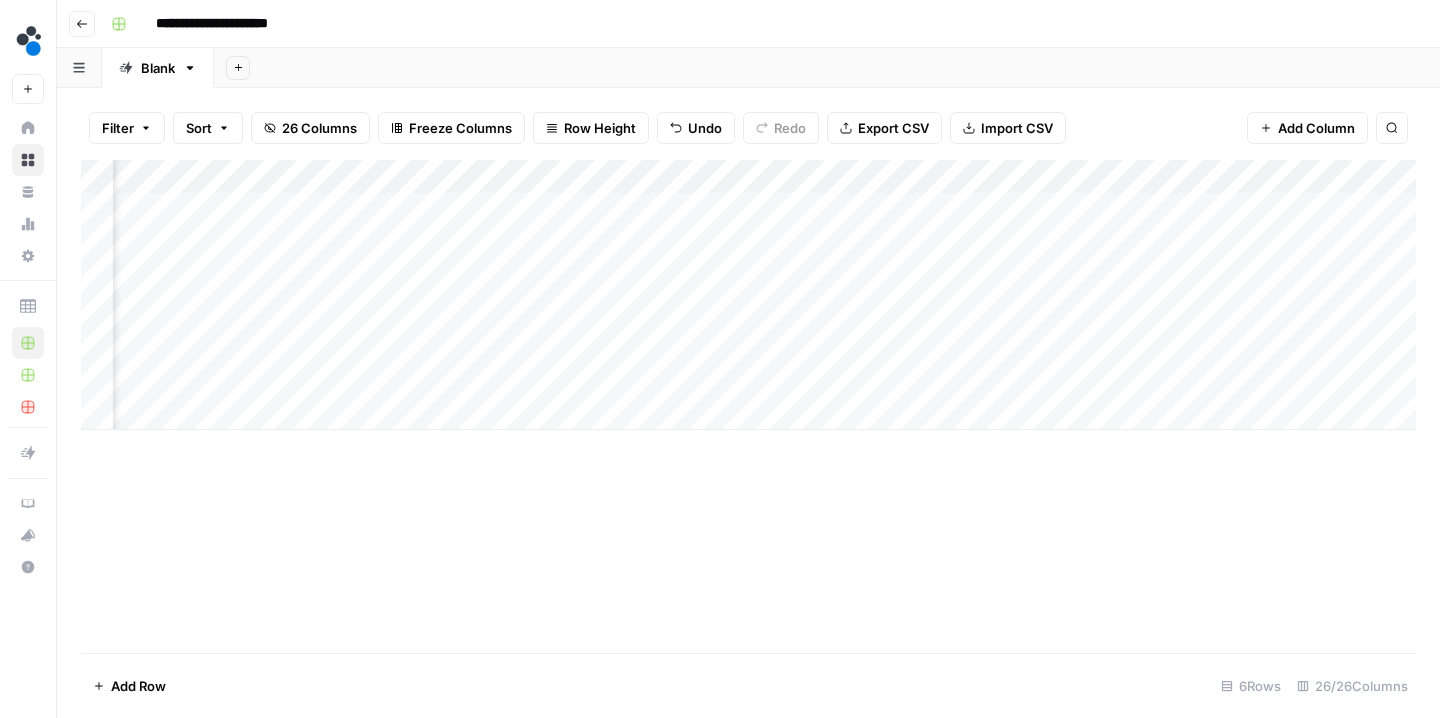 click on "Add Column" at bounding box center [748, 295] 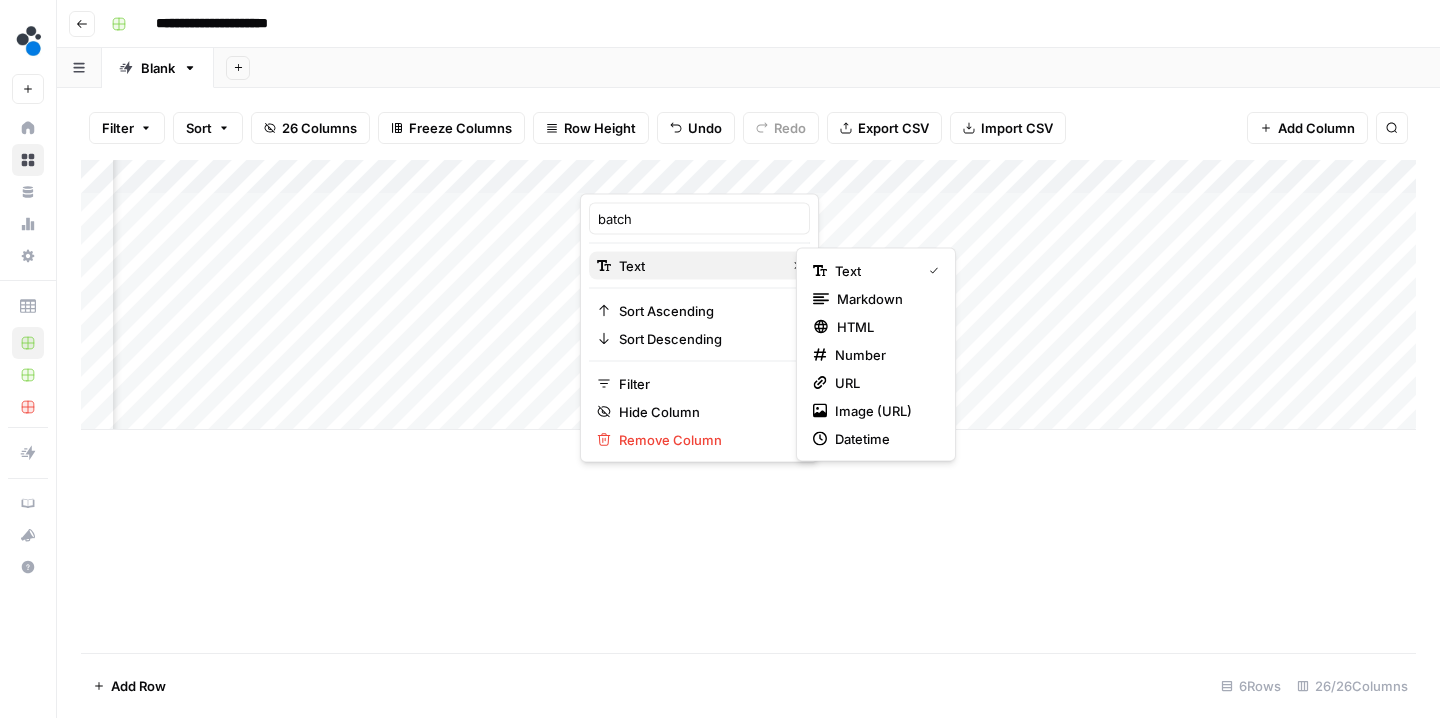 click on "Text" at bounding box center (699, 266) 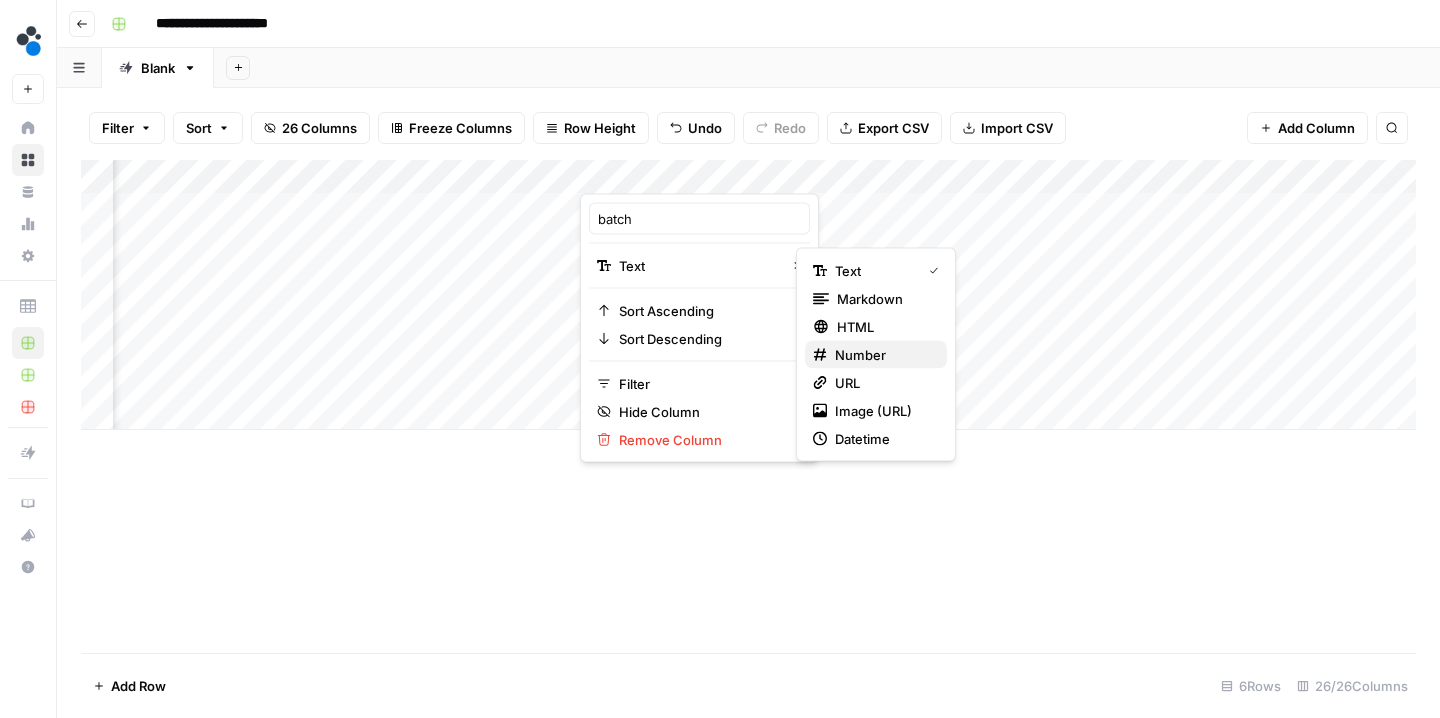 click on "number" at bounding box center (860, 355) 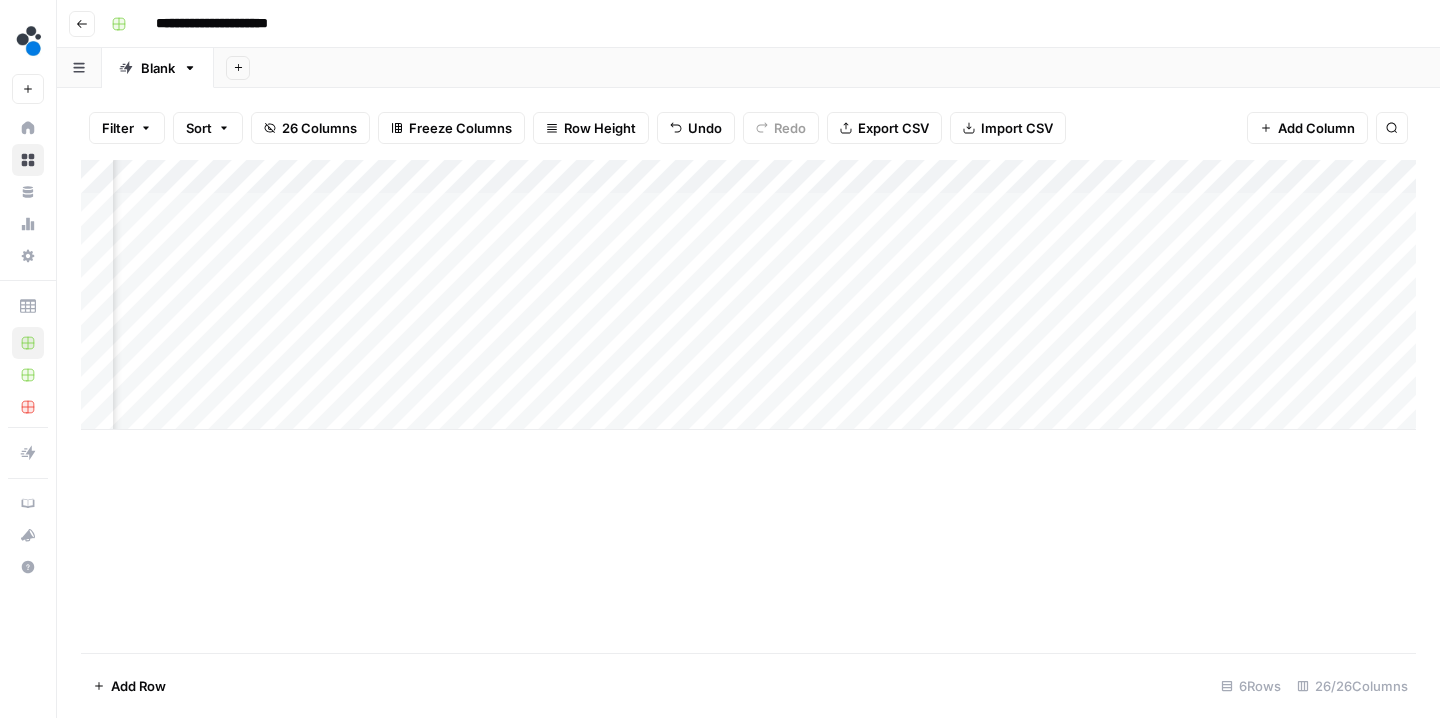 click on "Add Column" at bounding box center (748, 406) 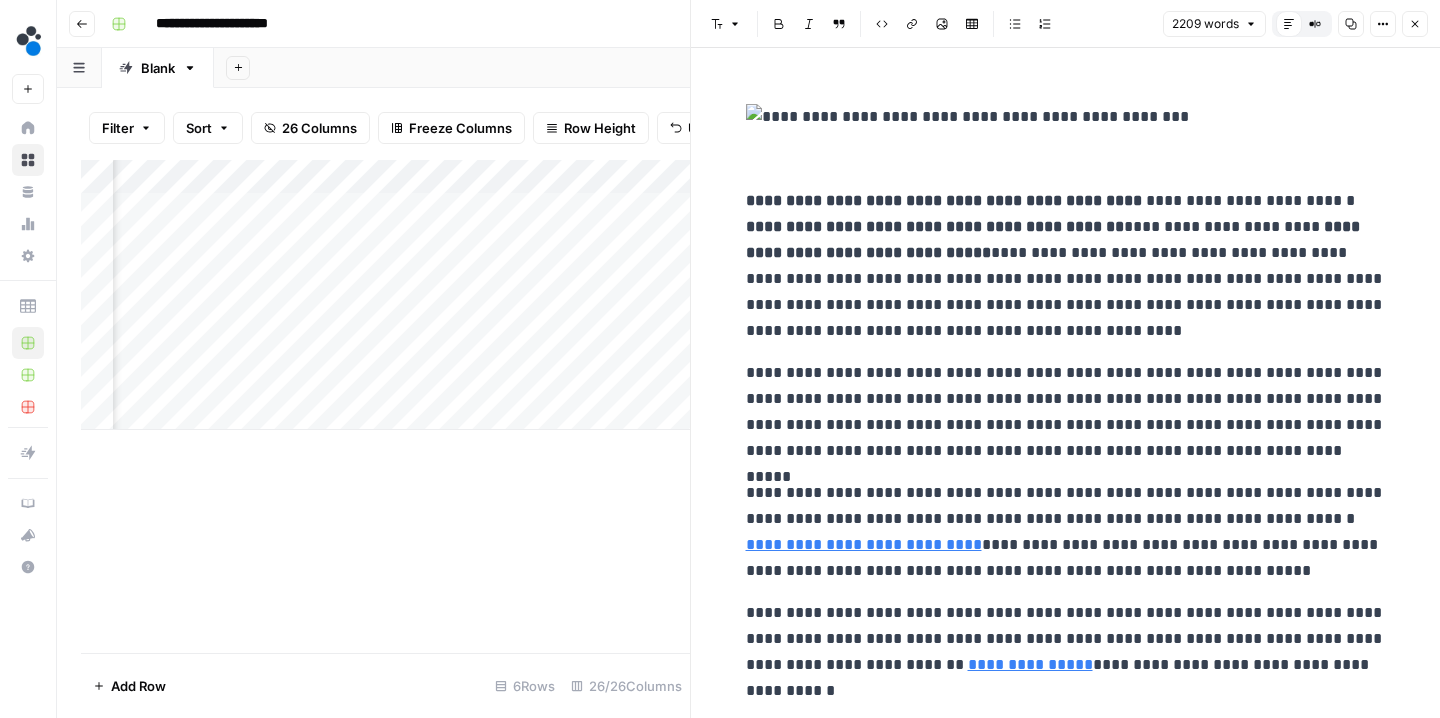 scroll, scrollTop: 0, scrollLeft: 0, axis: both 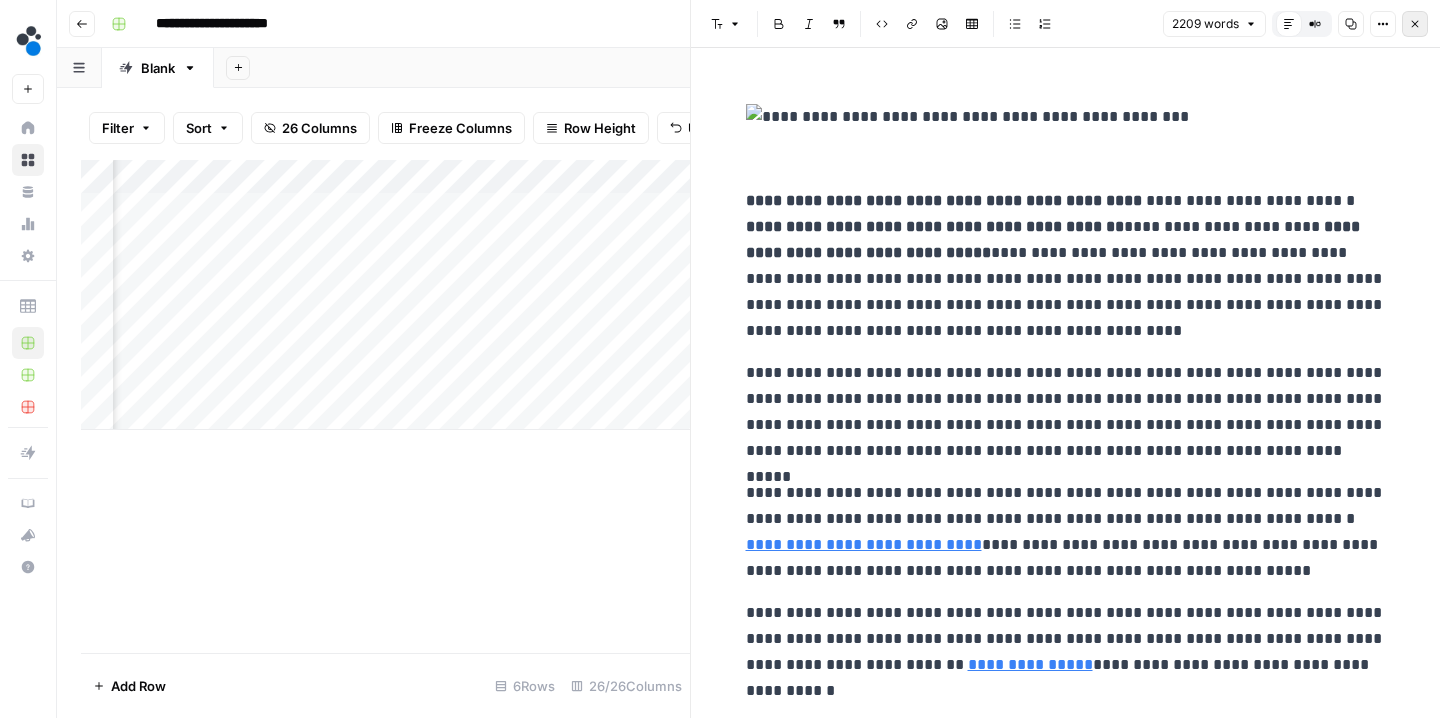 click on "Close" at bounding box center [1415, 24] 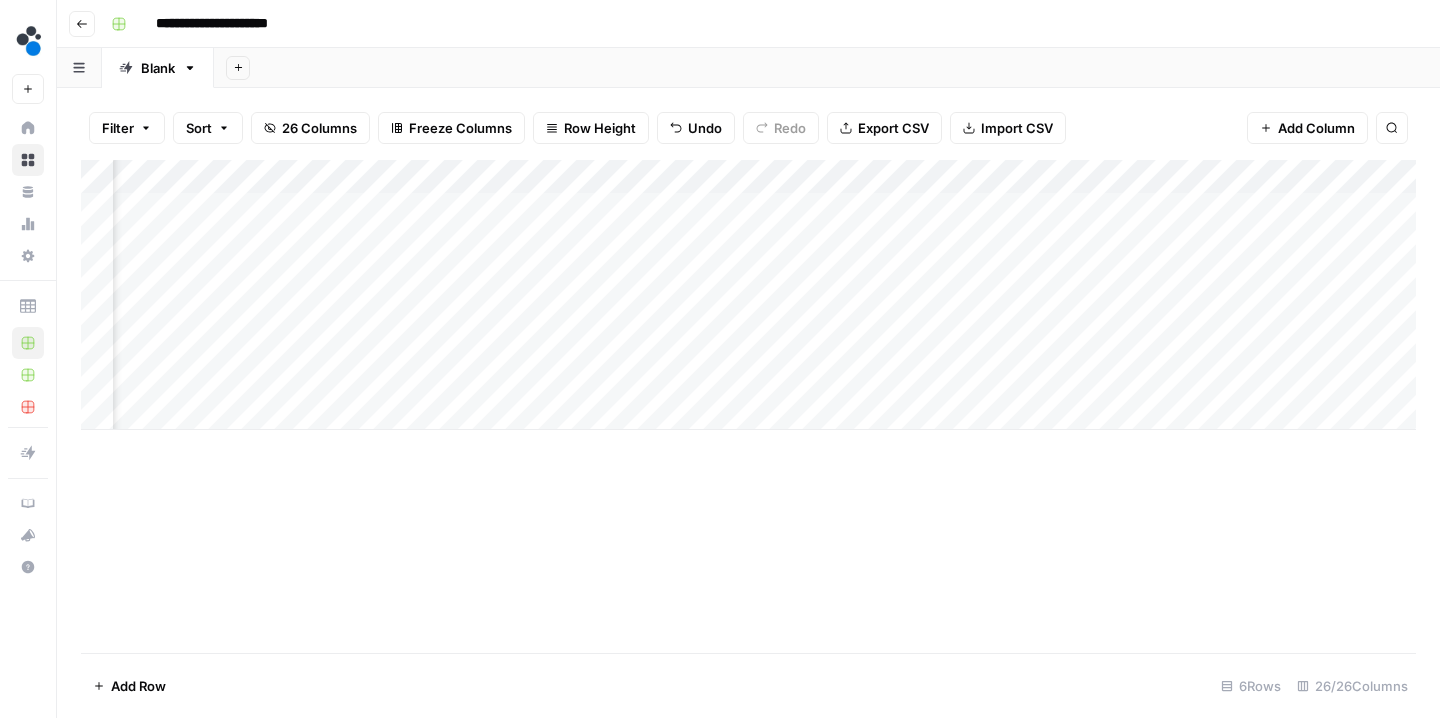click on "Add Column" at bounding box center [748, 295] 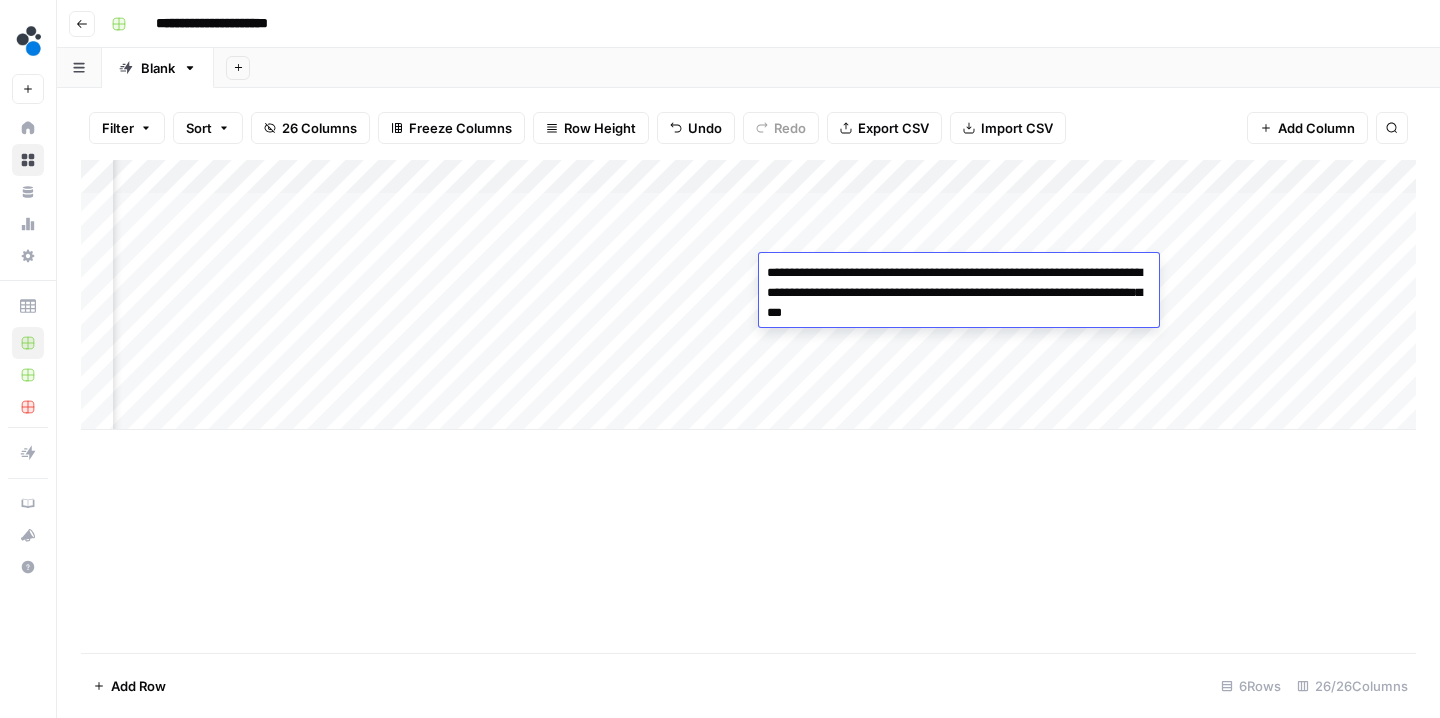 click on "Add Column" at bounding box center (748, 406) 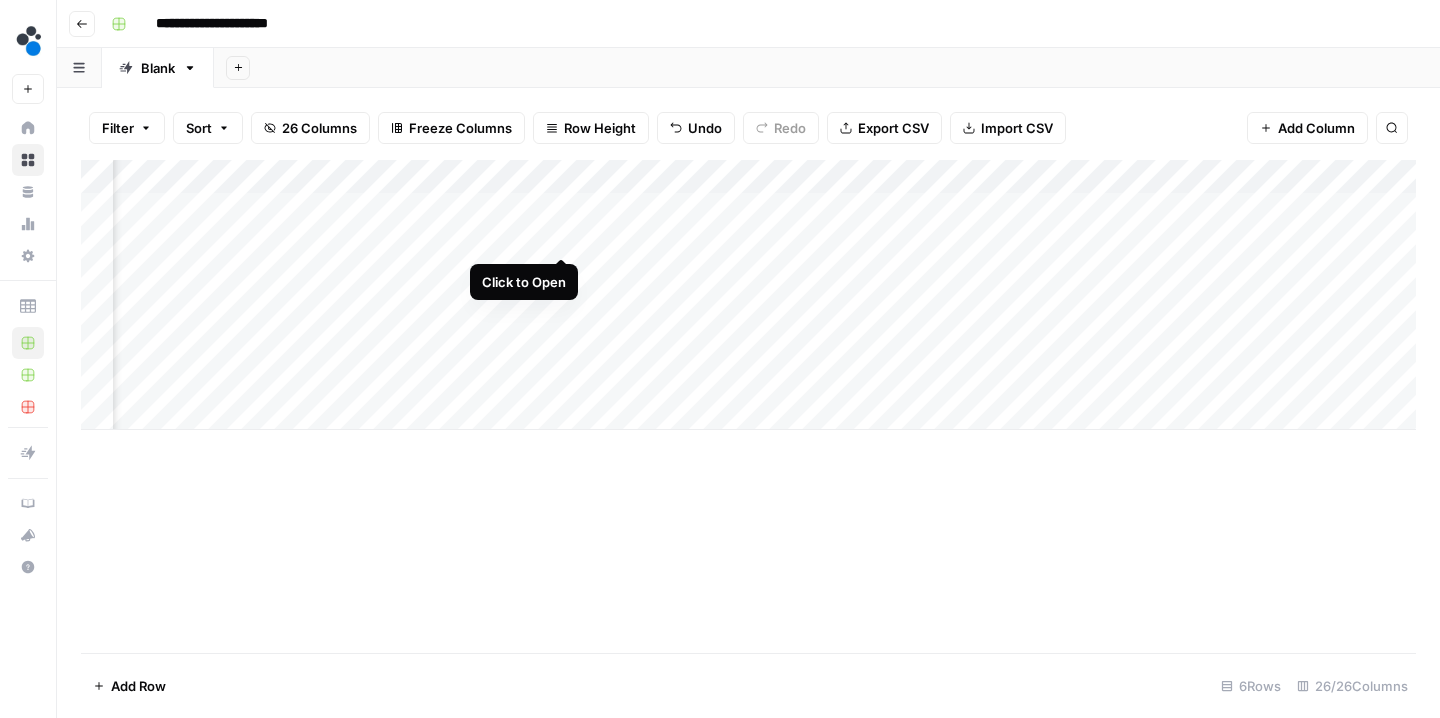 click on "Add Column" at bounding box center [748, 295] 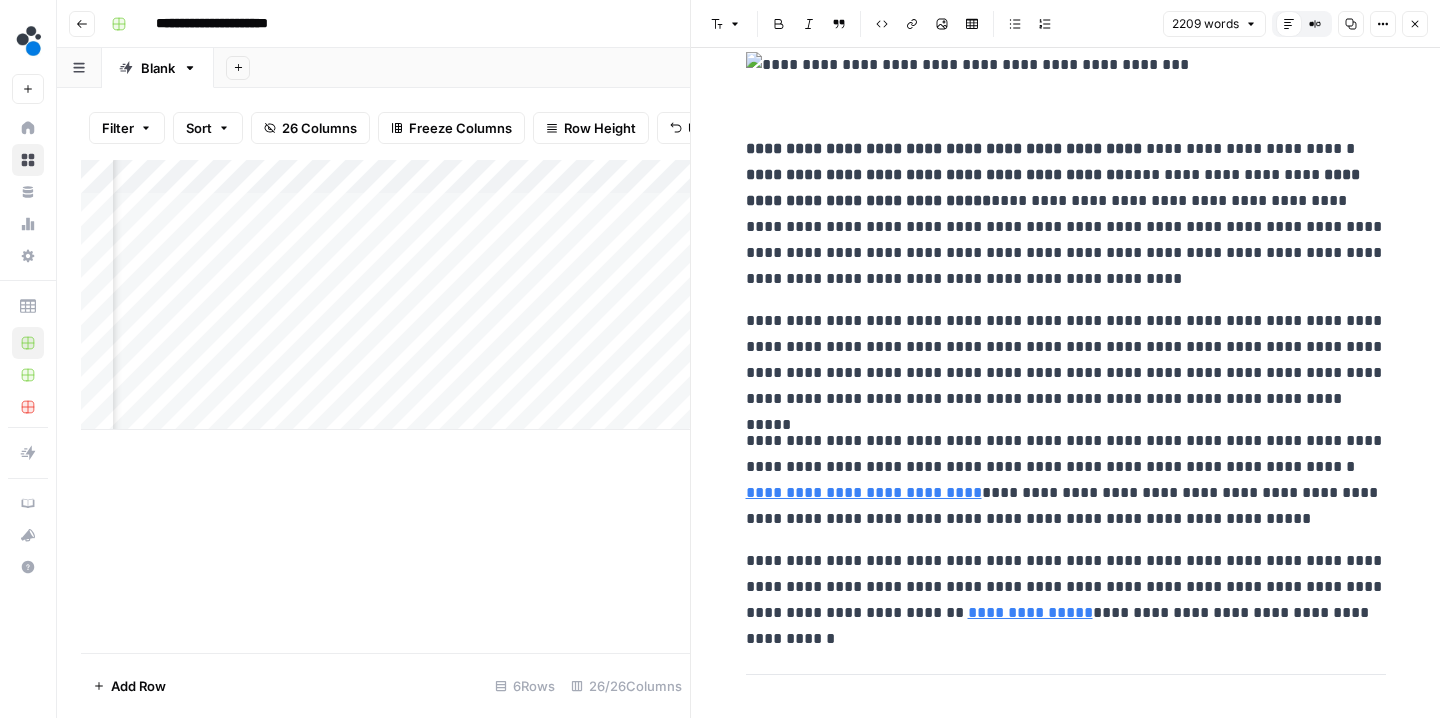 scroll, scrollTop: 55, scrollLeft: 0, axis: vertical 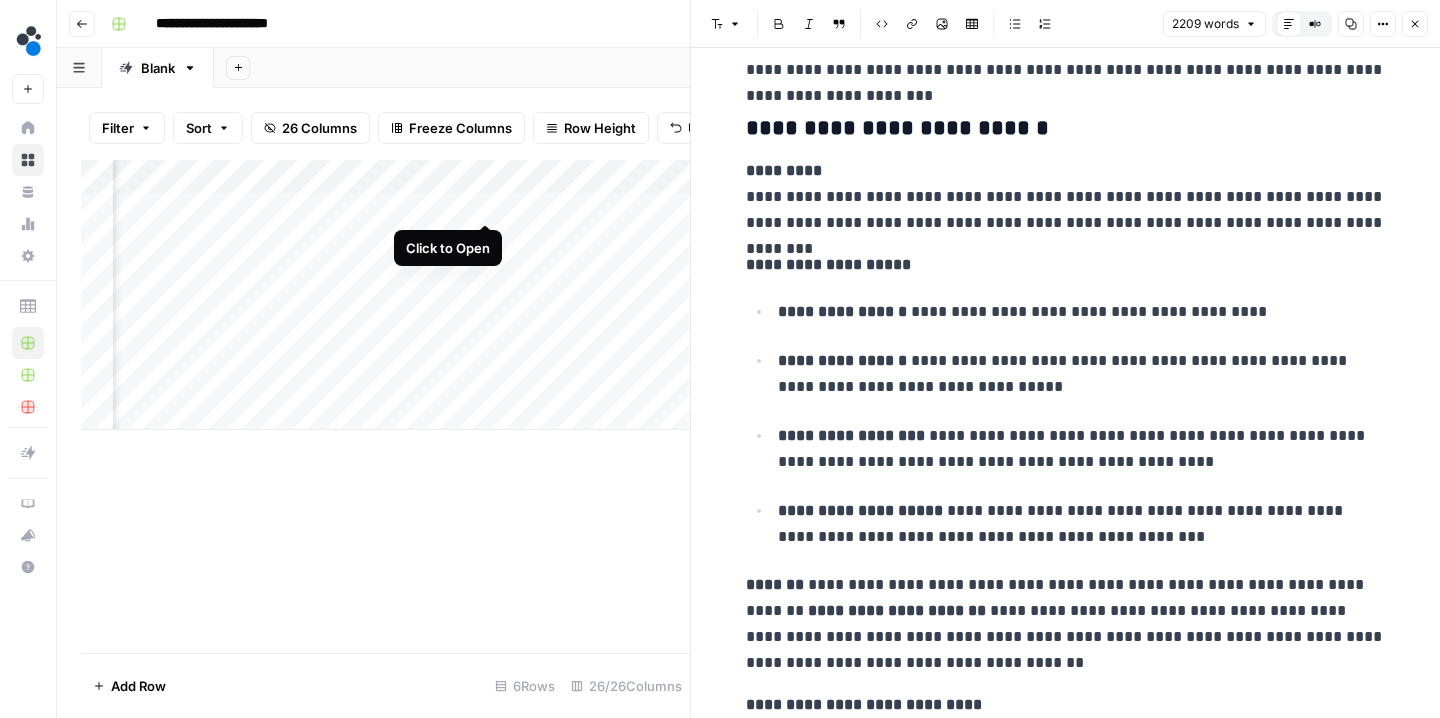 click on "Add Column" at bounding box center [385, 295] 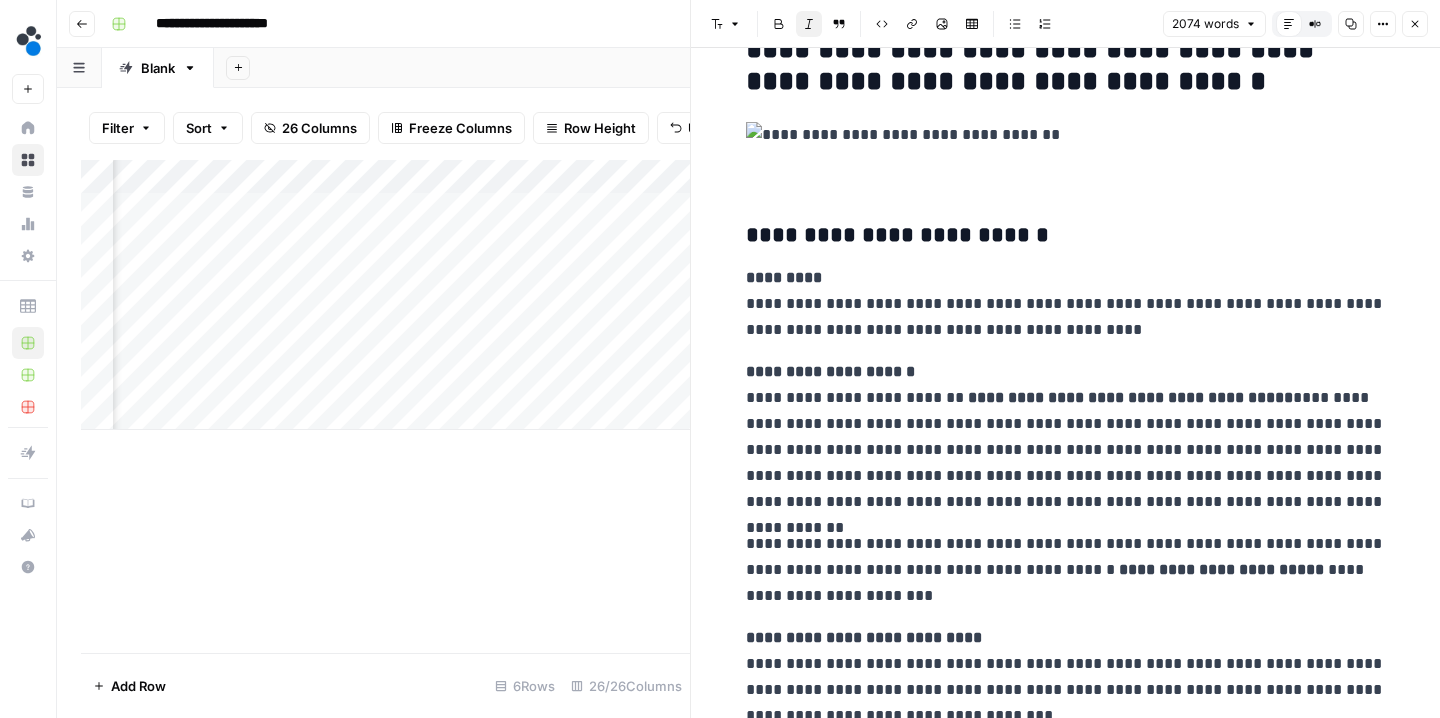 scroll, scrollTop: 678, scrollLeft: 0, axis: vertical 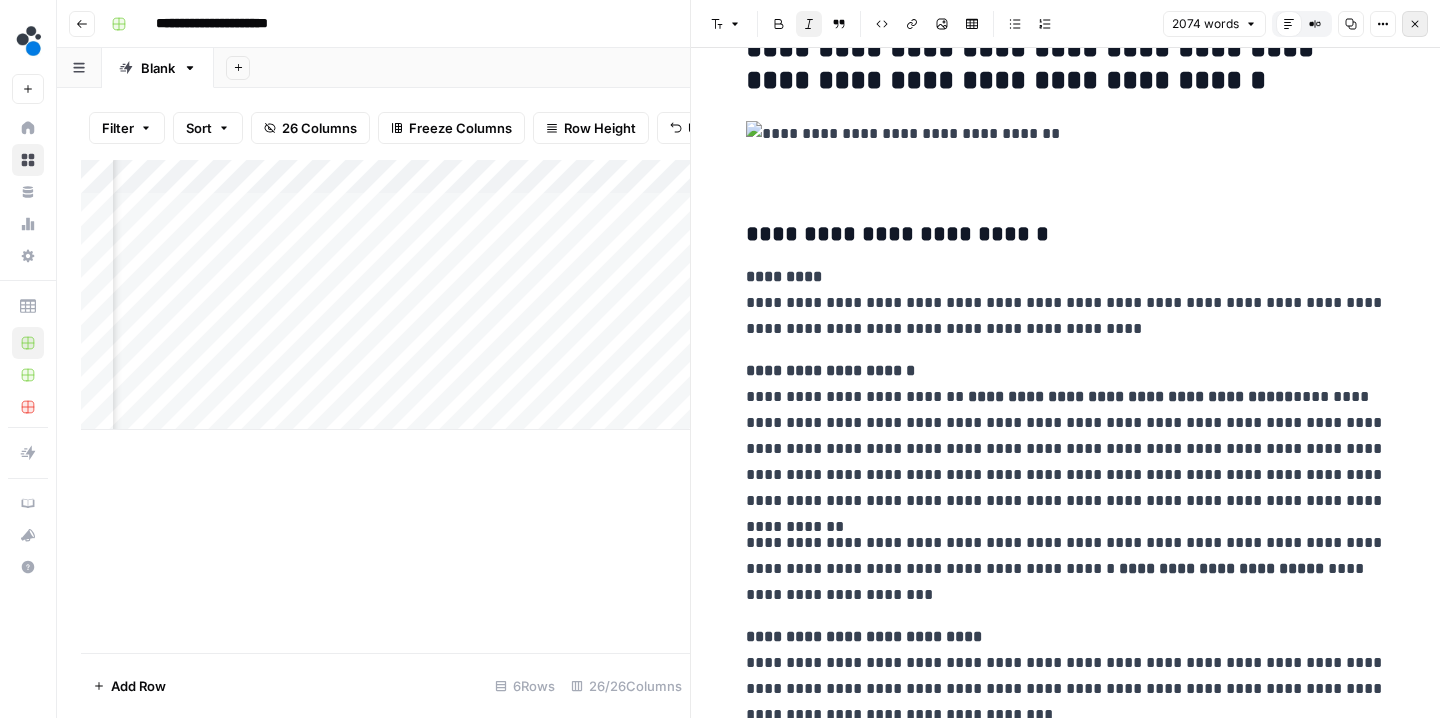 click on "Close" at bounding box center [1415, 24] 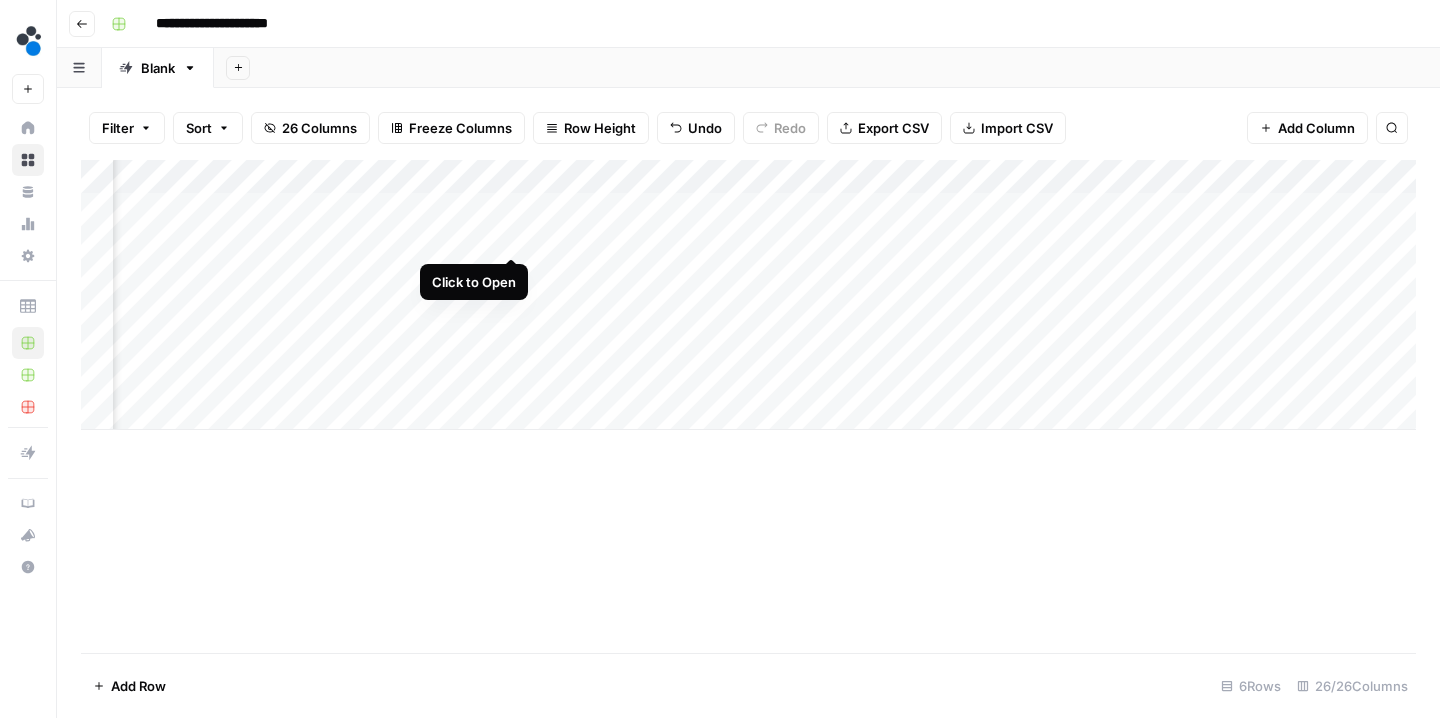 click on "Add Column" at bounding box center (748, 295) 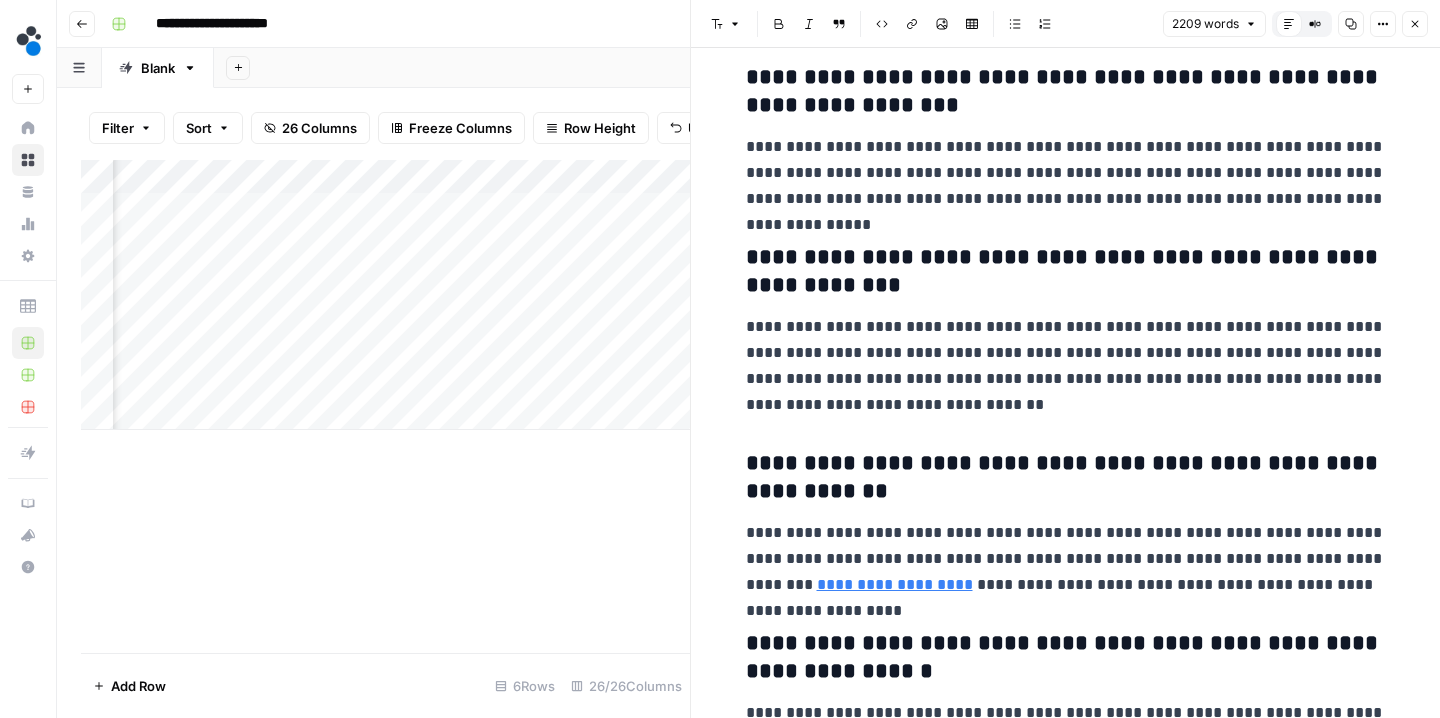 scroll, scrollTop: 8777, scrollLeft: 0, axis: vertical 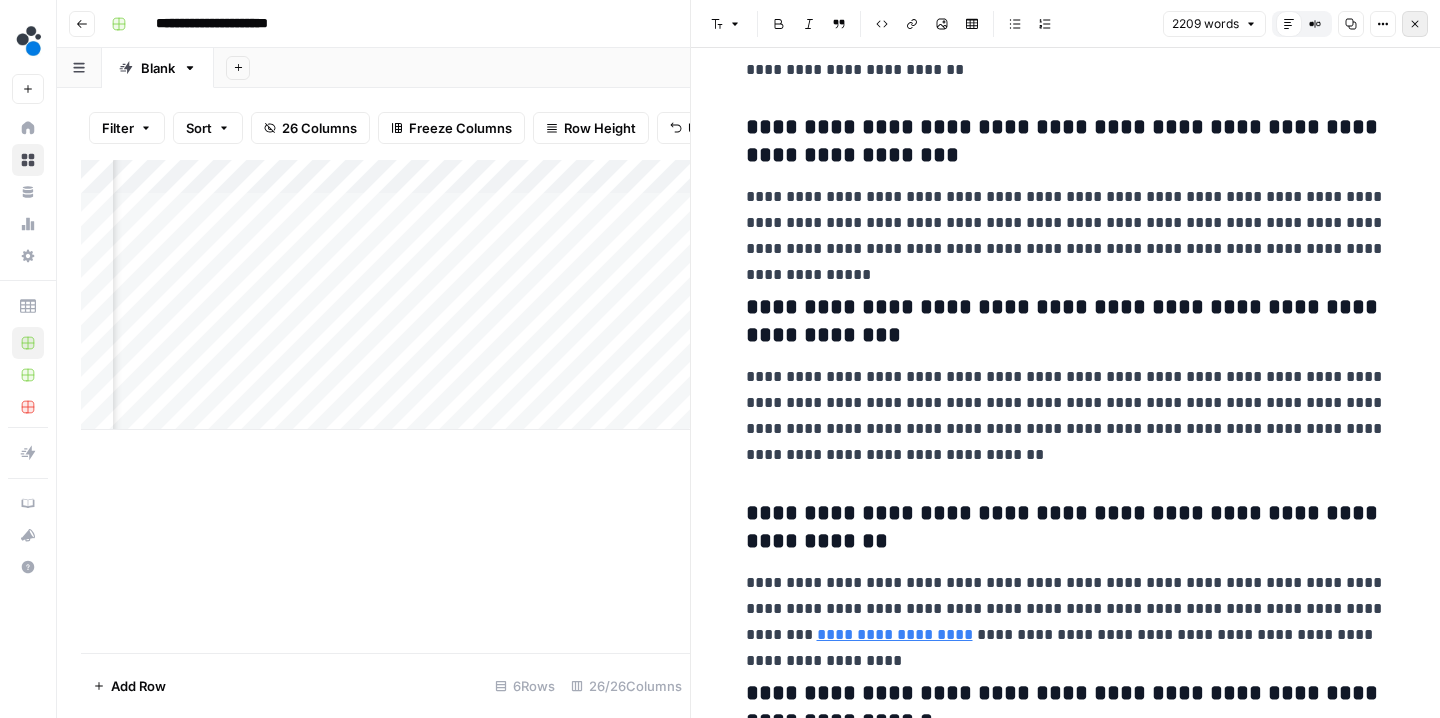 click on "Close" at bounding box center (1415, 24) 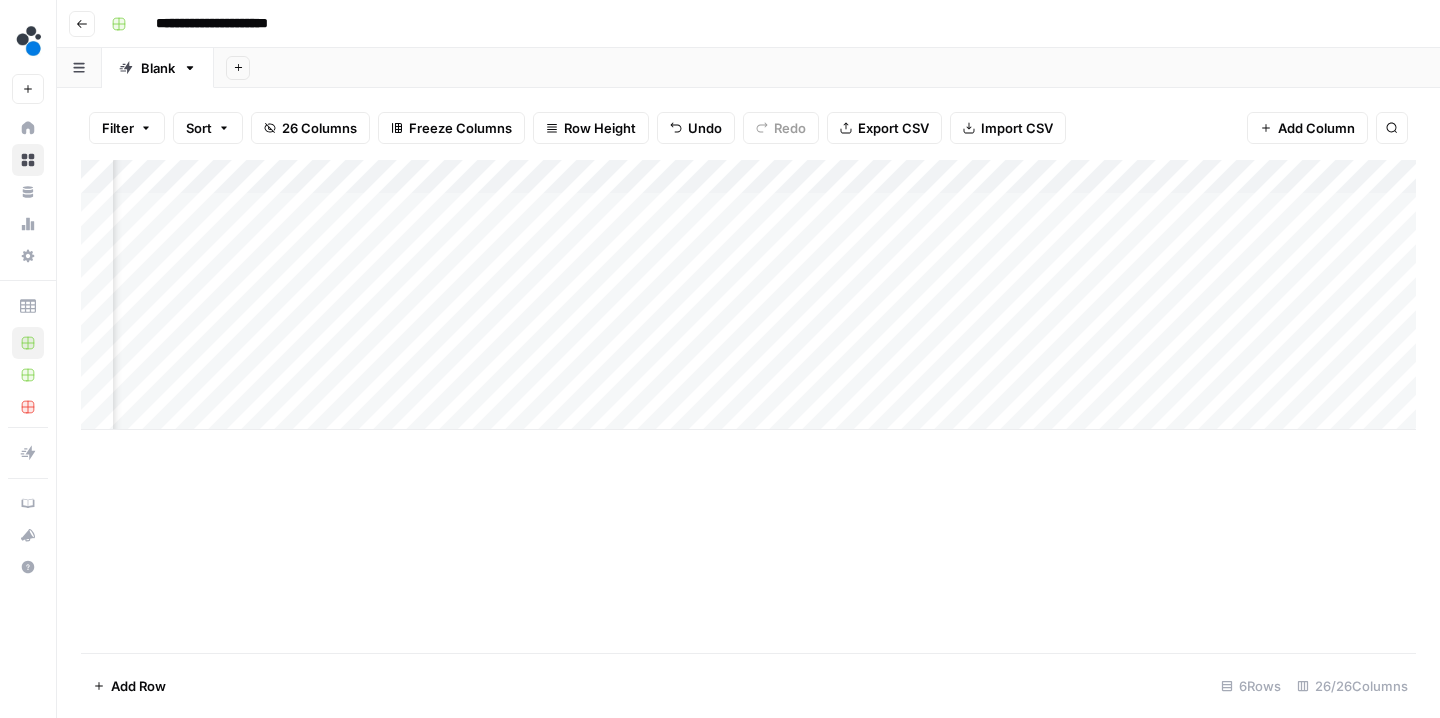click on "Add Column" at bounding box center (748, 295) 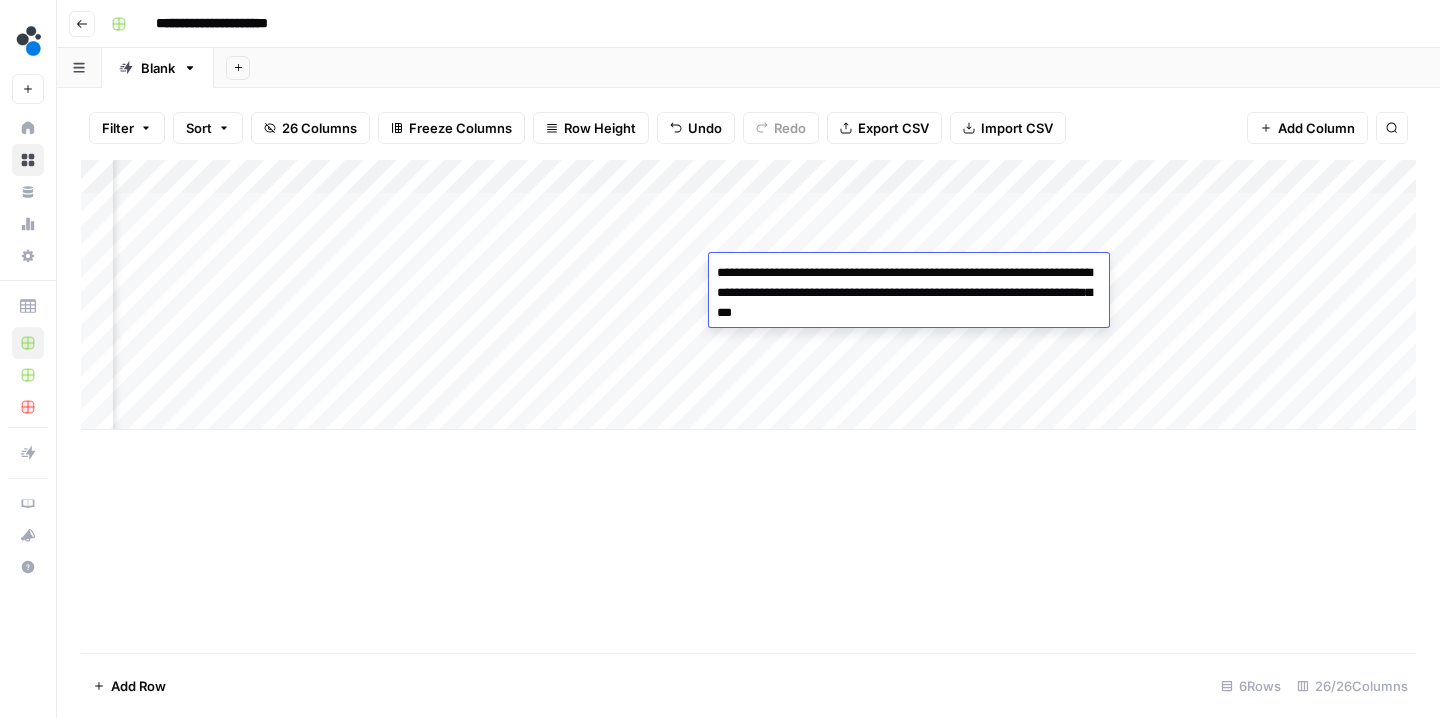 click on "Add Column" at bounding box center [748, 406] 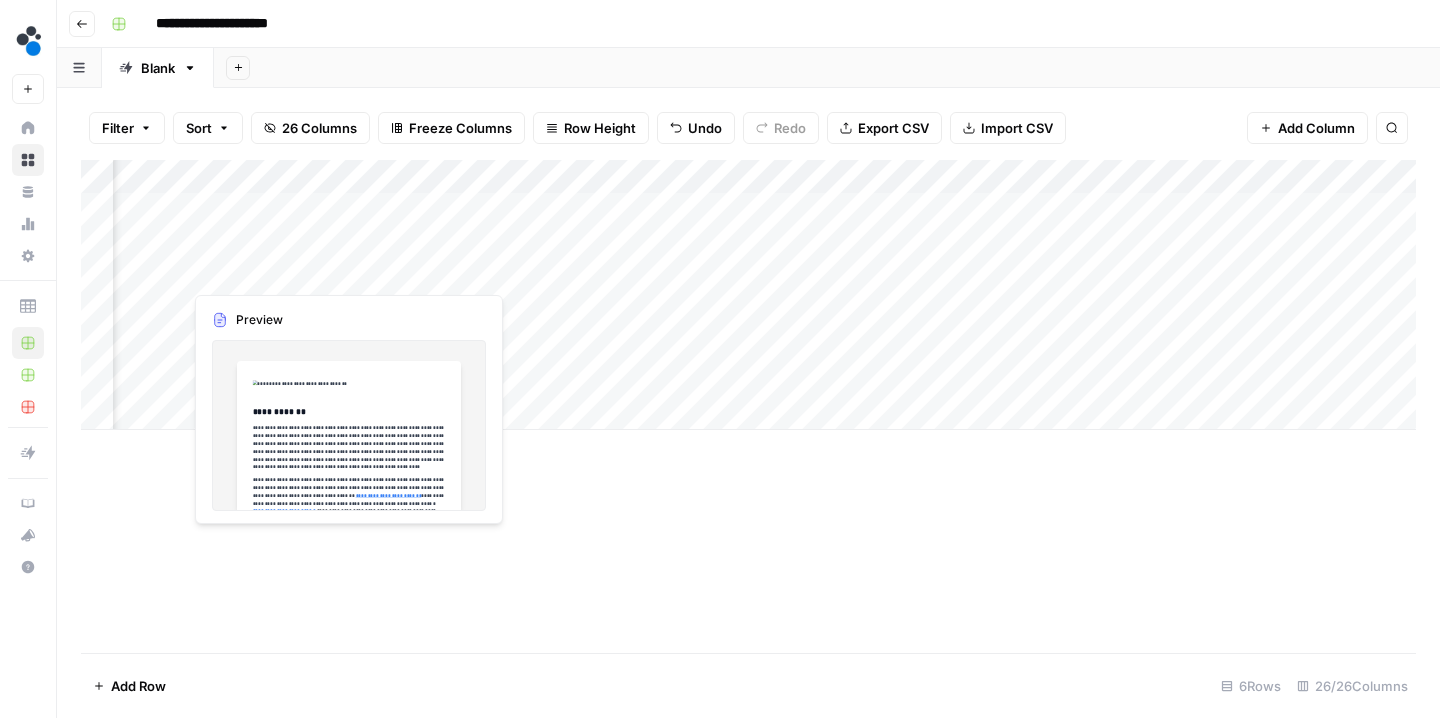 click on "Add Column" at bounding box center (748, 295) 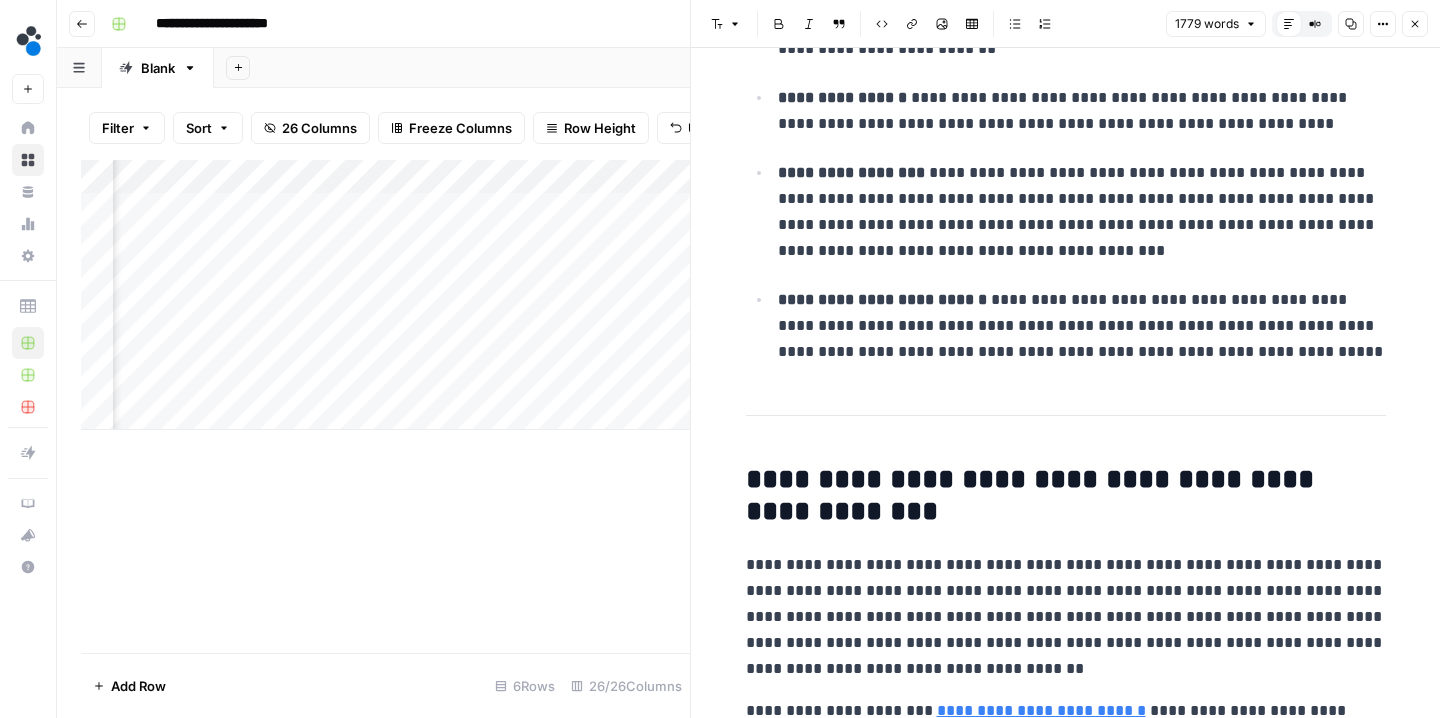 scroll, scrollTop: 5082, scrollLeft: 0, axis: vertical 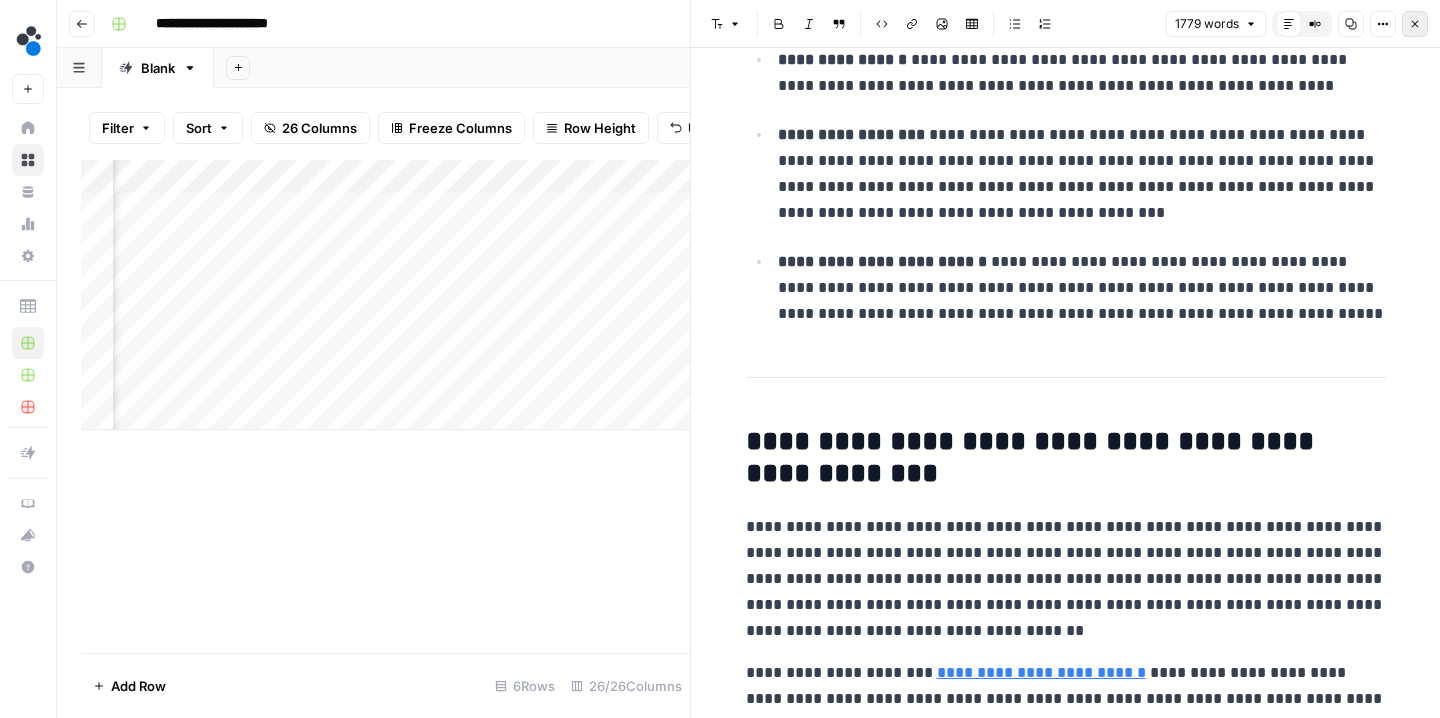 click 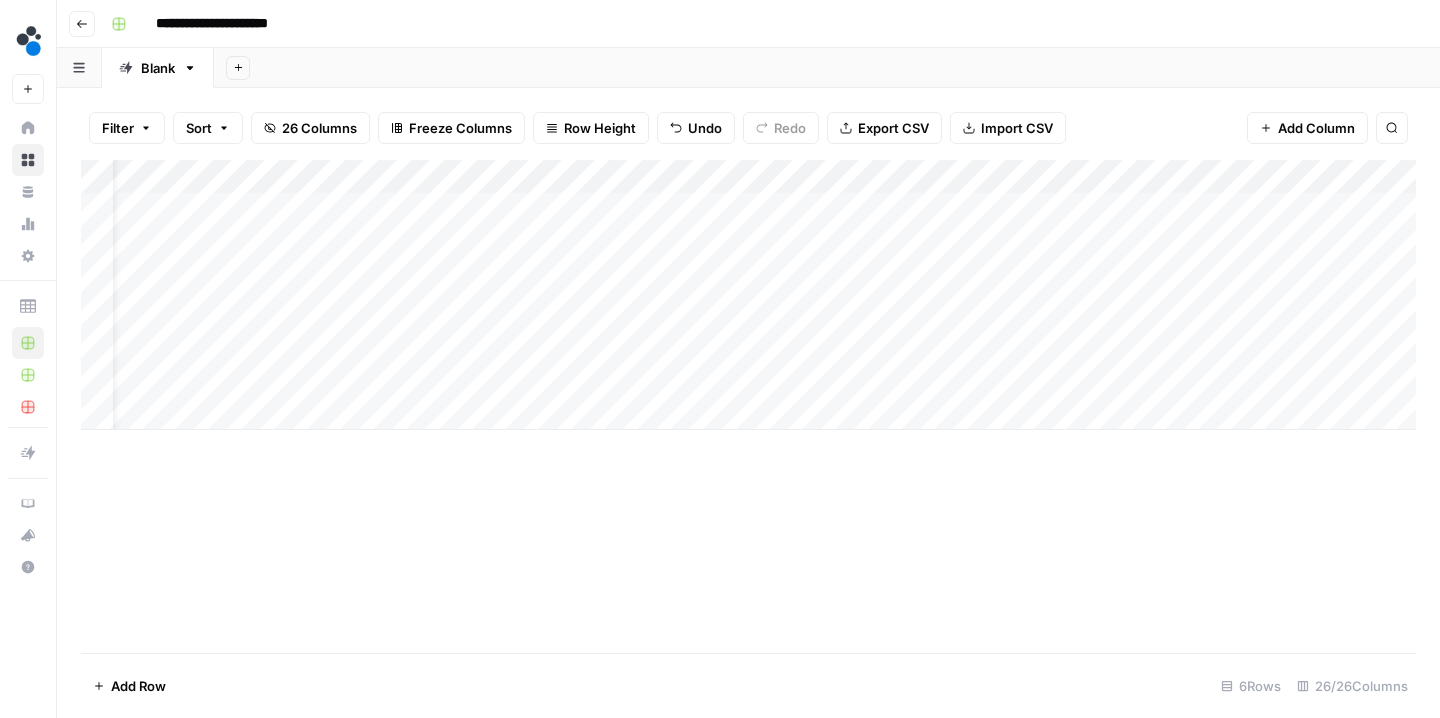 scroll, scrollTop: 0, scrollLeft: 48, axis: horizontal 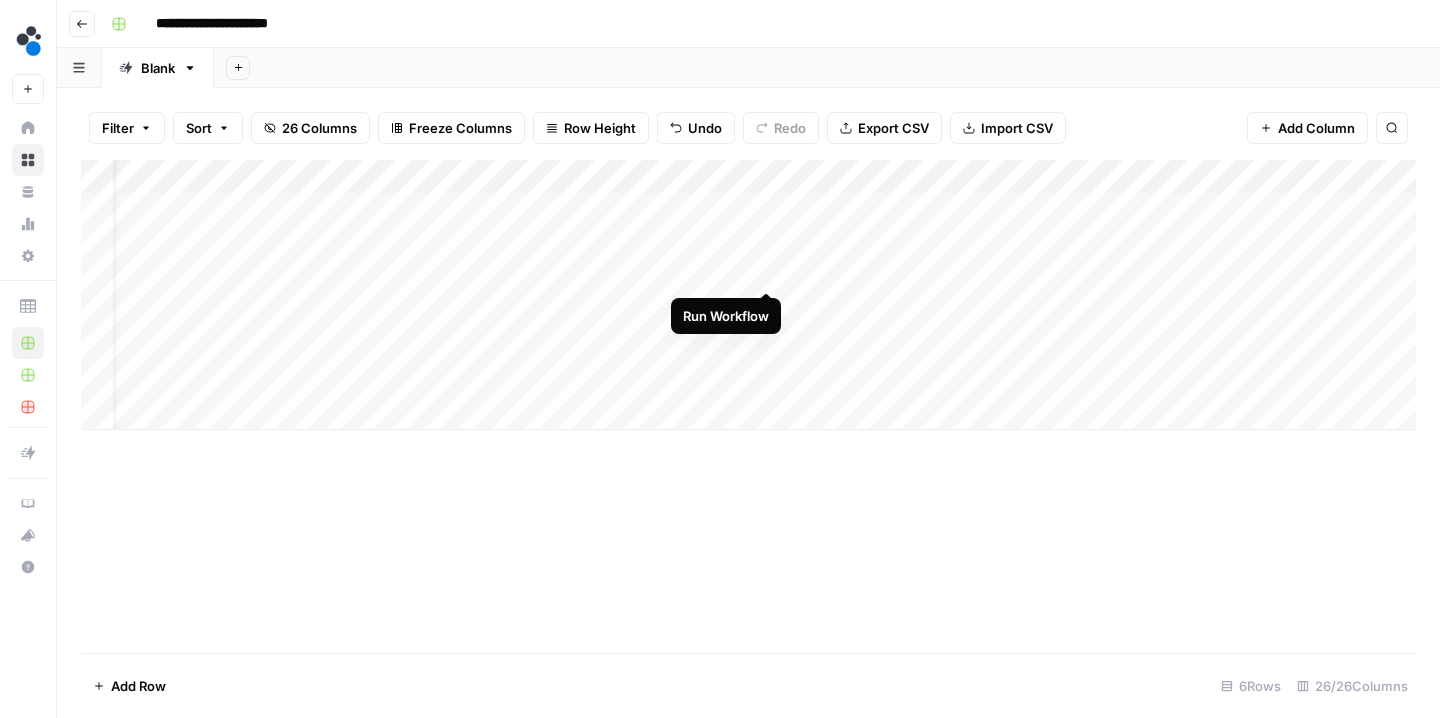 click on "Add Column" at bounding box center [748, 295] 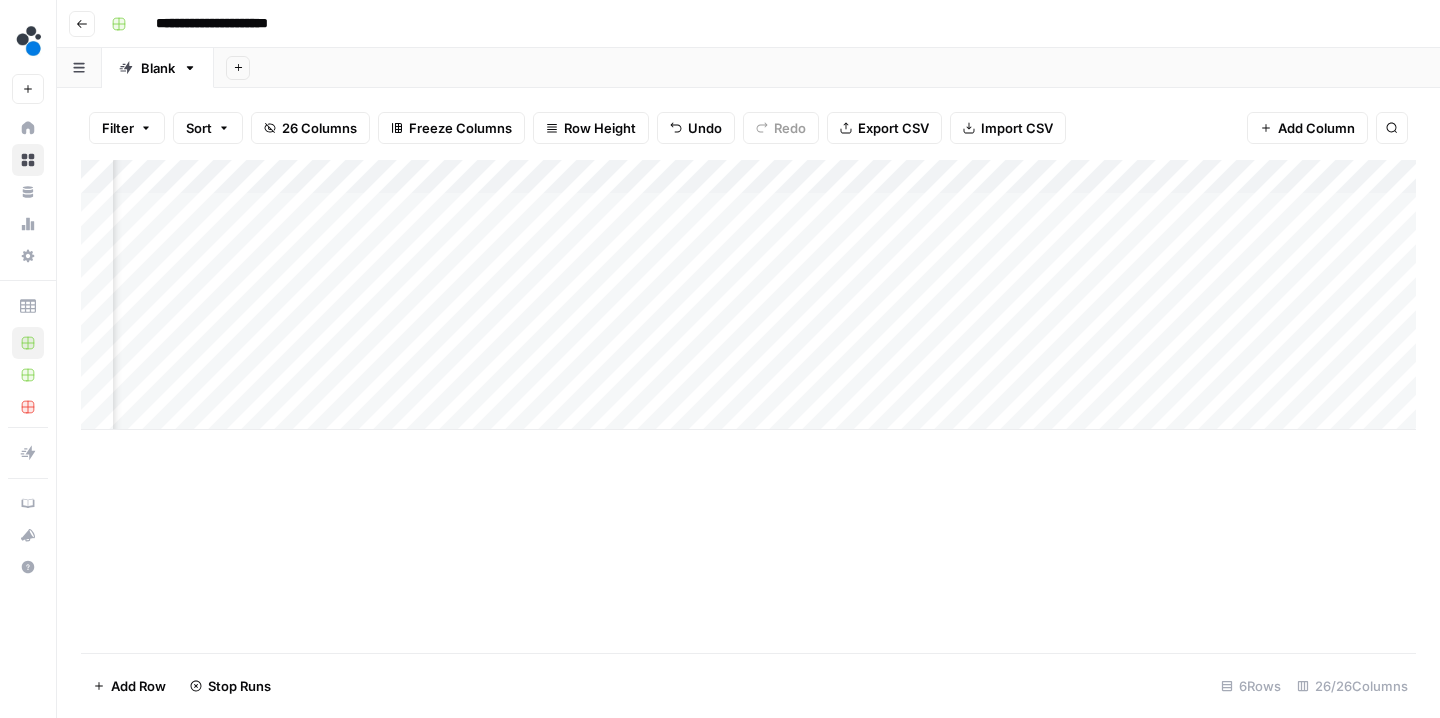 scroll, scrollTop: 0, scrollLeft: 1388, axis: horizontal 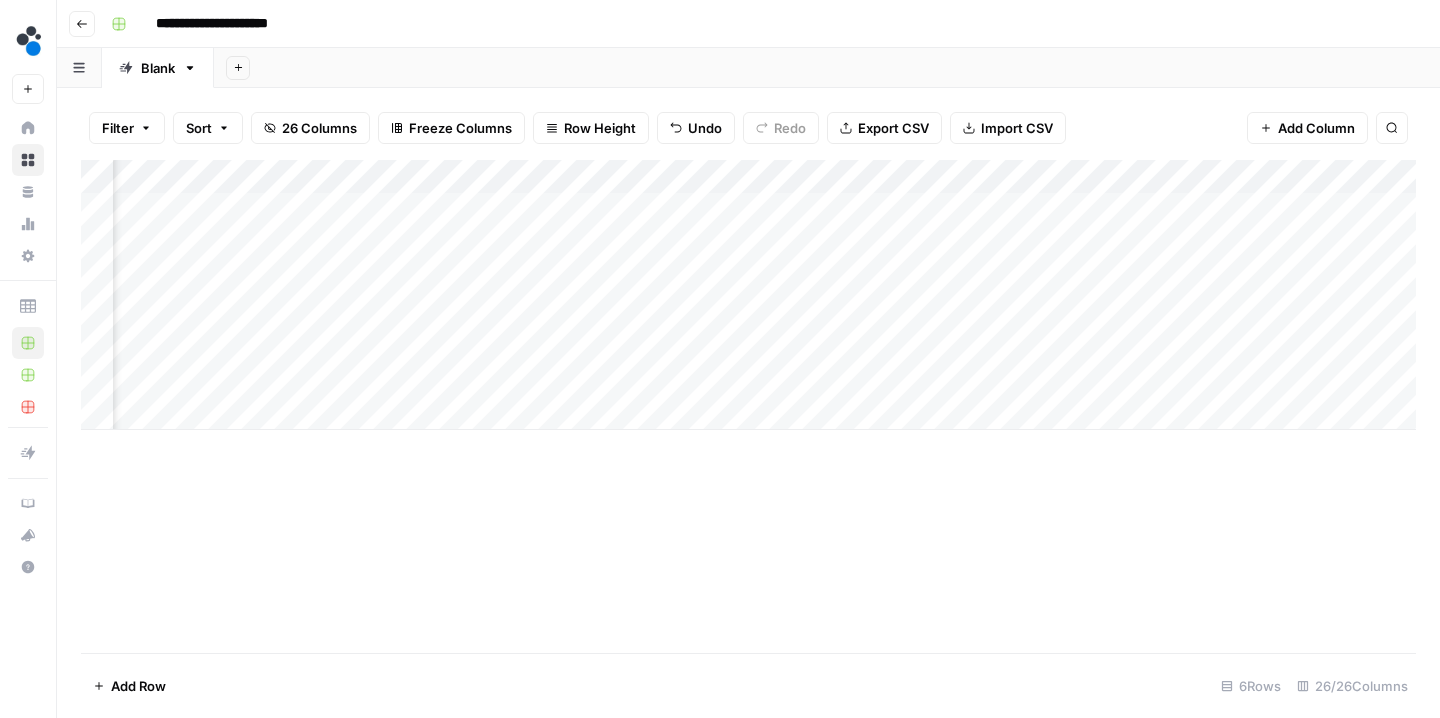 click on "Add Column" at bounding box center (748, 295) 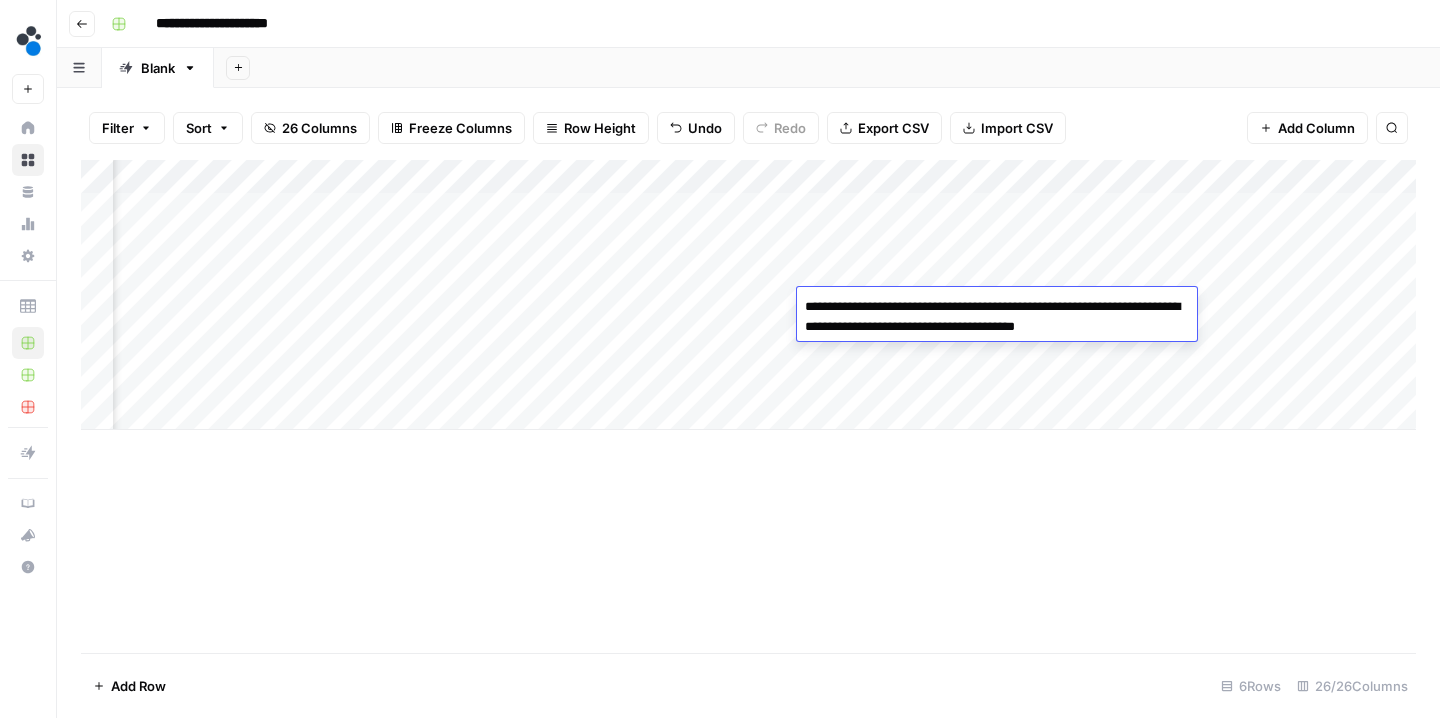 click on "Add Column" at bounding box center (748, 406) 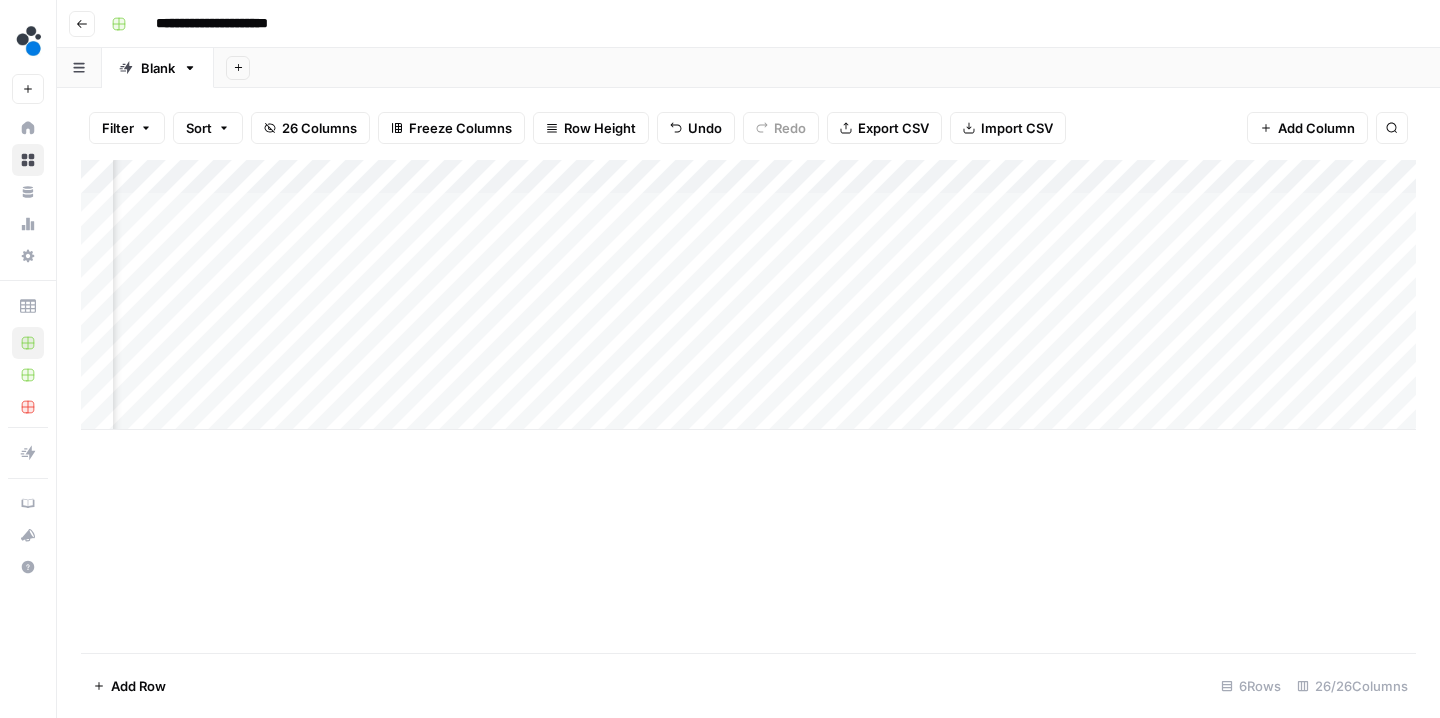 click on "Add Column" at bounding box center (748, 295) 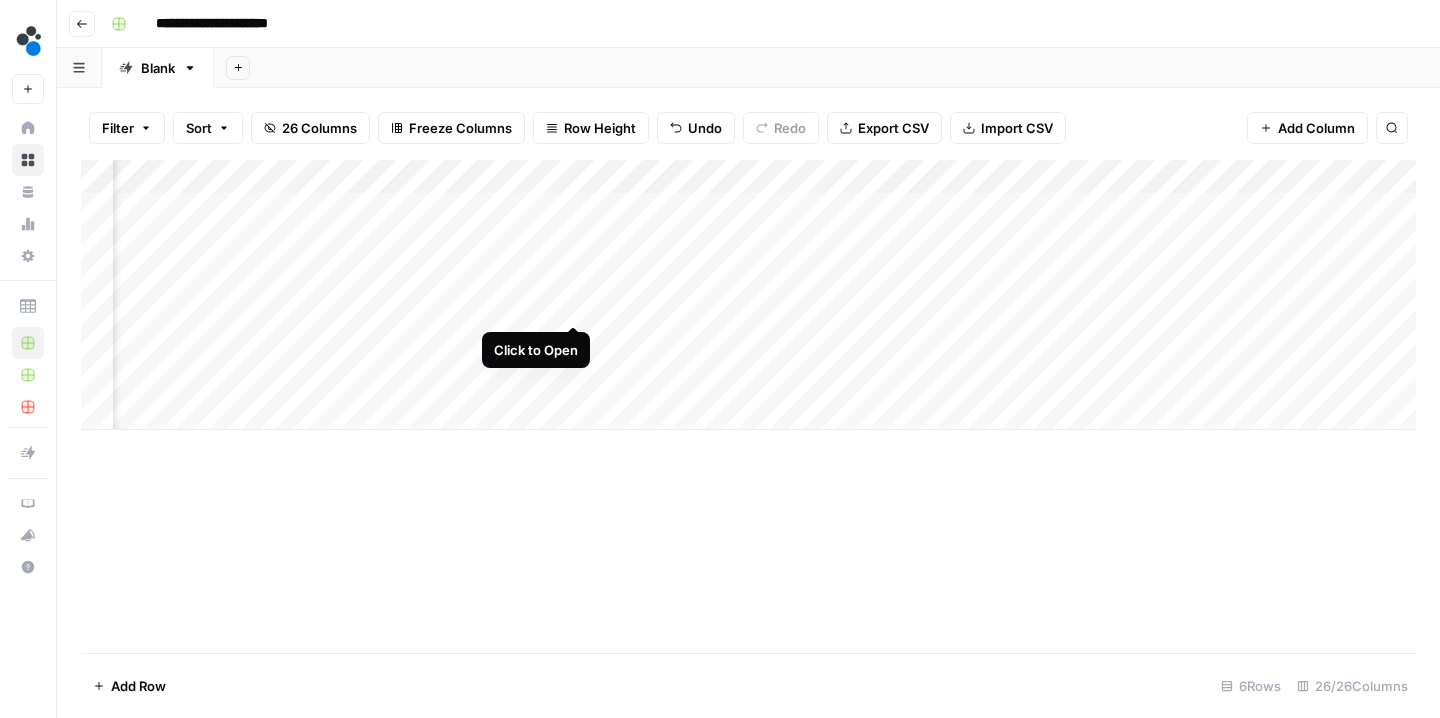 click on "Add Column" at bounding box center (748, 295) 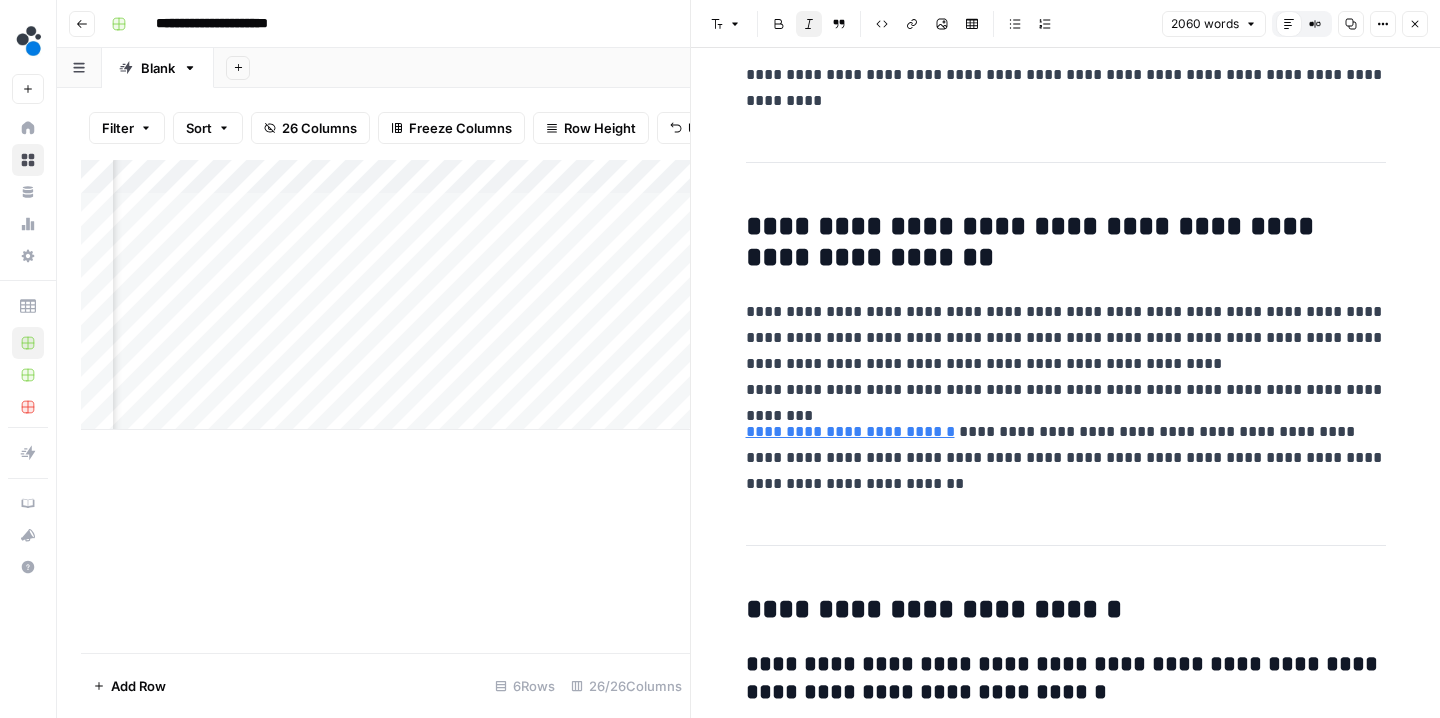 scroll, scrollTop: 7450, scrollLeft: 0, axis: vertical 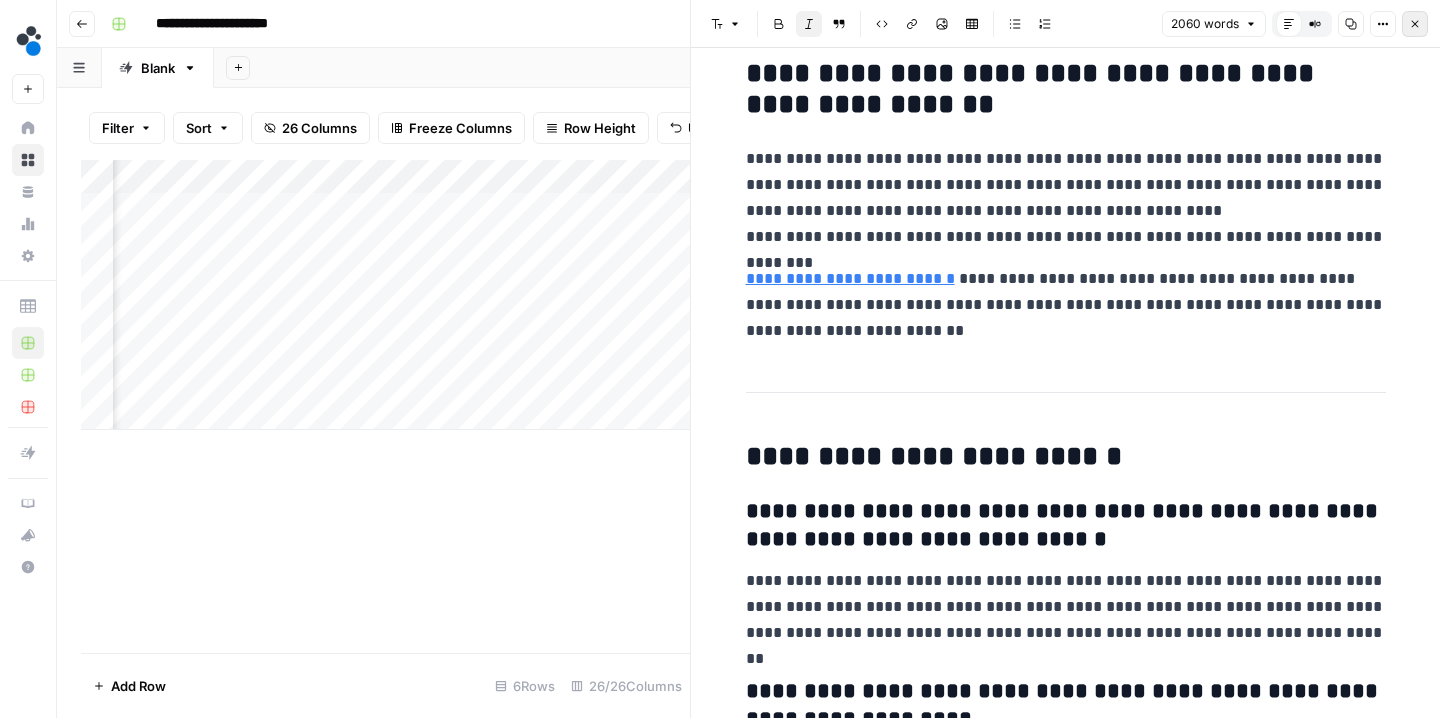 click on "Close" at bounding box center (1415, 24) 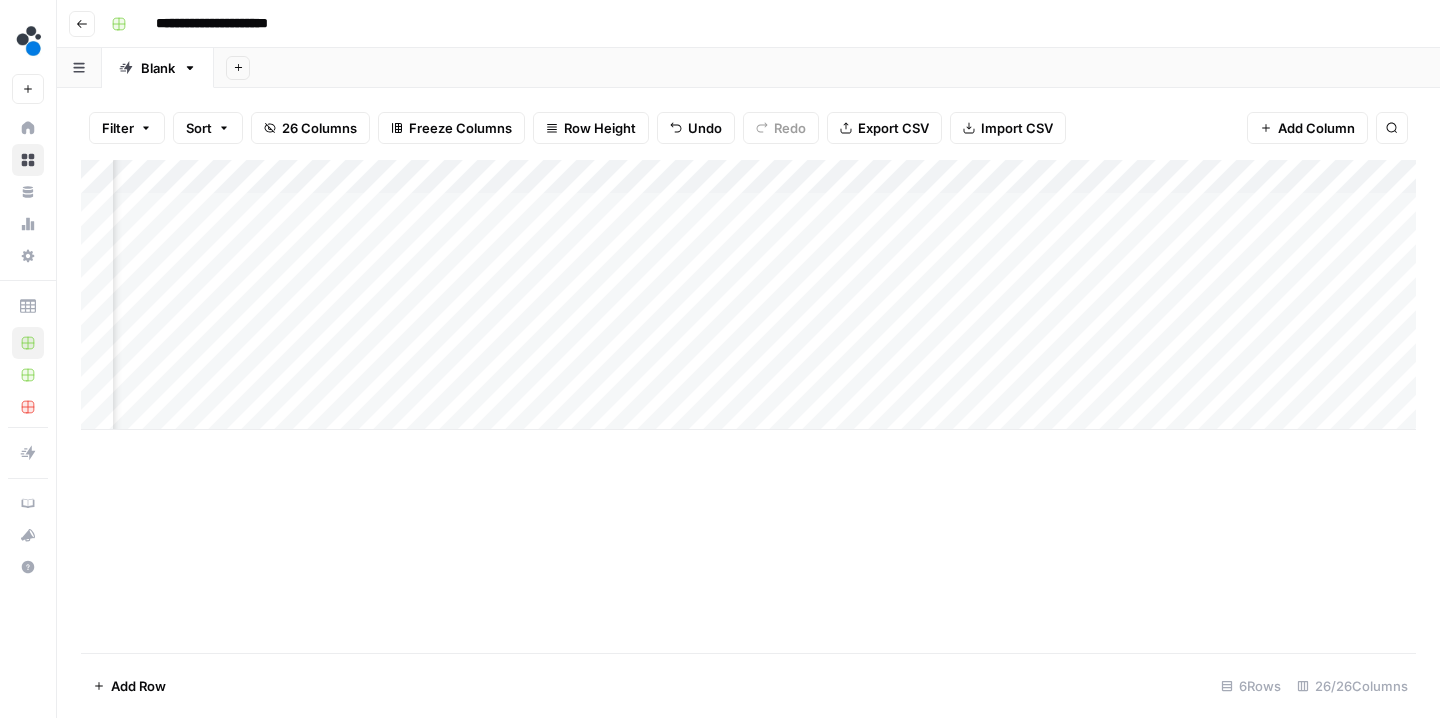 scroll, scrollTop: 0, scrollLeft: 240, axis: horizontal 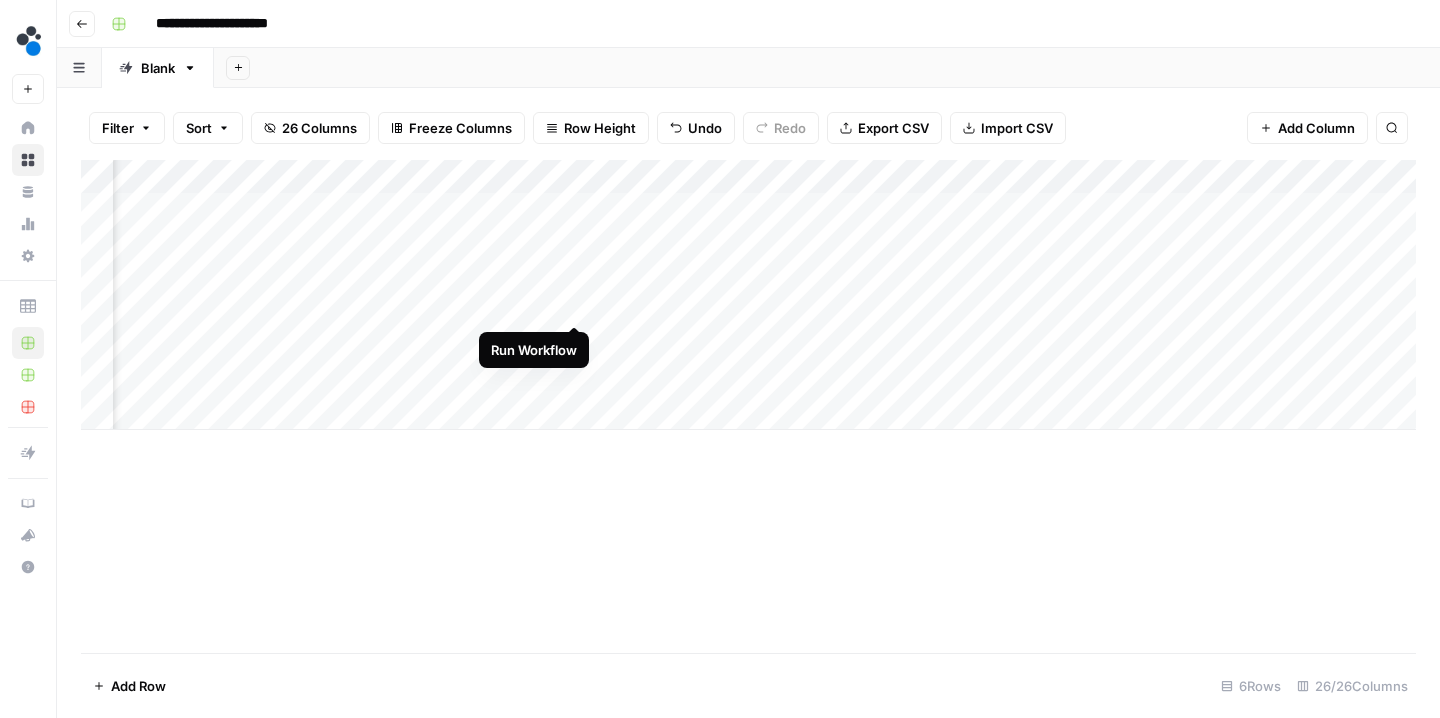 click on "Add Column" at bounding box center [748, 295] 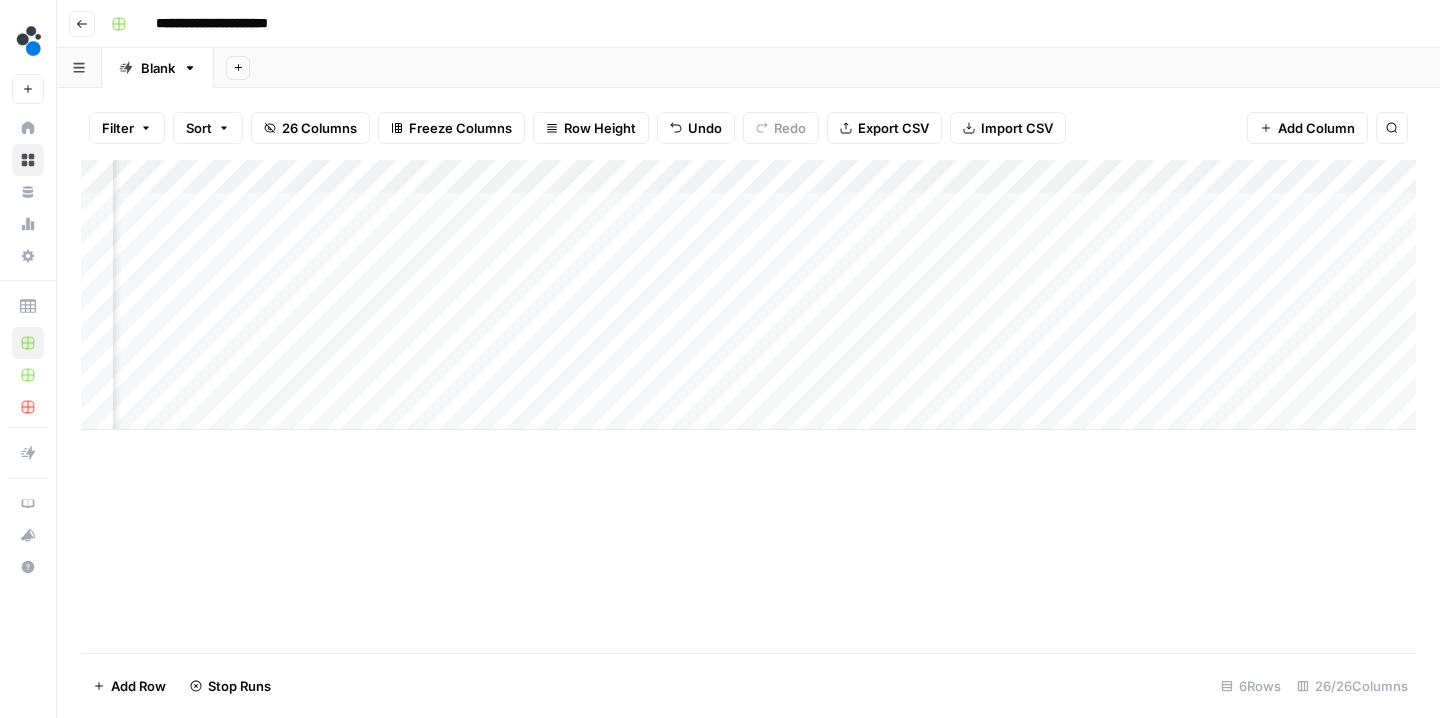 scroll, scrollTop: 0, scrollLeft: 1310, axis: horizontal 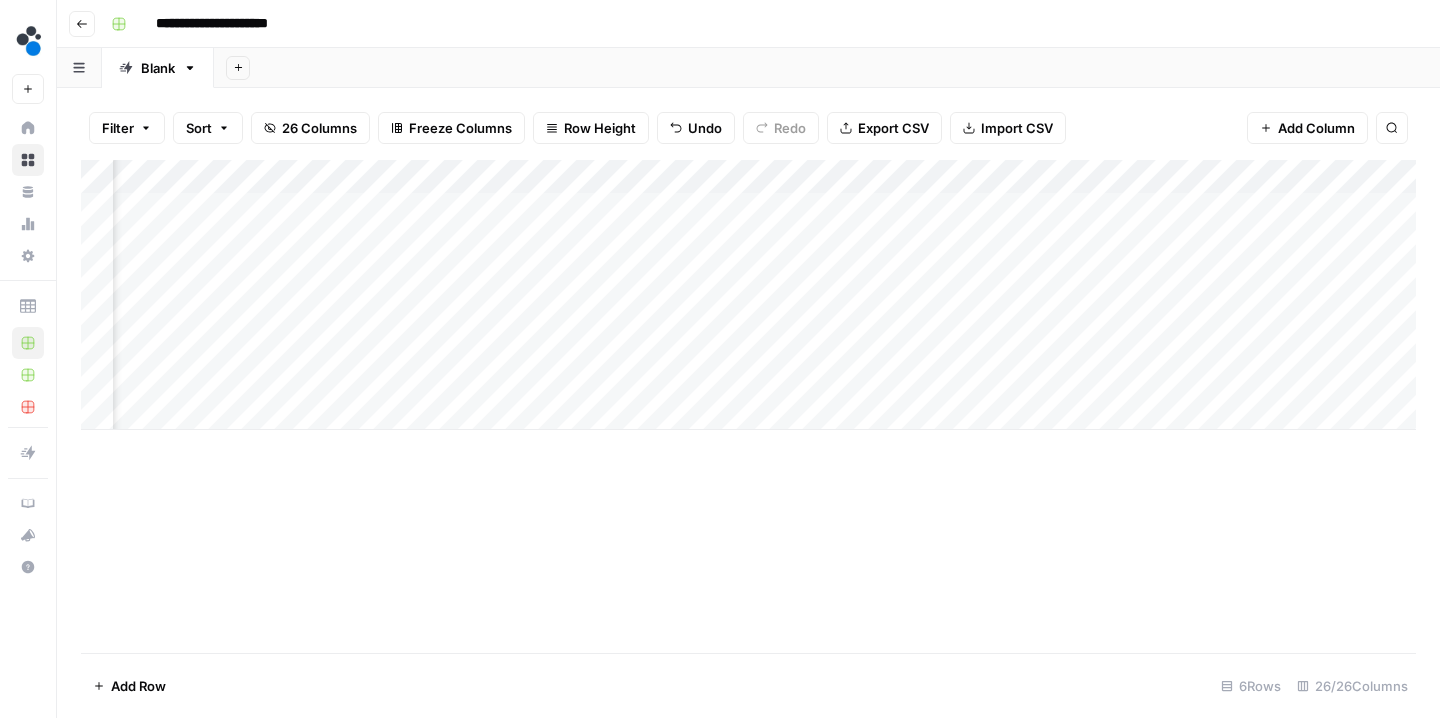 click on "Add Column" at bounding box center [748, 295] 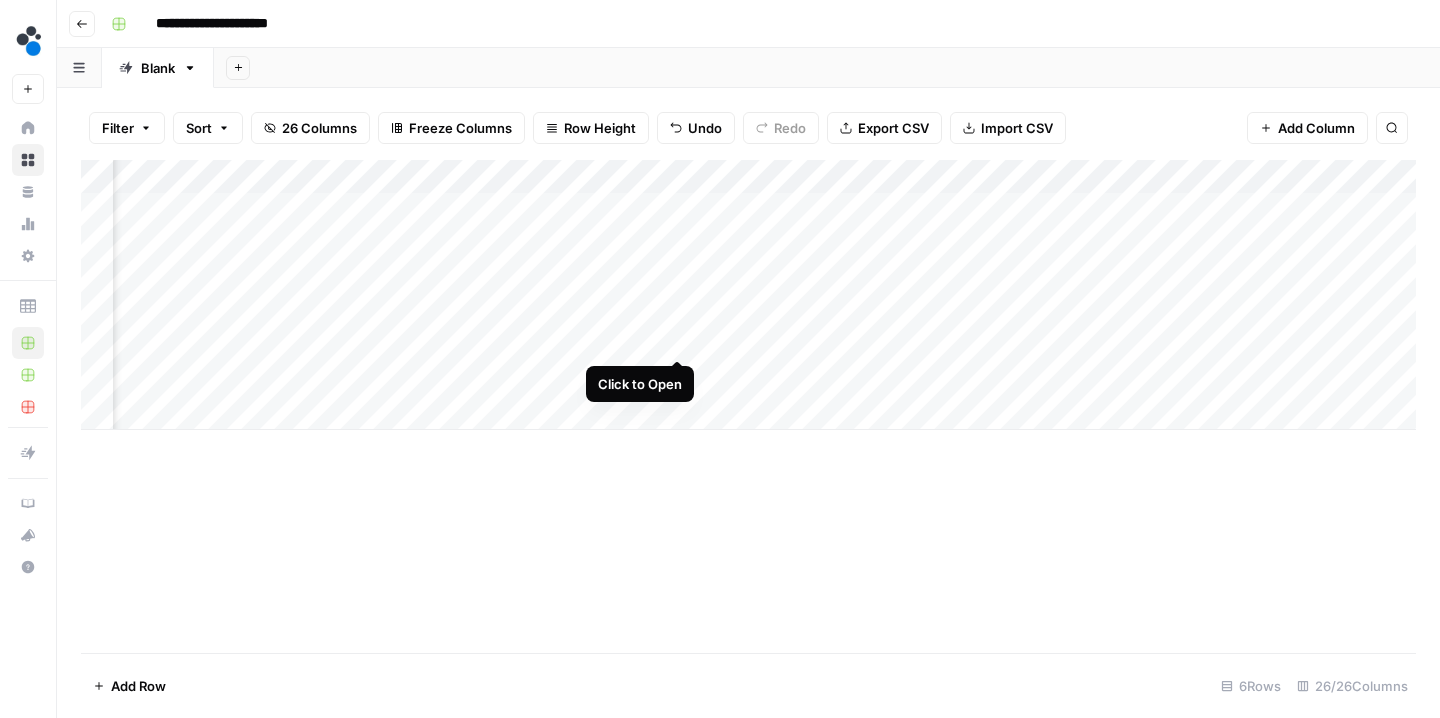 click on "Add Column" at bounding box center [748, 295] 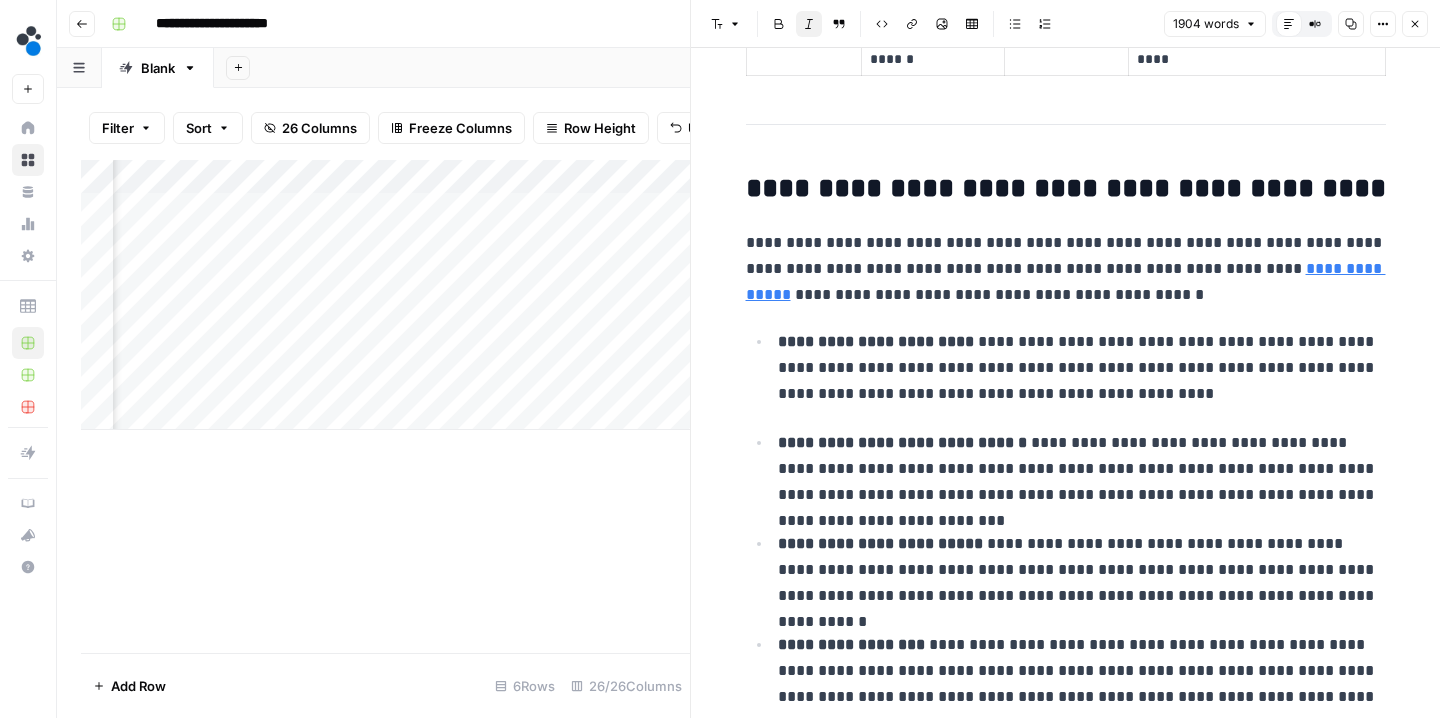 scroll, scrollTop: 4286, scrollLeft: 0, axis: vertical 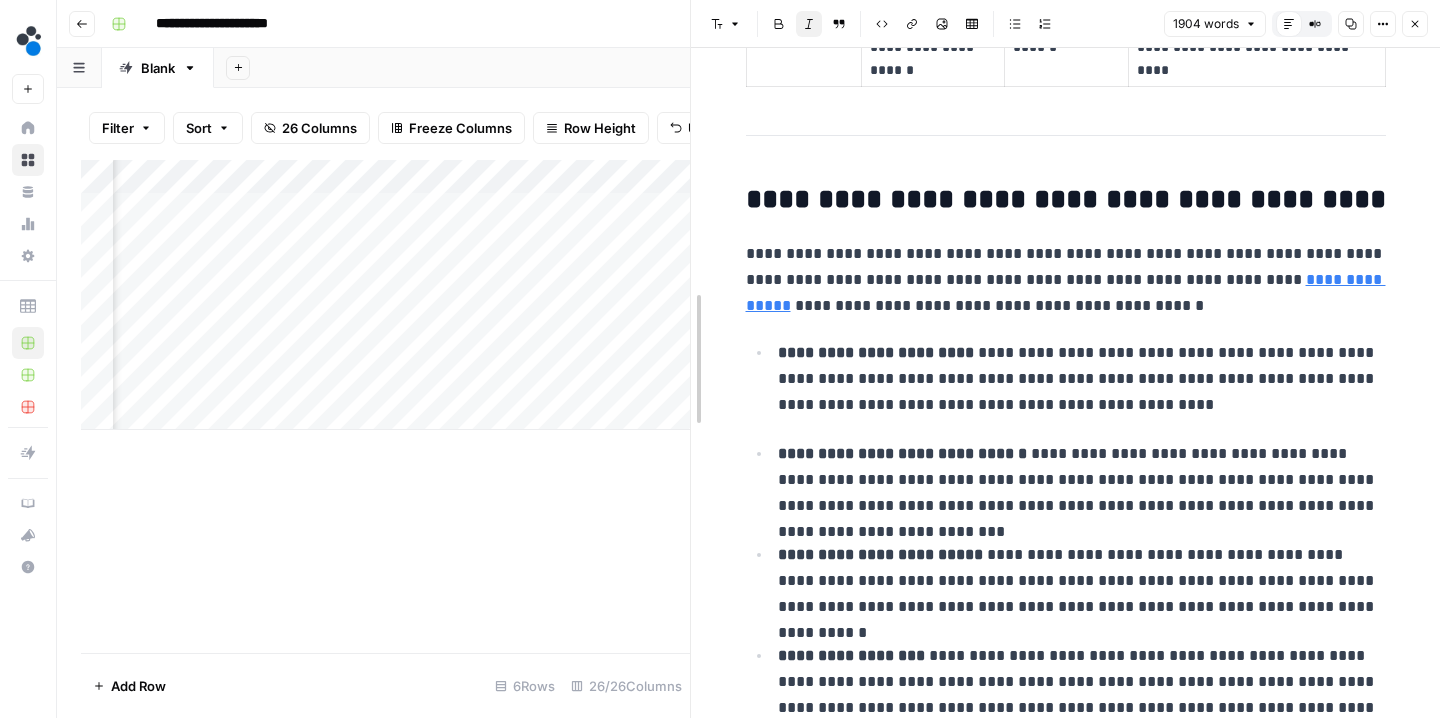 click at bounding box center [691, 359] 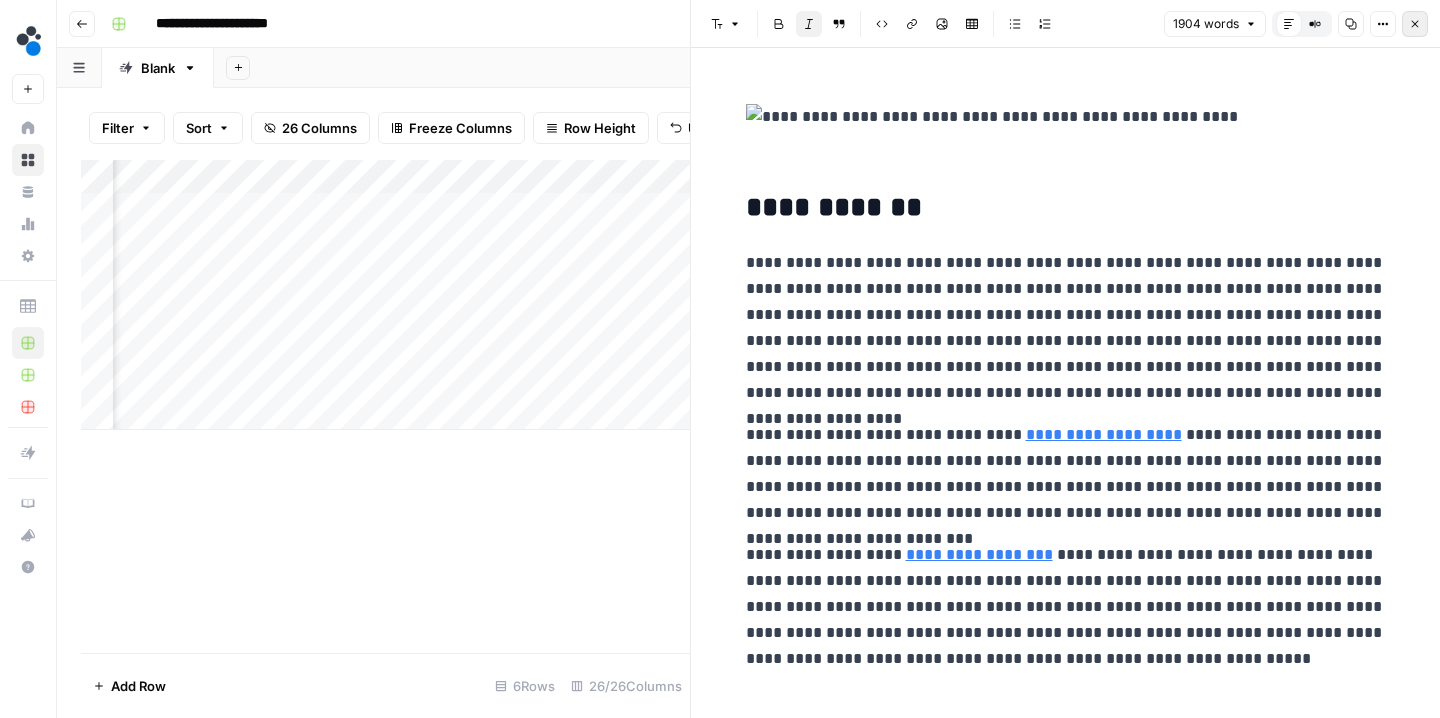 click on "Close" at bounding box center [1415, 24] 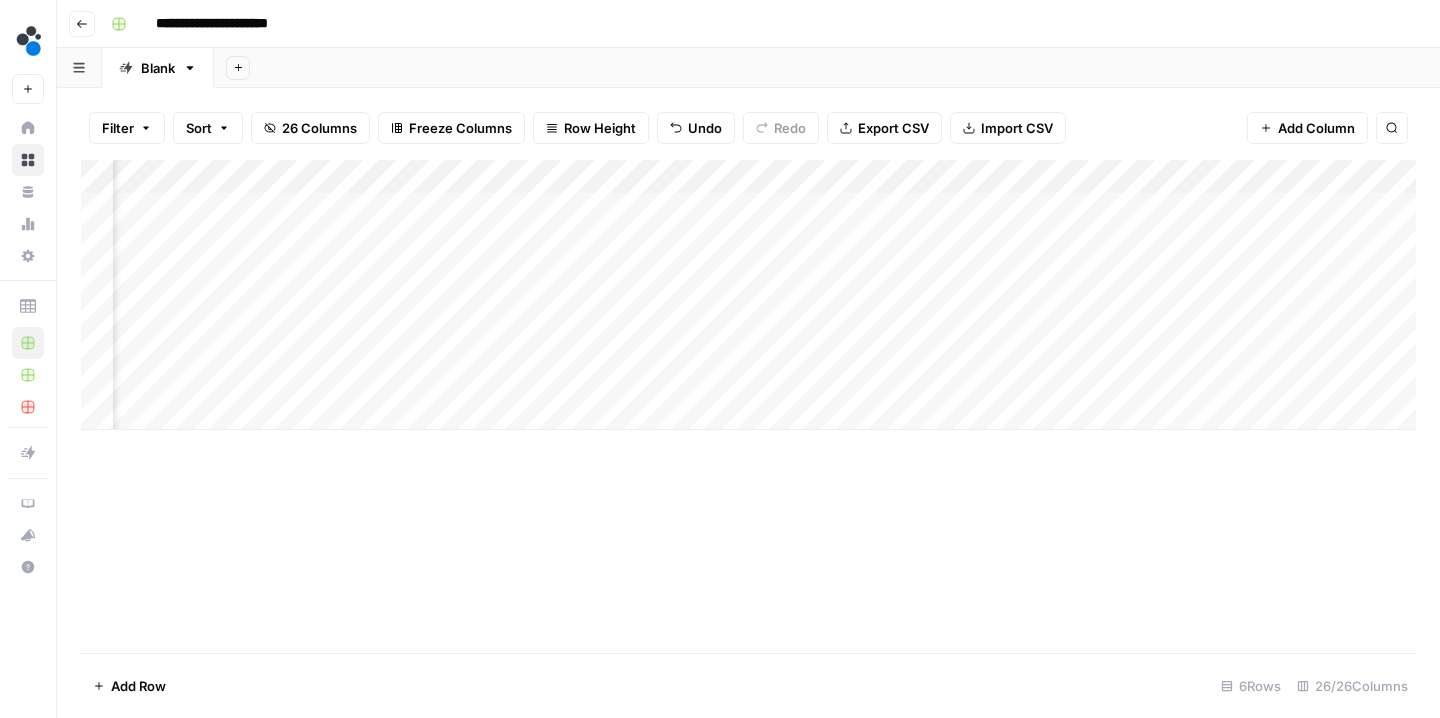 scroll, scrollTop: 0, scrollLeft: 277, axis: horizontal 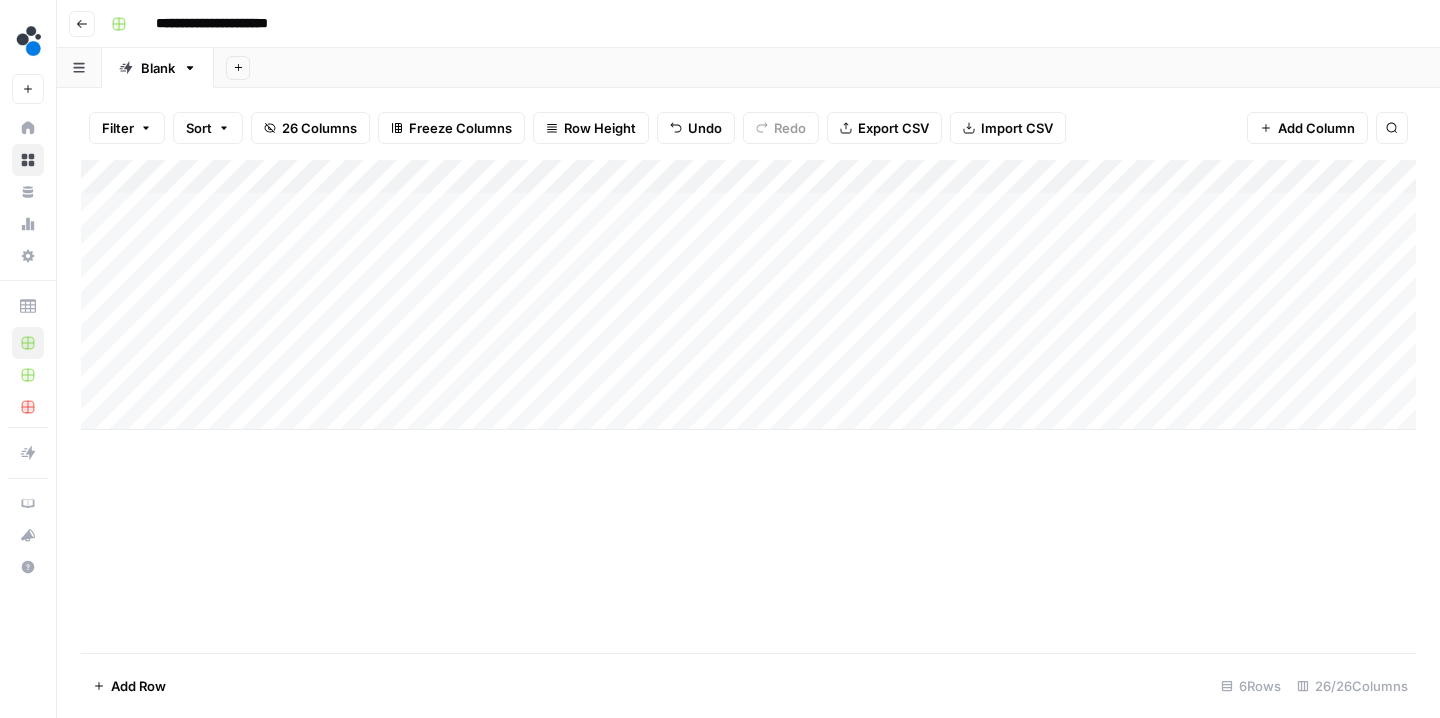 drag, startPoint x: 997, startPoint y: 171, endPoint x: 710, endPoint y: 178, distance: 287.08536 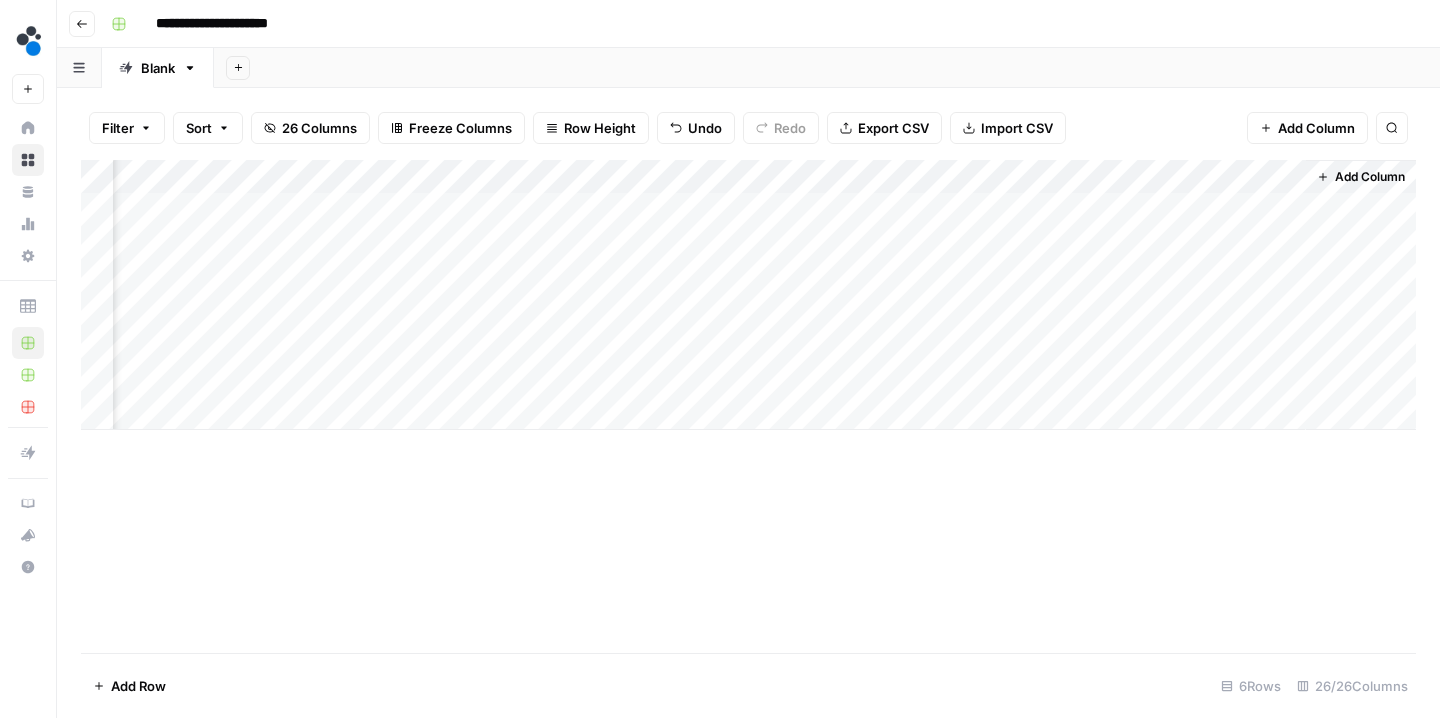 scroll, scrollTop: 0, scrollLeft: 3529, axis: horizontal 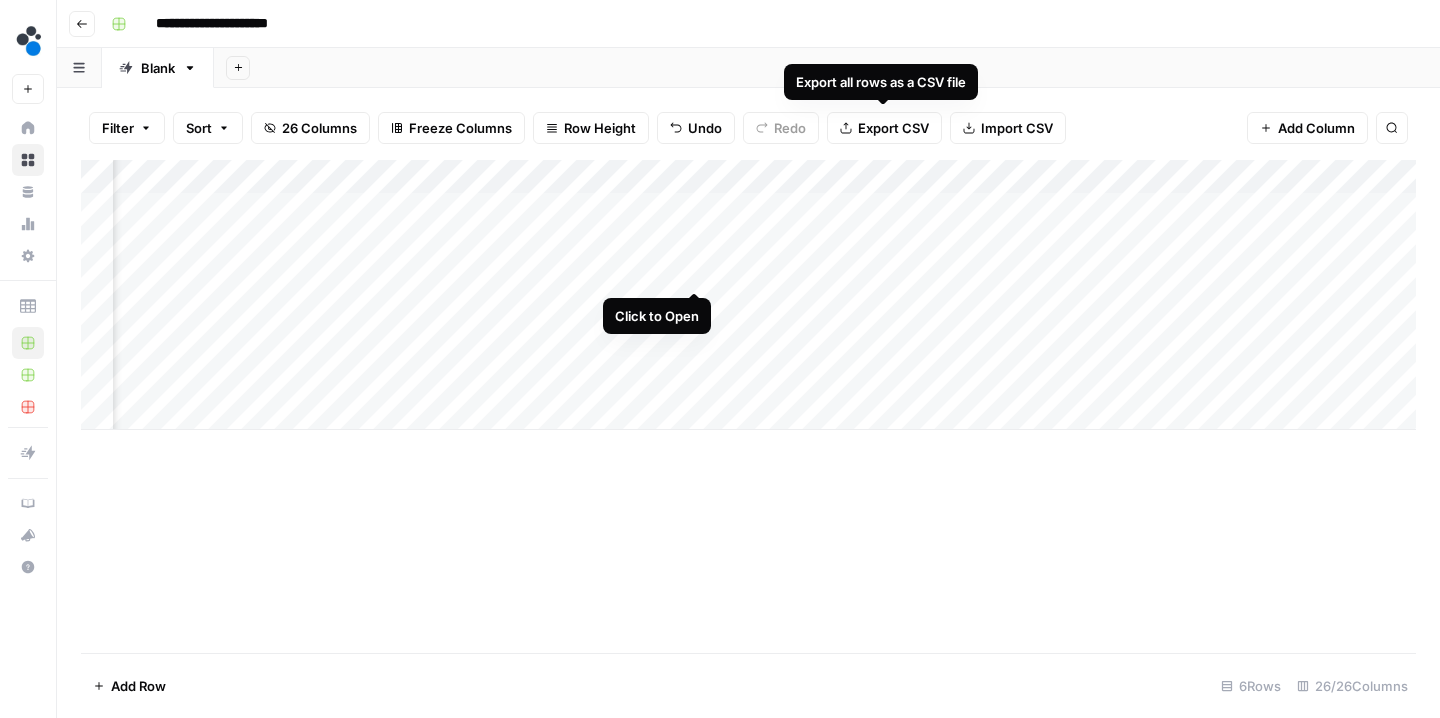 click on "Add Column" at bounding box center (748, 295) 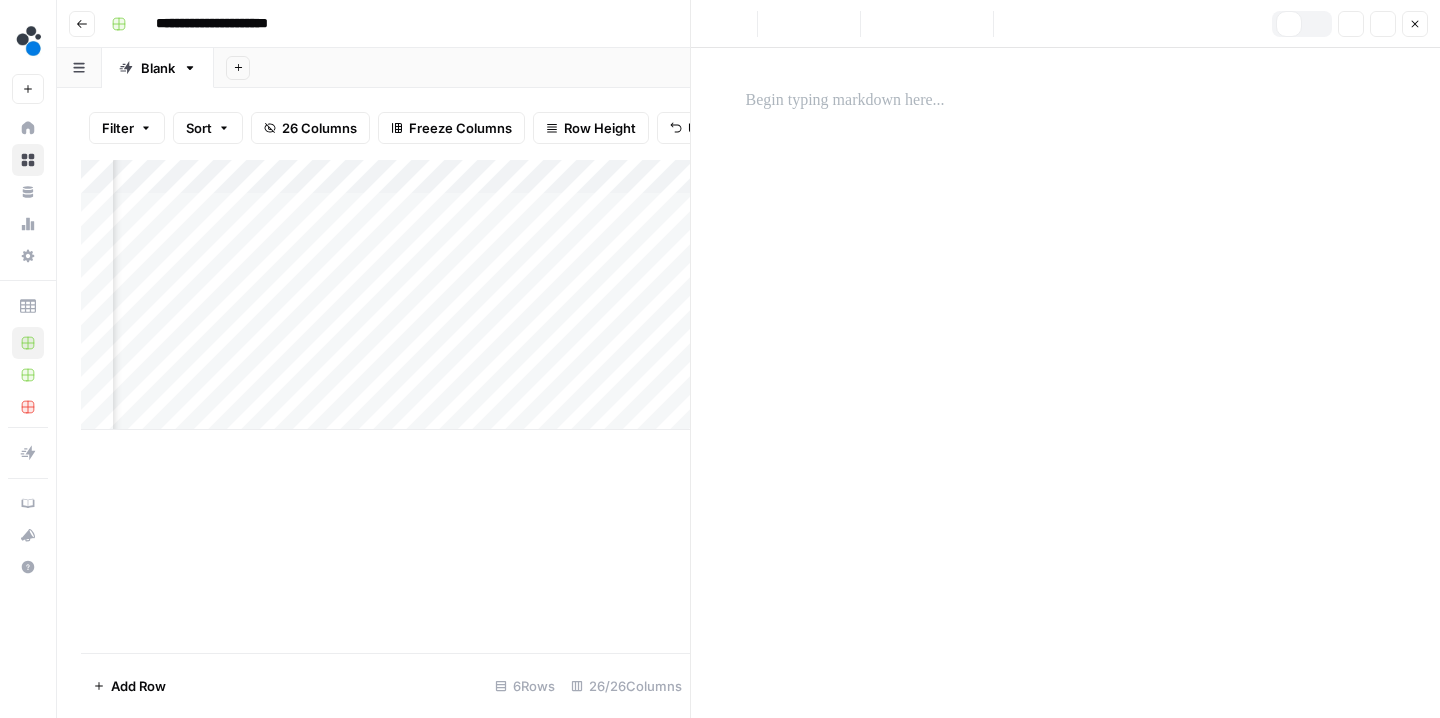 scroll, scrollTop: 16, scrollLeft: 0, axis: vertical 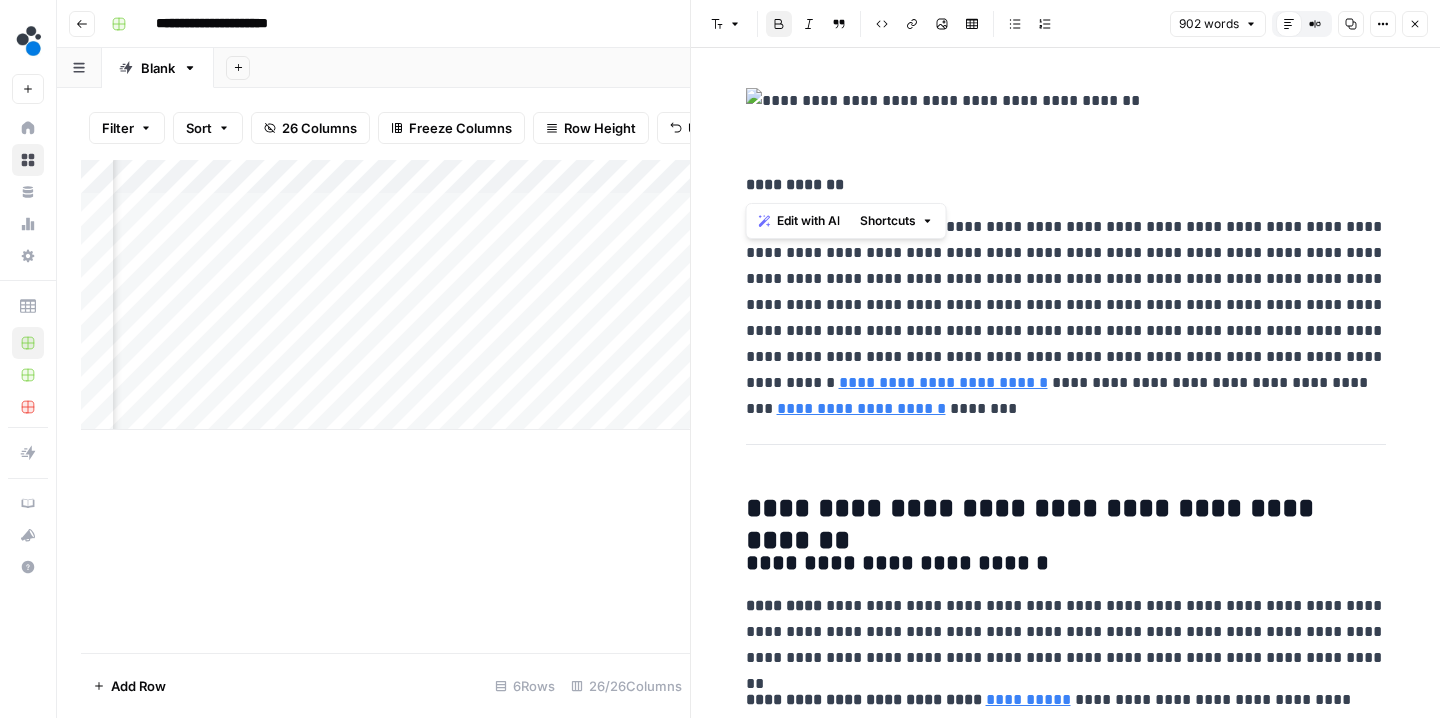 drag, startPoint x: 849, startPoint y: 194, endPoint x: 734, endPoint y: 187, distance: 115.212845 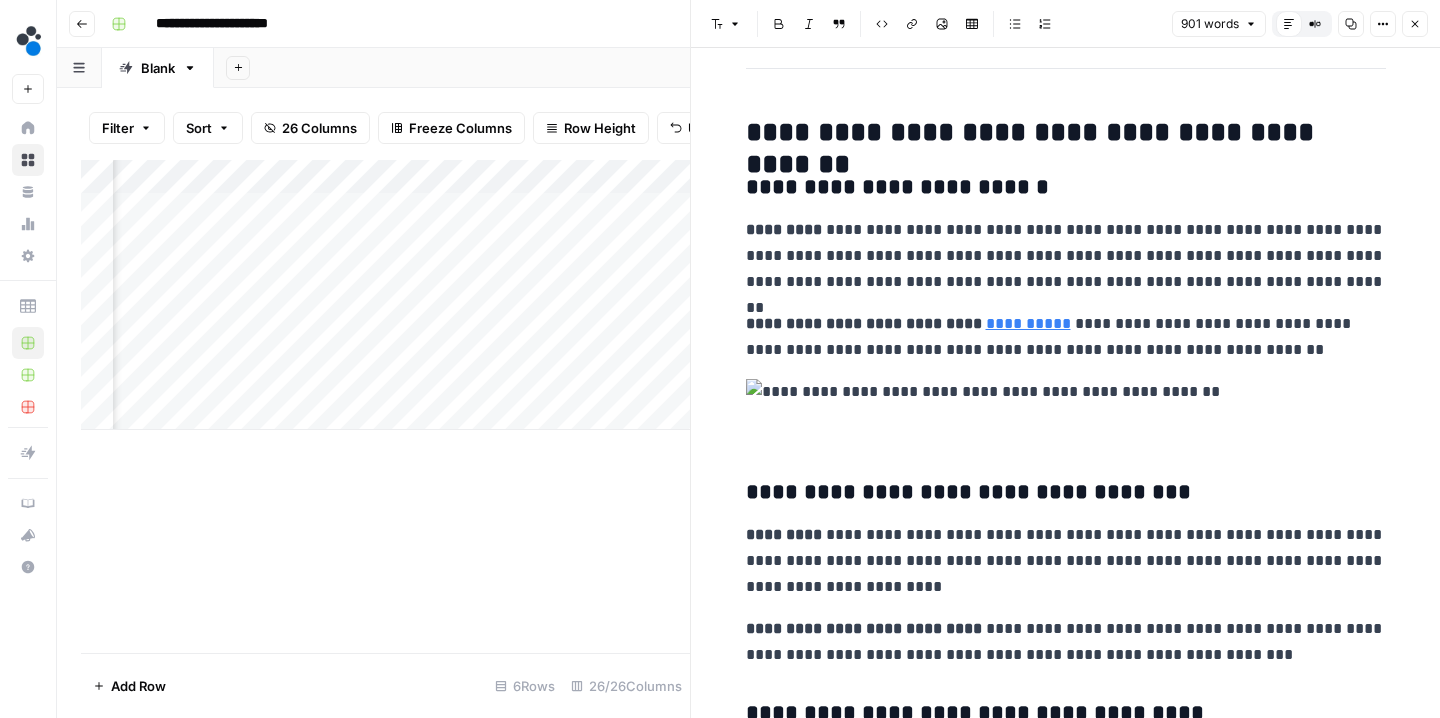 scroll, scrollTop: 308, scrollLeft: 0, axis: vertical 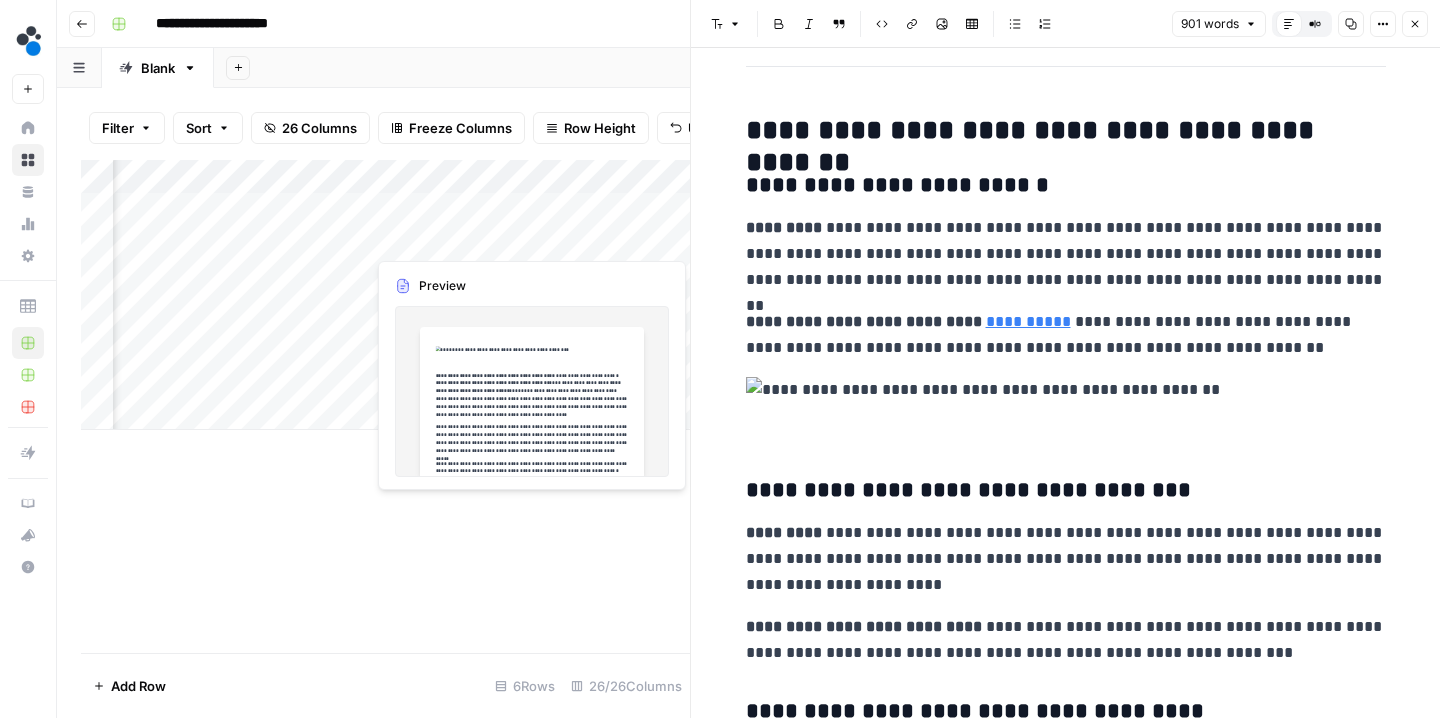 click on "Add Column" at bounding box center [385, 295] 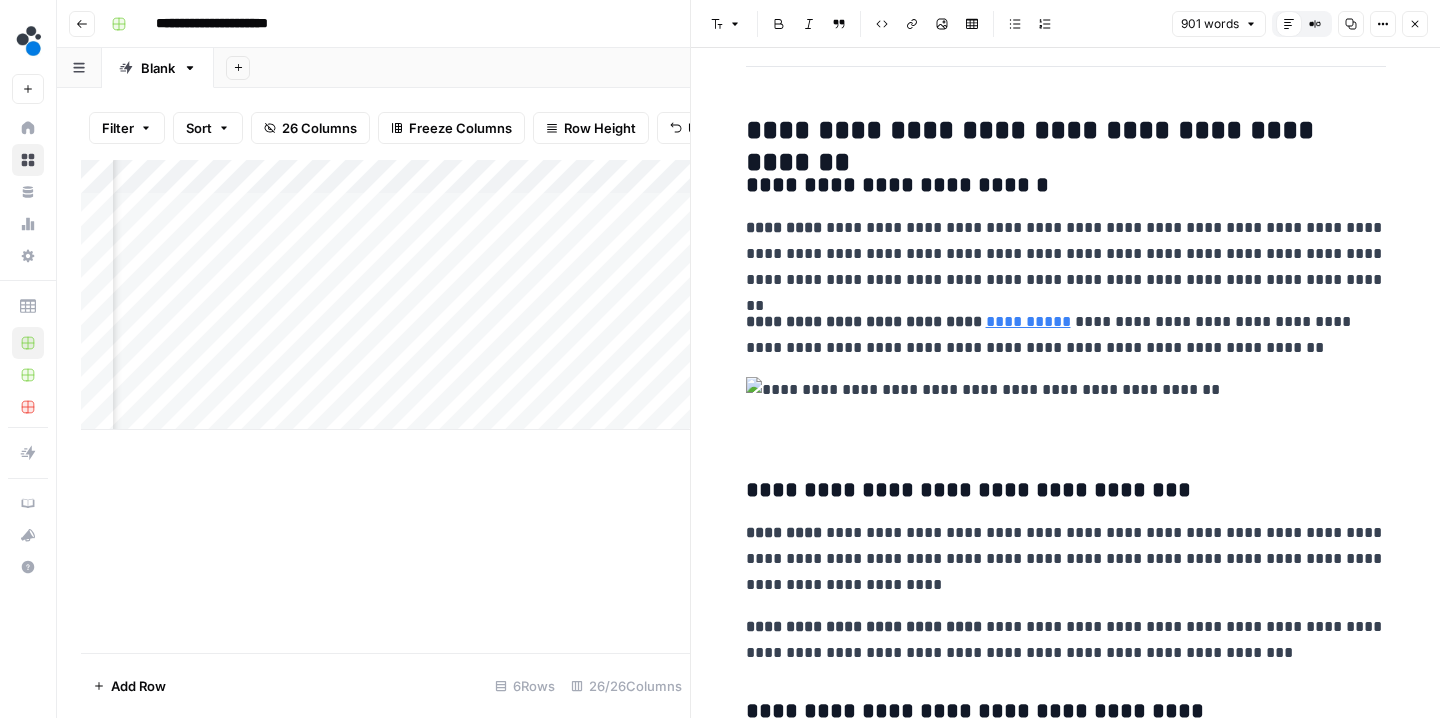 scroll, scrollTop: 0, scrollLeft: 1529, axis: horizontal 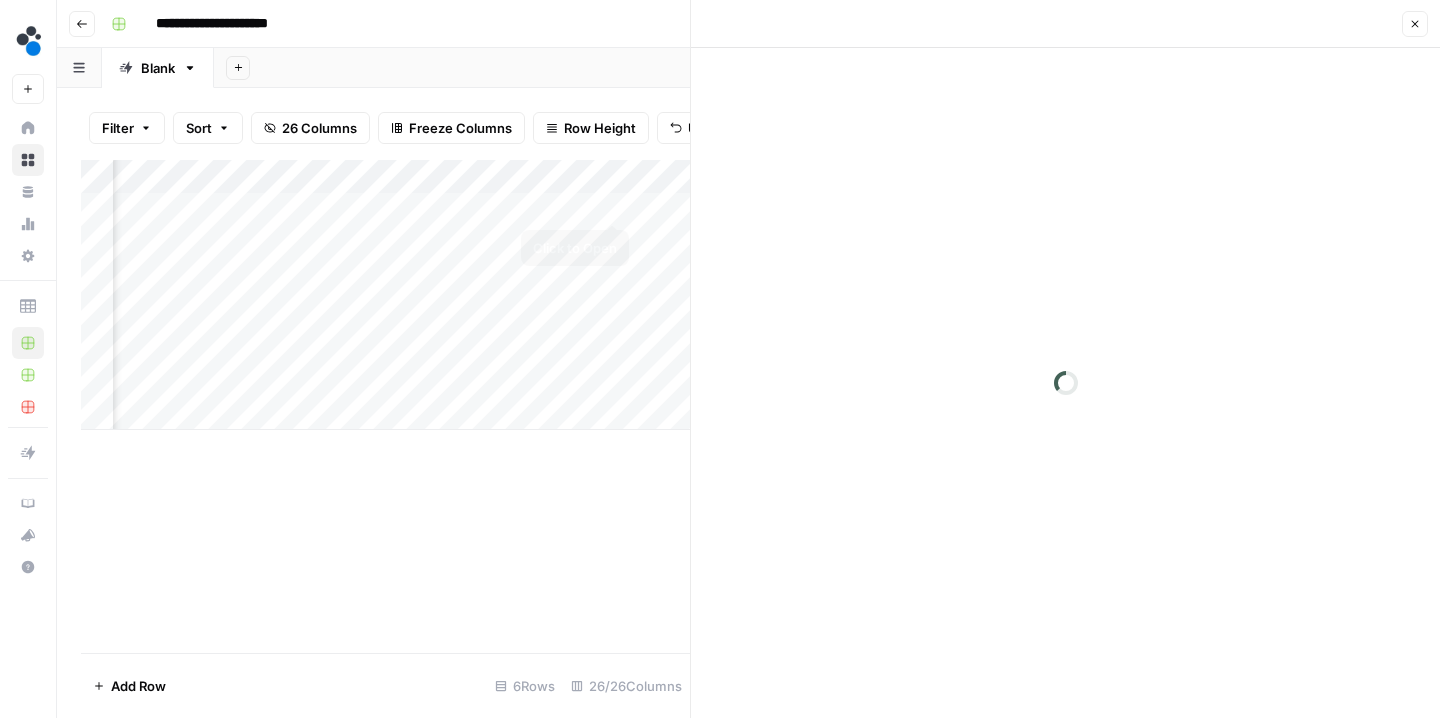 click on "Add Column" at bounding box center [385, 295] 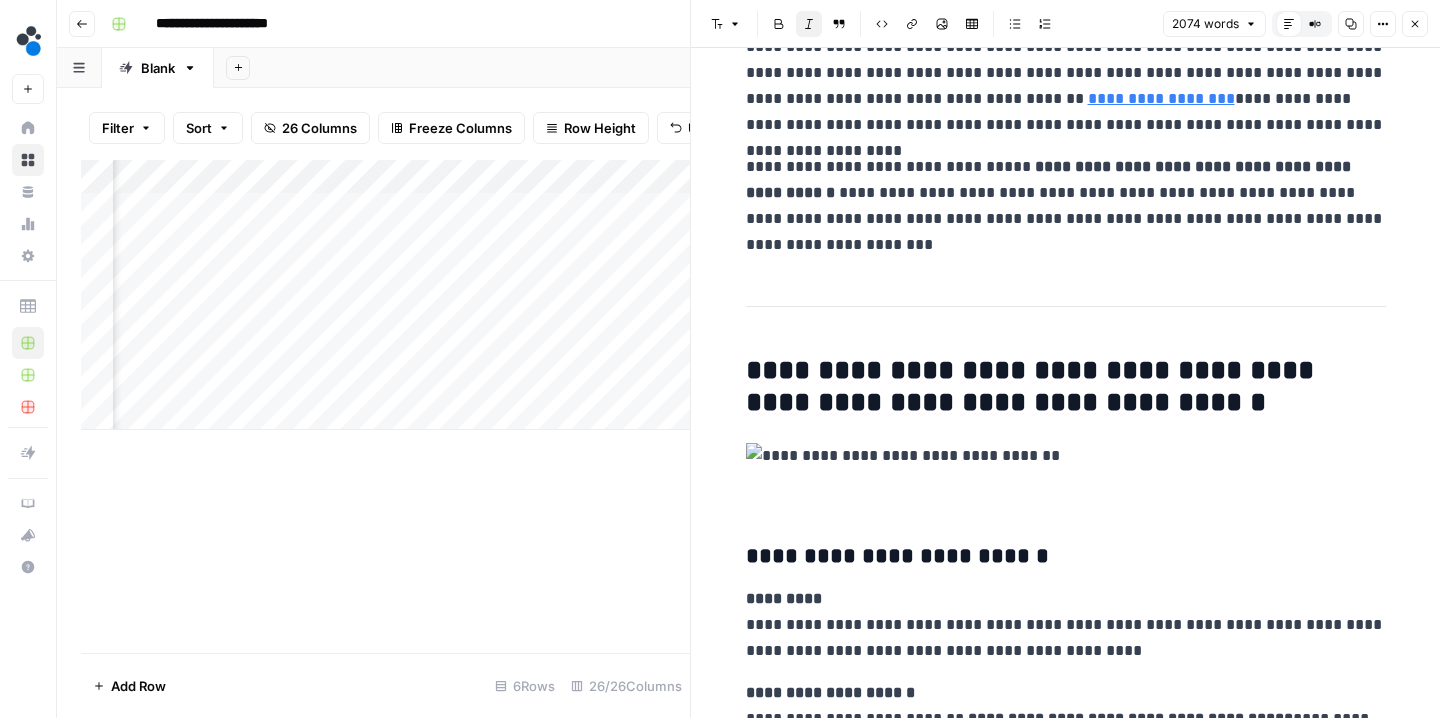 scroll, scrollTop: 484, scrollLeft: 0, axis: vertical 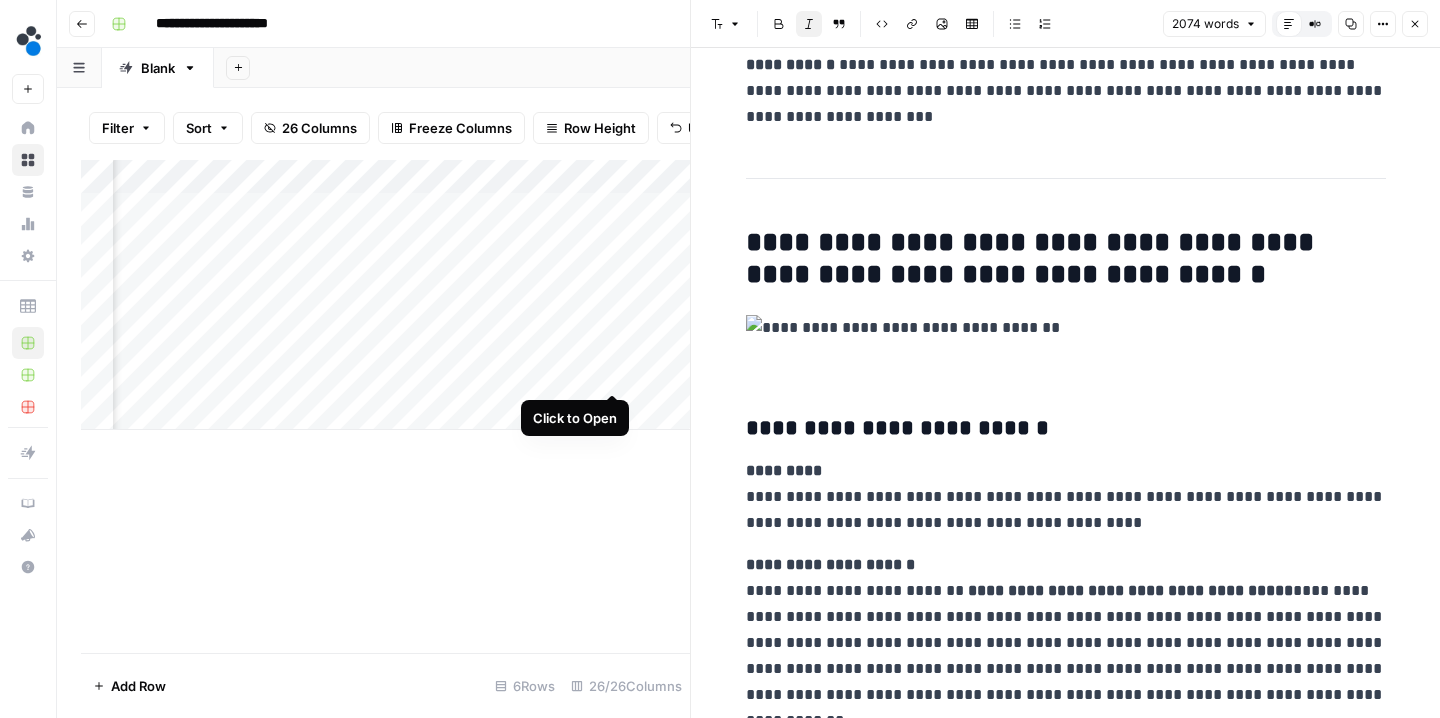 click on "Add Column" at bounding box center (385, 295) 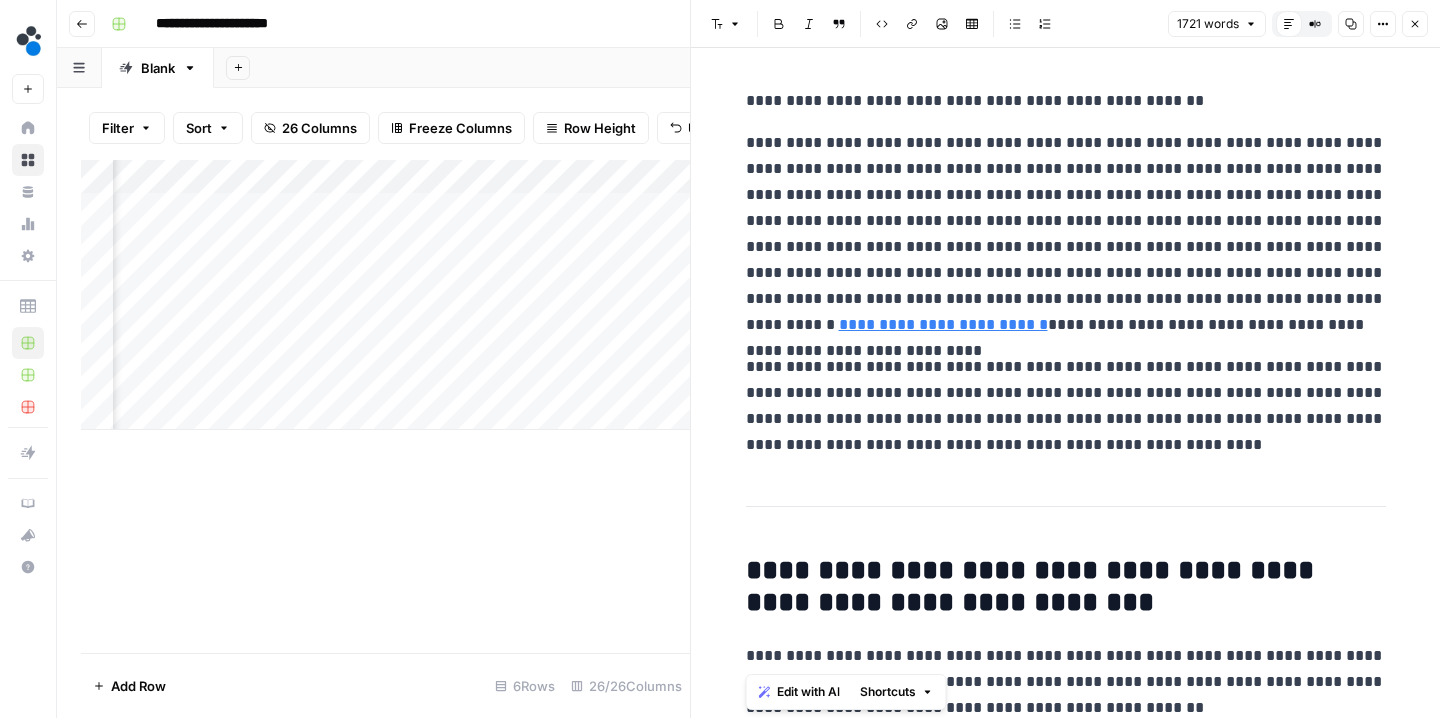 scroll, scrollTop: 0, scrollLeft: 0, axis: both 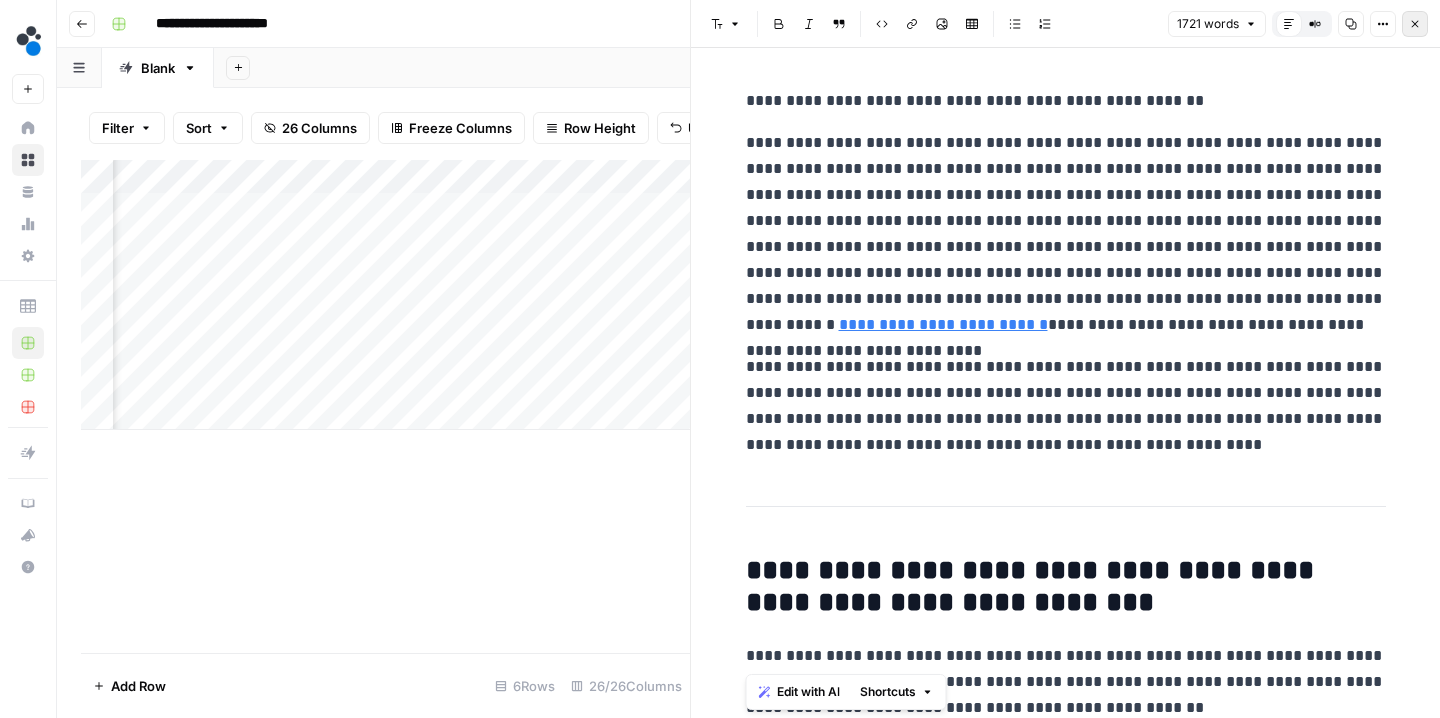 click on "Close" at bounding box center [1415, 24] 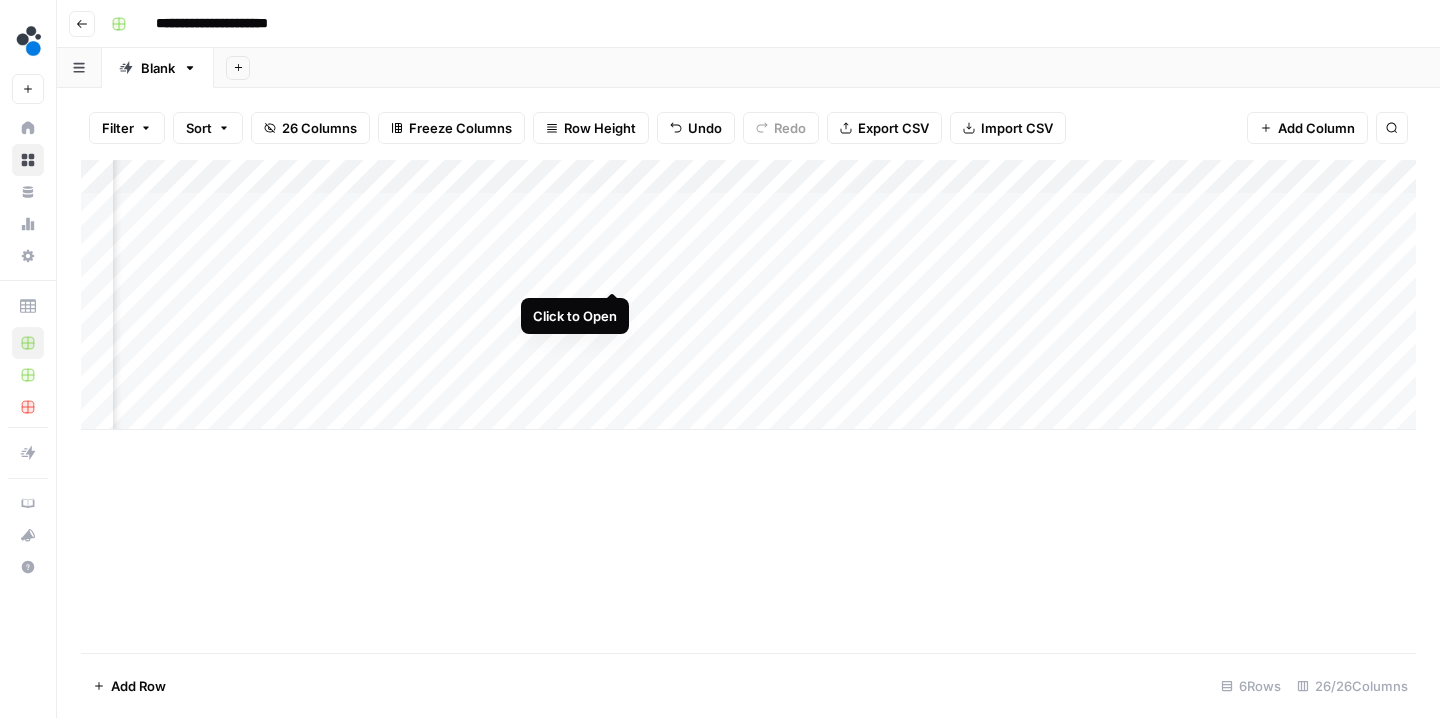 click on "Add Column" at bounding box center (748, 295) 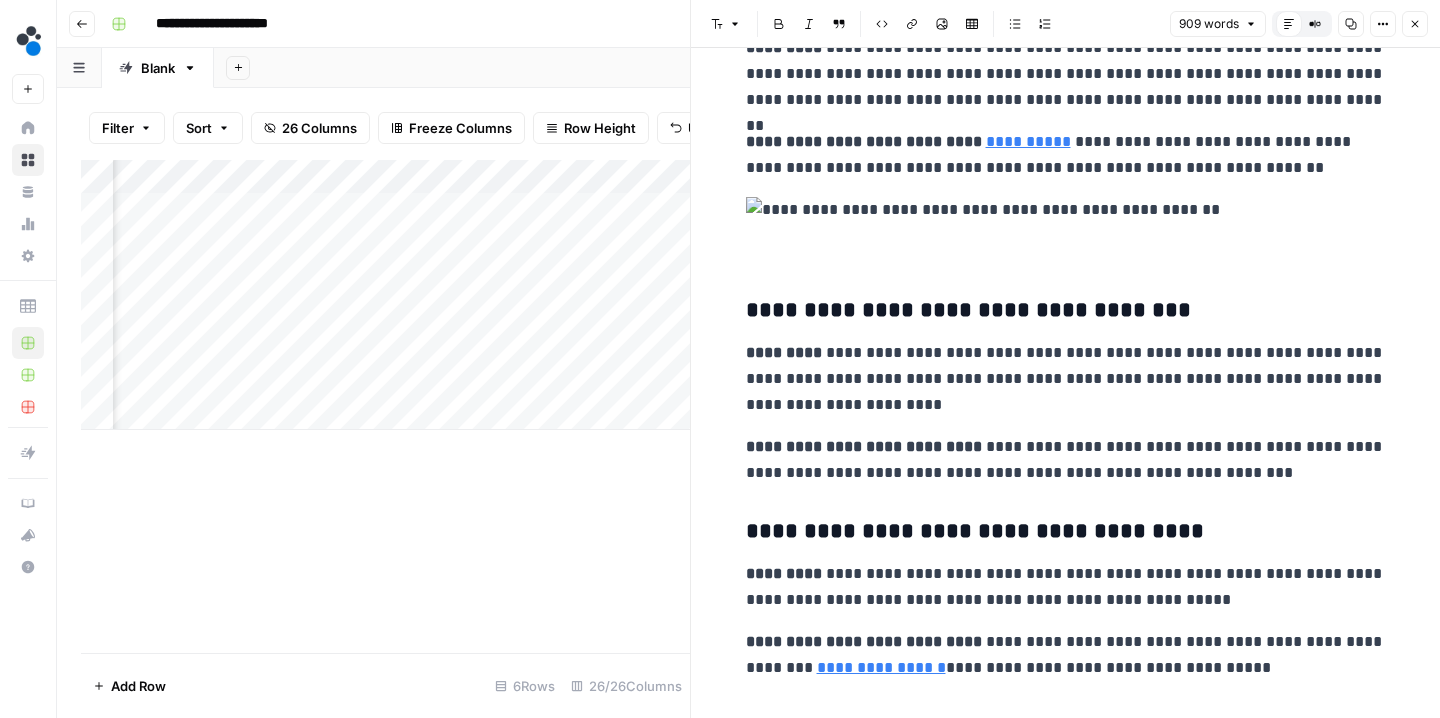 scroll, scrollTop: 482, scrollLeft: 0, axis: vertical 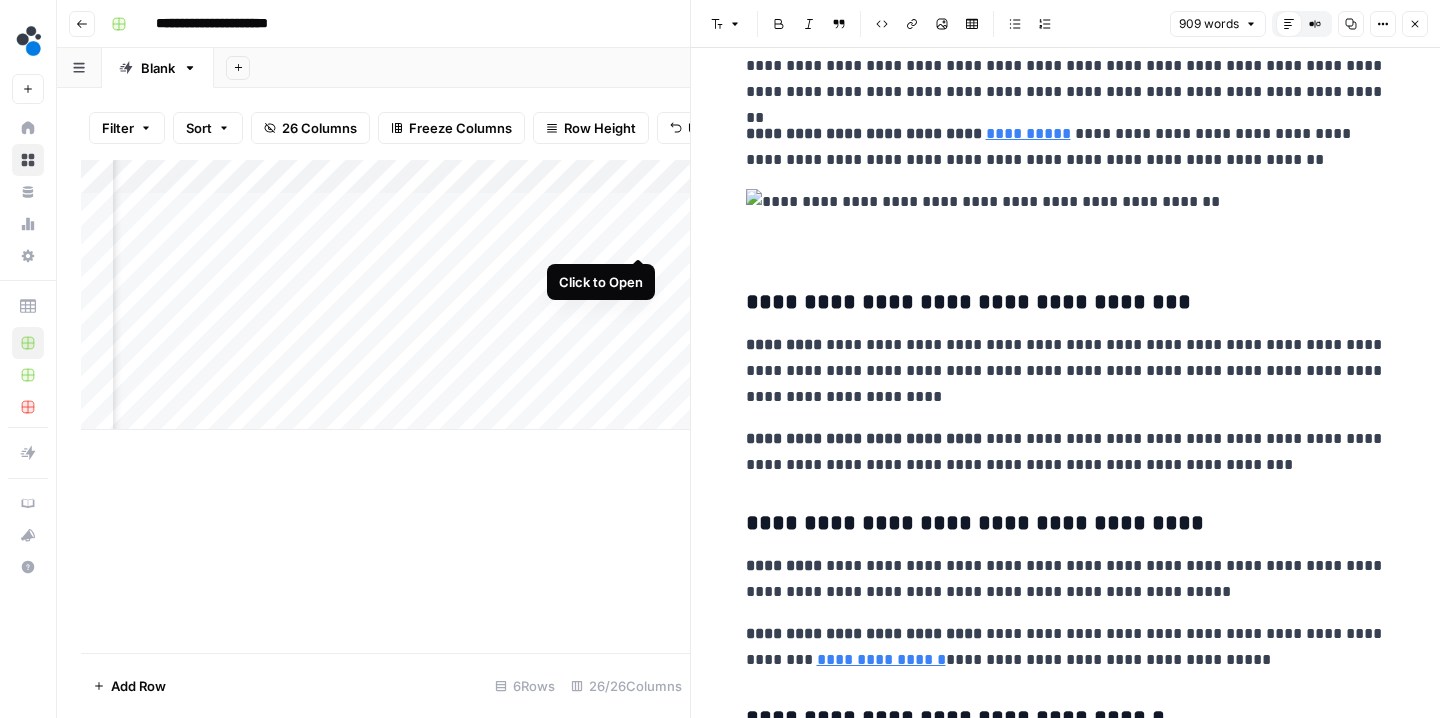 click on "Add Column" at bounding box center (385, 295) 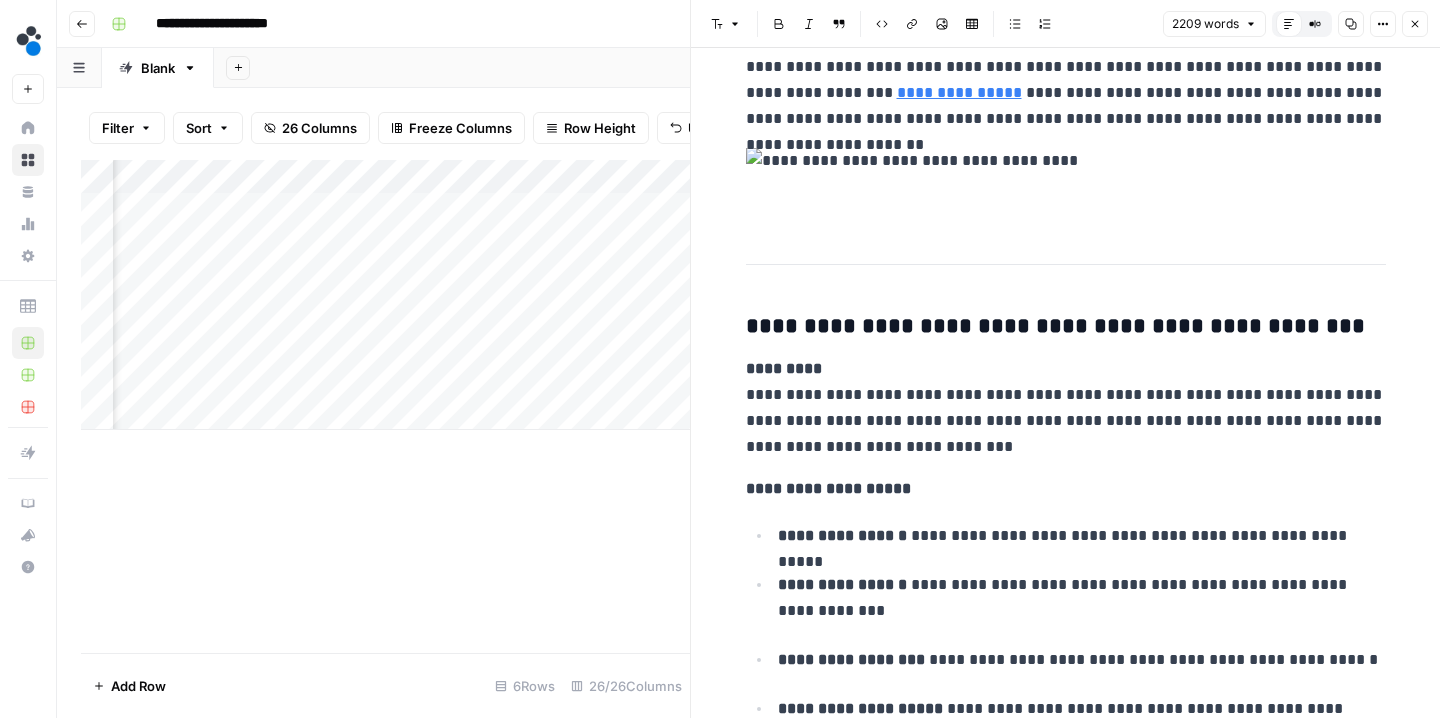 scroll, scrollTop: 1536, scrollLeft: 0, axis: vertical 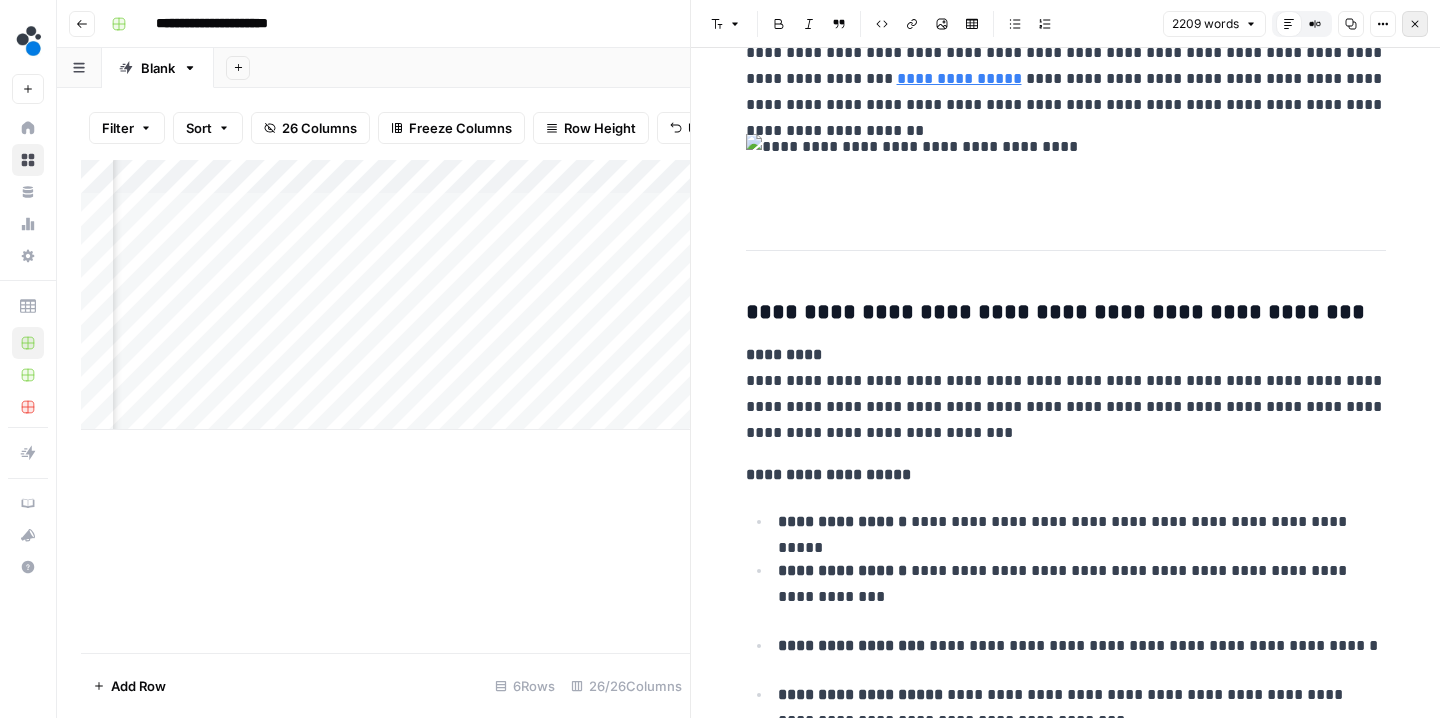 click on "Close" at bounding box center [1415, 24] 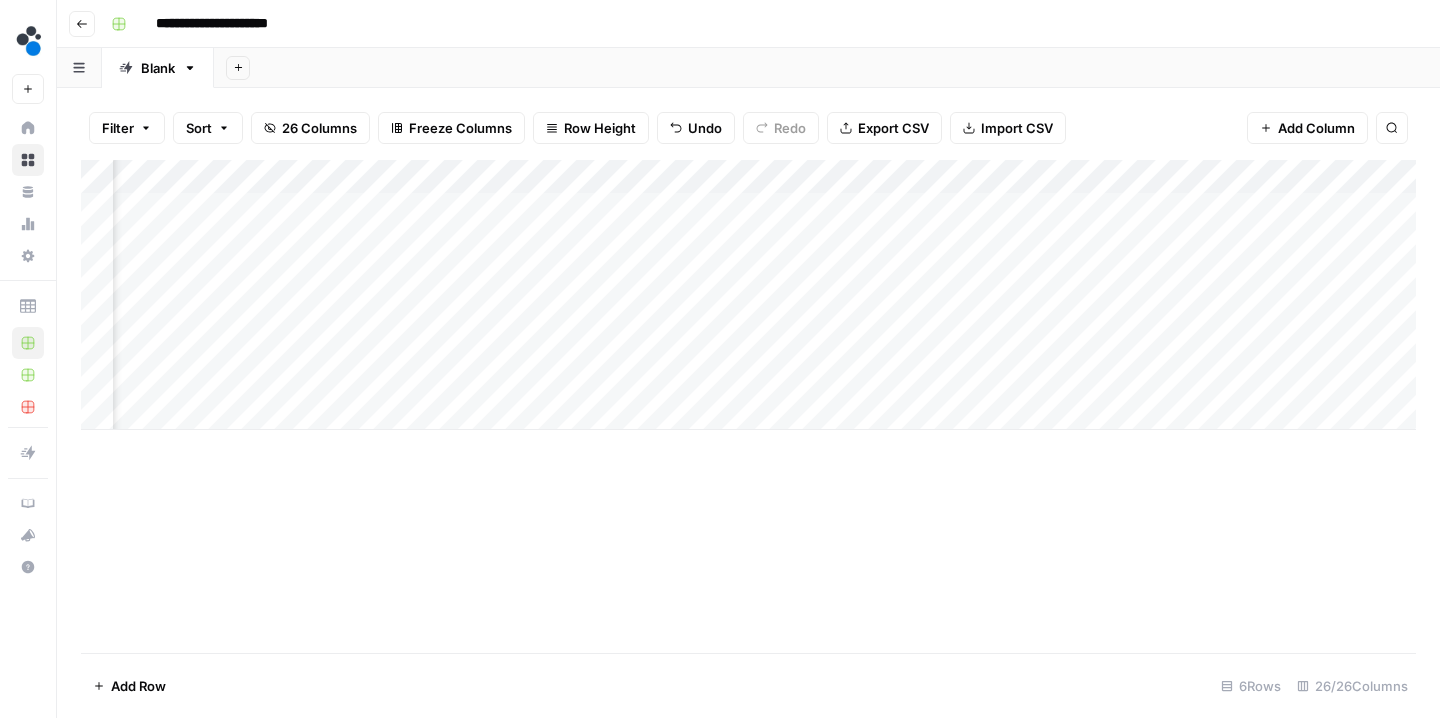 scroll, scrollTop: 0, scrollLeft: 1186, axis: horizontal 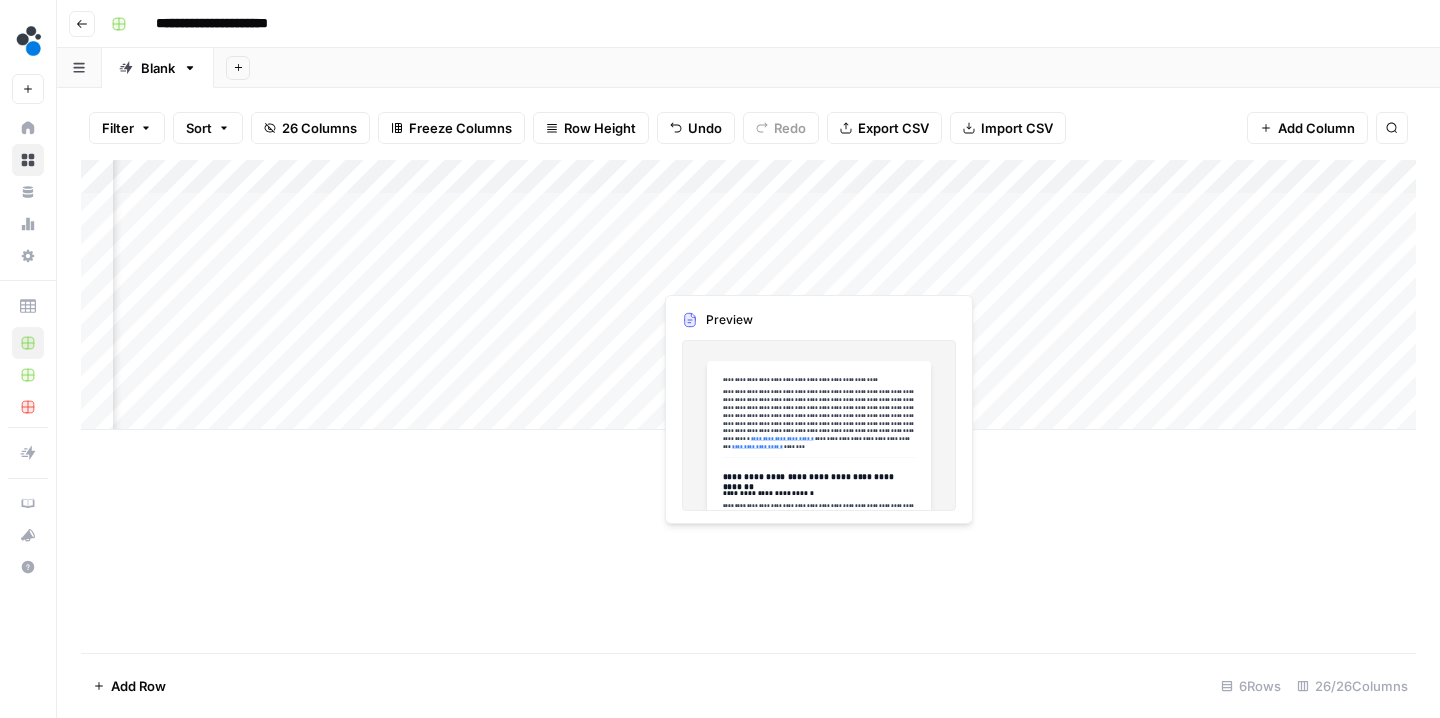 click on "Add Column" at bounding box center [748, 295] 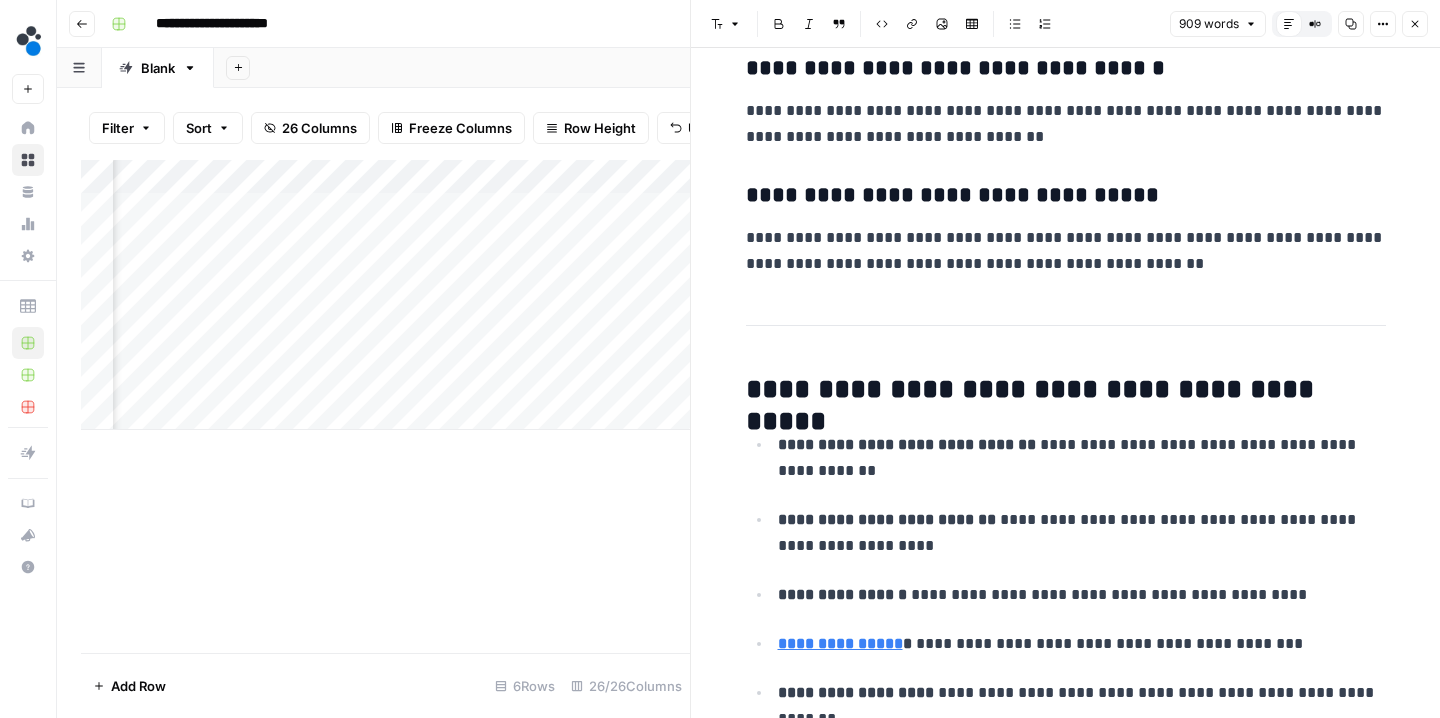 scroll, scrollTop: 2796, scrollLeft: 0, axis: vertical 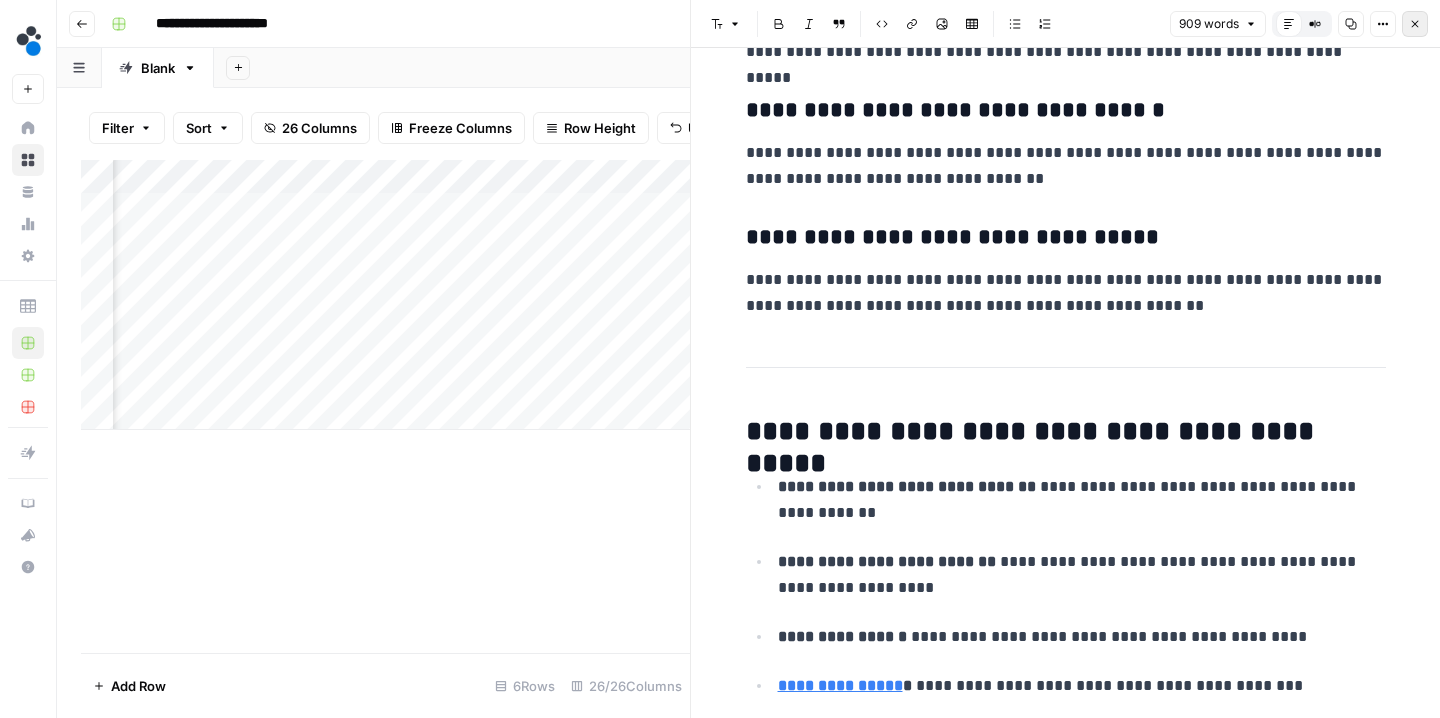 click on "Close" at bounding box center (1415, 24) 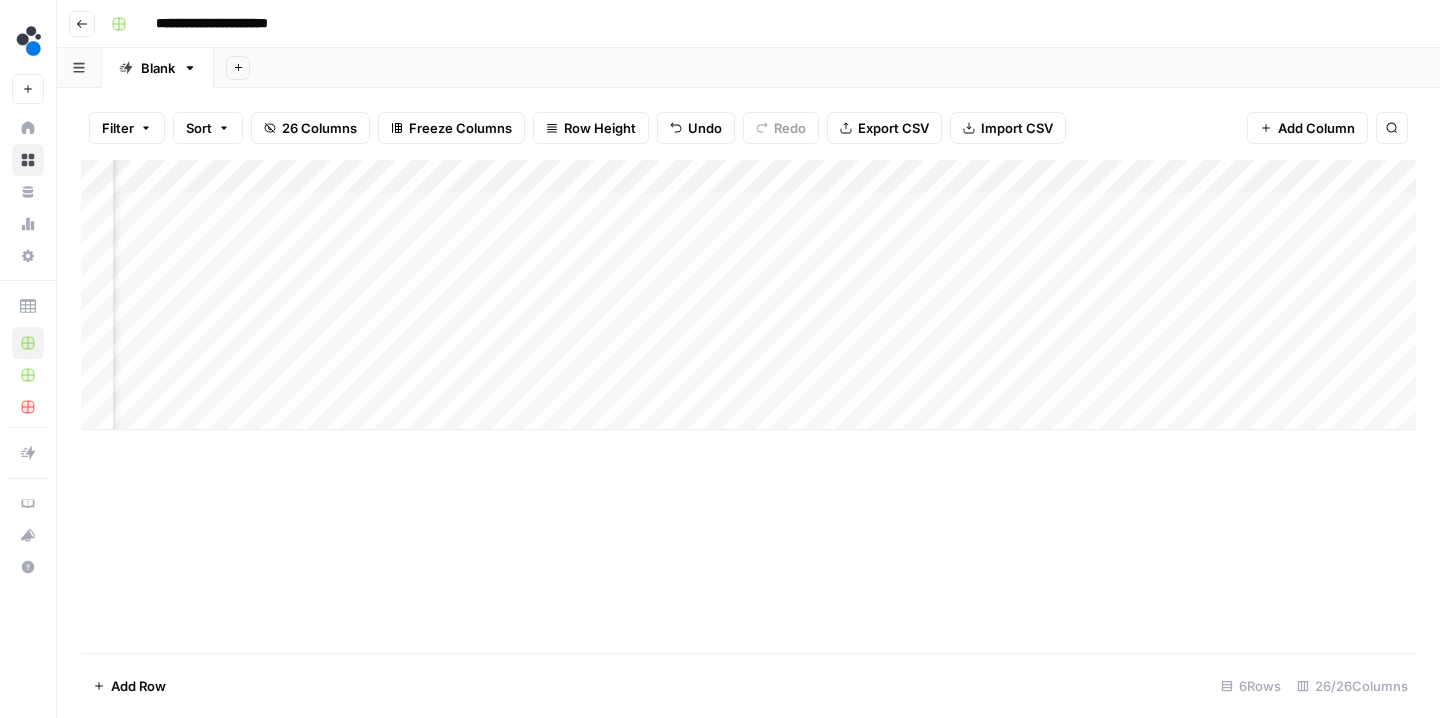 scroll, scrollTop: 0, scrollLeft: 409, axis: horizontal 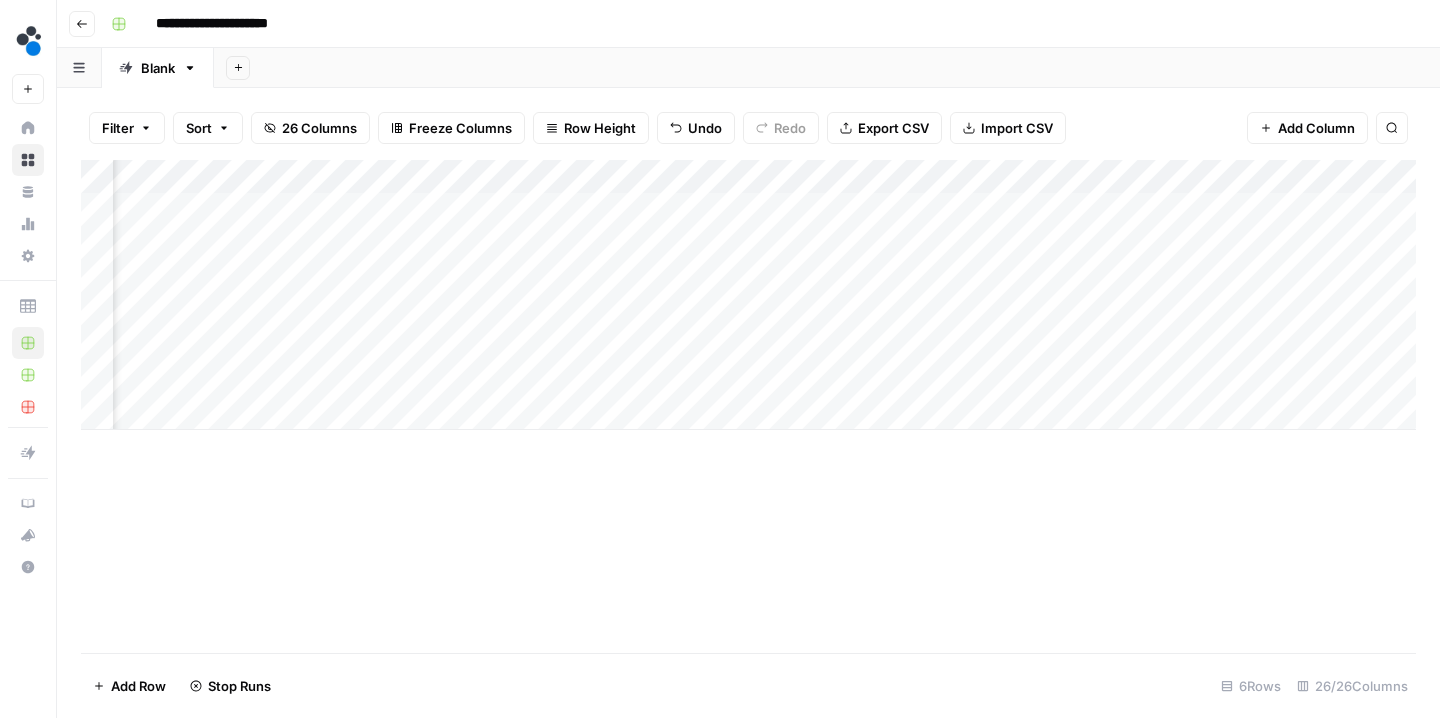 click on "Add Column" at bounding box center (748, 295) 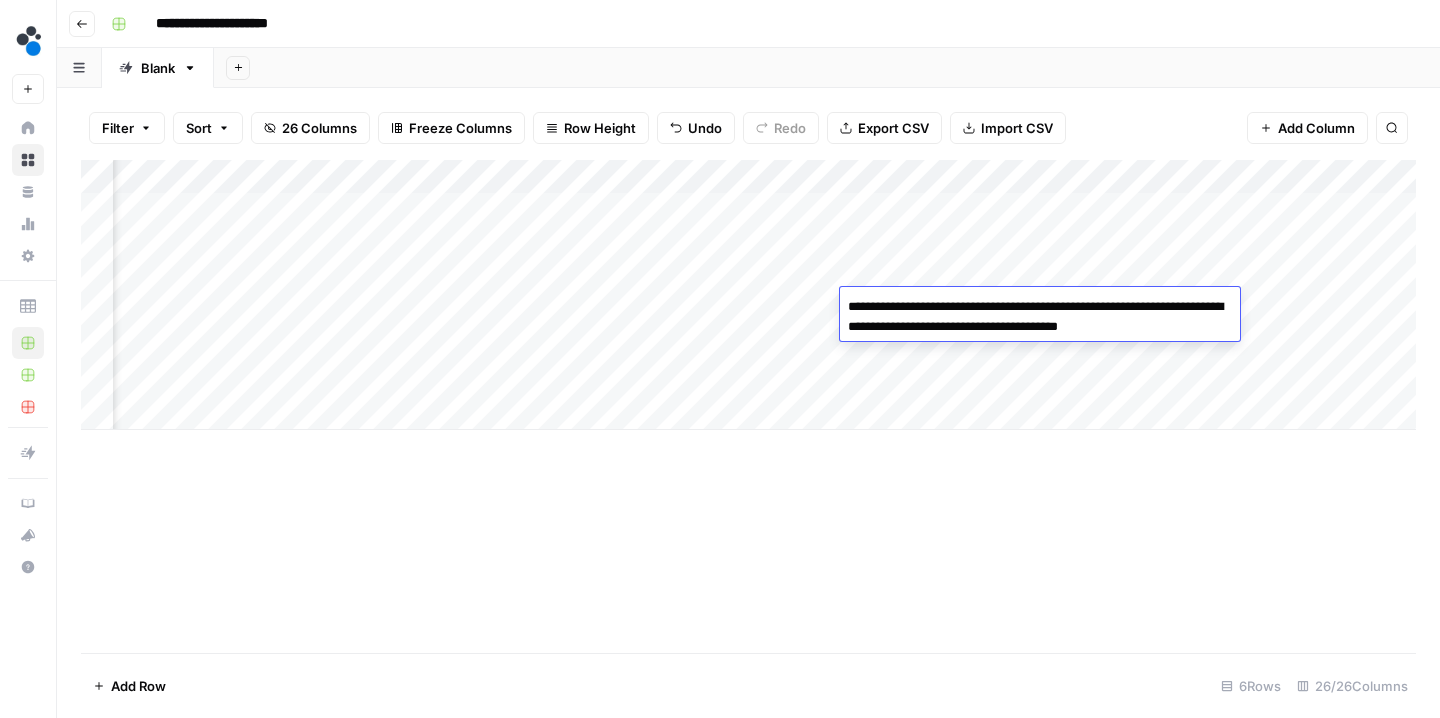 click on "Add Column" at bounding box center (748, 406) 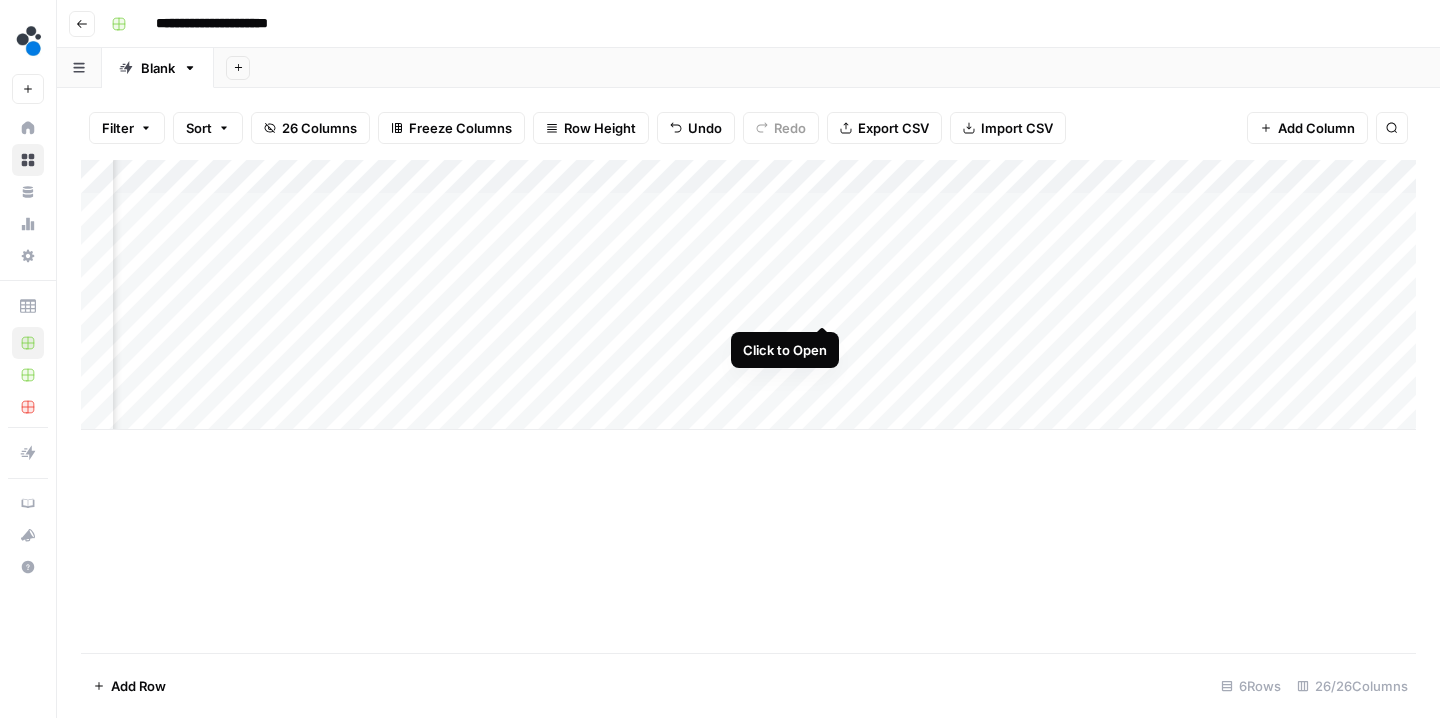 click on "Add Column" at bounding box center [748, 295] 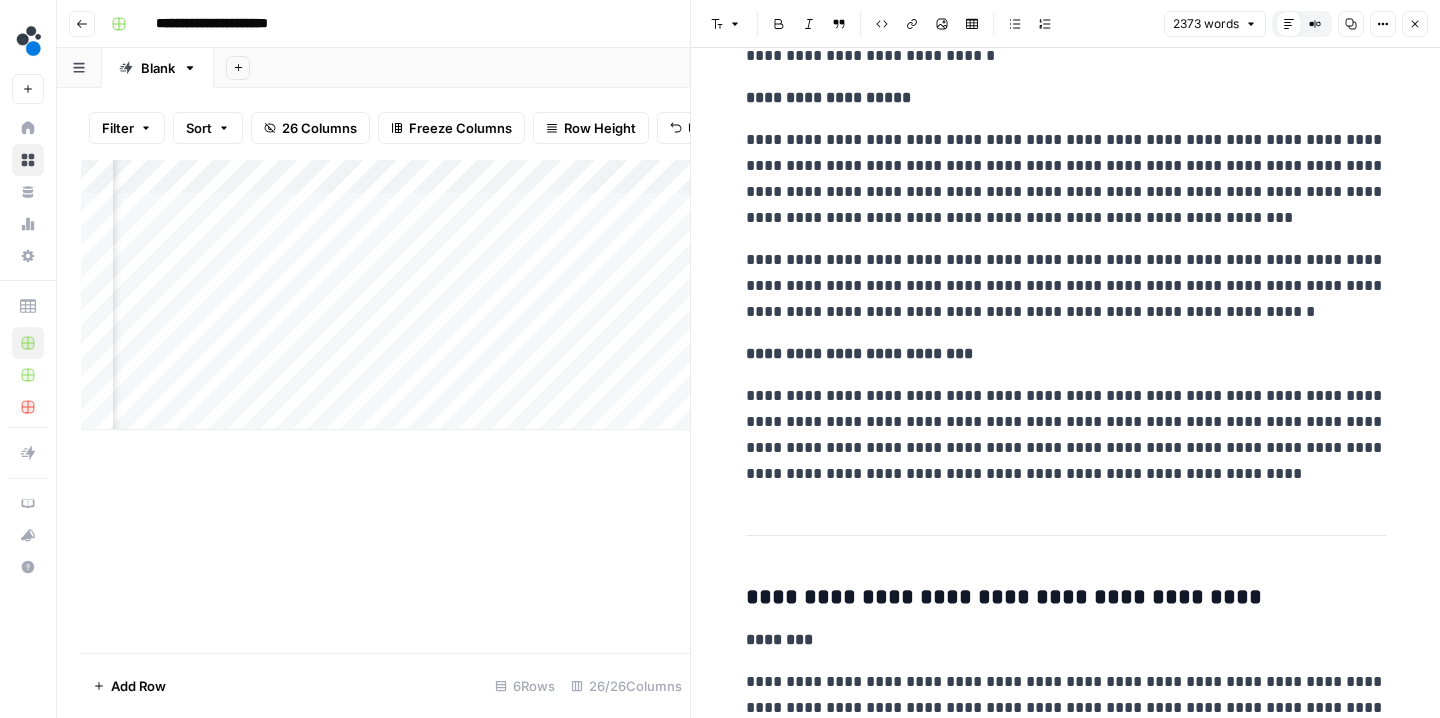 scroll, scrollTop: 3378, scrollLeft: 0, axis: vertical 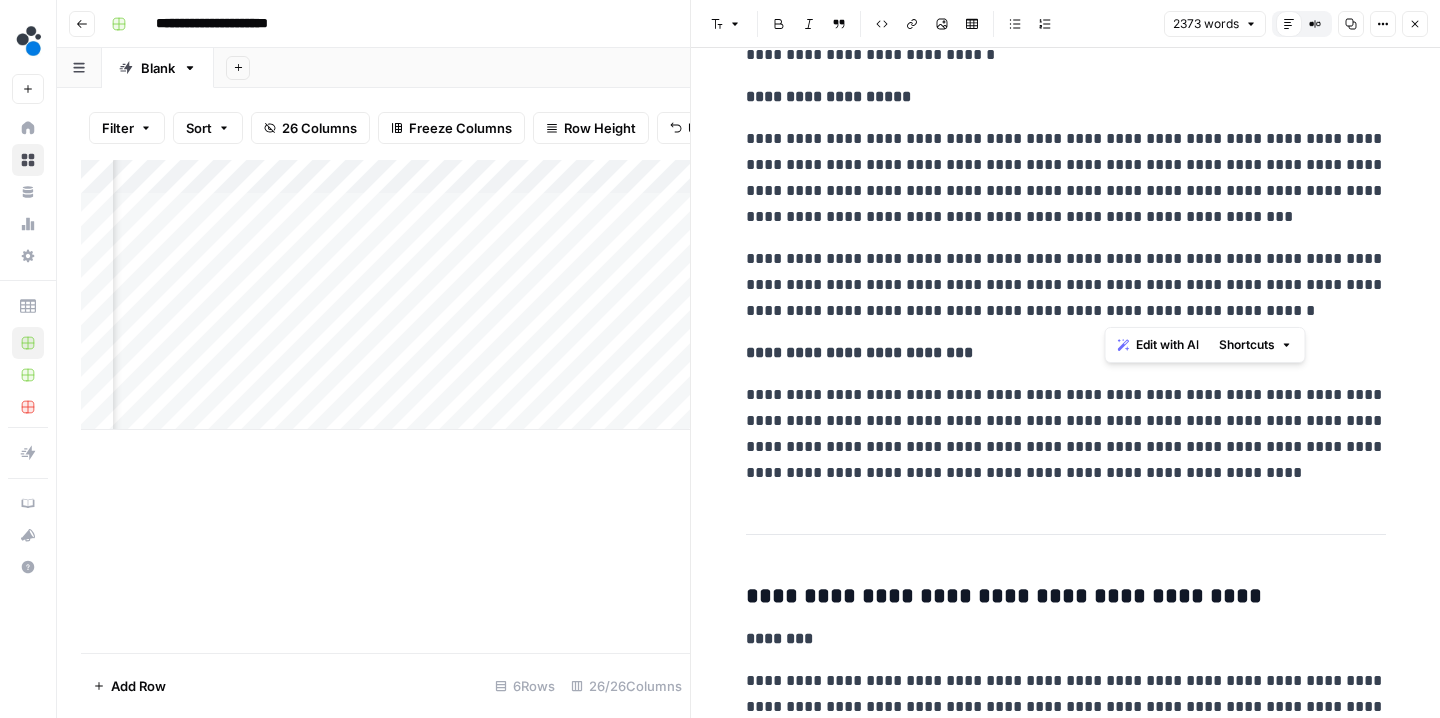 drag, startPoint x: 1105, startPoint y: 312, endPoint x: 1176, endPoint y: 314, distance: 71.02816 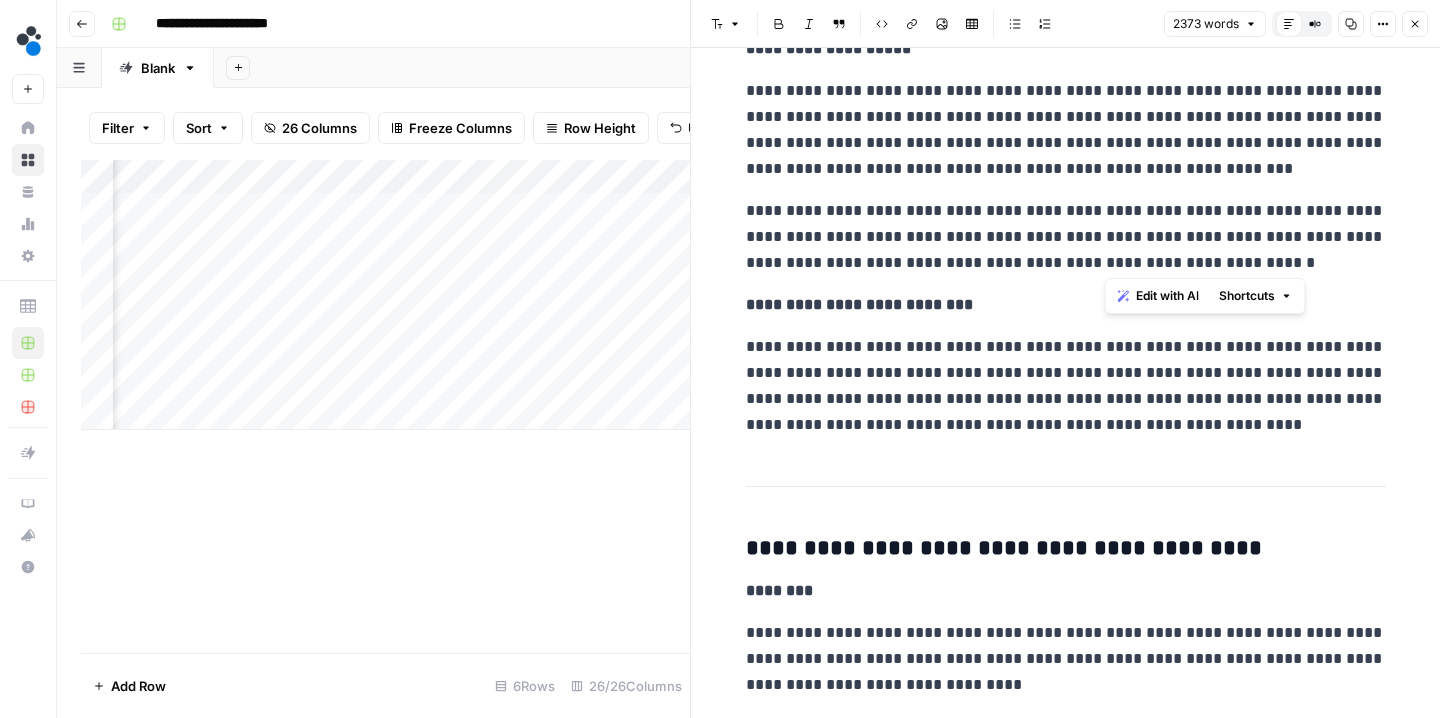 scroll, scrollTop: 3427, scrollLeft: 0, axis: vertical 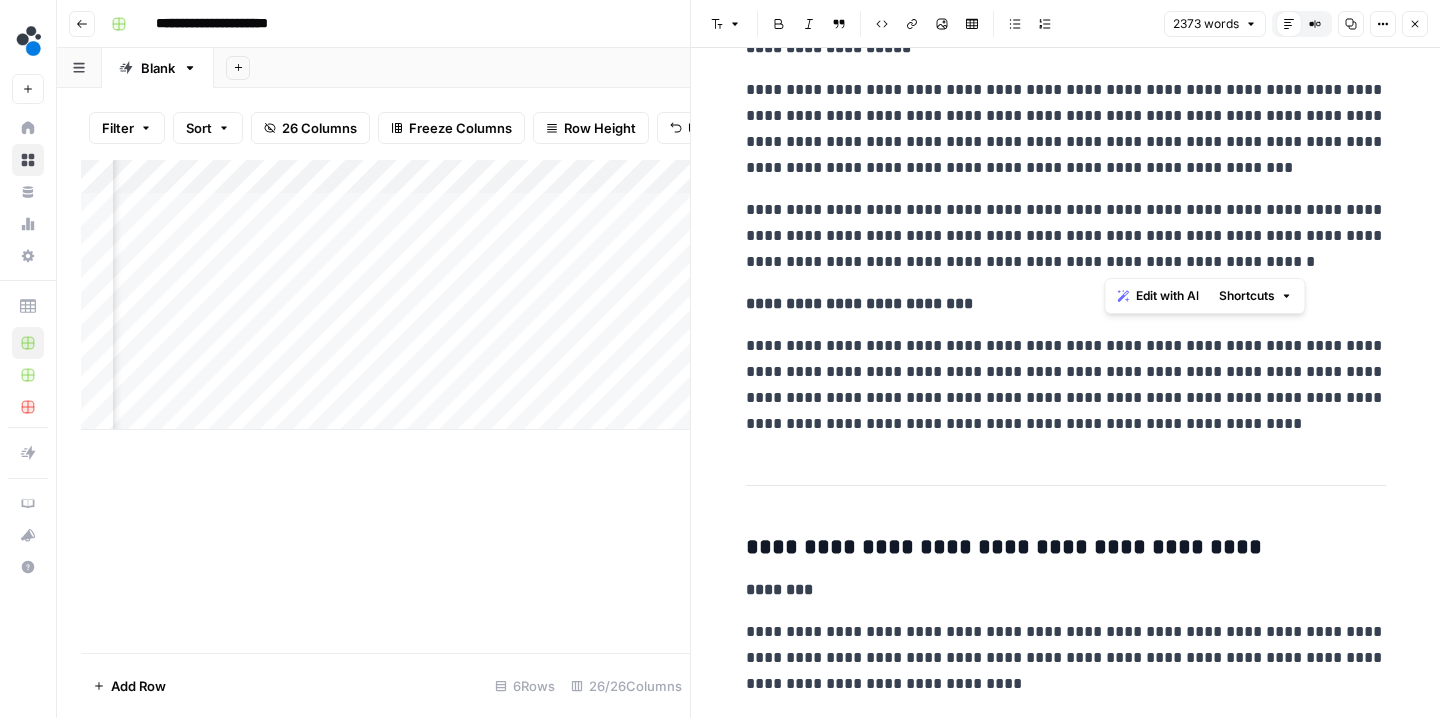click on "**********" at bounding box center (1066, 304) 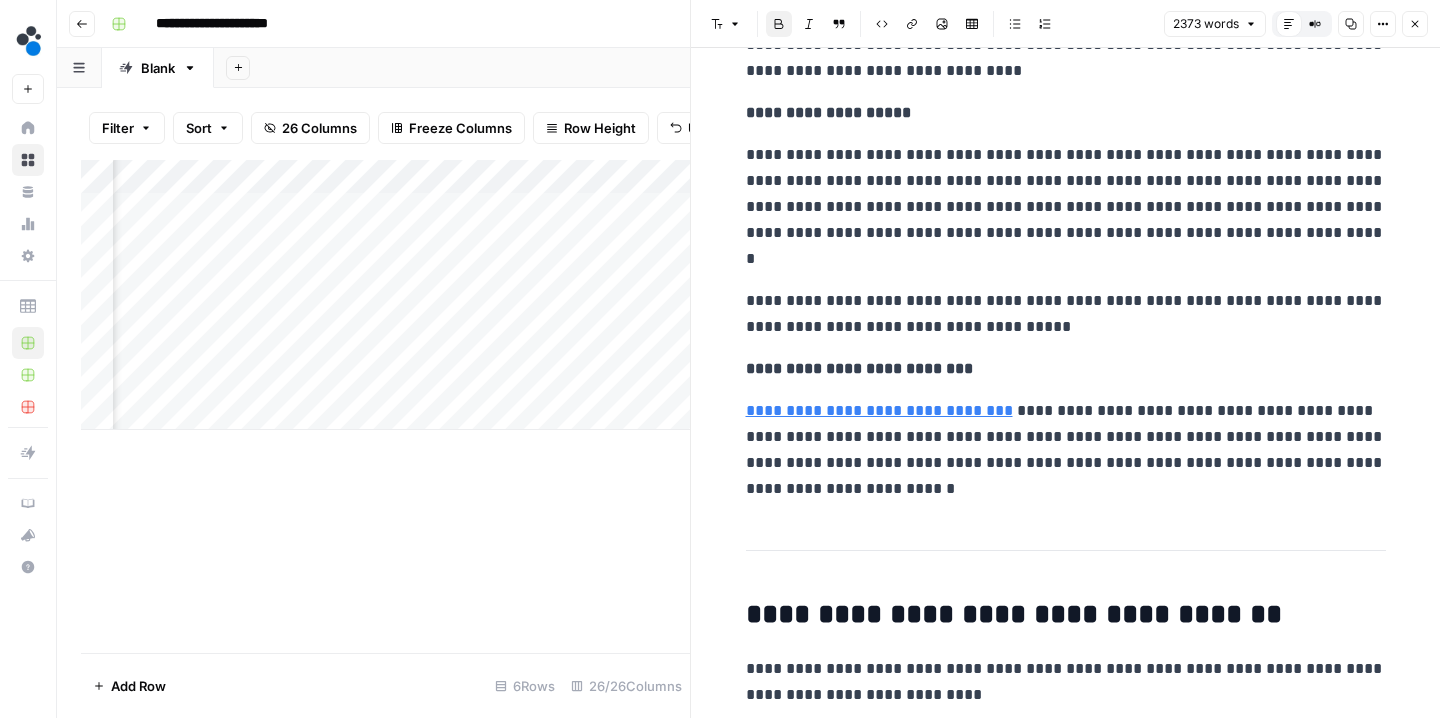 scroll, scrollTop: 4045, scrollLeft: 0, axis: vertical 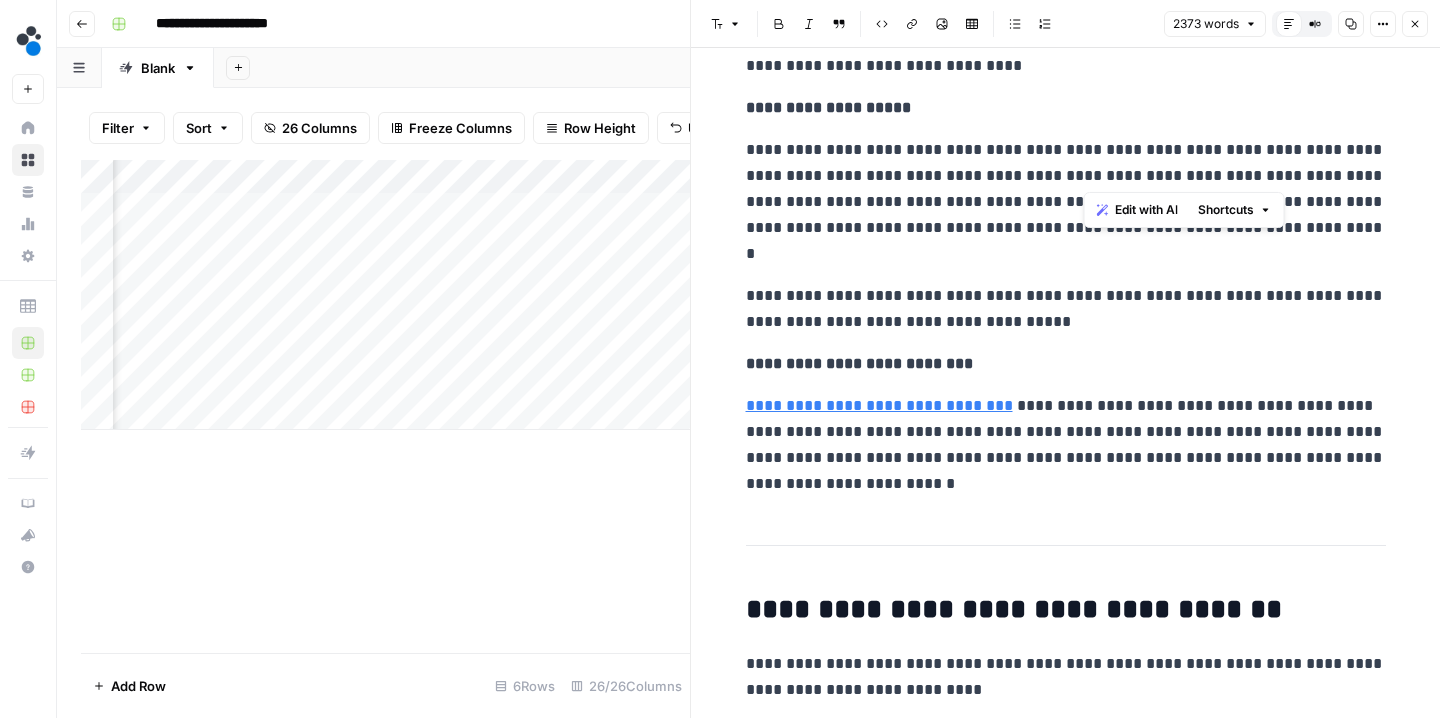 drag, startPoint x: 1085, startPoint y: 170, endPoint x: 1209, endPoint y: 173, distance: 124.036285 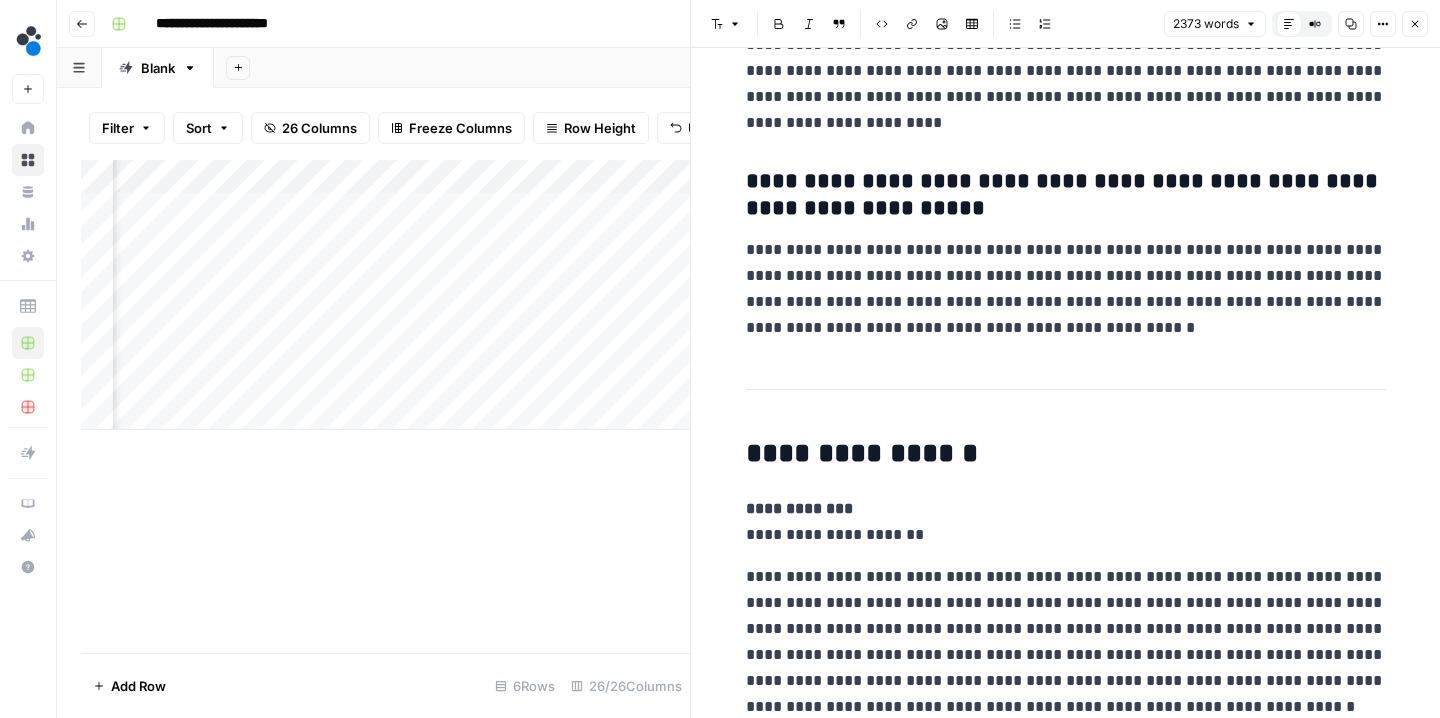 scroll, scrollTop: 9762, scrollLeft: 0, axis: vertical 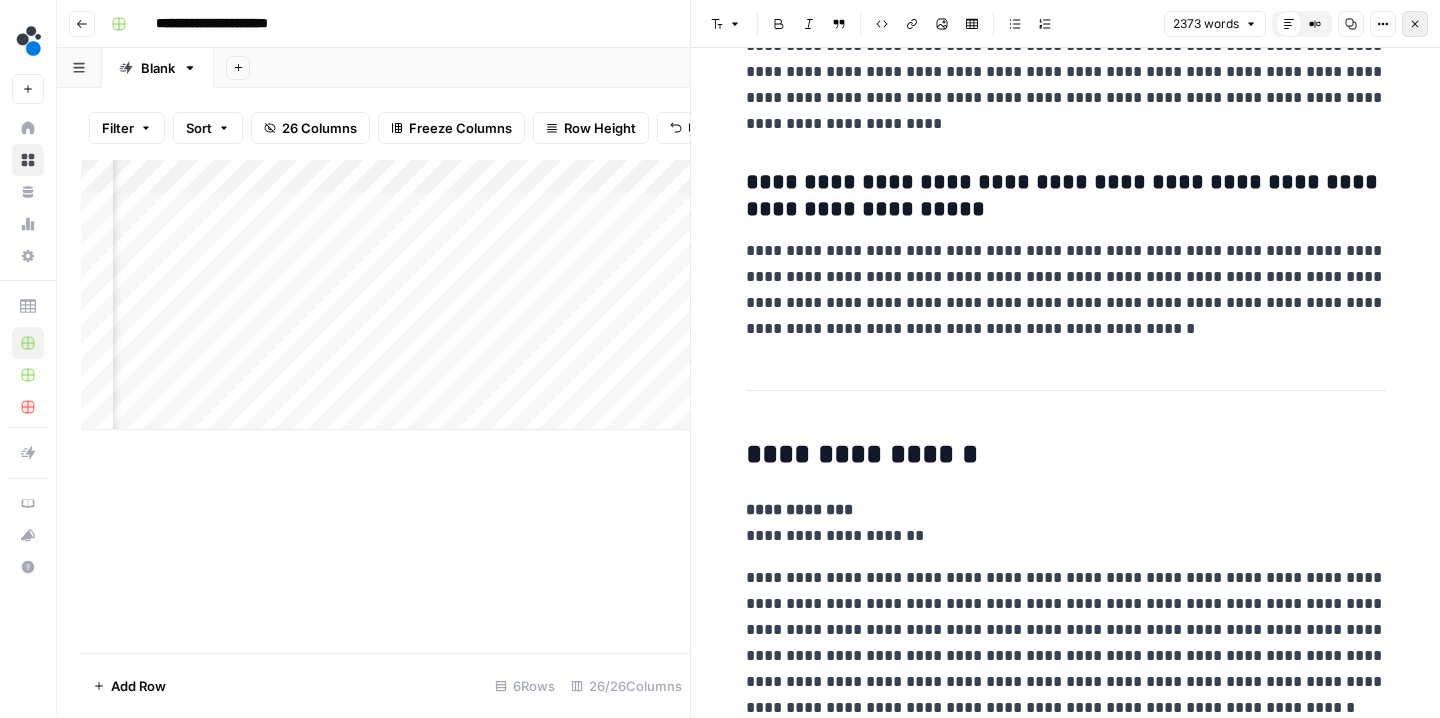 click on "Close" at bounding box center (1415, 24) 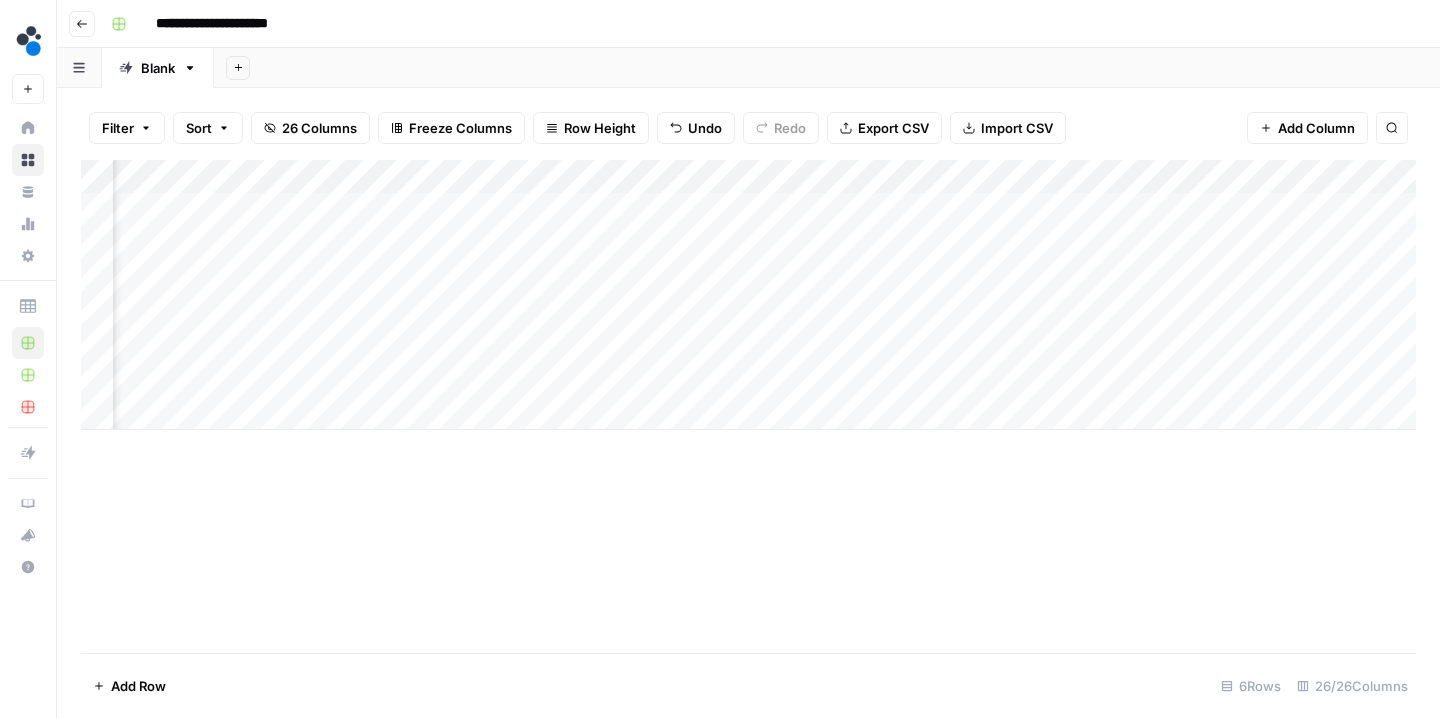 scroll, scrollTop: 0, scrollLeft: 265, axis: horizontal 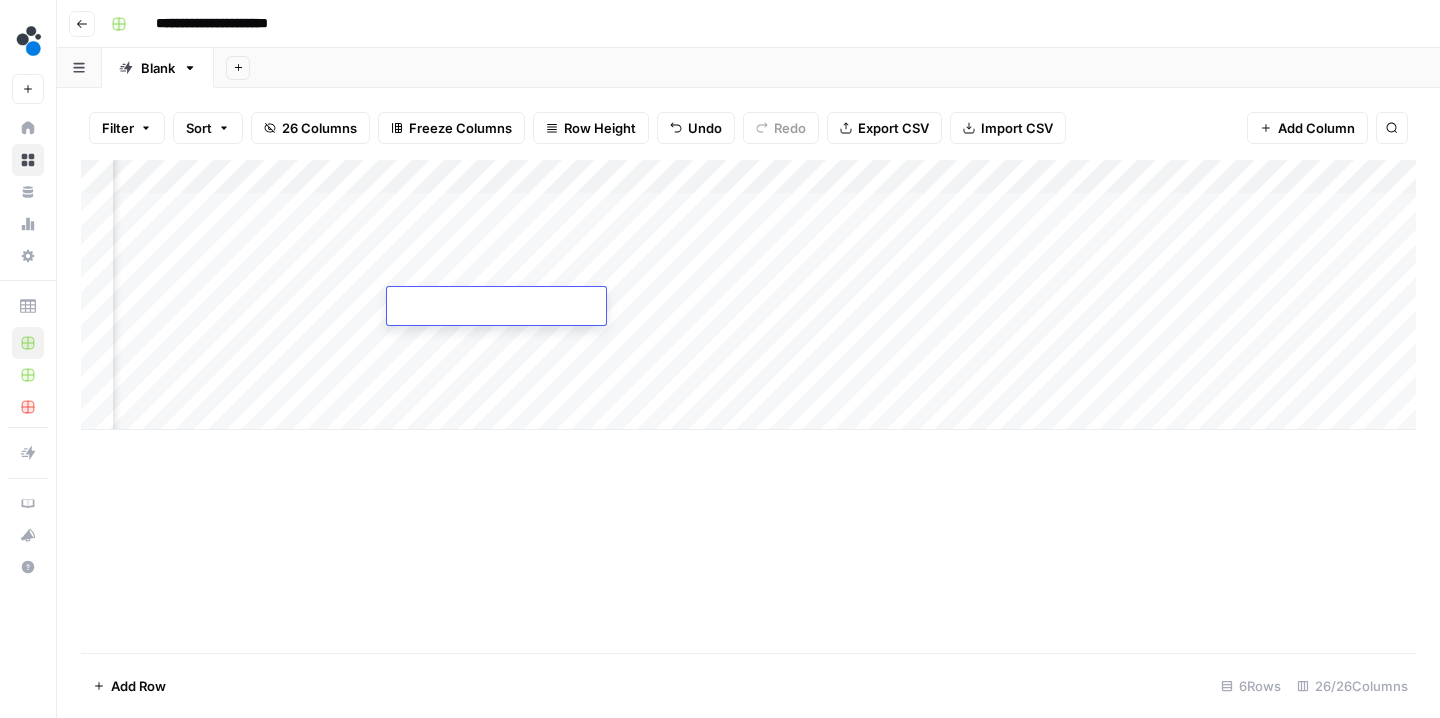 type on "2" 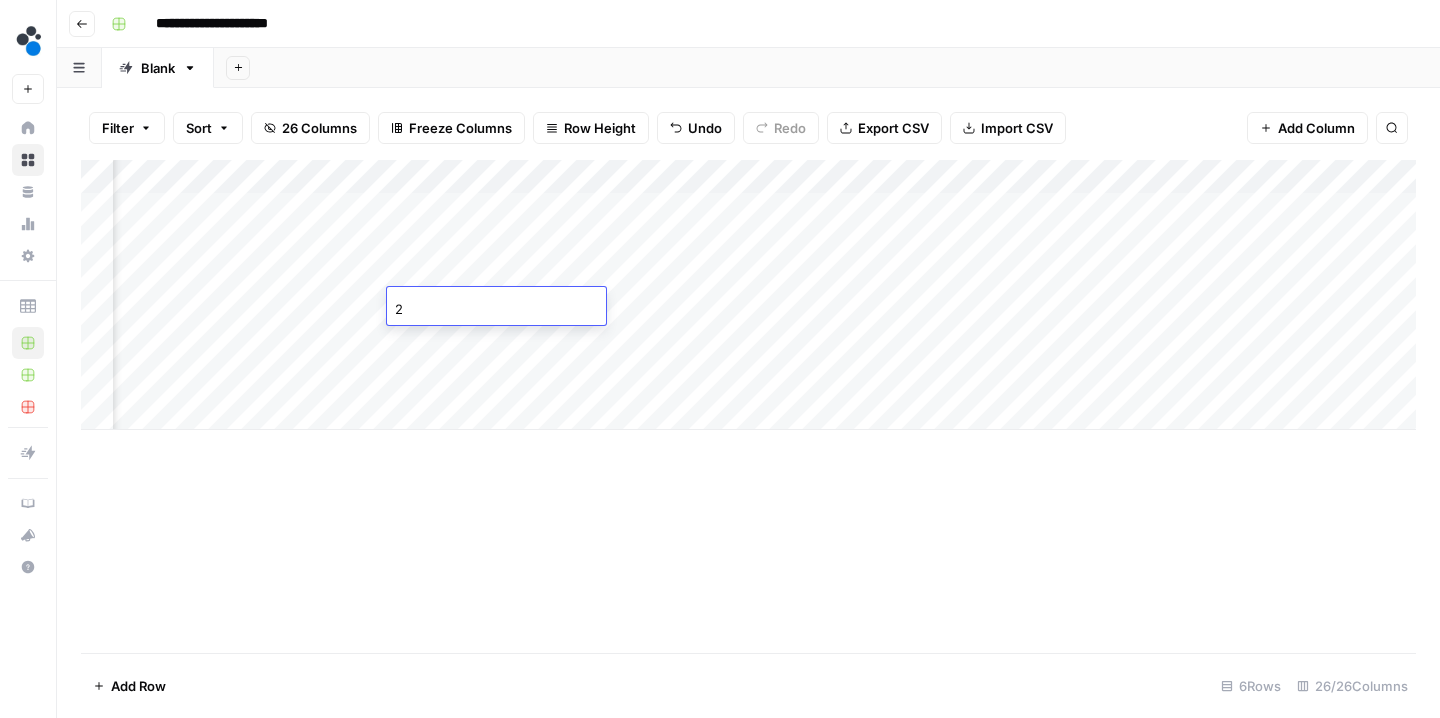 click on "Add Column" at bounding box center [748, 406] 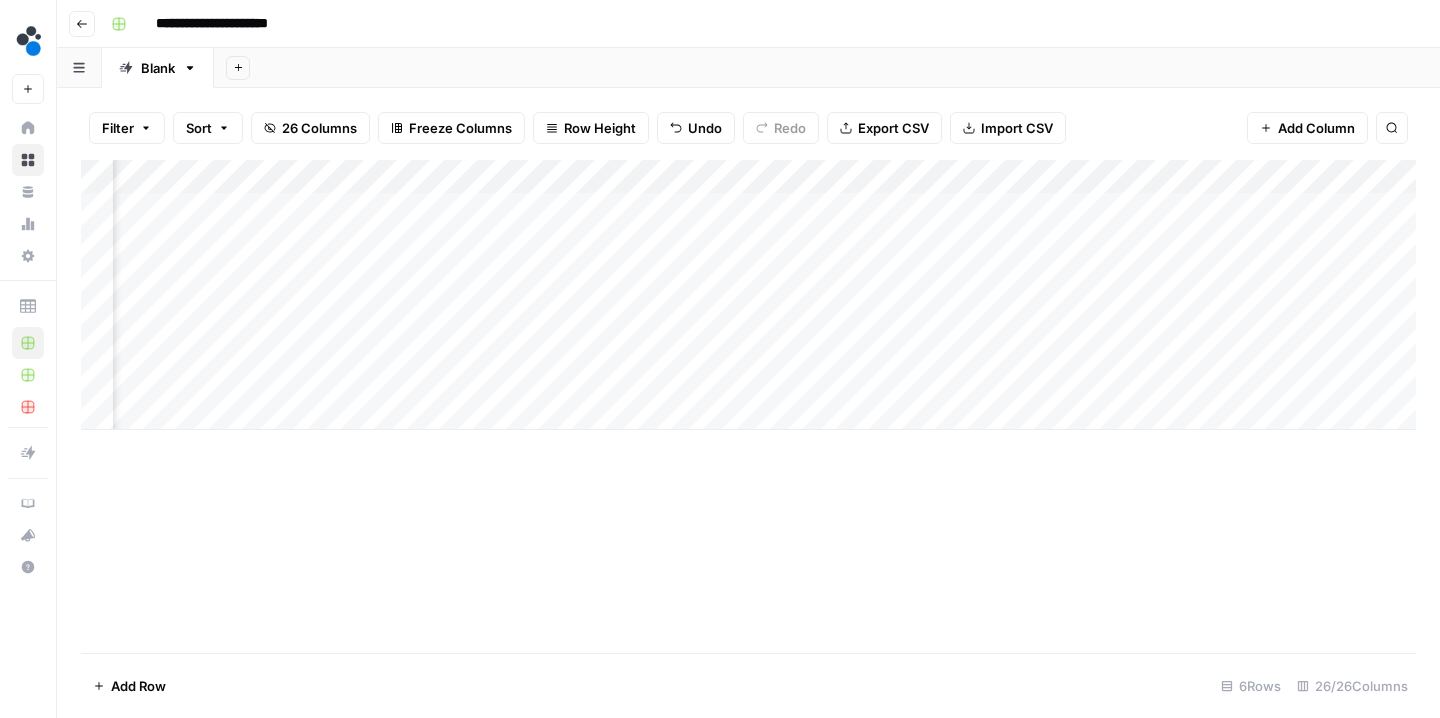 scroll, scrollTop: 0, scrollLeft: 1398, axis: horizontal 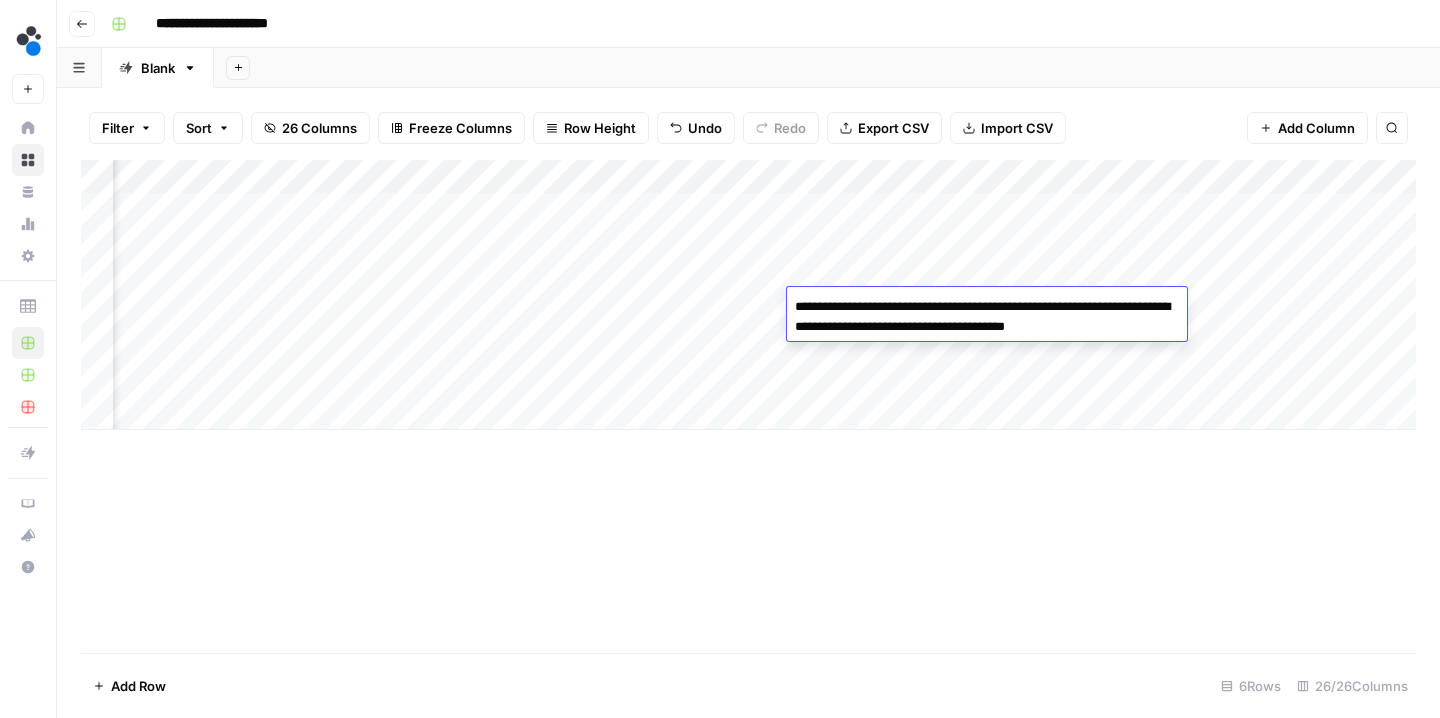click on "**********" at bounding box center (987, 317) 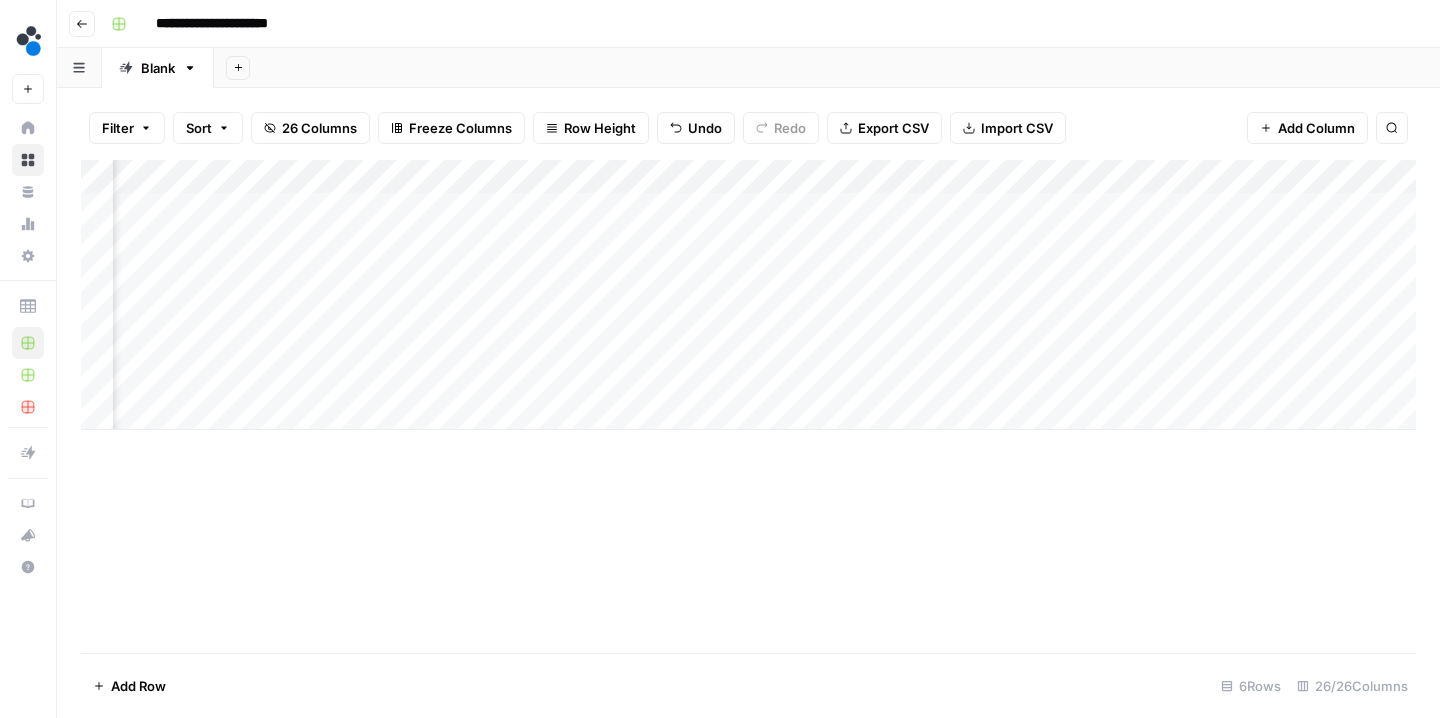 click on "Add Column" at bounding box center (748, 295) 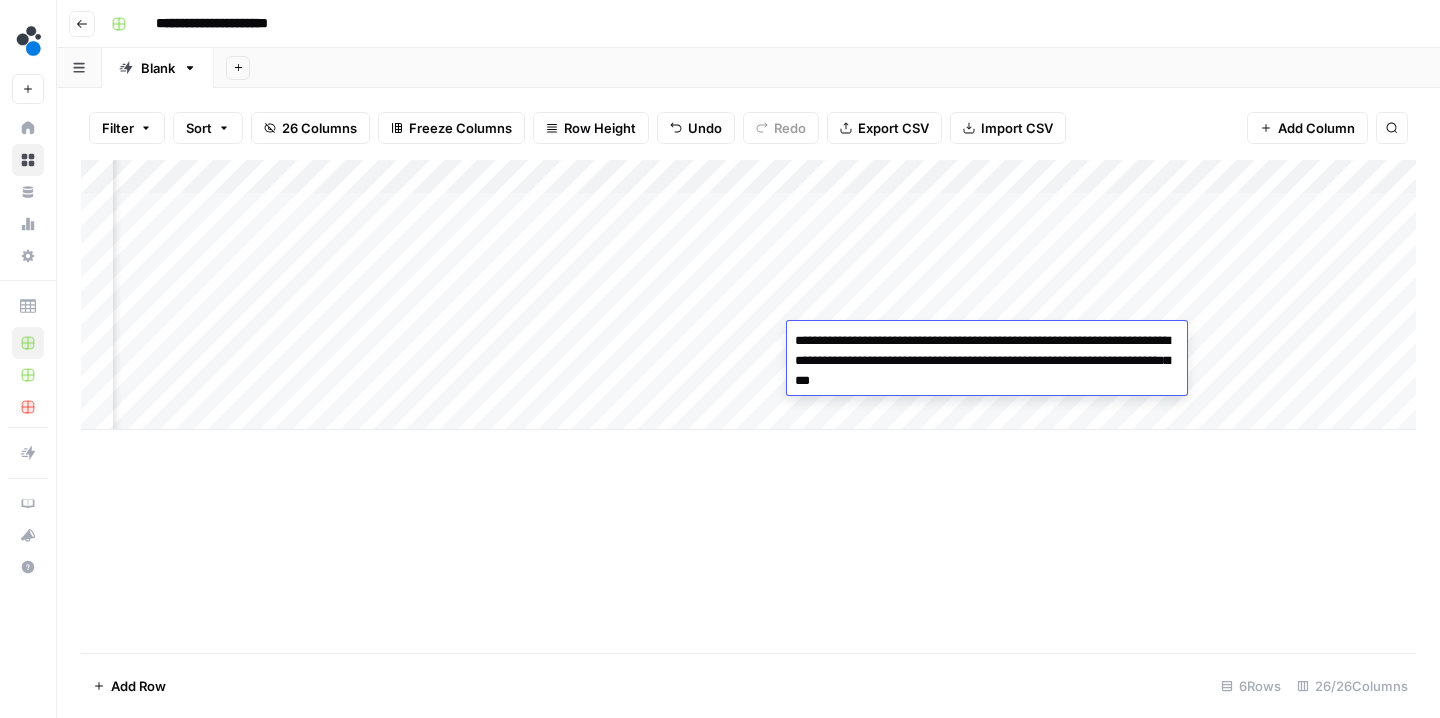 click on "Add Column" at bounding box center (748, 406) 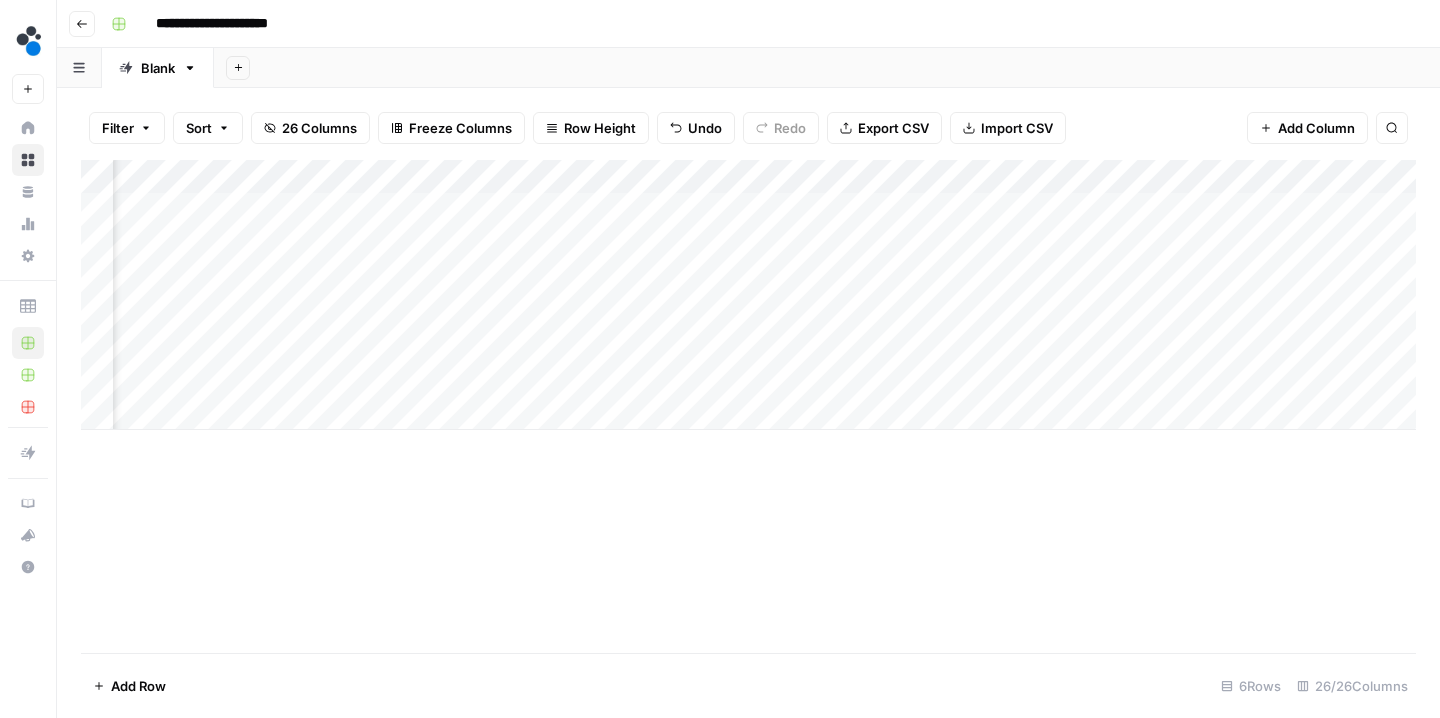 click on "Add Column" at bounding box center (748, 295) 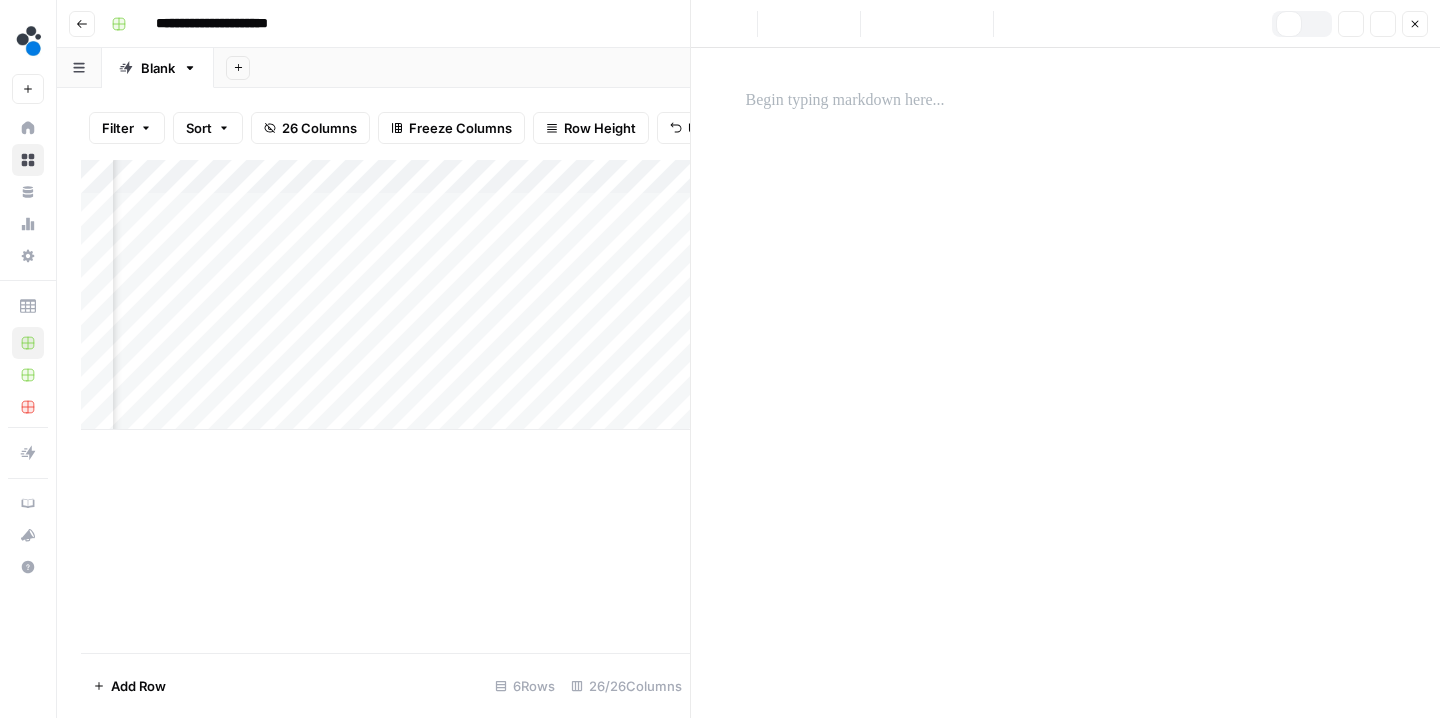 scroll, scrollTop: 16, scrollLeft: 0, axis: vertical 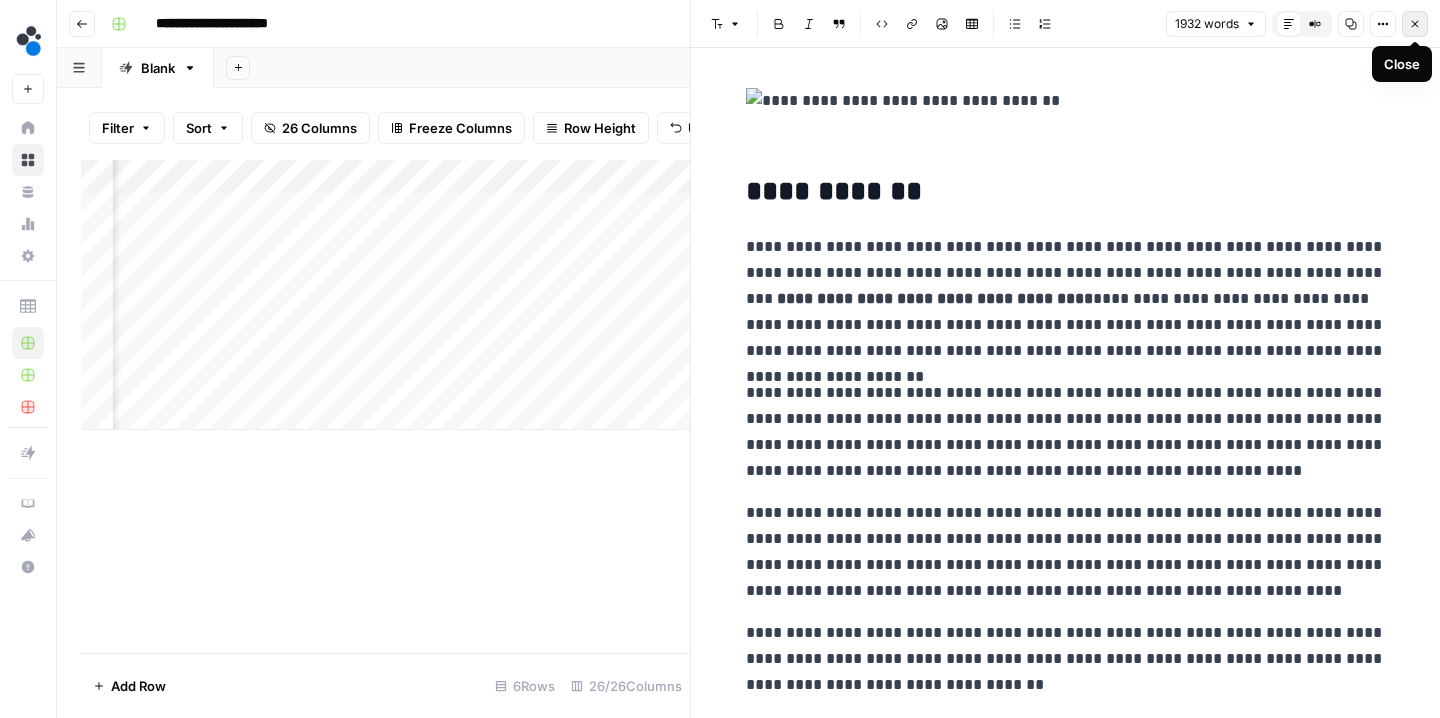 click 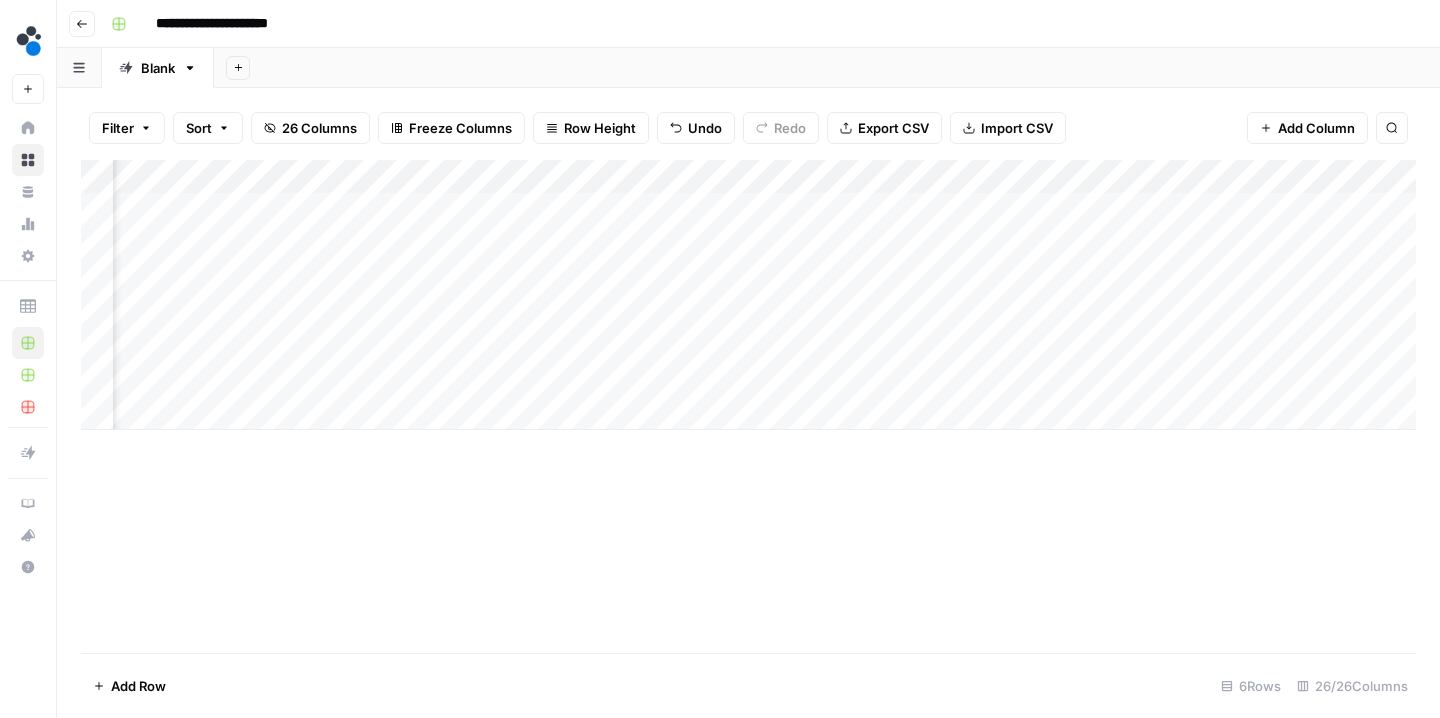 click on "Add Column" at bounding box center [748, 295] 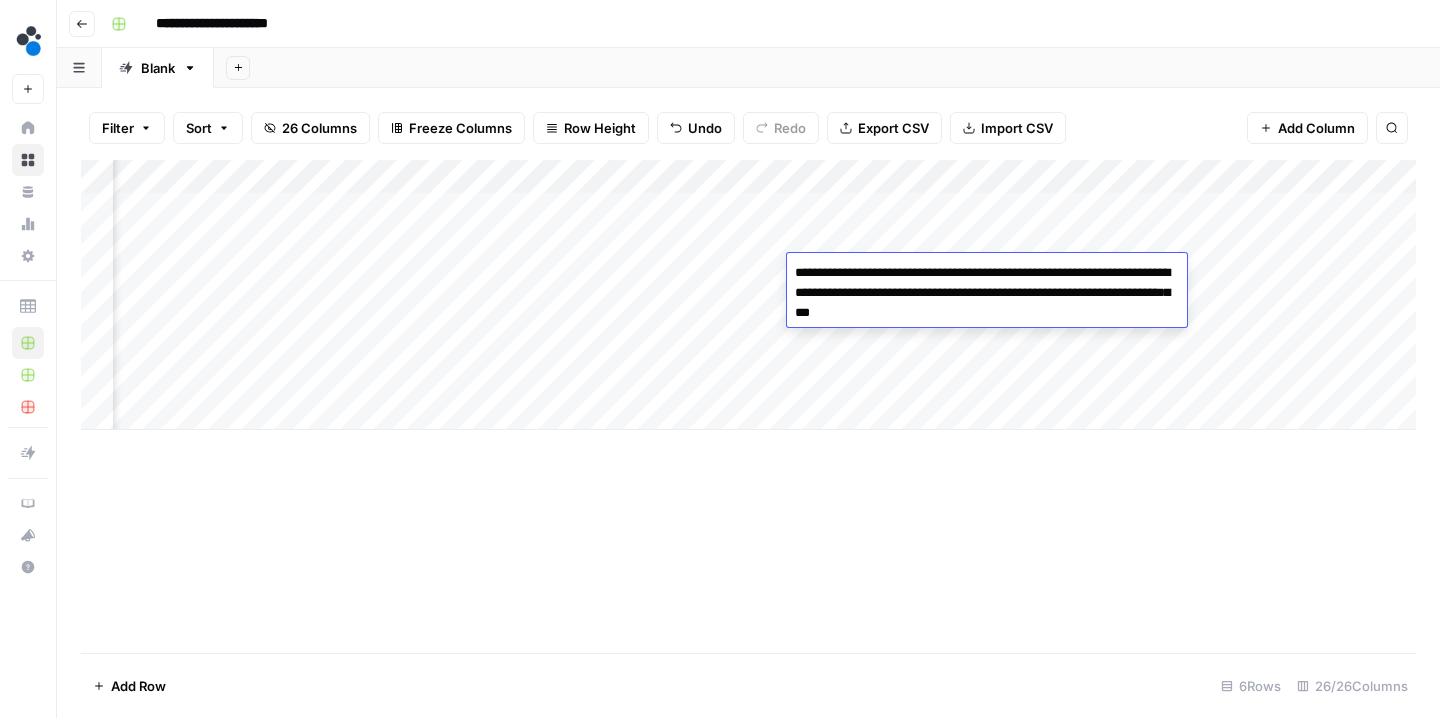 click on "Add Column" at bounding box center (748, 406) 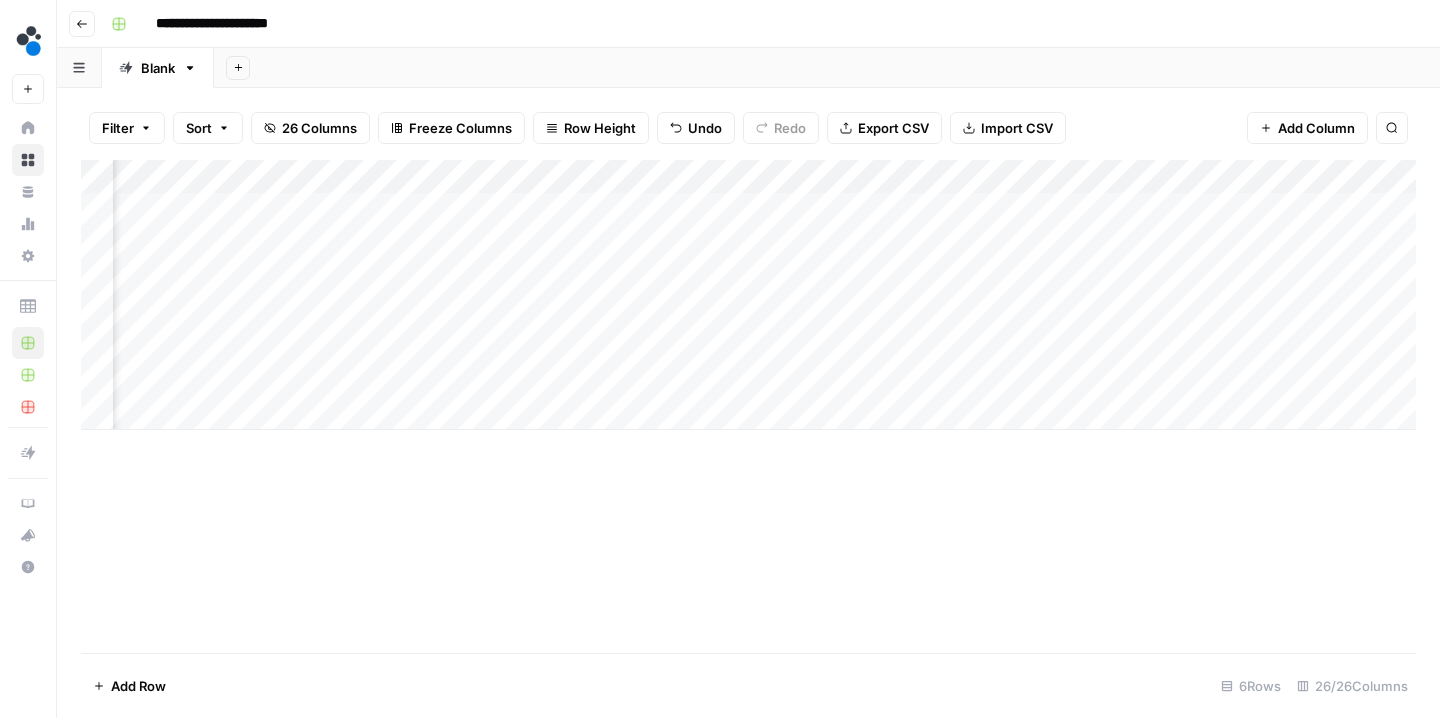 click on "Add Column" at bounding box center [748, 295] 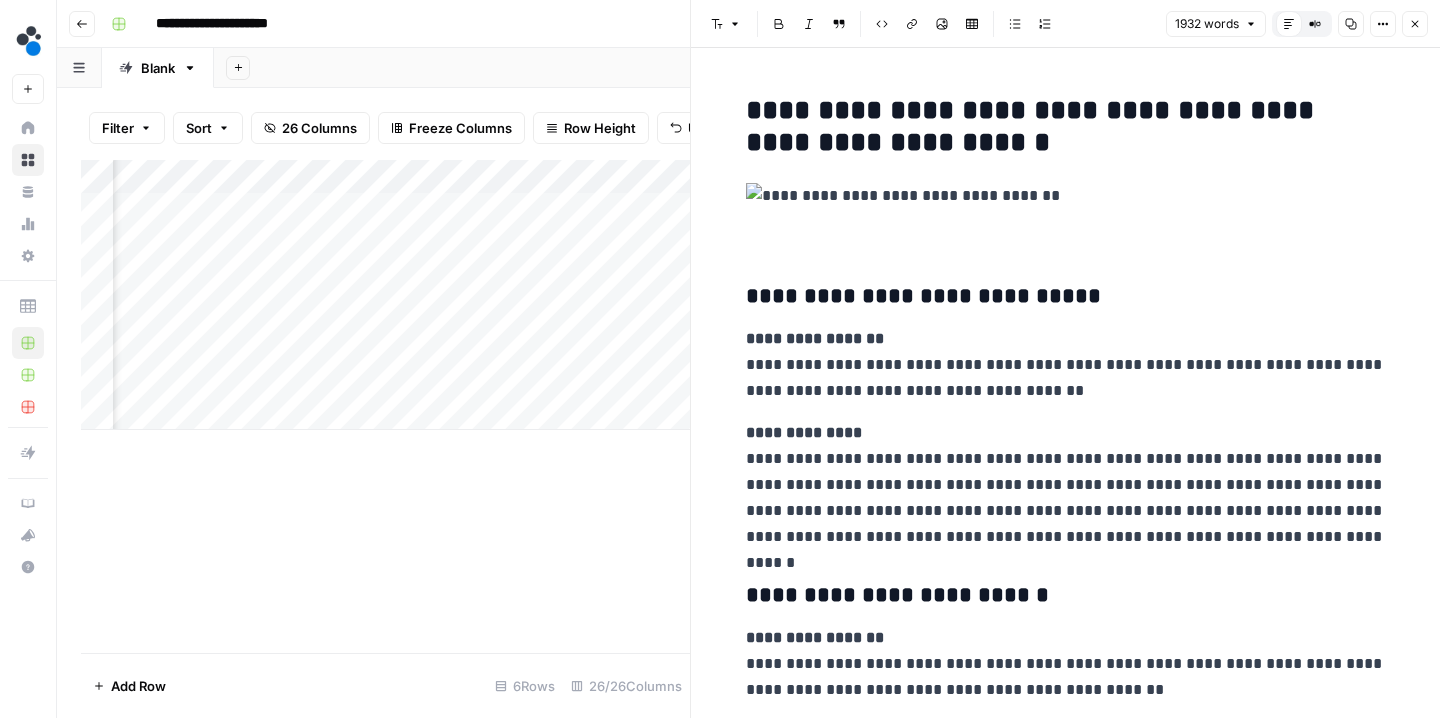 scroll, scrollTop: 3372, scrollLeft: 0, axis: vertical 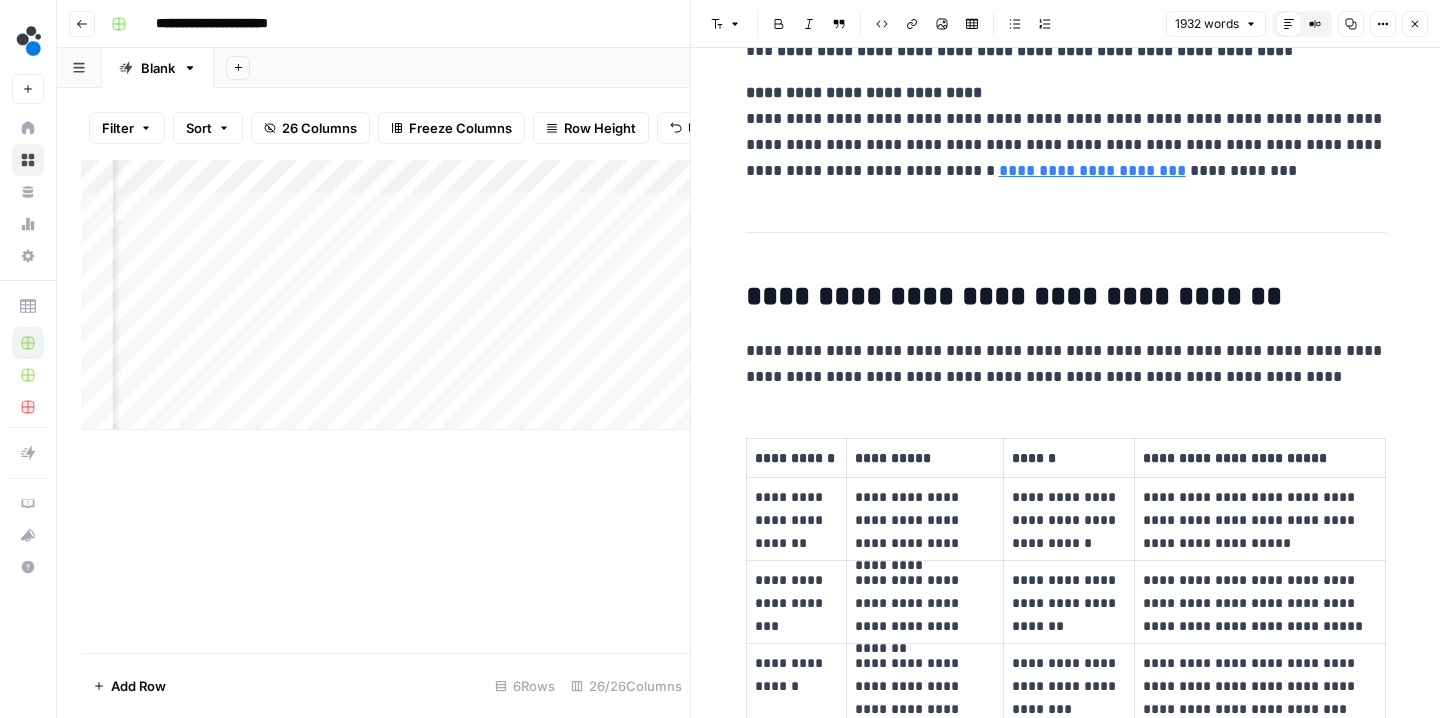 click on "**********" at bounding box center [1066, 296] 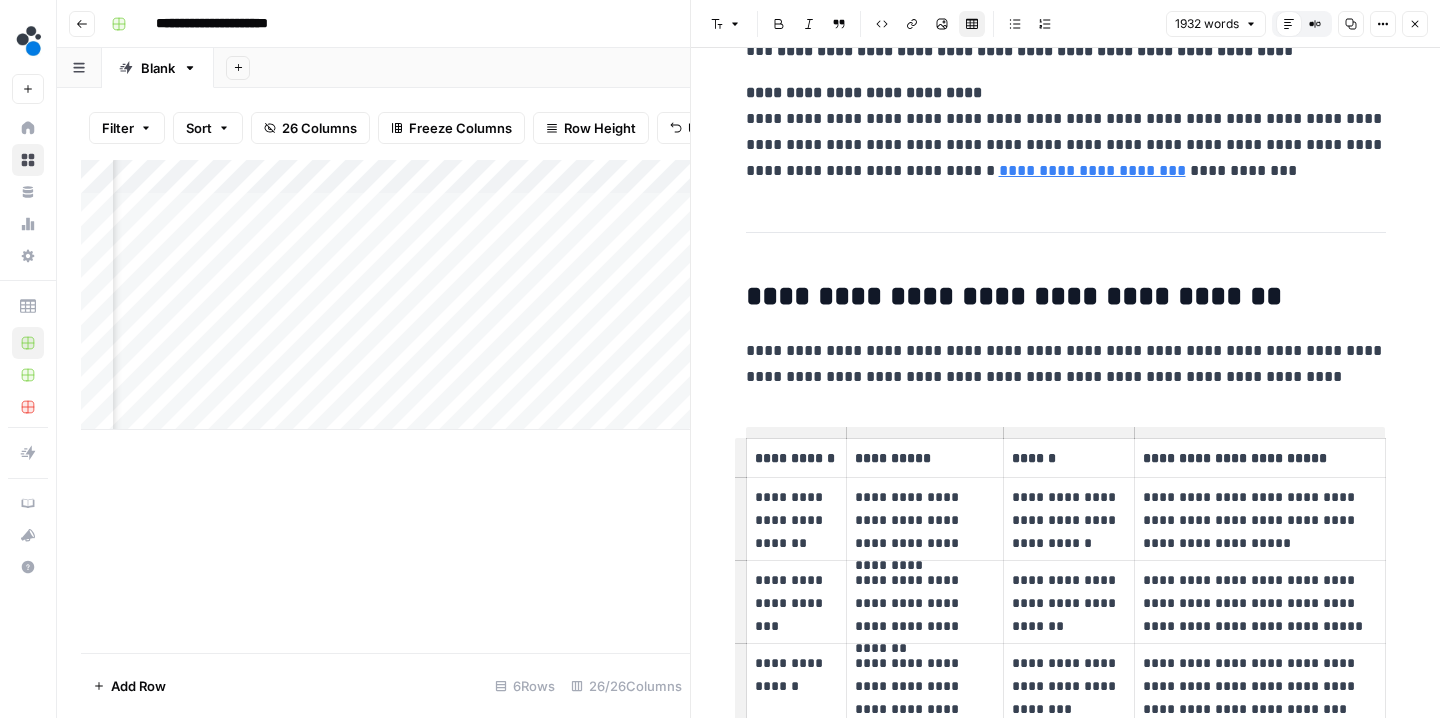 click on "**********" at bounding box center (1066, 996) 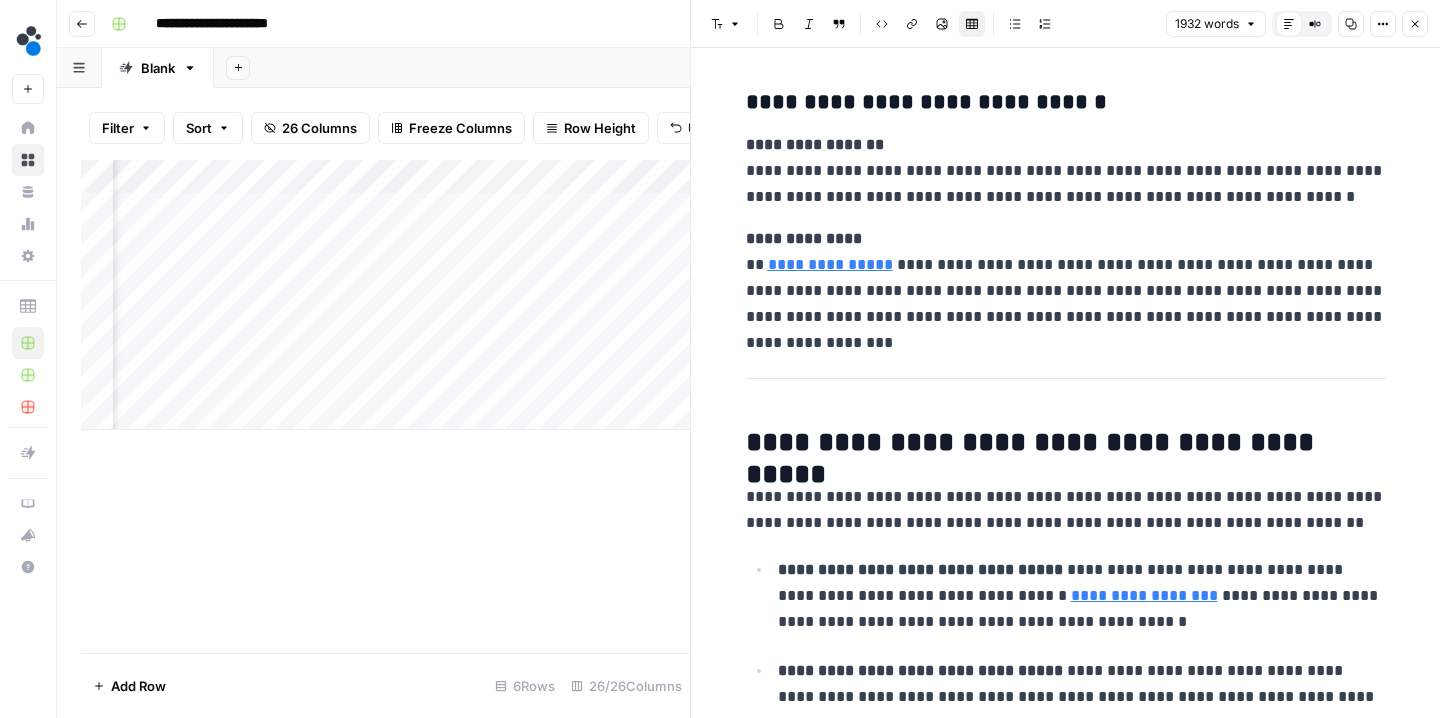 scroll, scrollTop: 5710, scrollLeft: 0, axis: vertical 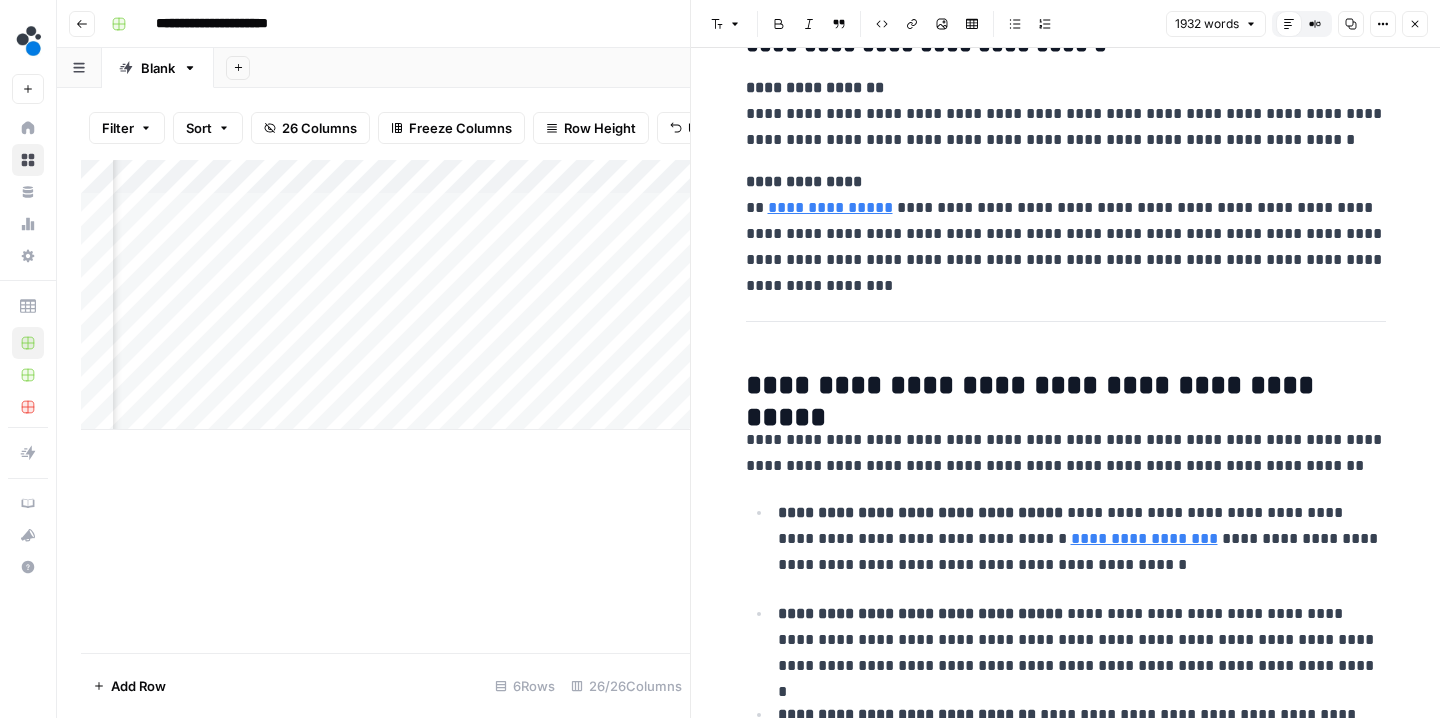 click on "**********" at bounding box center (1066, 385) 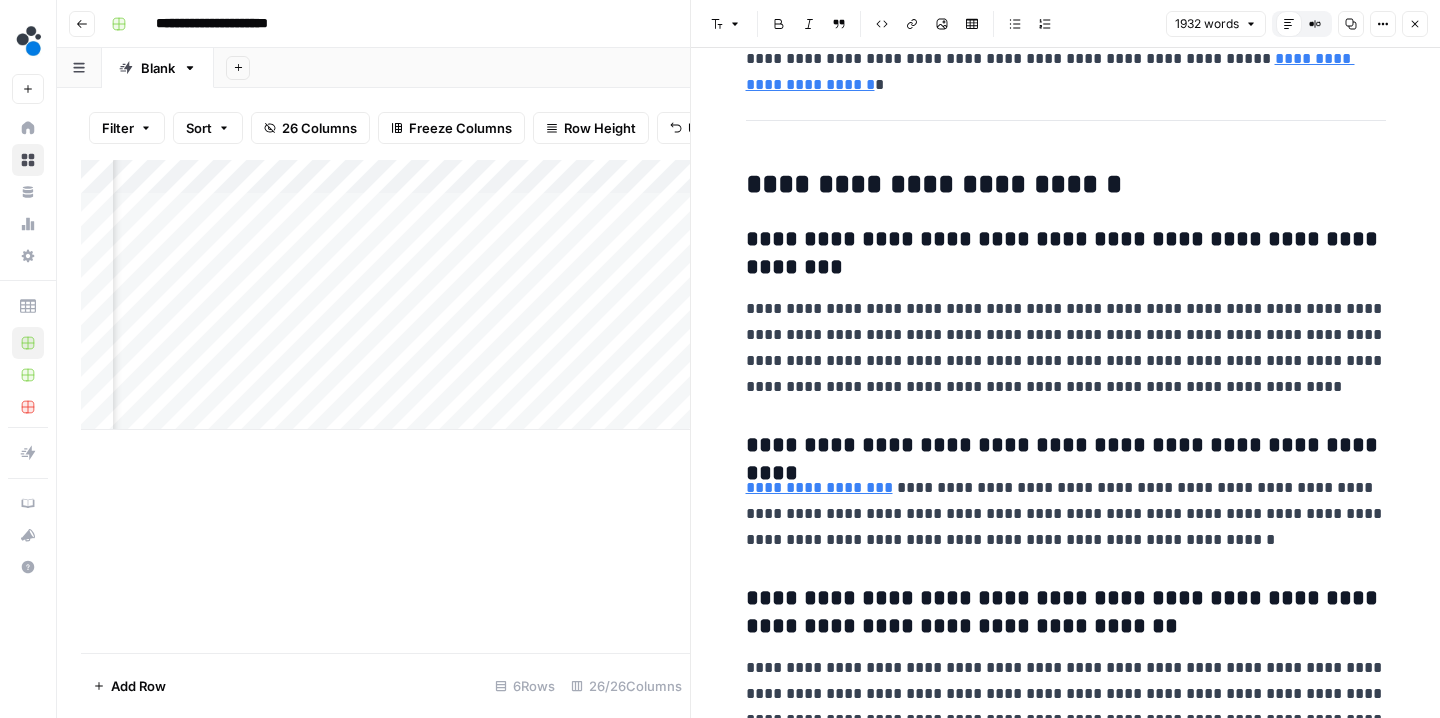 scroll, scrollTop: 6968, scrollLeft: 0, axis: vertical 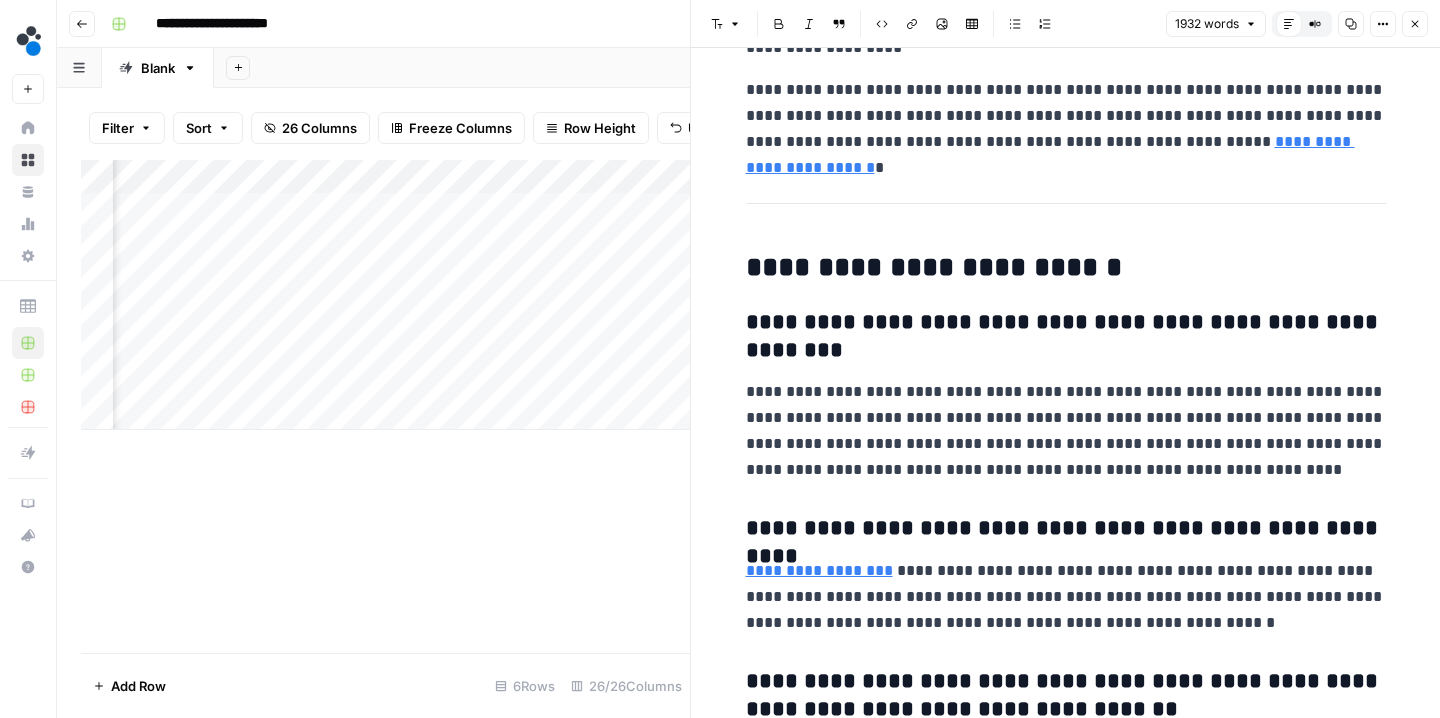 click on "**********" at bounding box center (1066, 267) 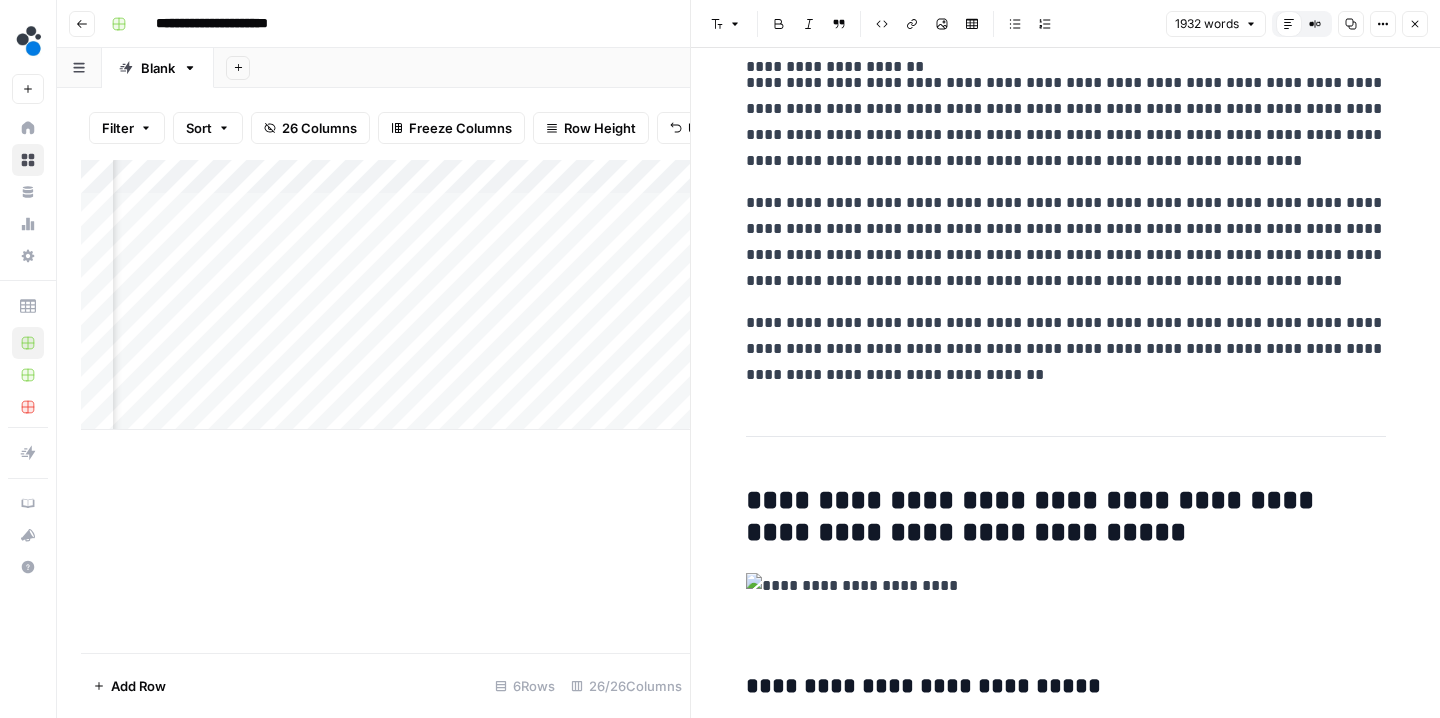 scroll, scrollTop: 206, scrollLeft: 0, axis: vertical 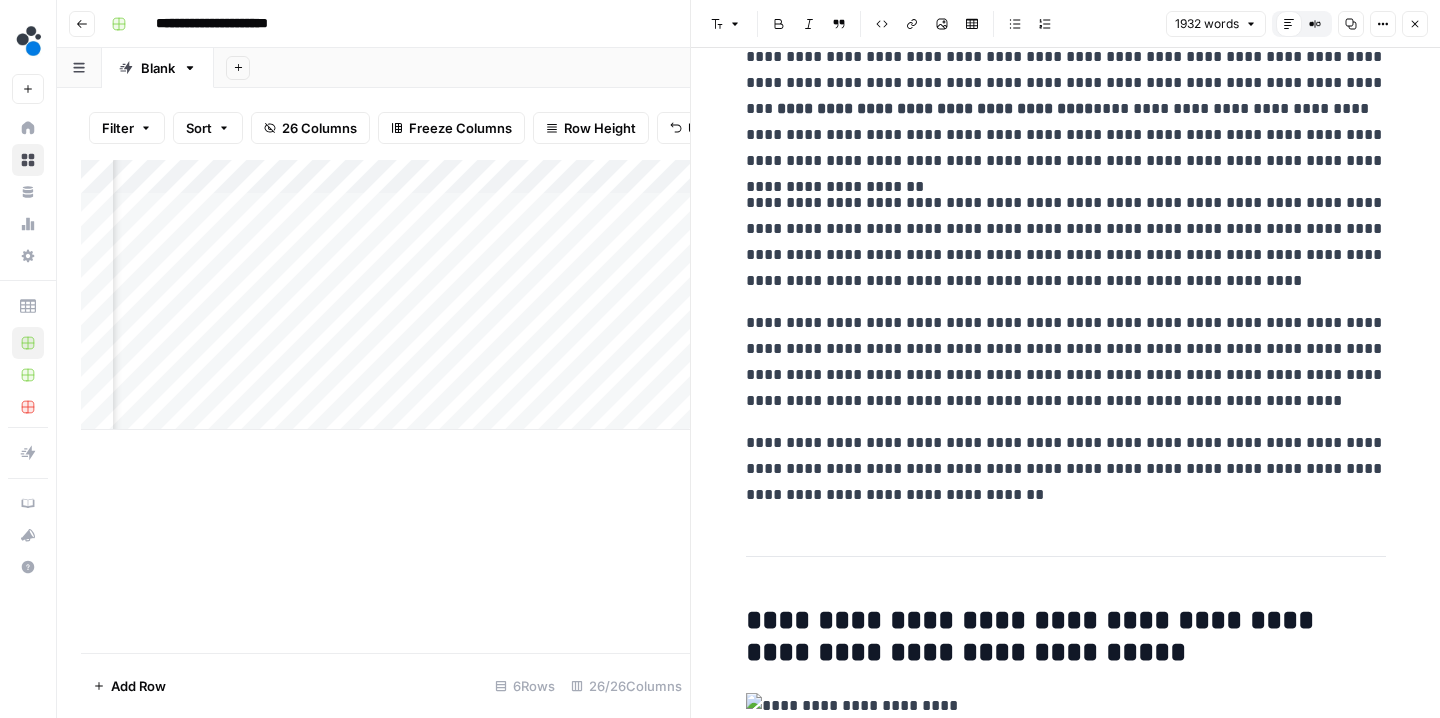 click on "**********" at bounding box center (1066, 636) 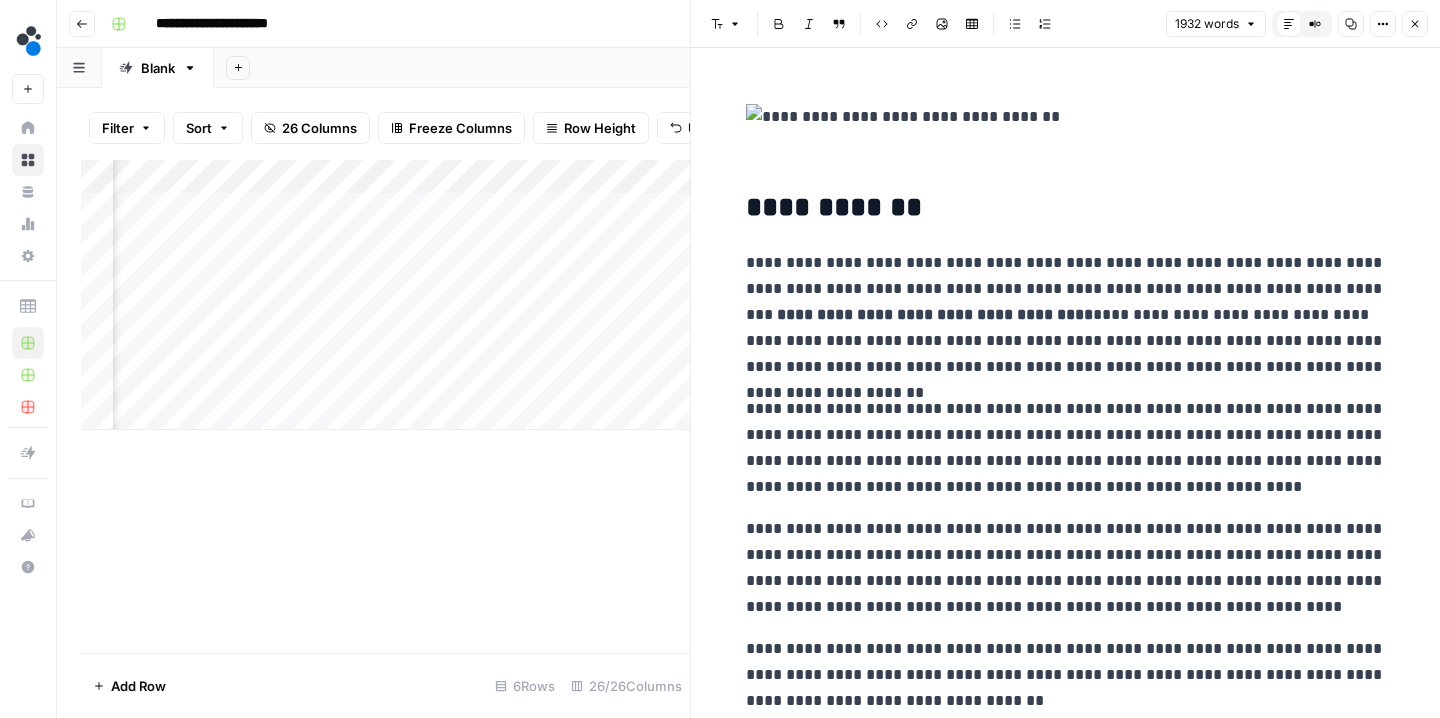 scroll, scrollTop: 0, scrollLeft: 0, axis: both 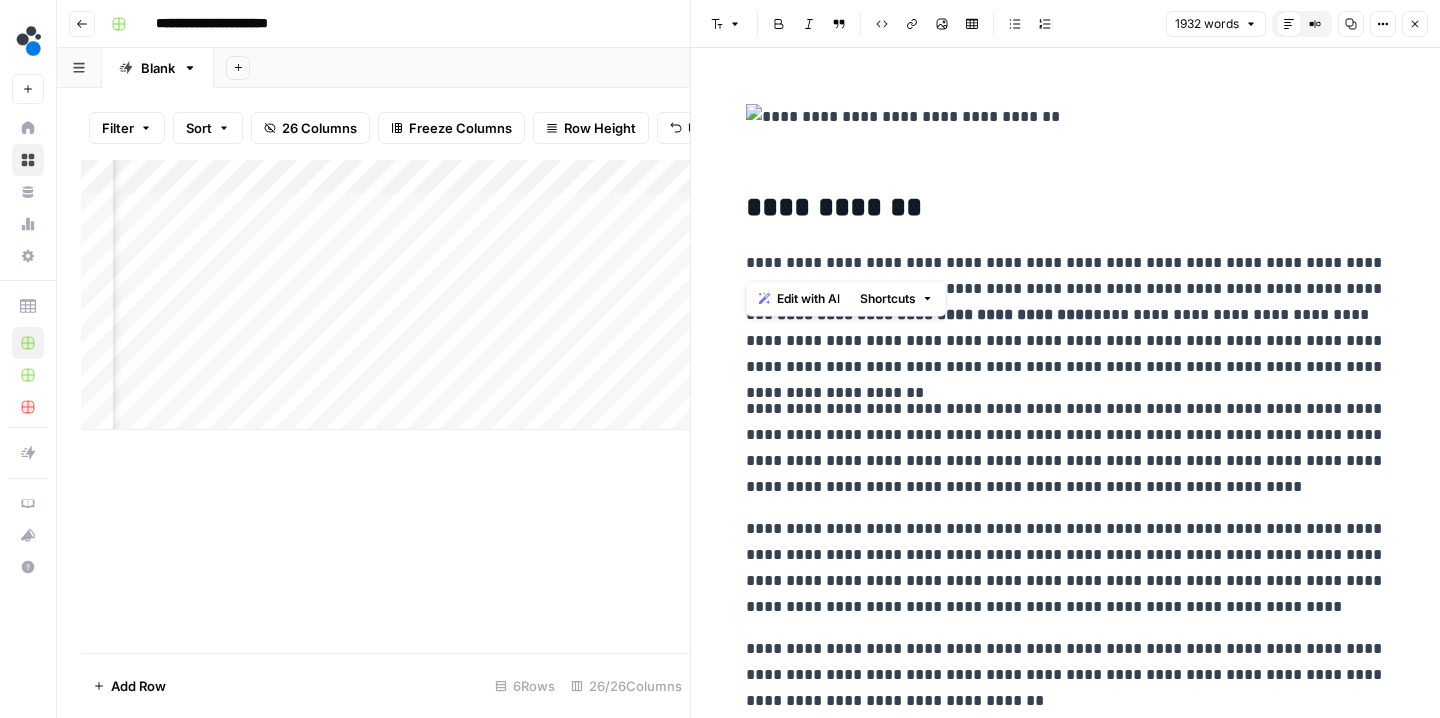 drag, startPoint x: 936, startPoint y: 228, endPoint x: 741, endPoint y: 204, distance: 196.47137 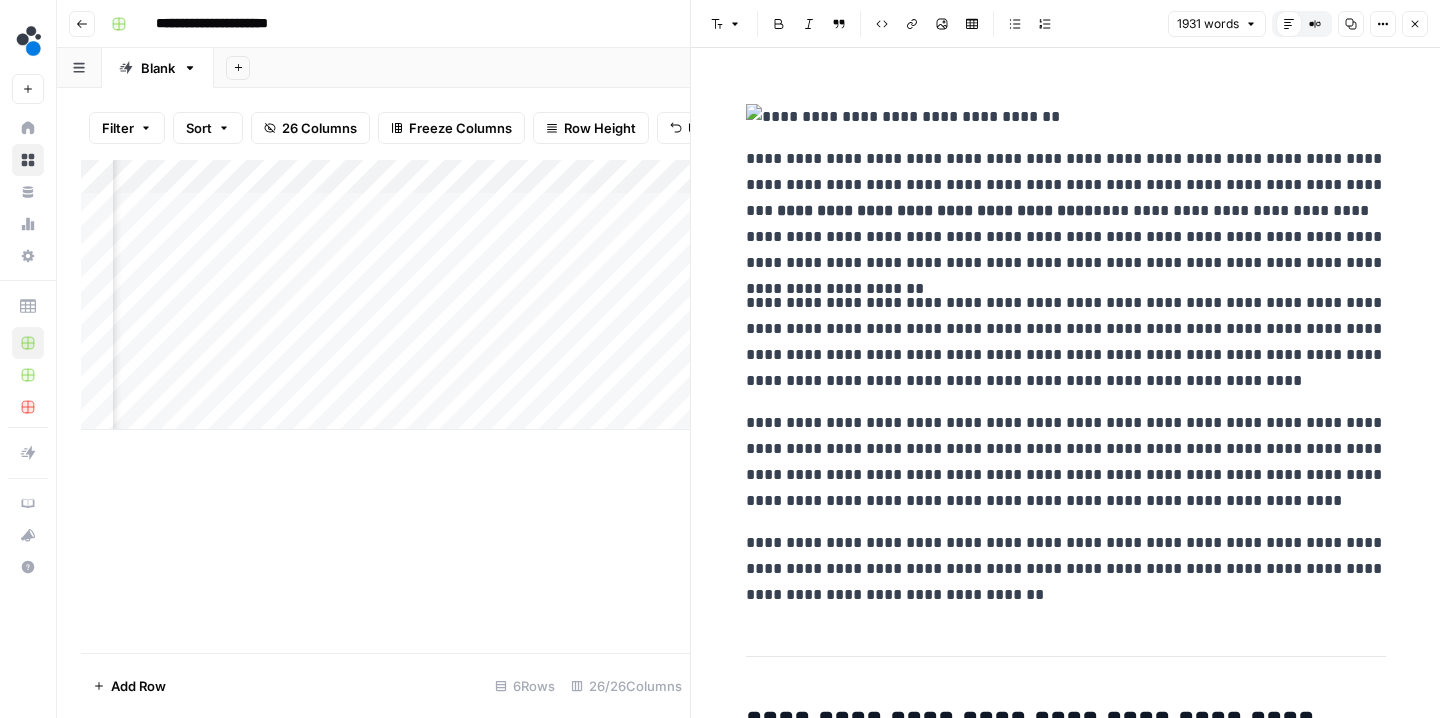 click on "Add Column" at bounding box center [385, 406] 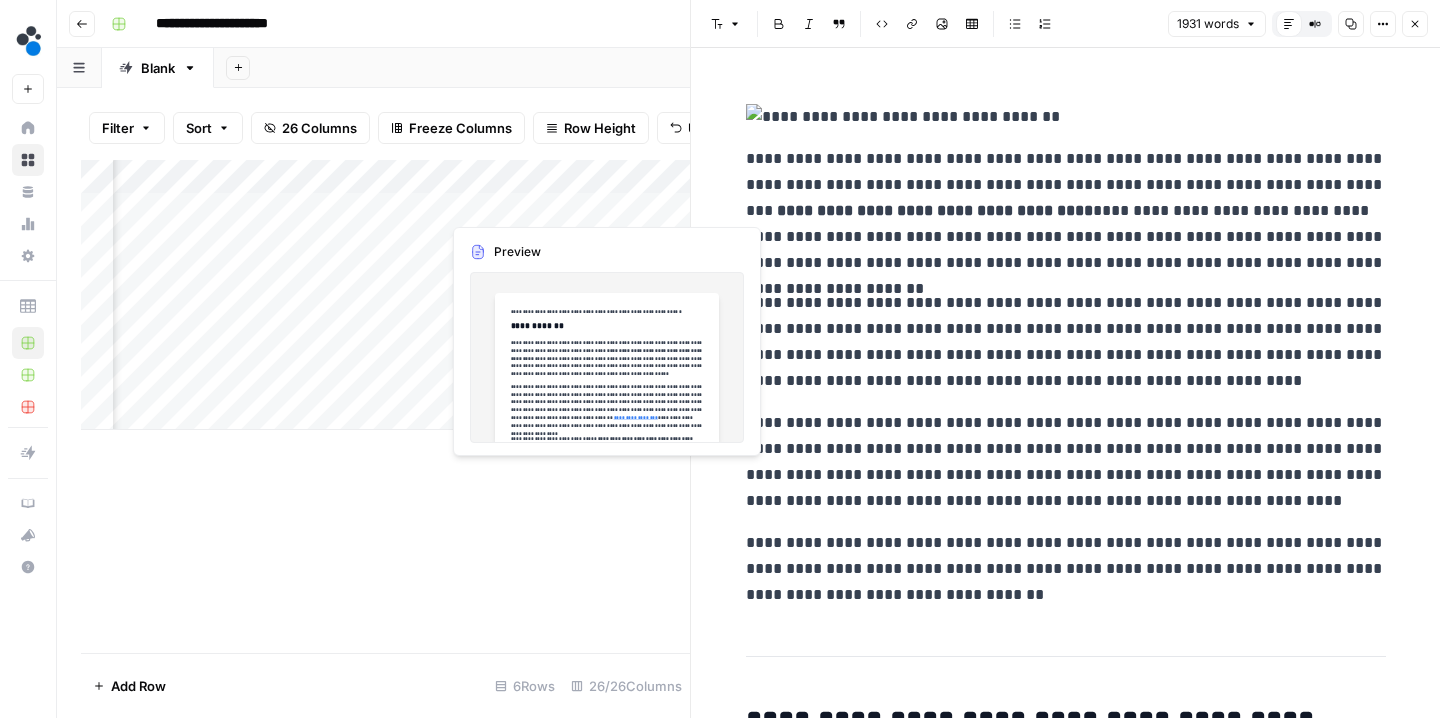 click on "Add Column" at bounding box center (385, 295) 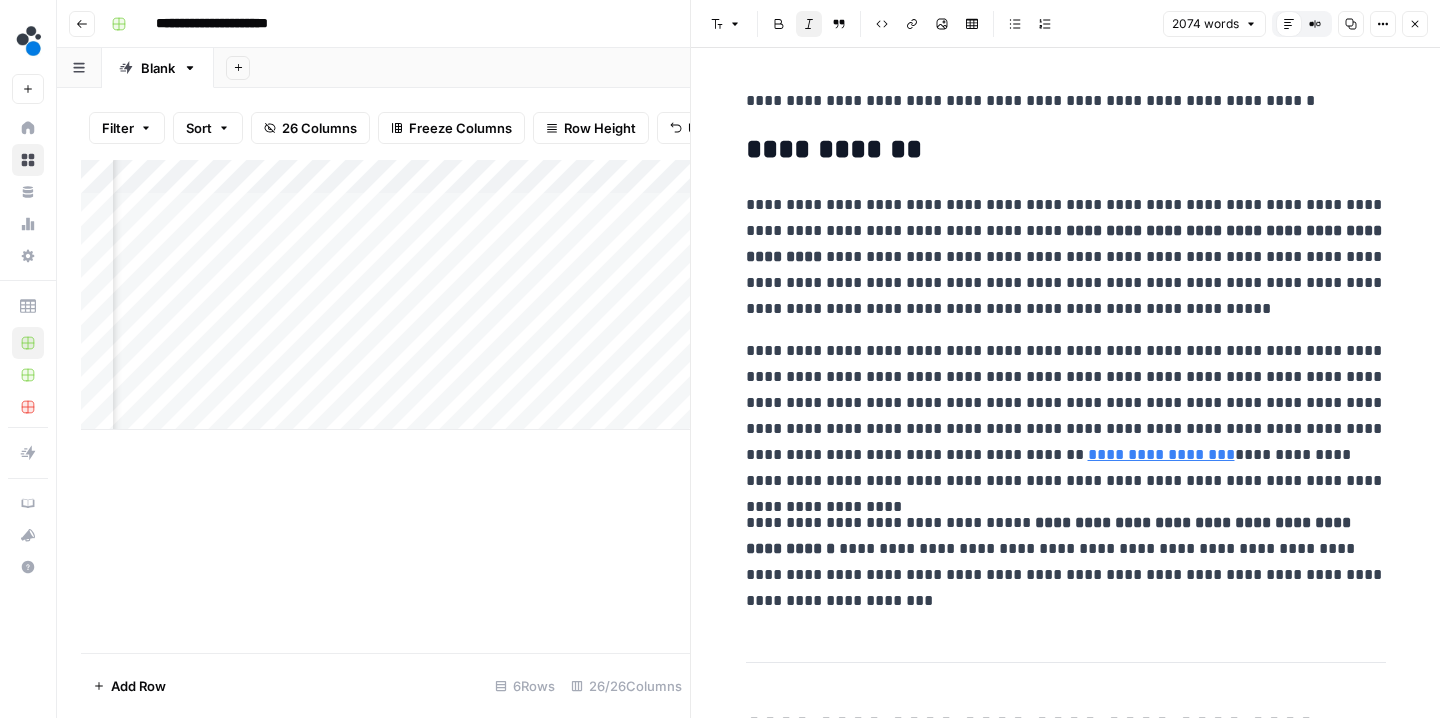 click on "Add Column" at bounding box center (385, 295) 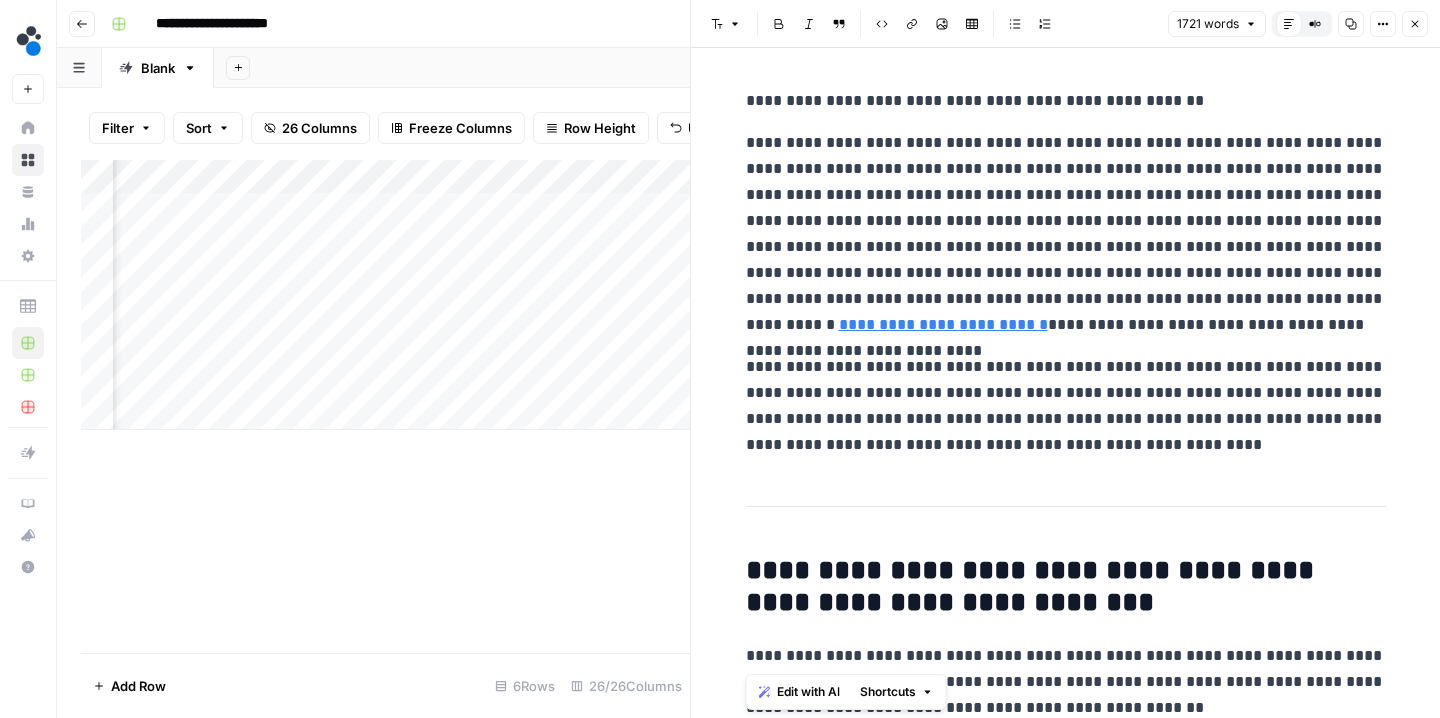 click on "Add Column" at bounding box center [385, 406] 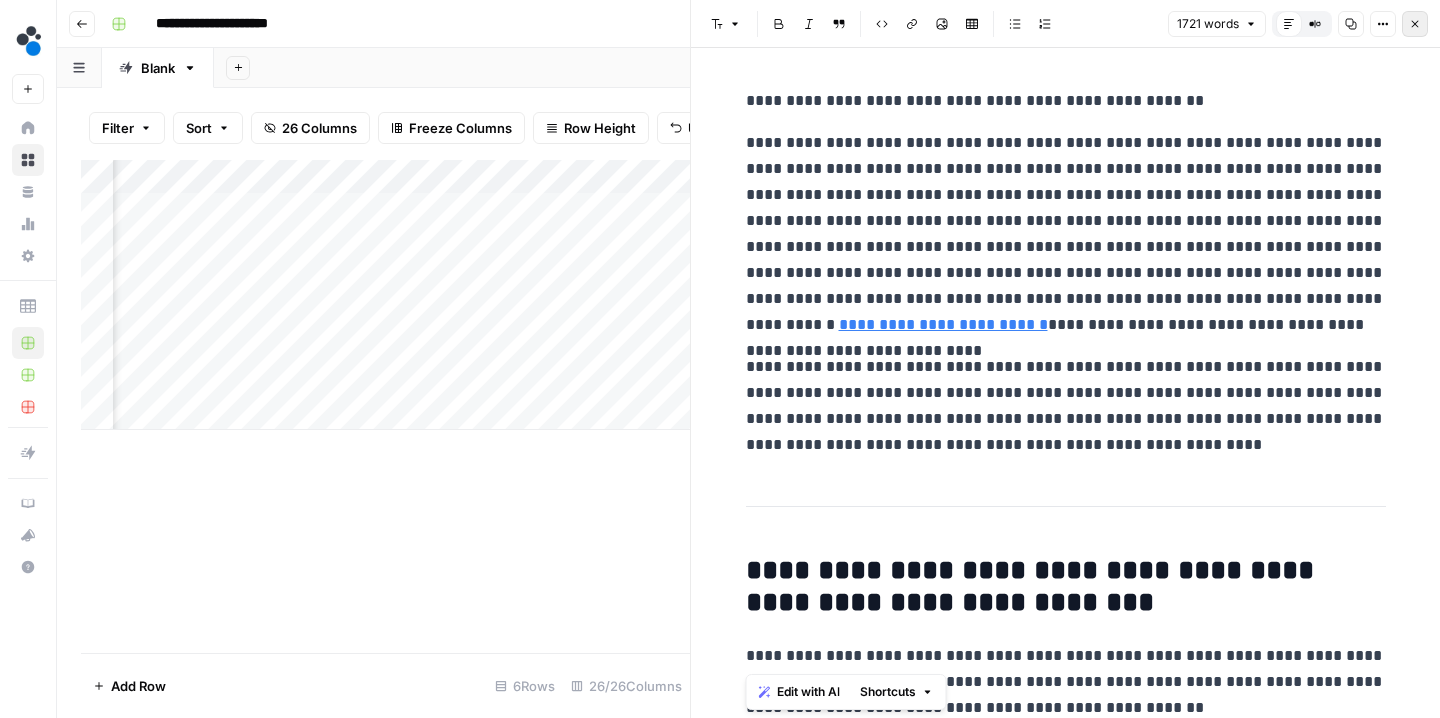 click on "Close" at bounding box center (1415, 24) 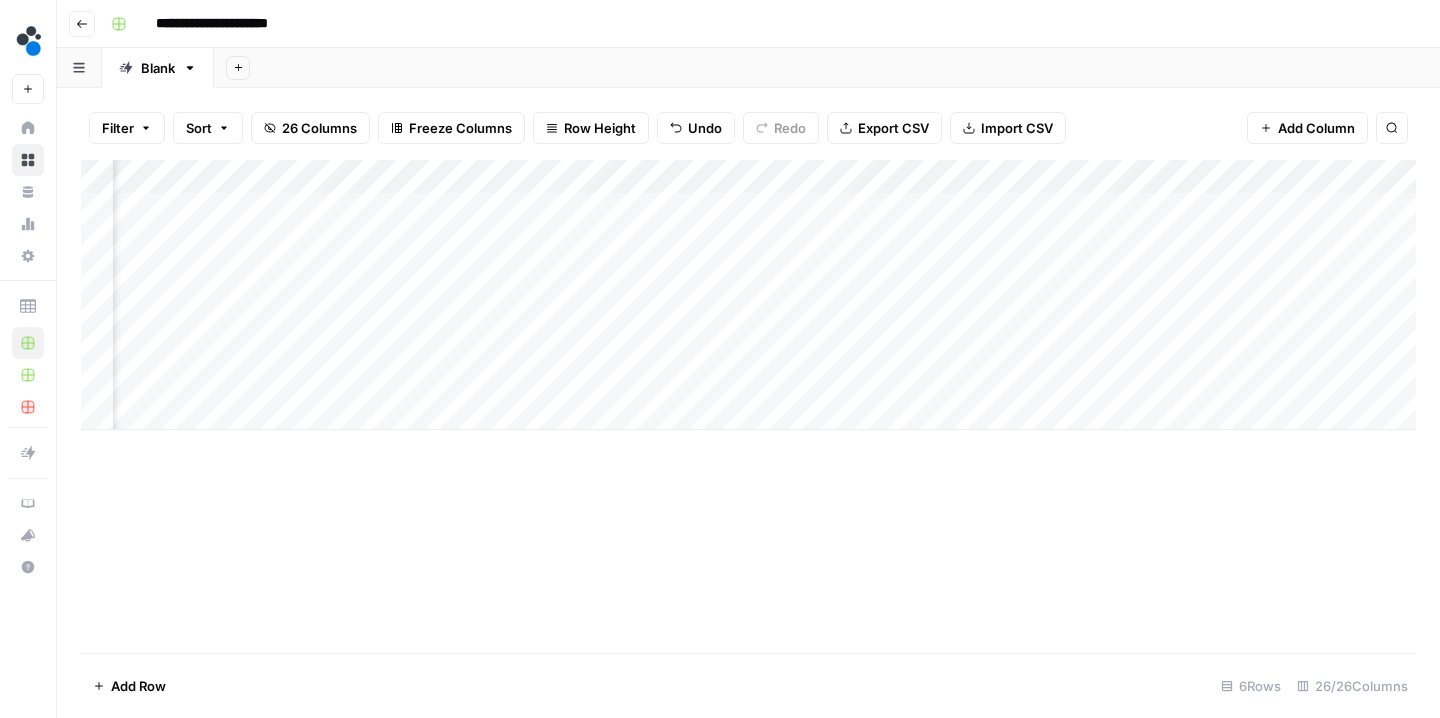 scroll, scrollTop: 0, scrollLeft: 1100, axis: horizontal 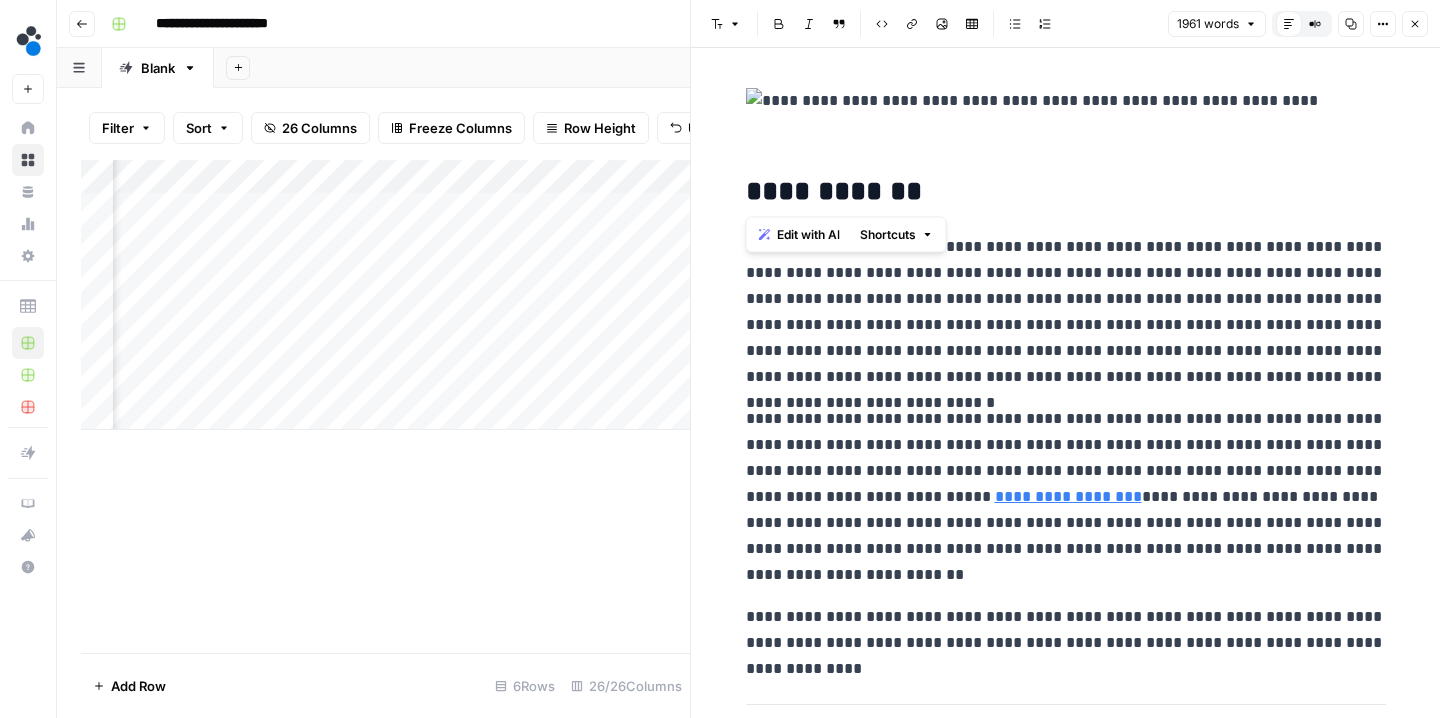 drag, startPoint x: 942, startPoint y: 198, endPoint x: 715, endPoint y: 199, distance: 227.0022 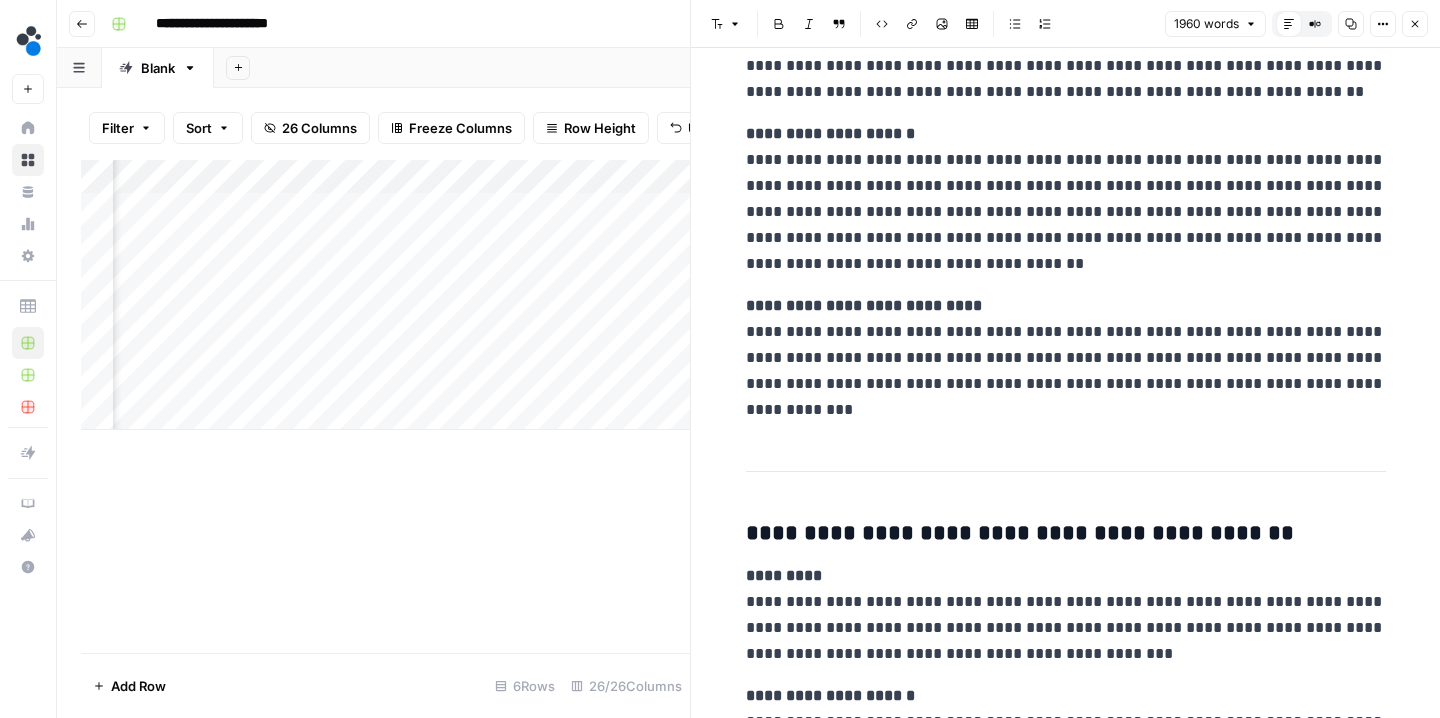 scroll, scrollTop: 1458, scrollLeft: 0, axis: vertical 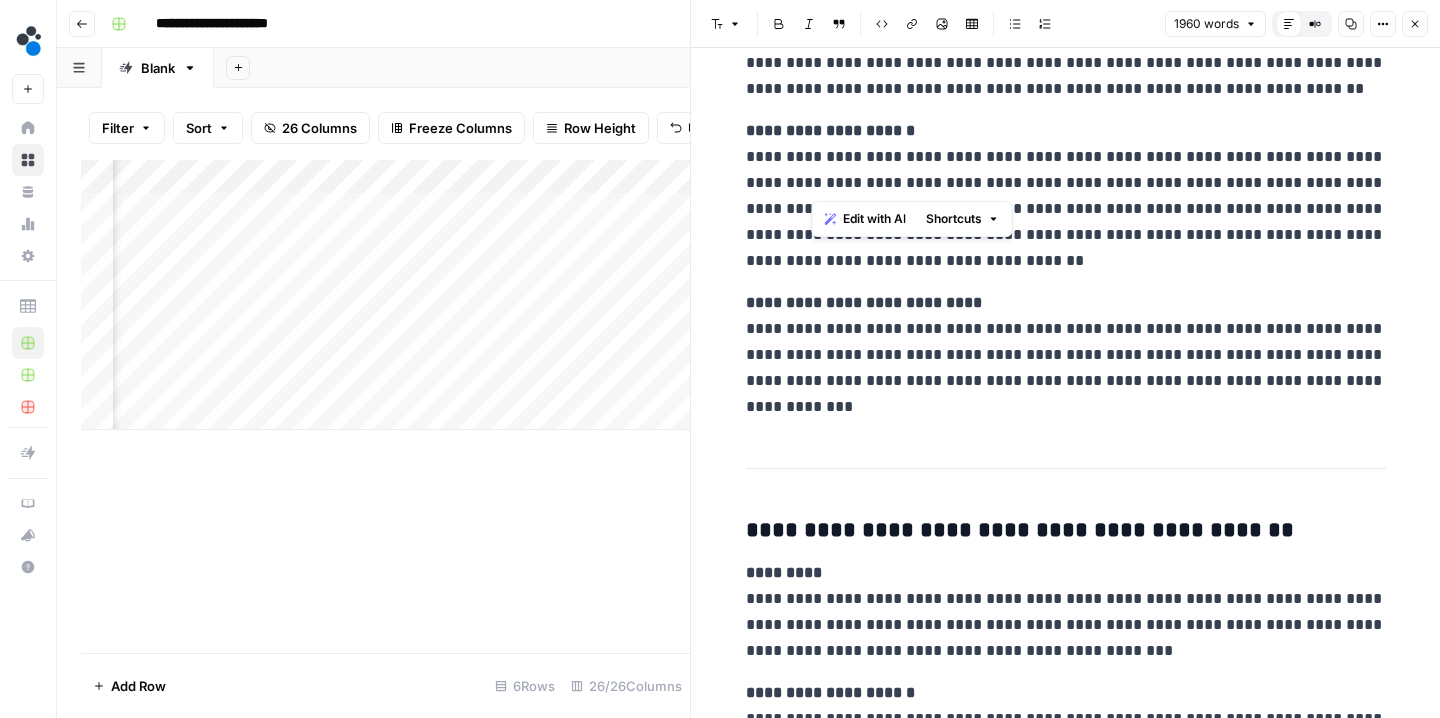 drag, startPoint x: 815, startPoint y: 180, endPoint x: 1020, endPoint y: 191, distance: 205.2949 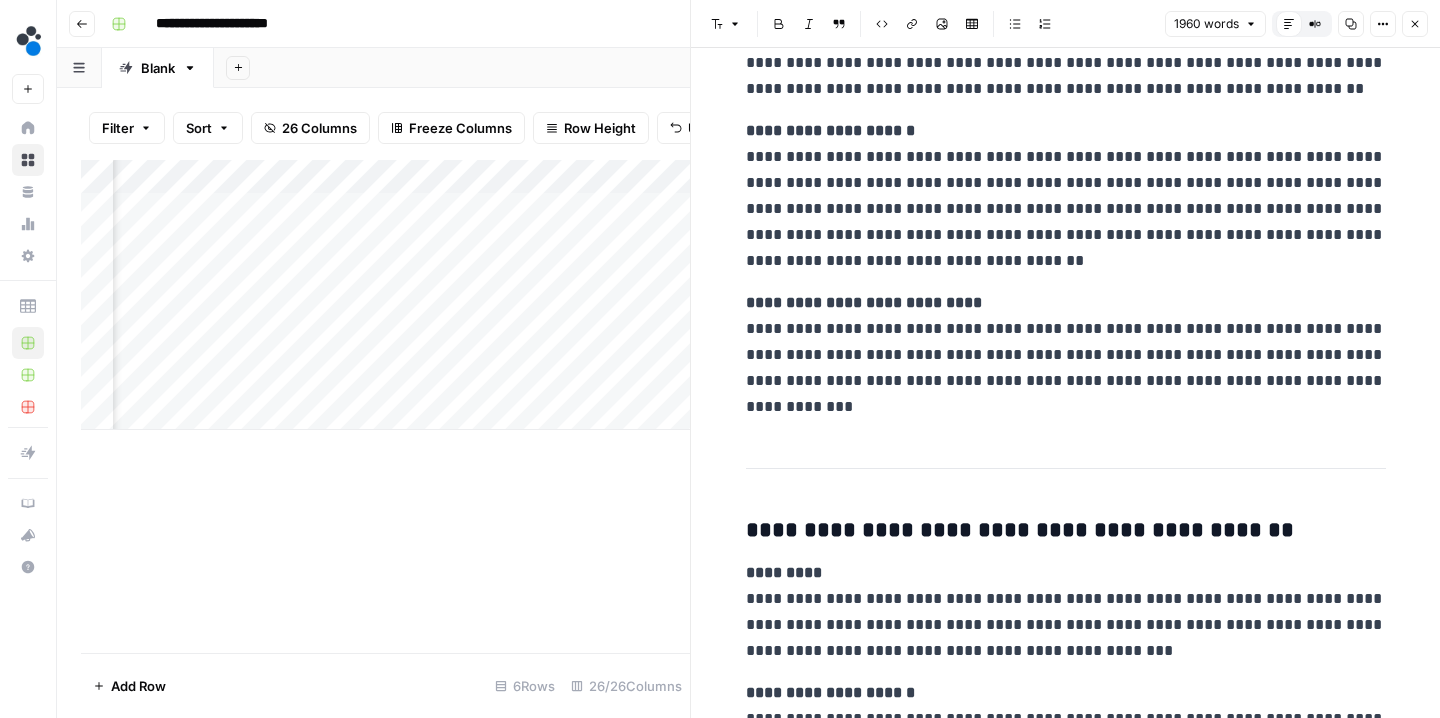 click on "**********" at bounding box center (1066, 196) 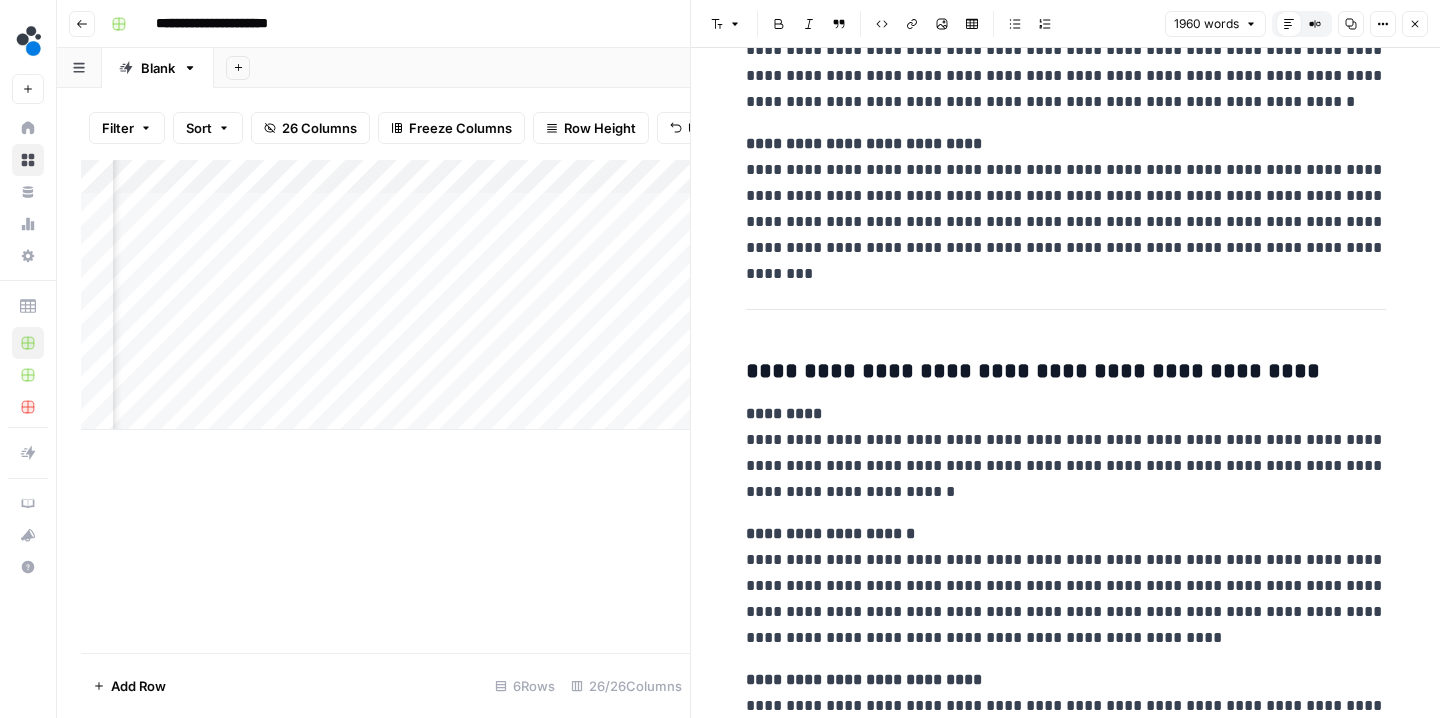 scroll, scrollTop: 2179, scrollLeft: 0, axis: vertical 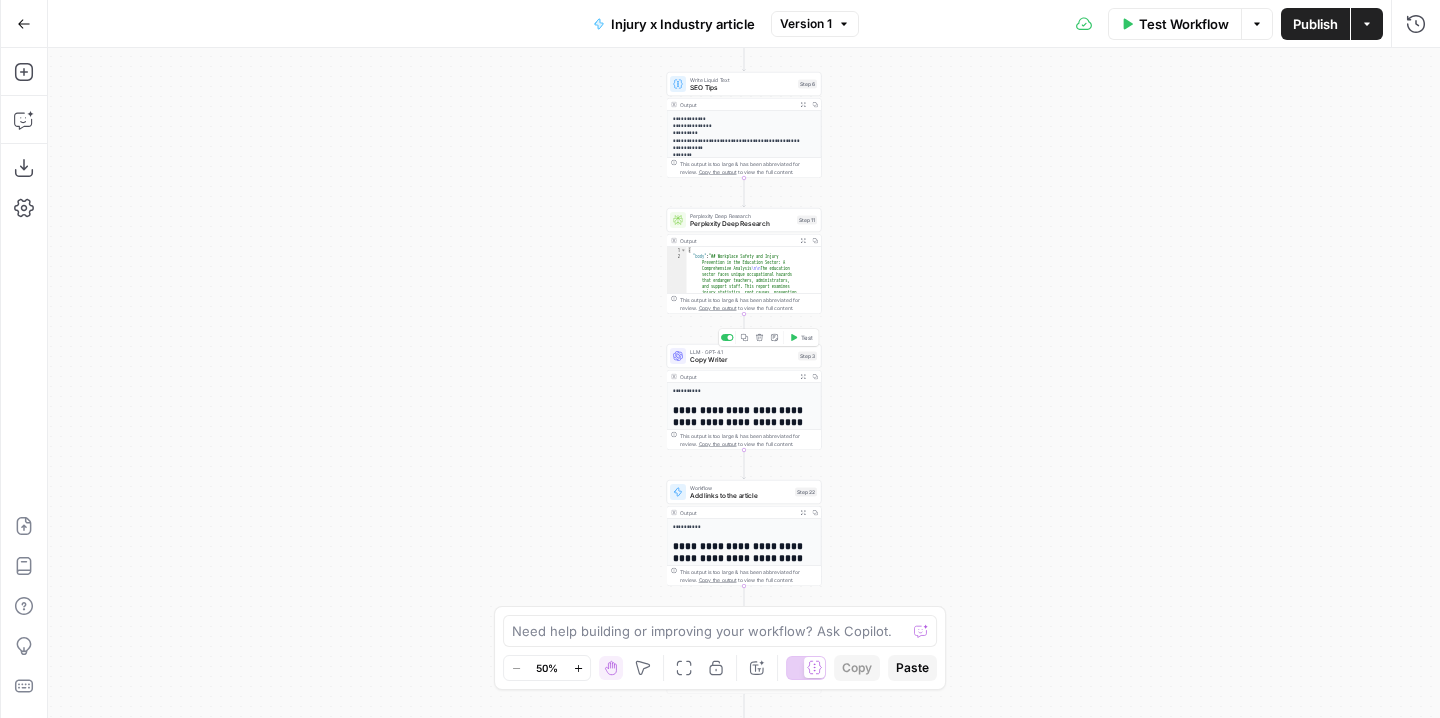 click on "Copy Writer" at bounding box center (742, 360) 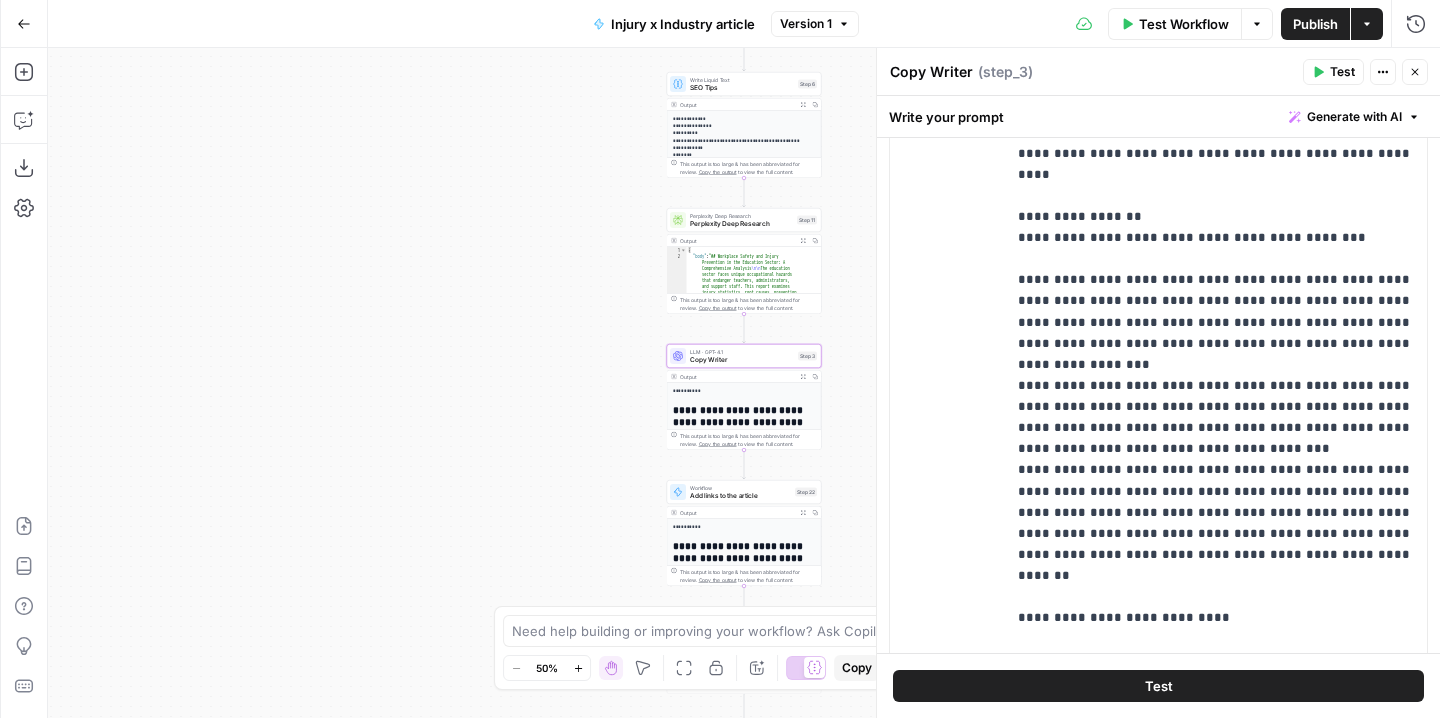 scroll, scrollTop: 902, scrollLeft: 0, axis: vertical 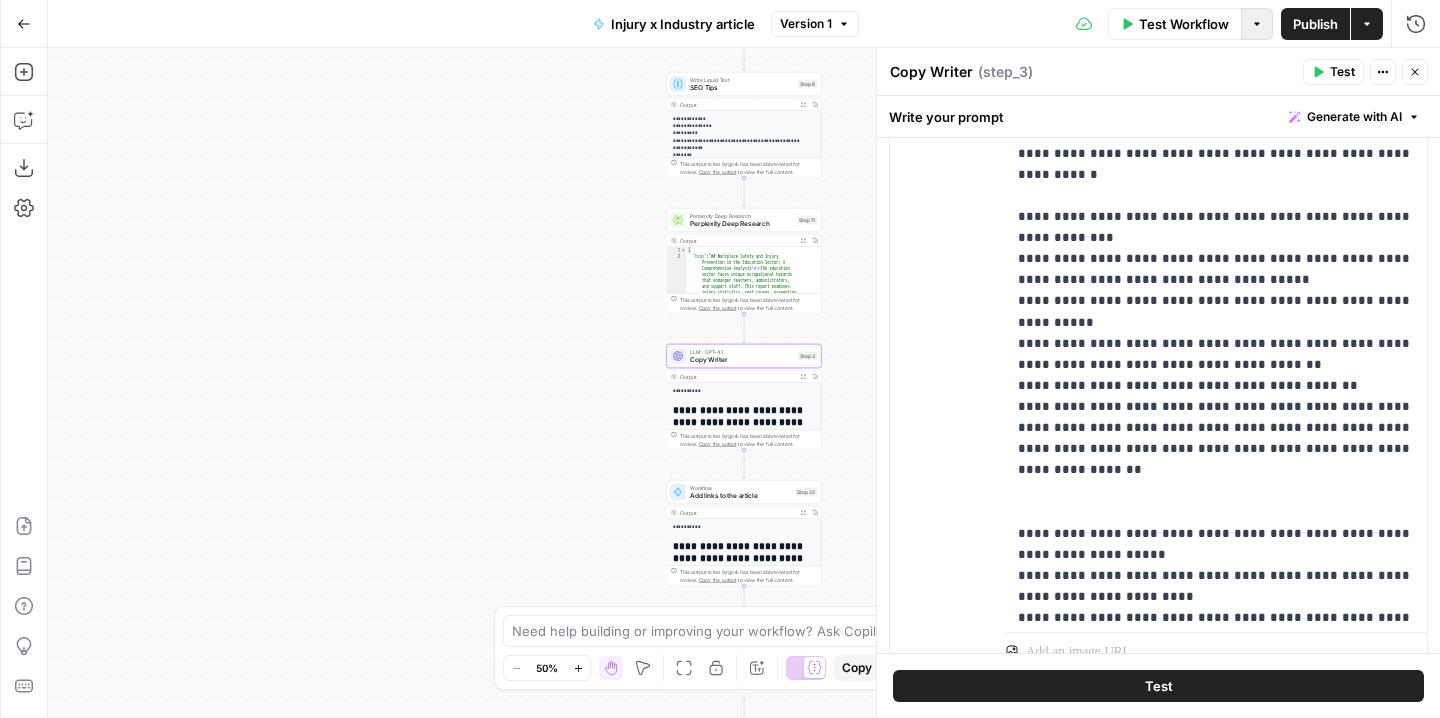 click on "Options" at bounding box center [1257, 24] 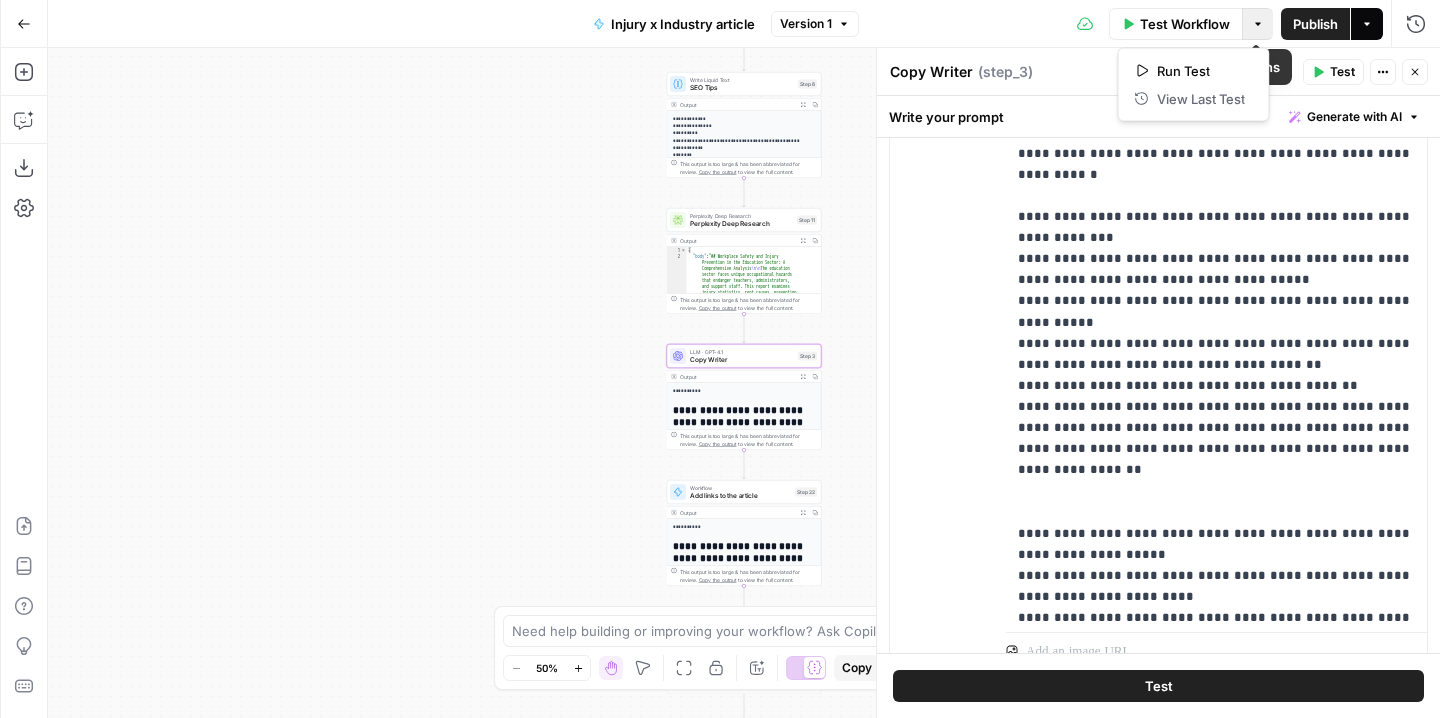 click on "Actions" at bounding box center [1367, 24] 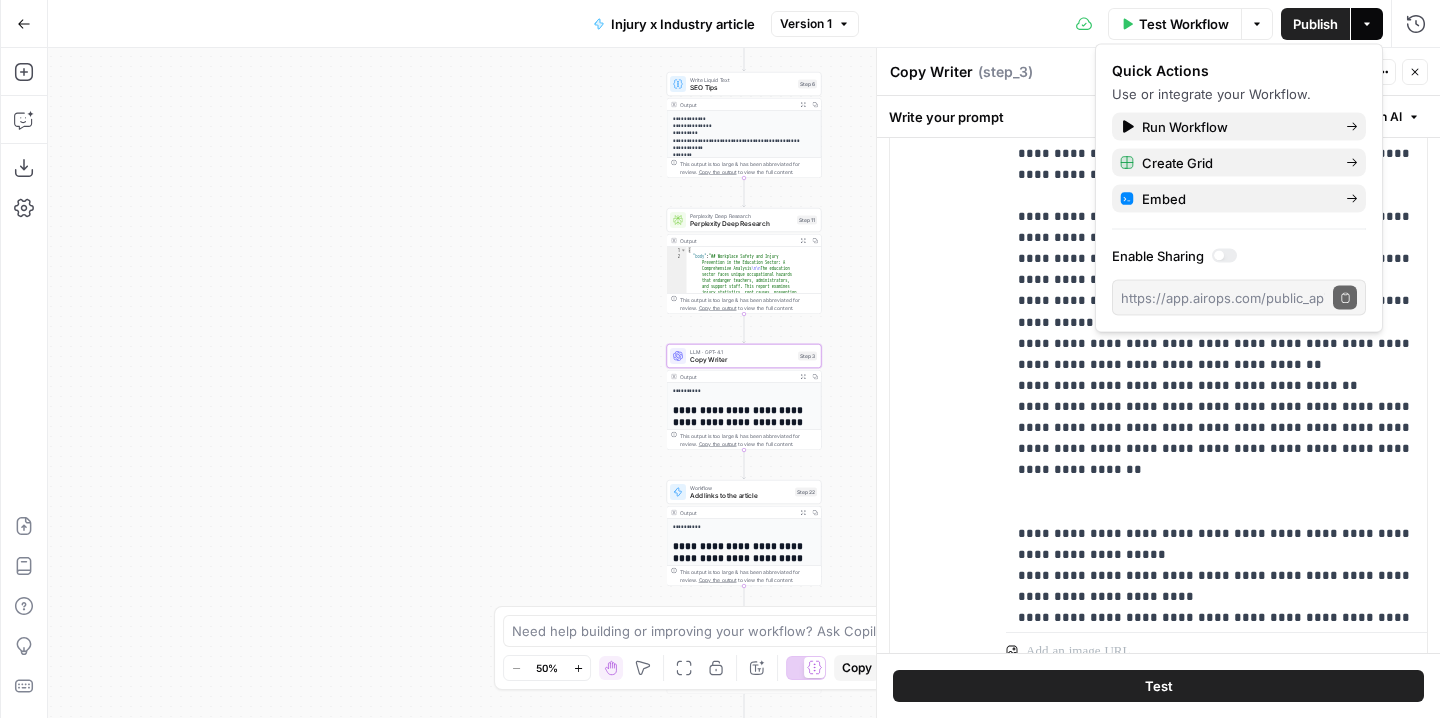 click 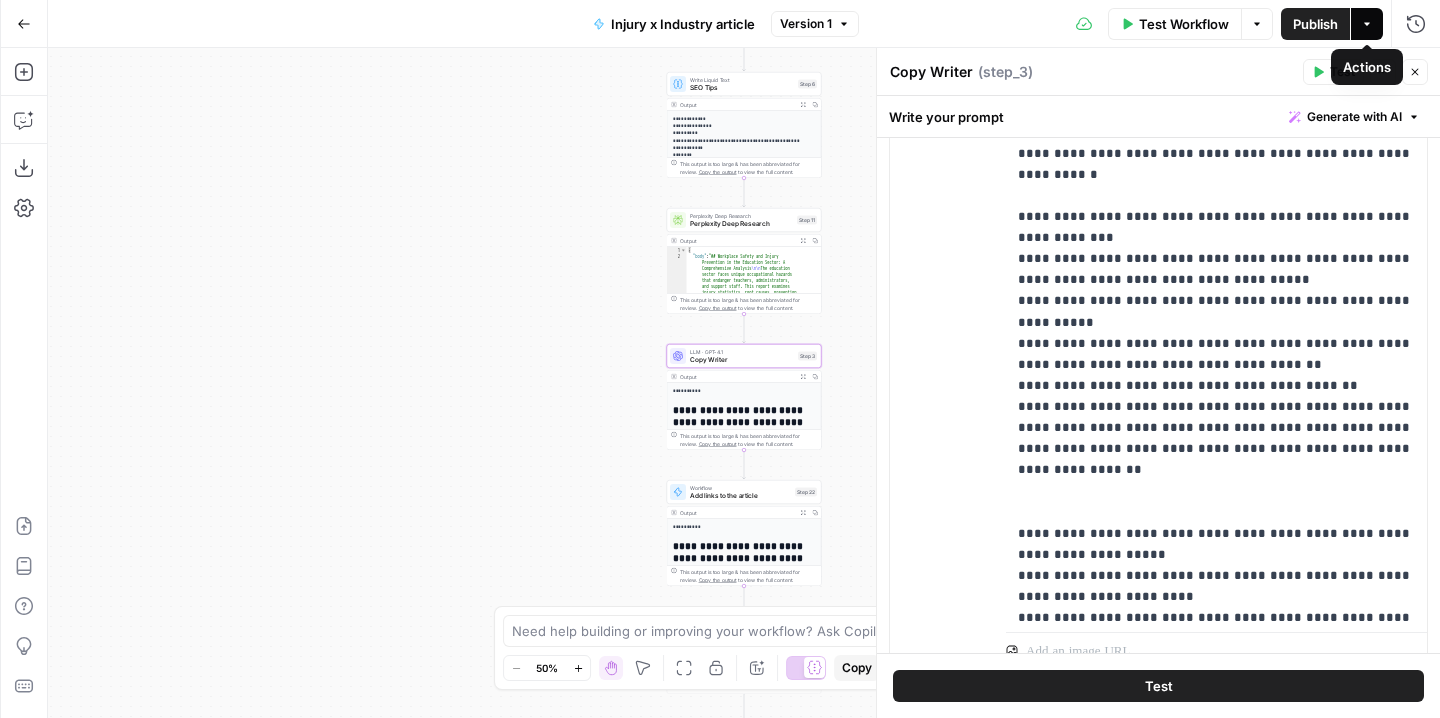 click 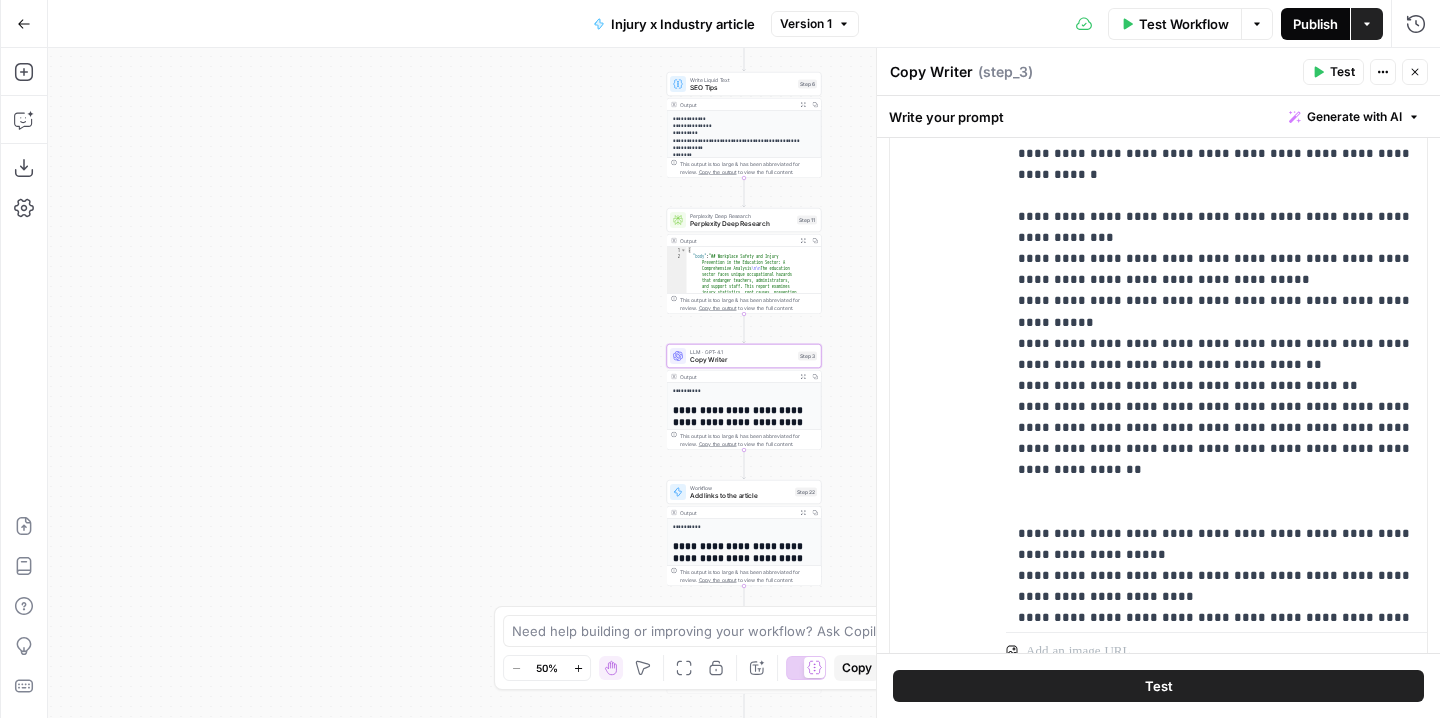 click on "Publish" at bounding box center (1315, 24) 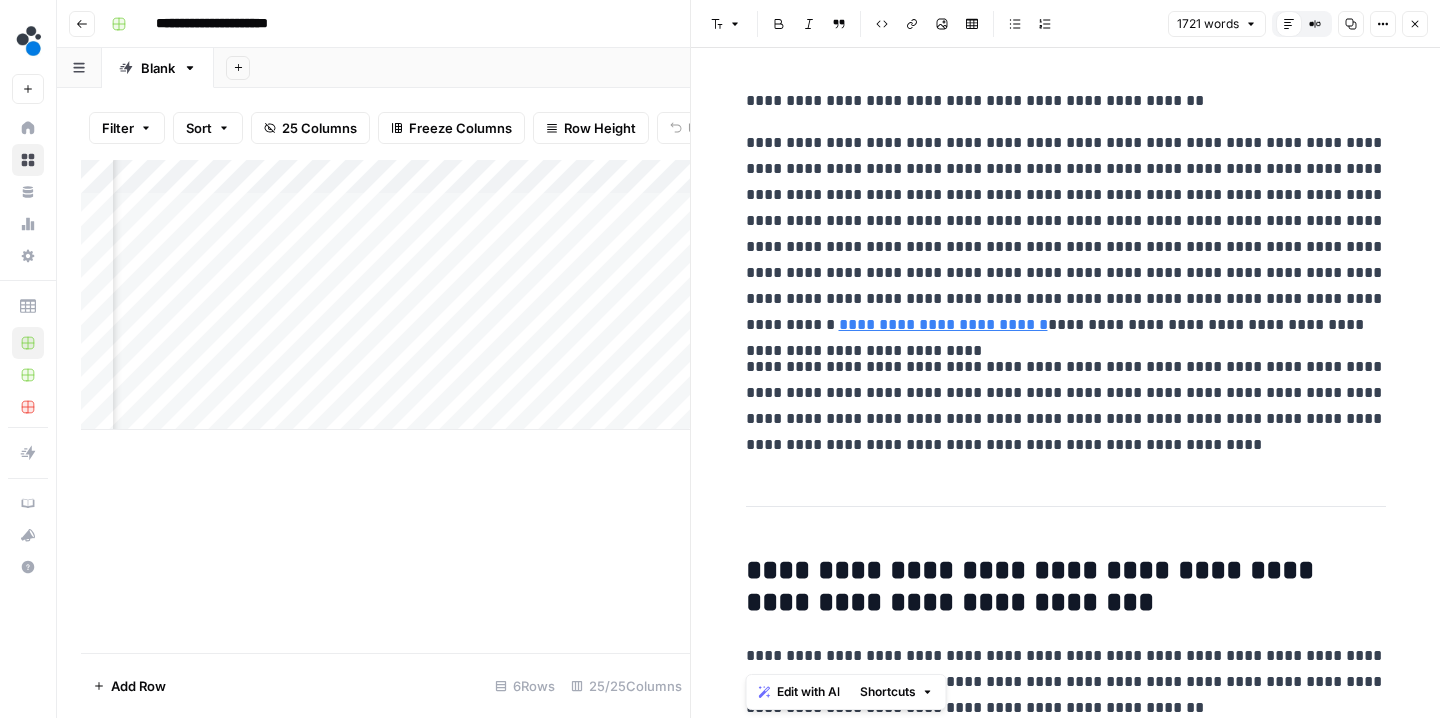 scroll, scrollTop: 0, scrollLeft: 0, axis: both 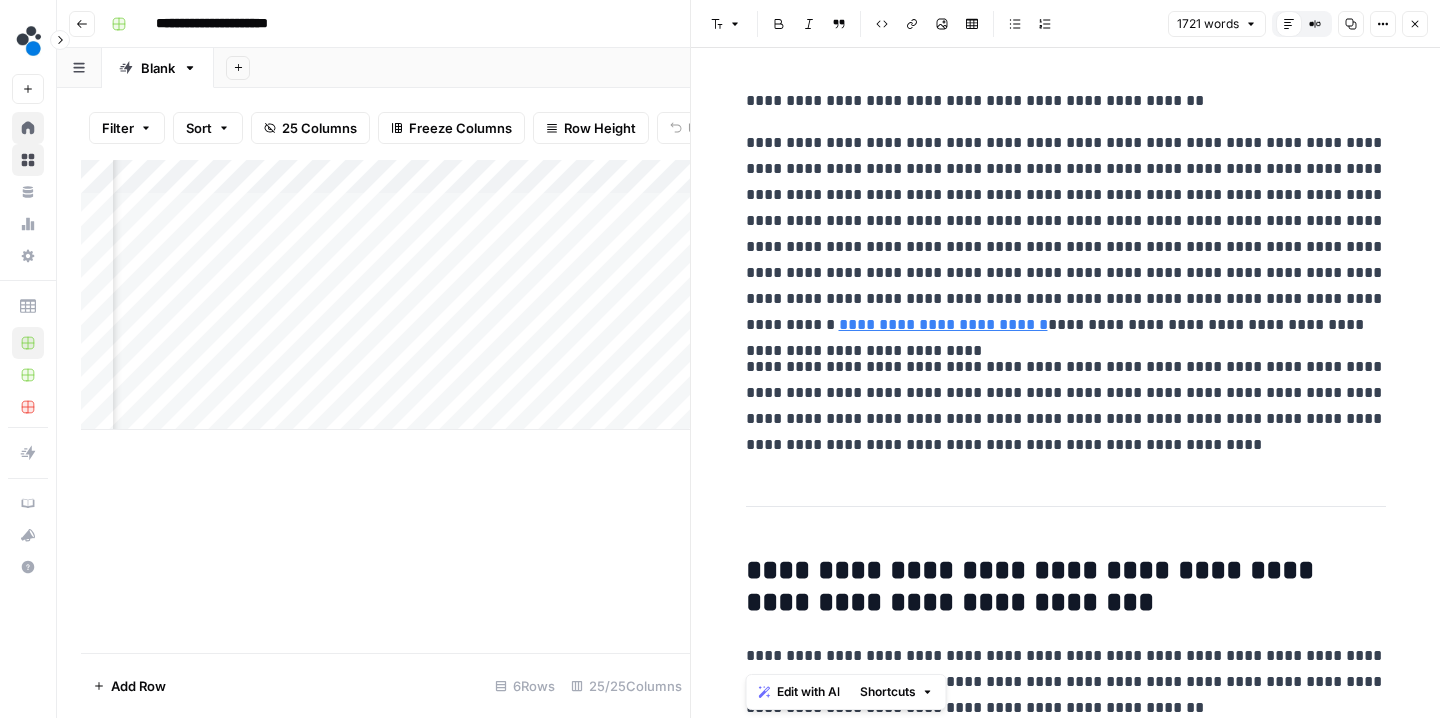 click 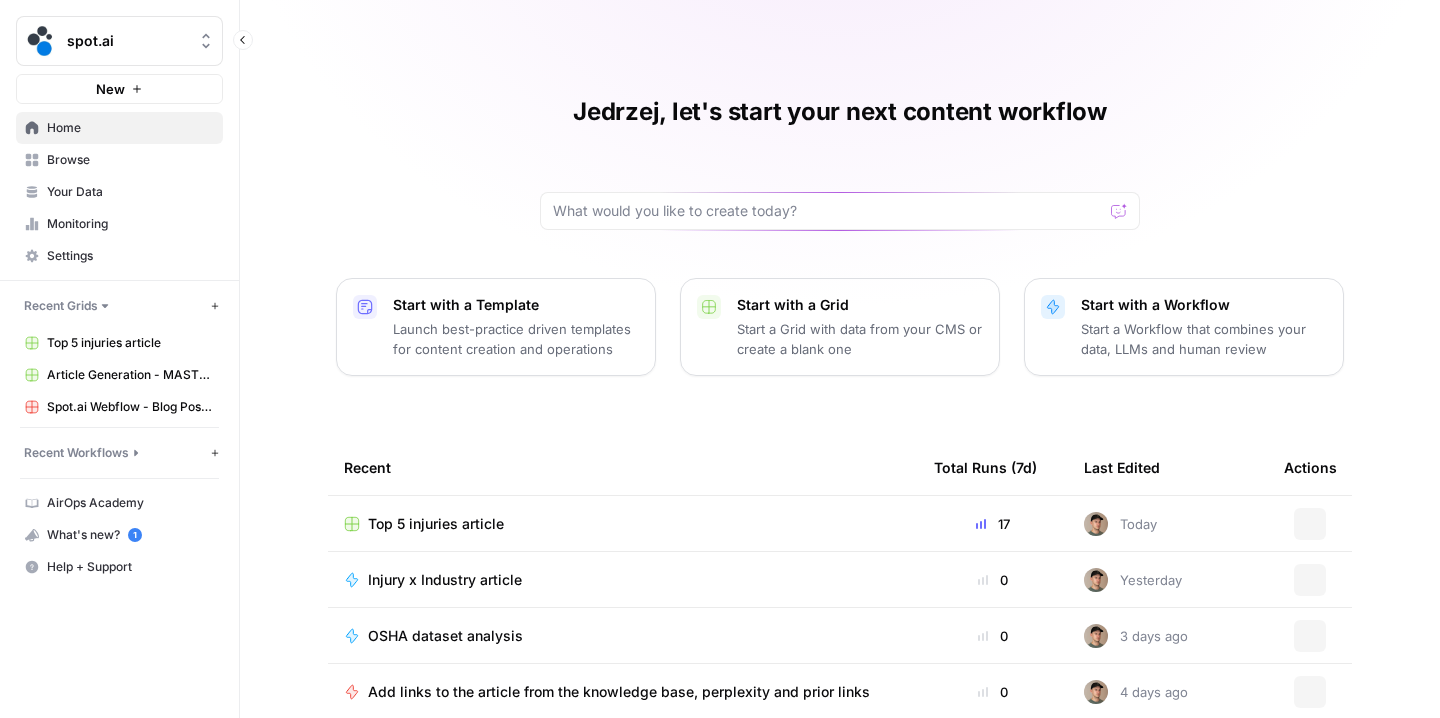scroll, scrollTop: 0, scrollLeft: 0, axis: both 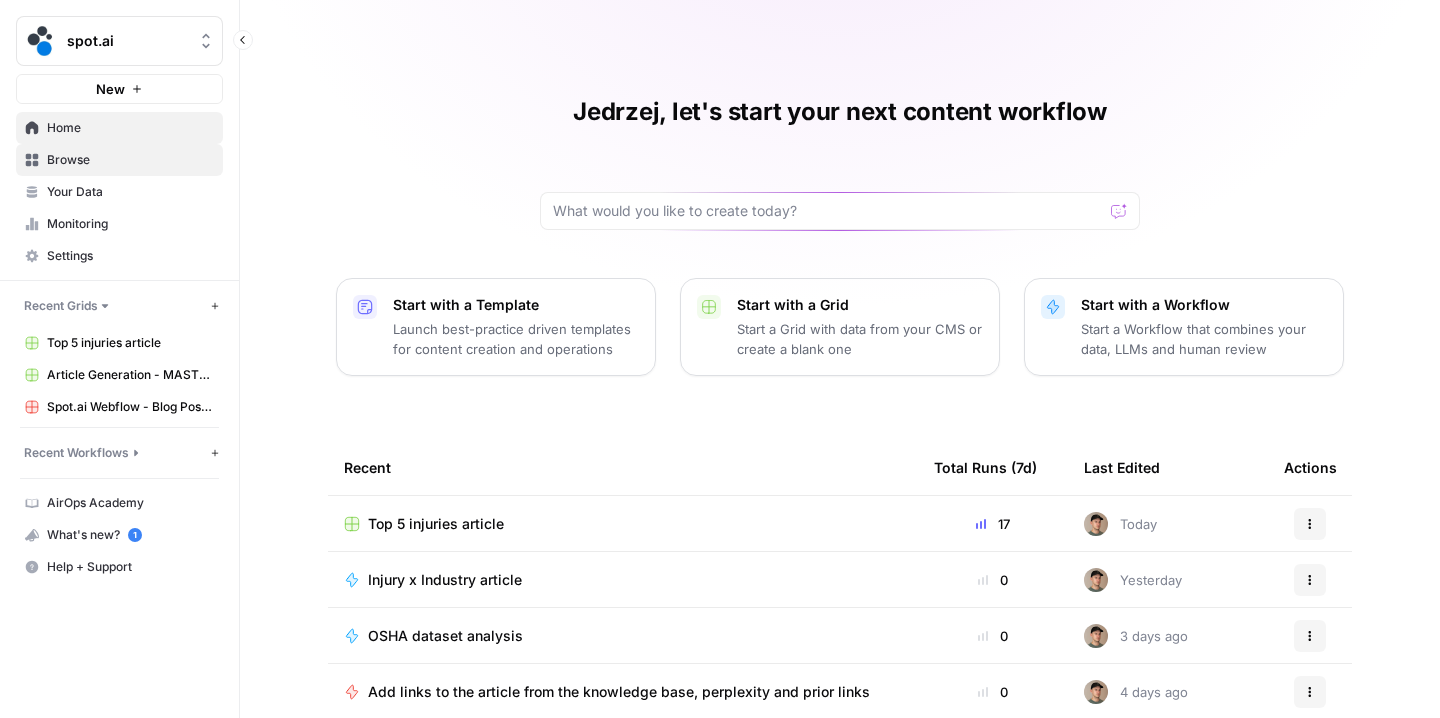 click on "Browse" at bounding box center (130, 160) 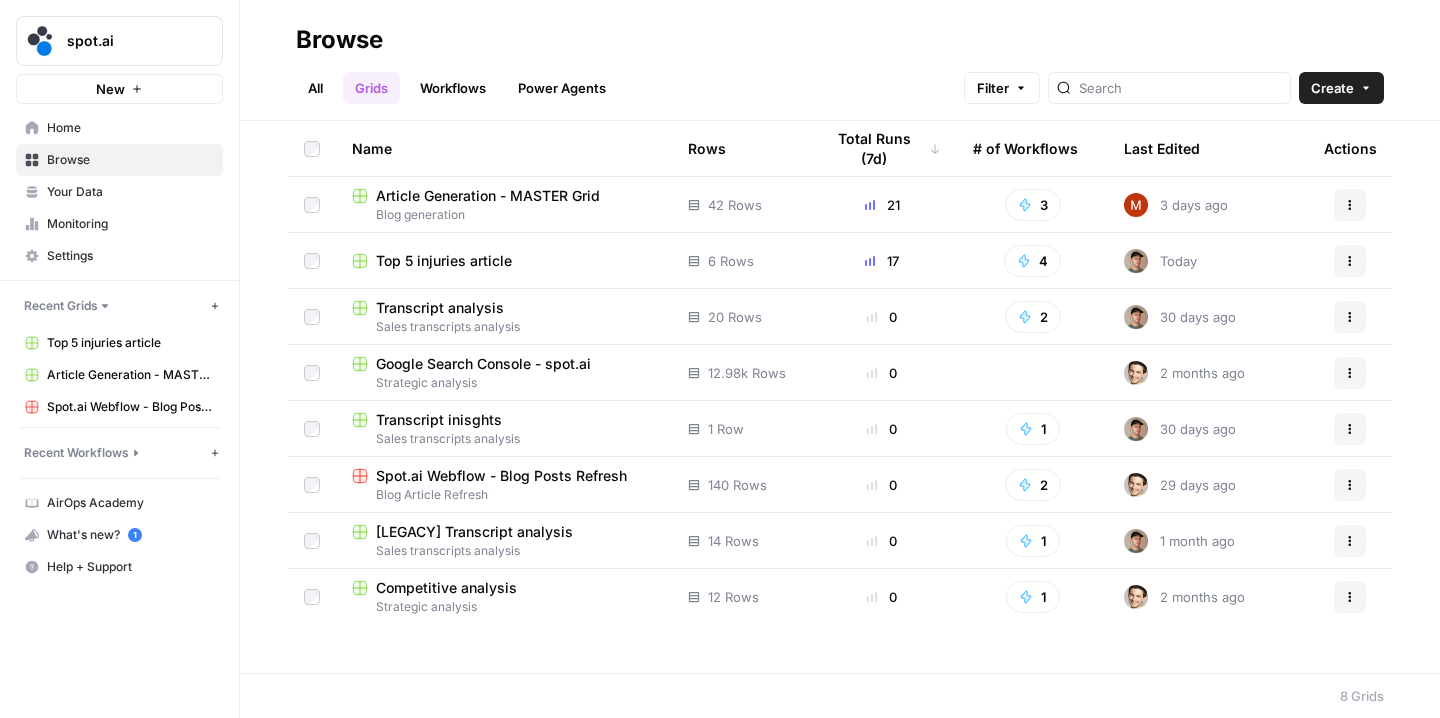 click on "Browse All Grids Workflows Power Agents Filter Create" at bounding box center [840, 60] 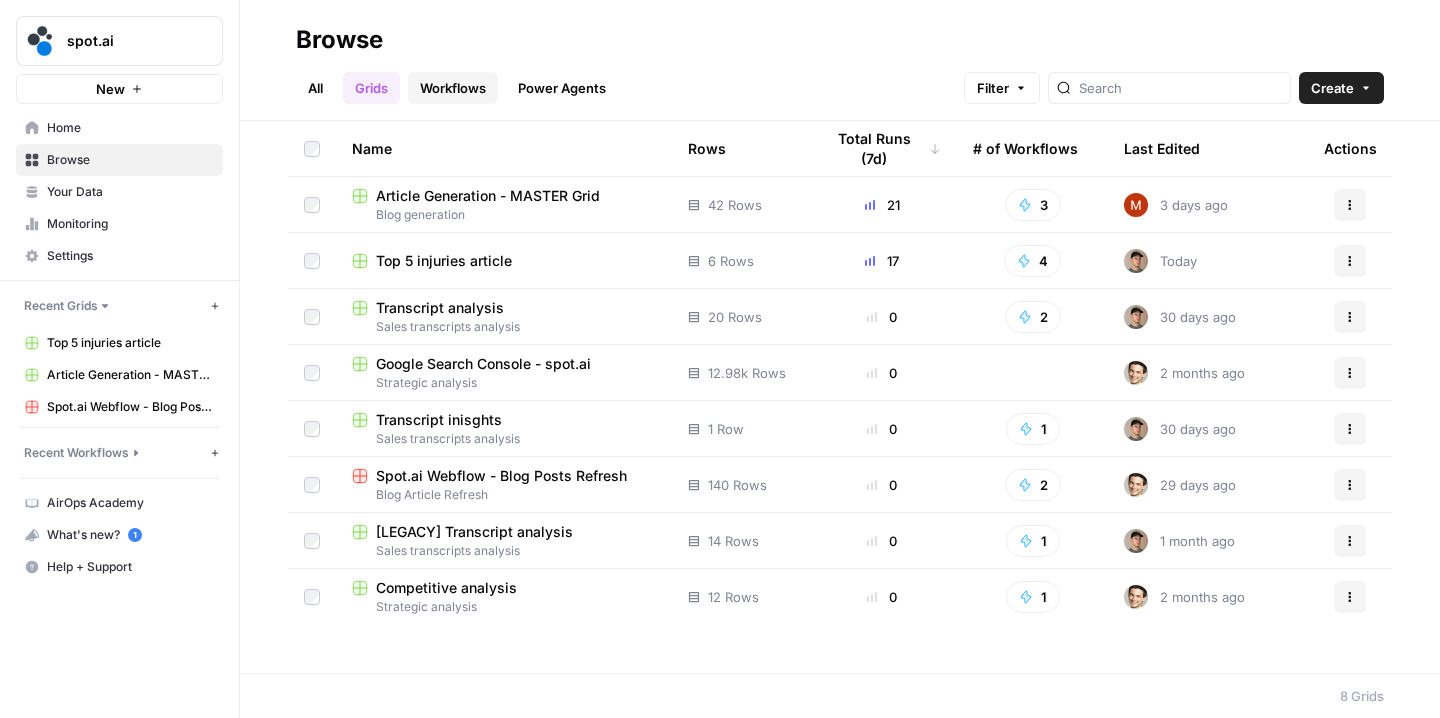 click on "Workflows" at bounding box center (453, 88) 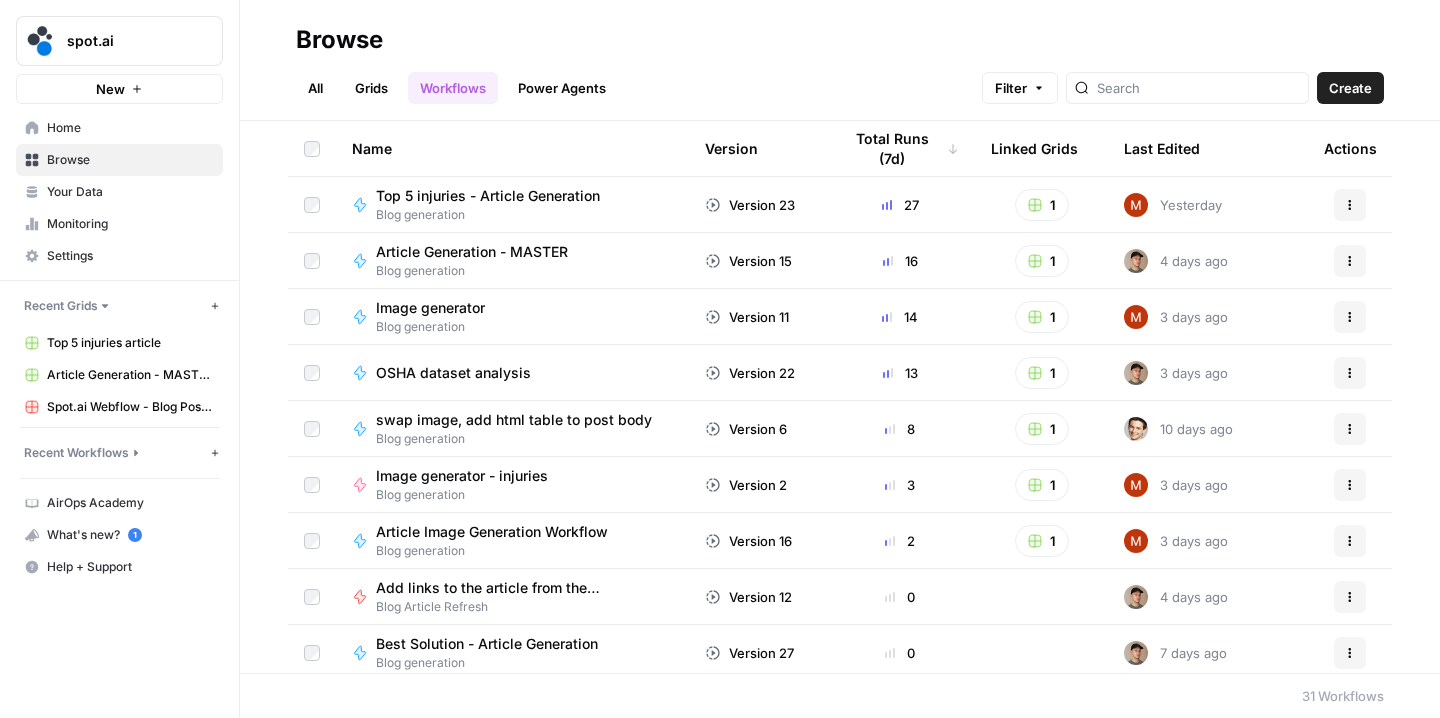 click on "Top 5 injuries - Article Generation" at bounding box center (488, 196) 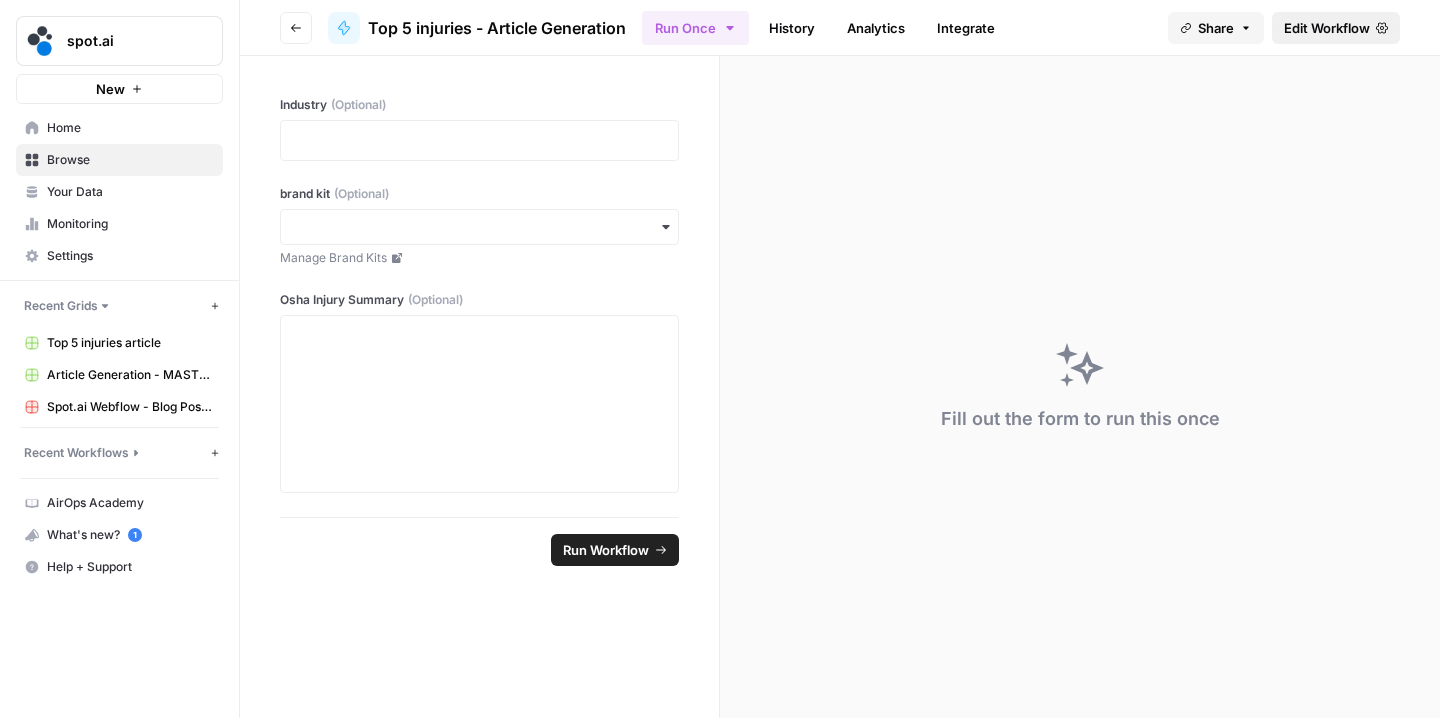 click on "Edit Workflow" at bounding box center [1327, 28] 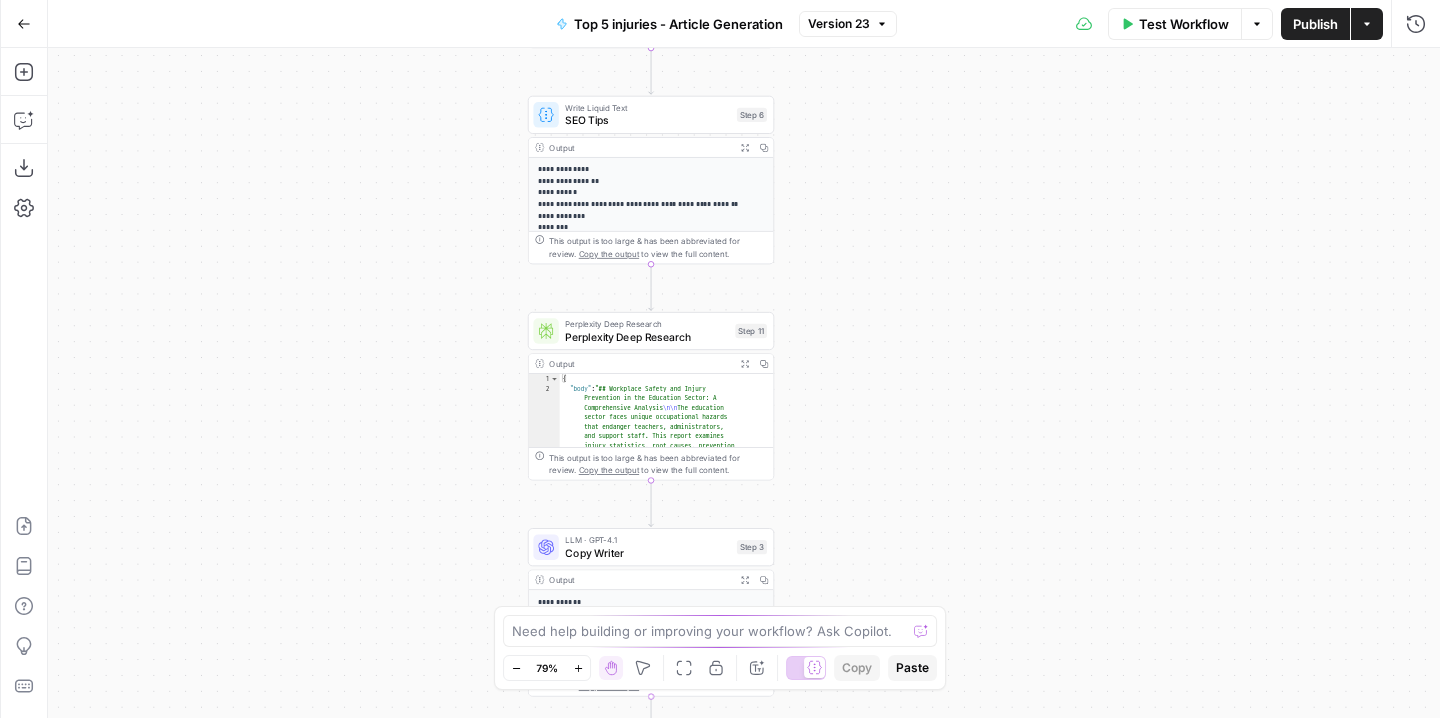 drag, startPoint x: 838, startPoint y: 257, endPoint x: 823, endPoint y: 131, distance: 126.88972 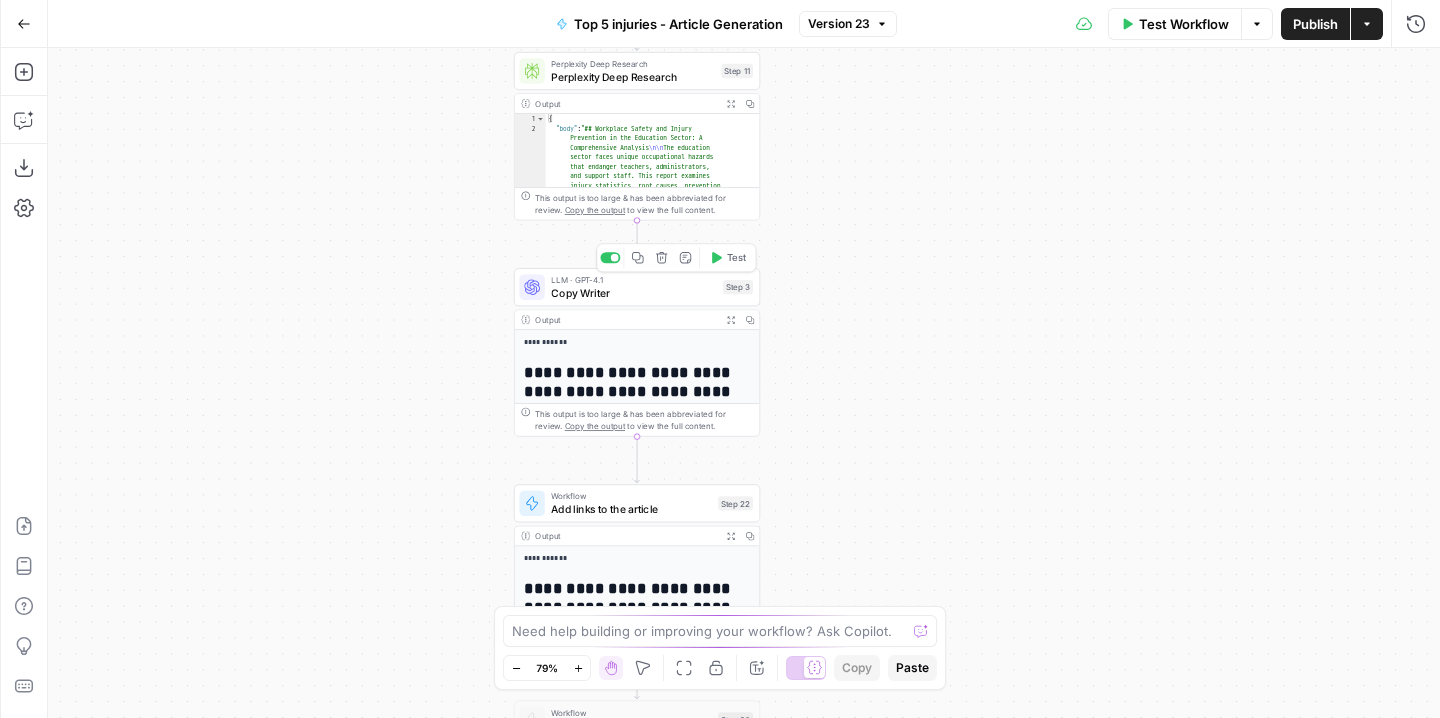 click on "Copy Writer" at bounding box center (633, 293) 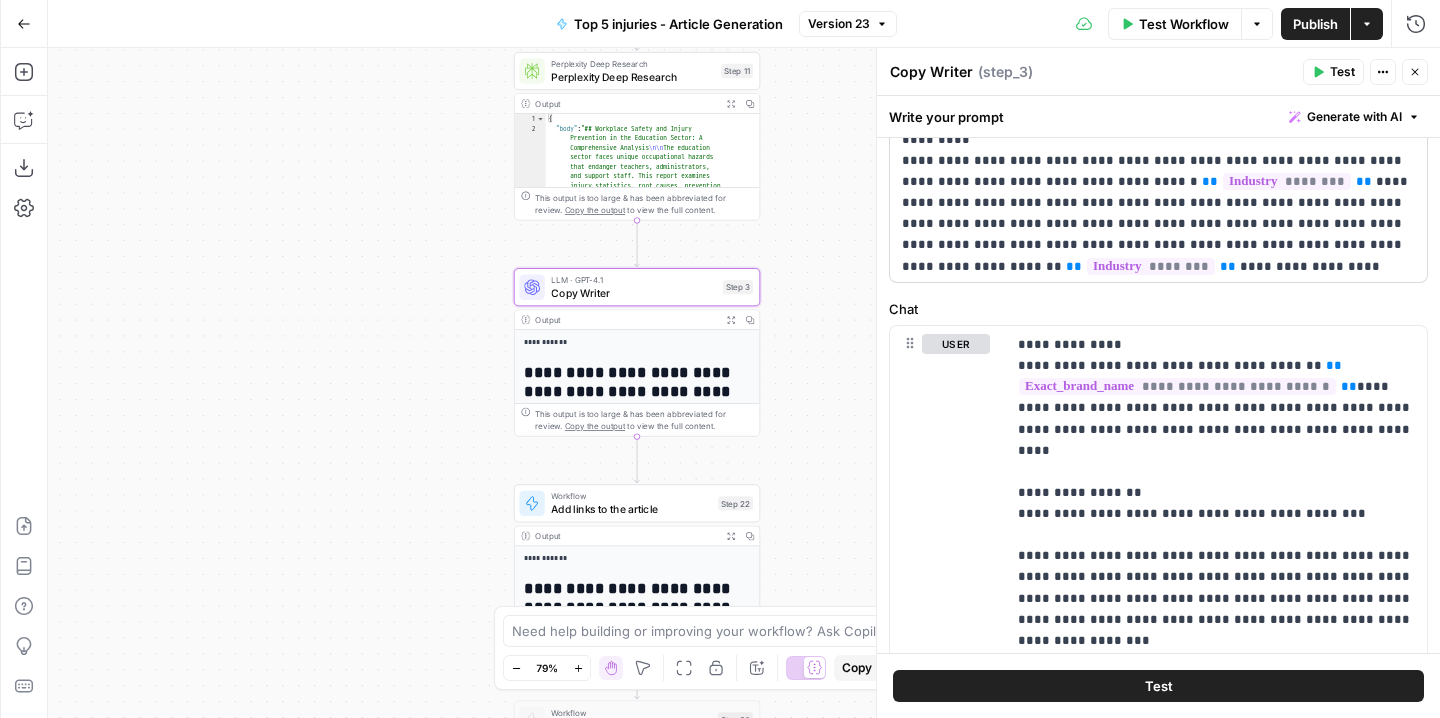 scroll, scrollTop: 620, scrollLeft: 0, axis: vertical 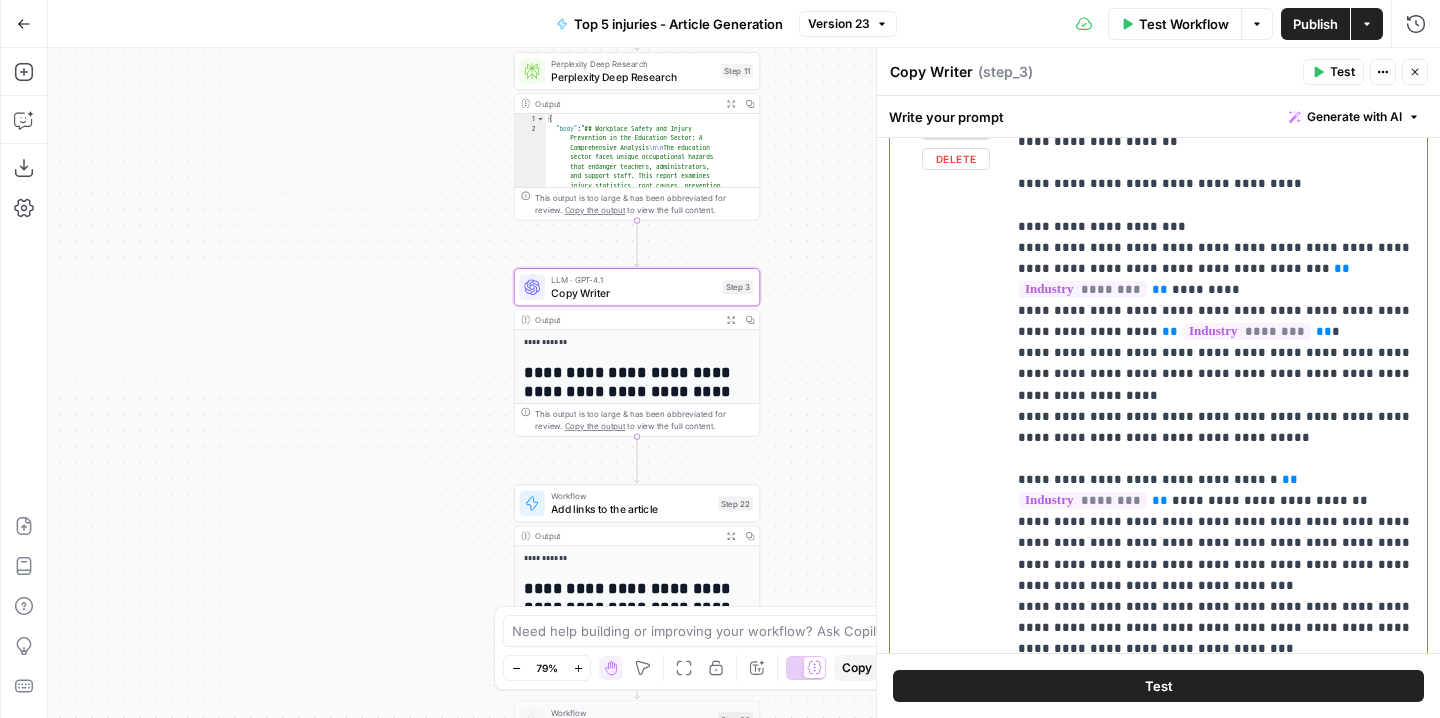 click on "**********" at bounding box center (1216, 1531) 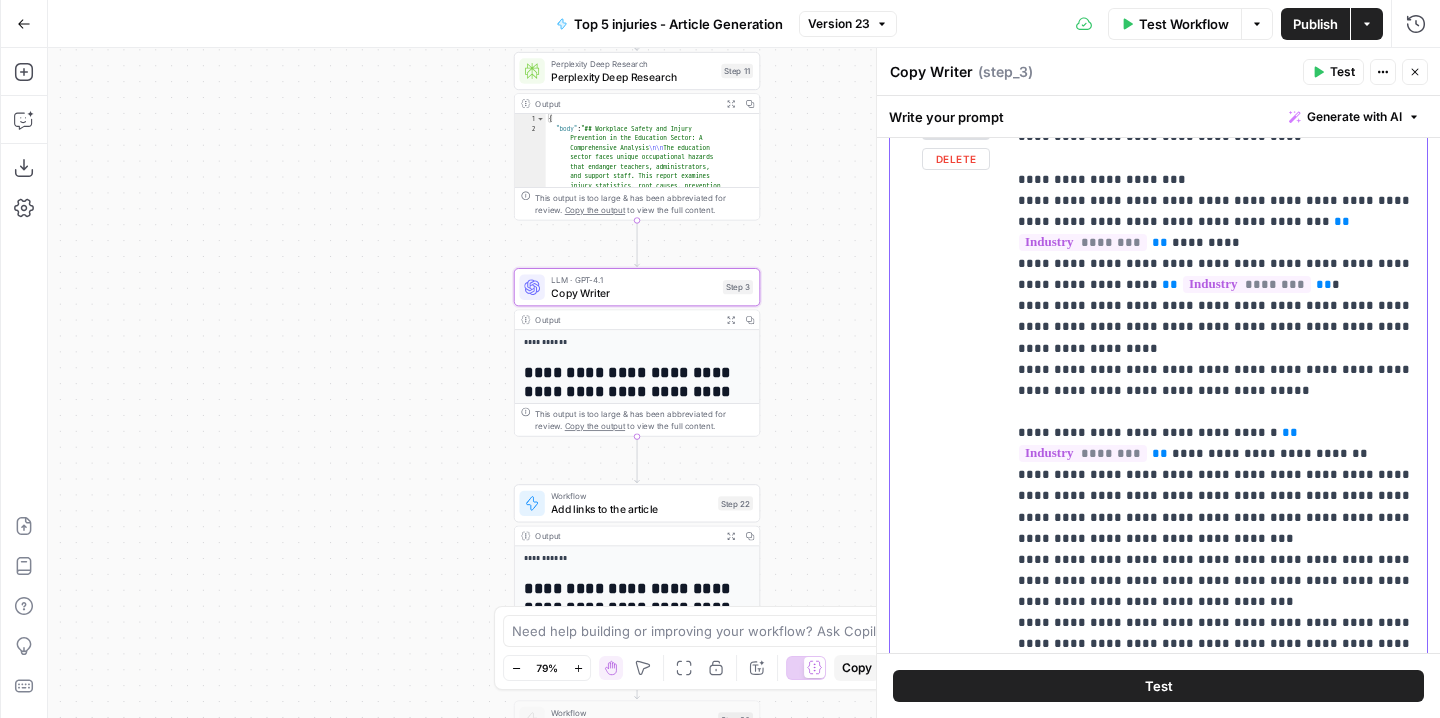 scroll, scrollTop: 1221, scrollLeft: 0, axis: vertical 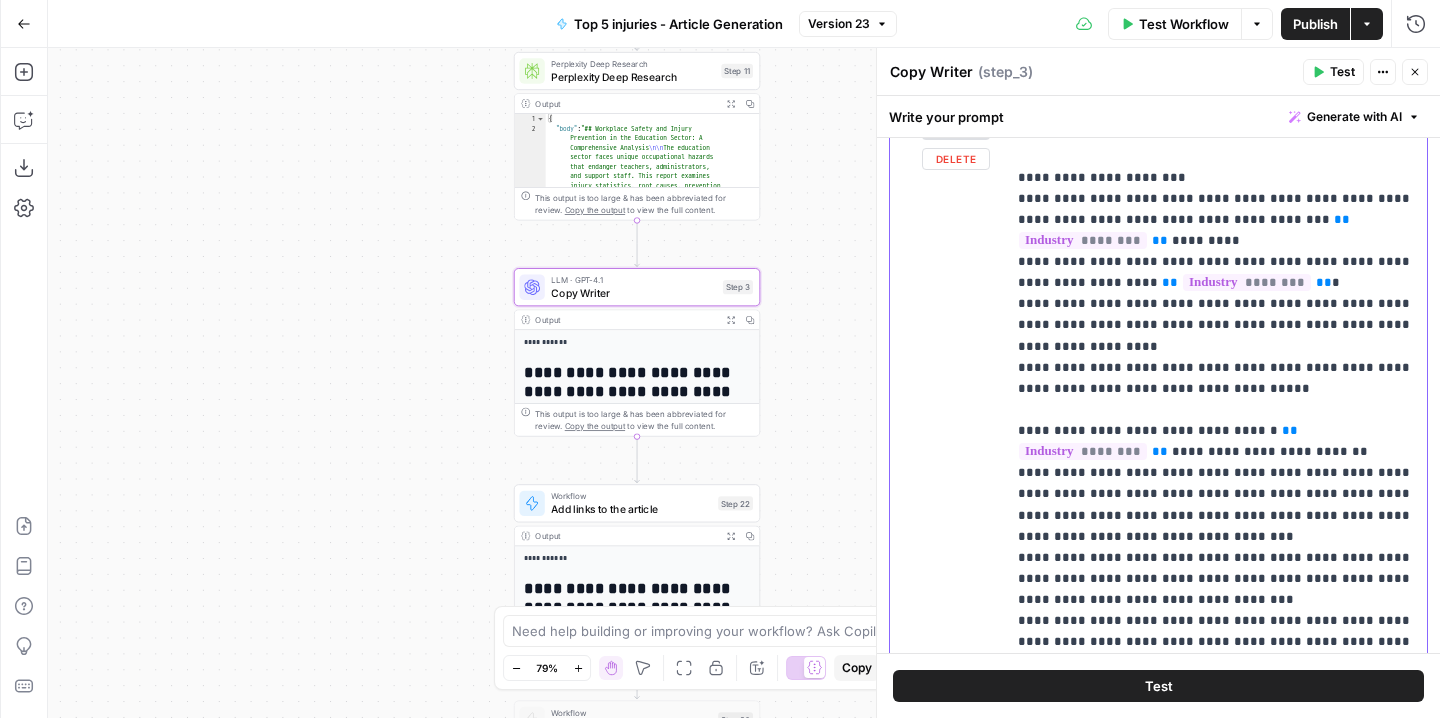 click on "**********" at bounding box center [1216, 1482] 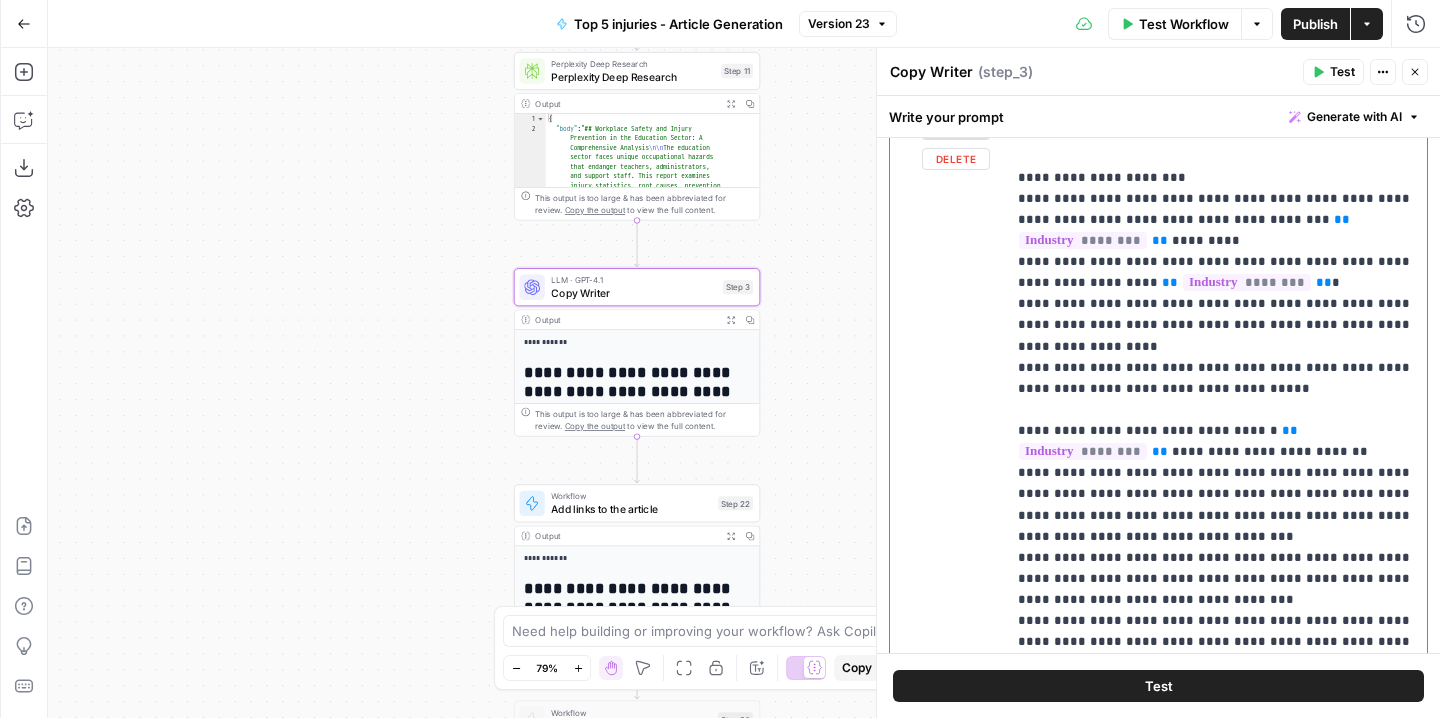 type 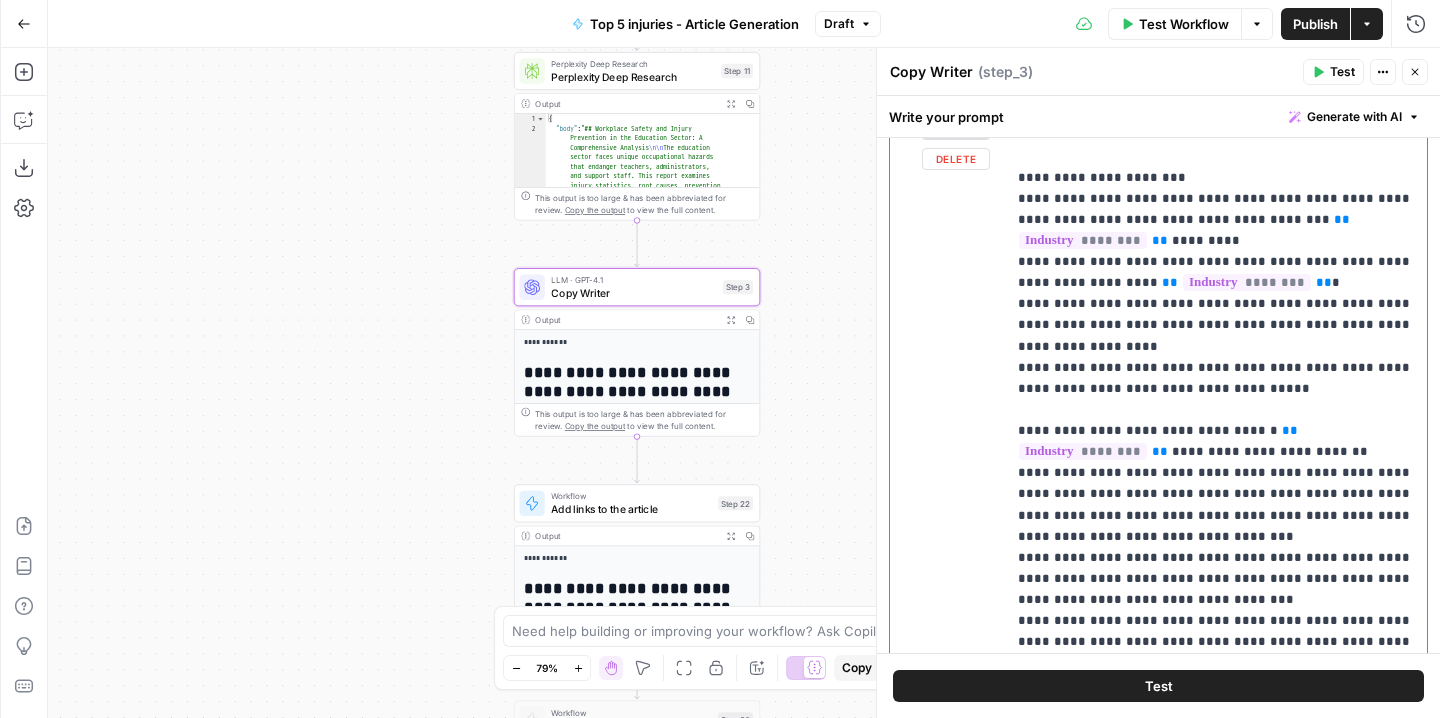click on "**********" at bounding box center [1216, 1492] 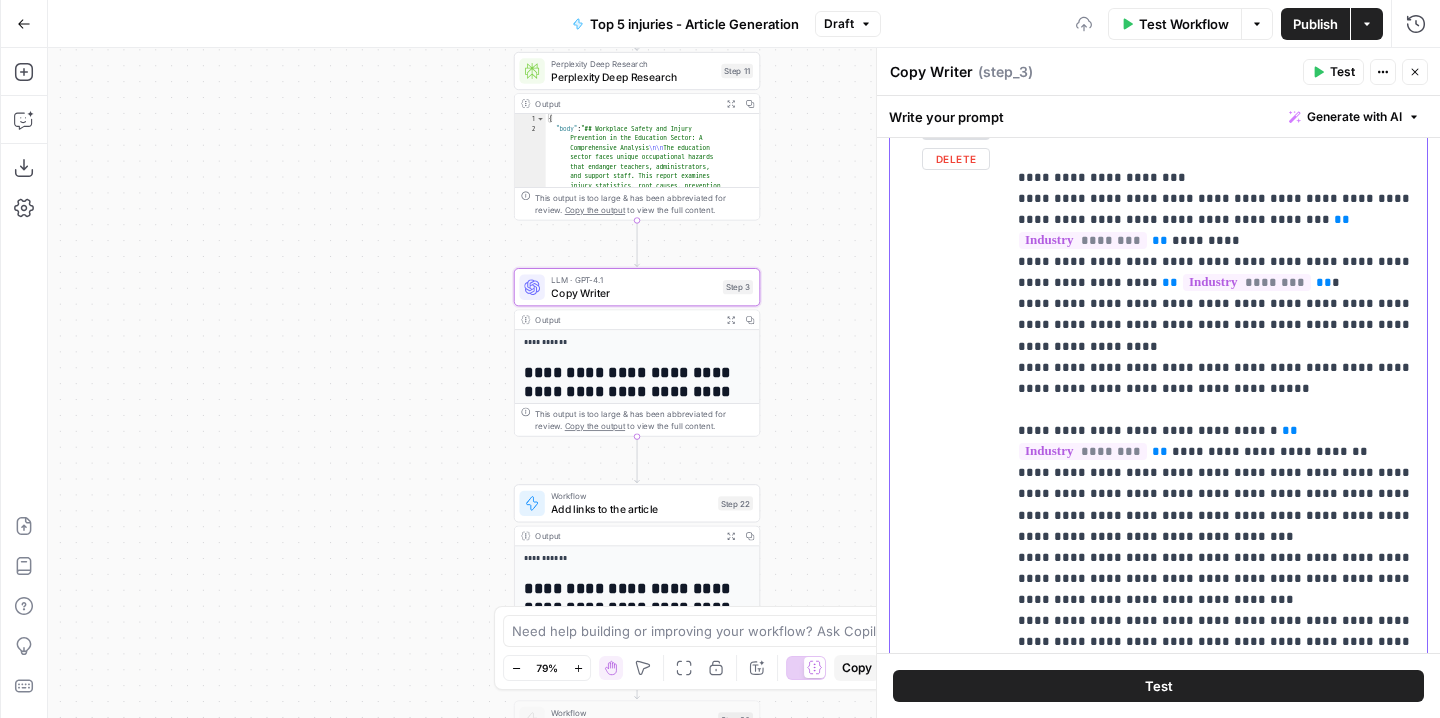 click on "**********" at bounding box center [1216, 1492] 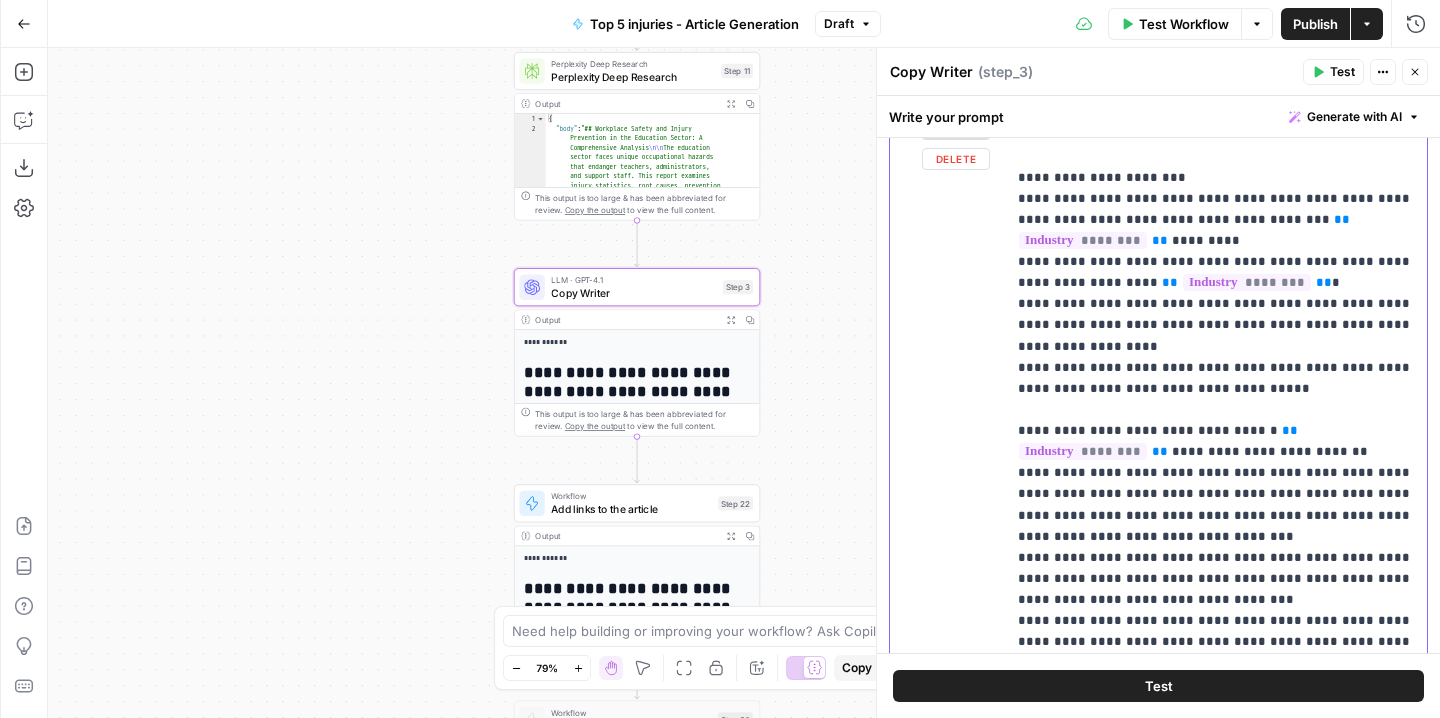 click on "**********" at bounding box center (1216, 1492) 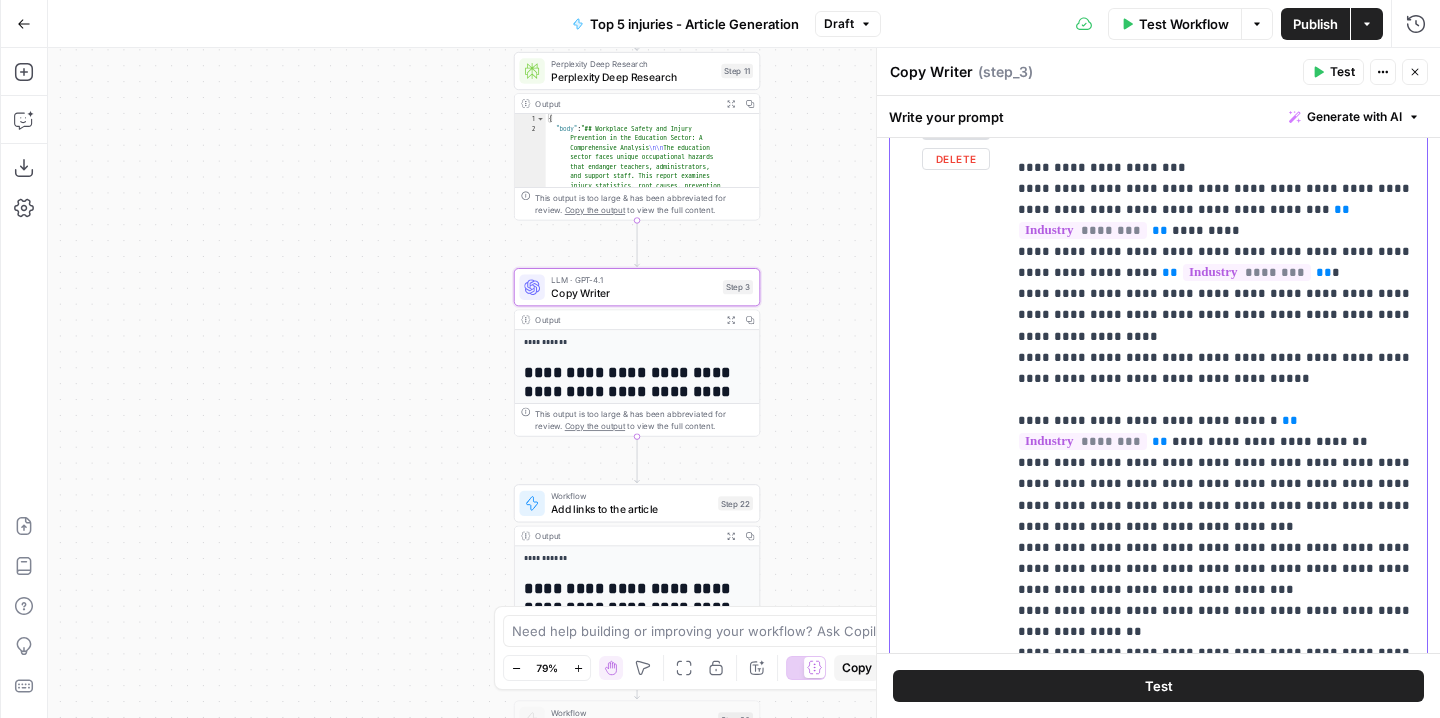scroll, scrollTop: 1233, scrollLeft: 0, axis: vertical 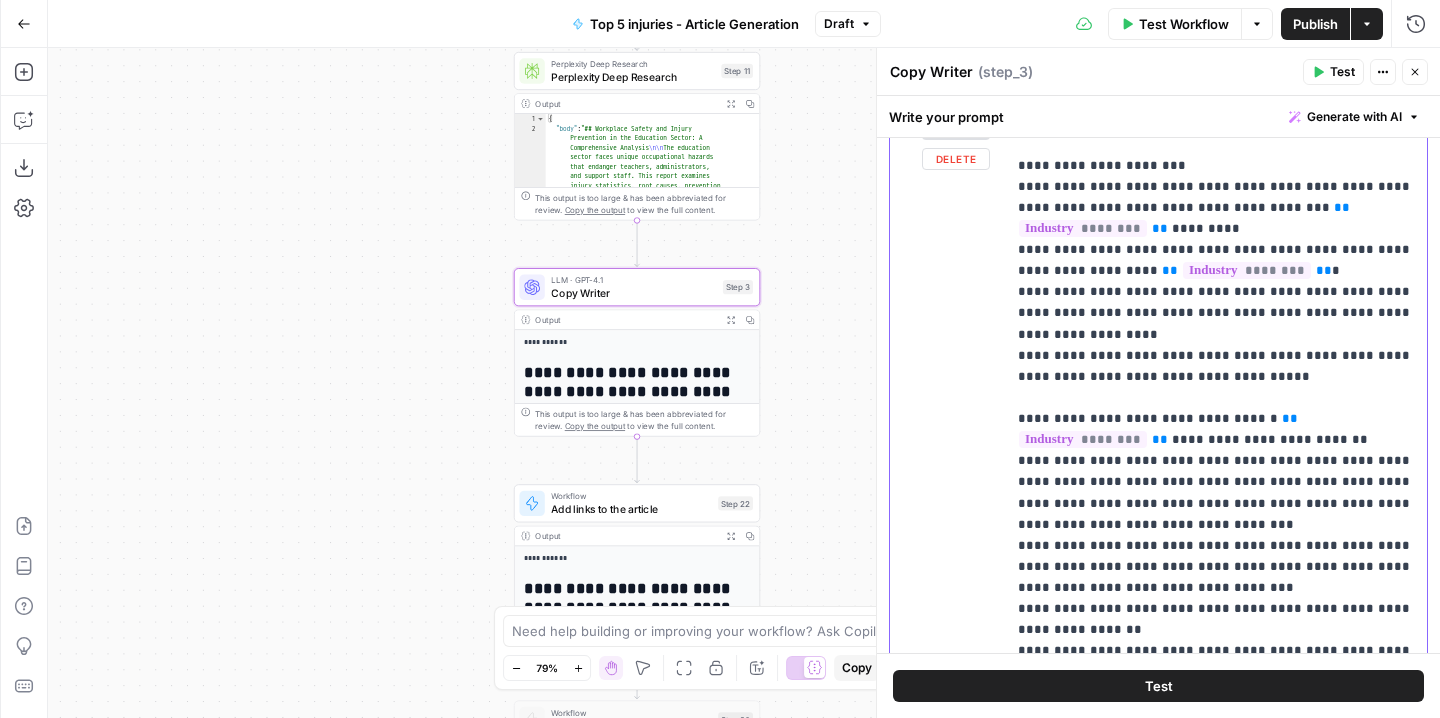 click on "**********" at bounding box center (1216, 1491) 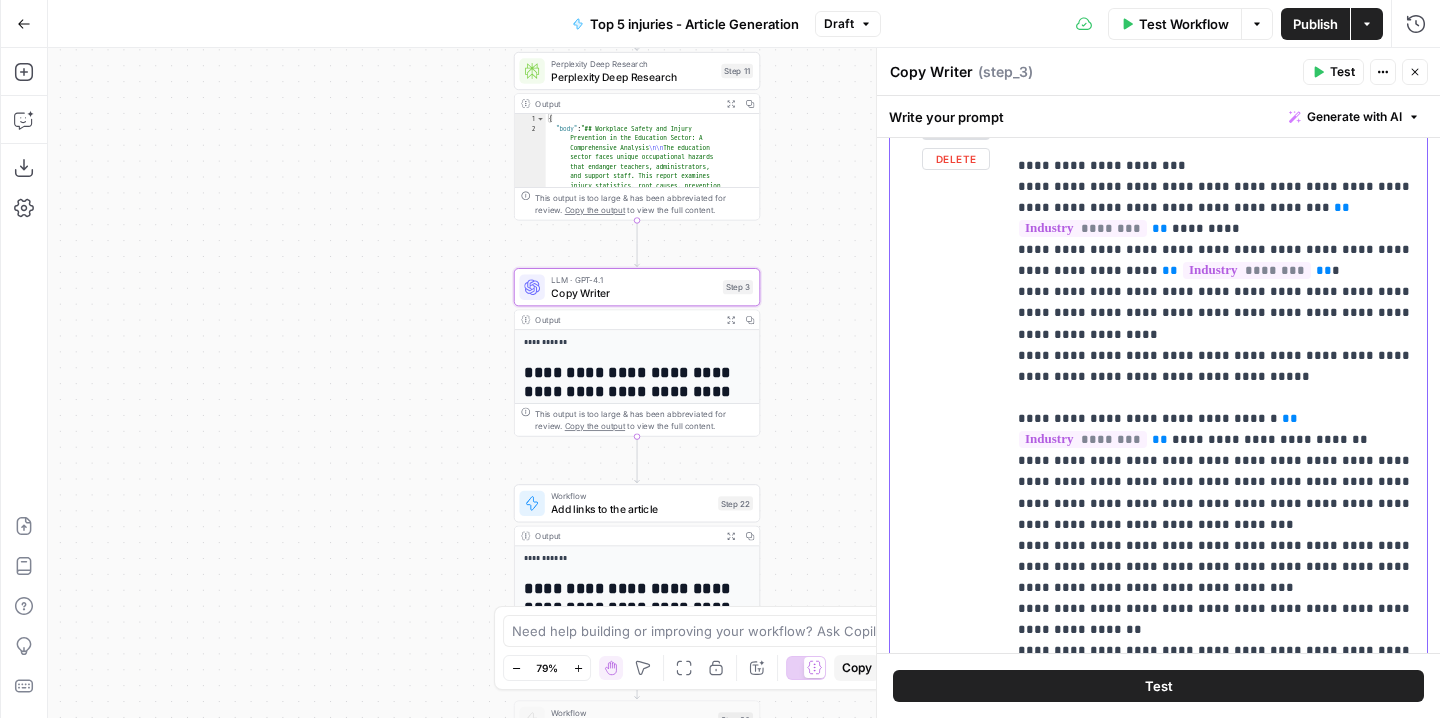click on "**********" at bounding box center (1216, 1491) 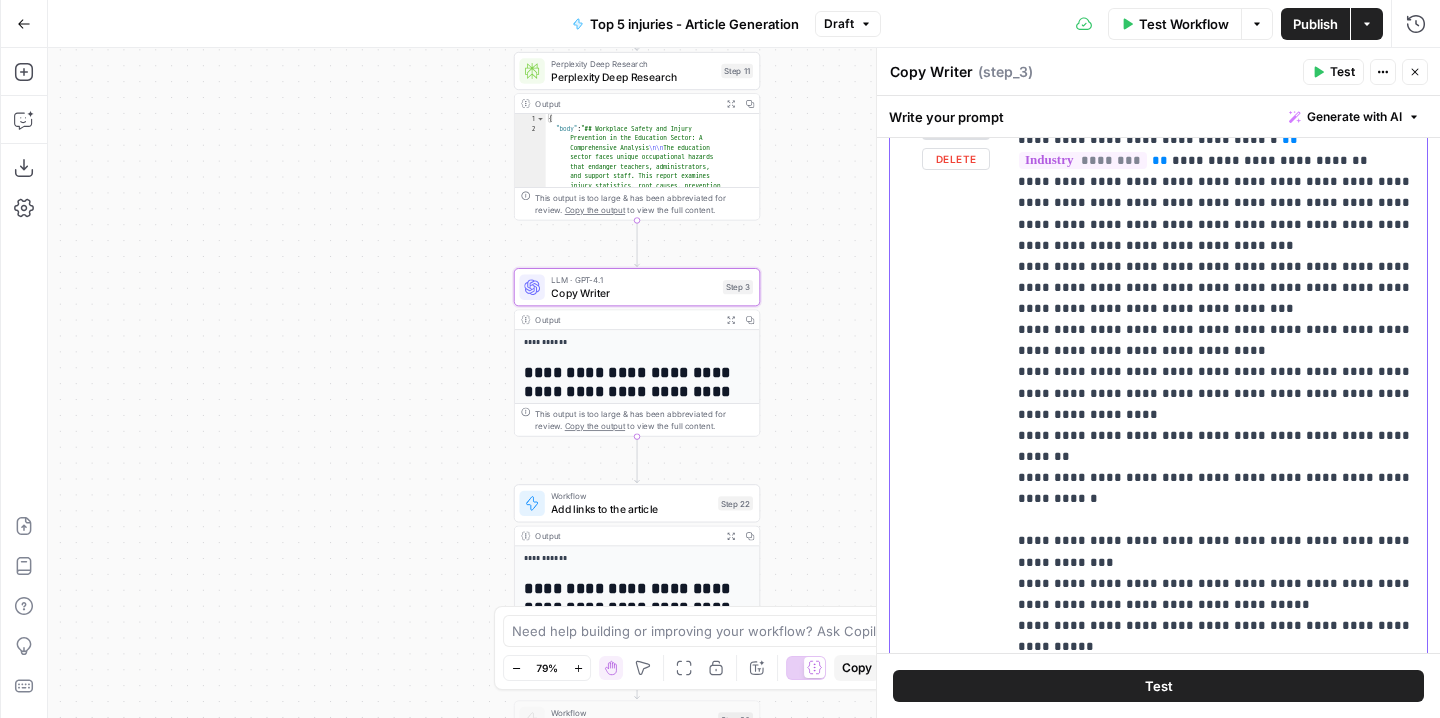 scroll, scrollTop: 1523, scrollLeft: 0, axis: vertical 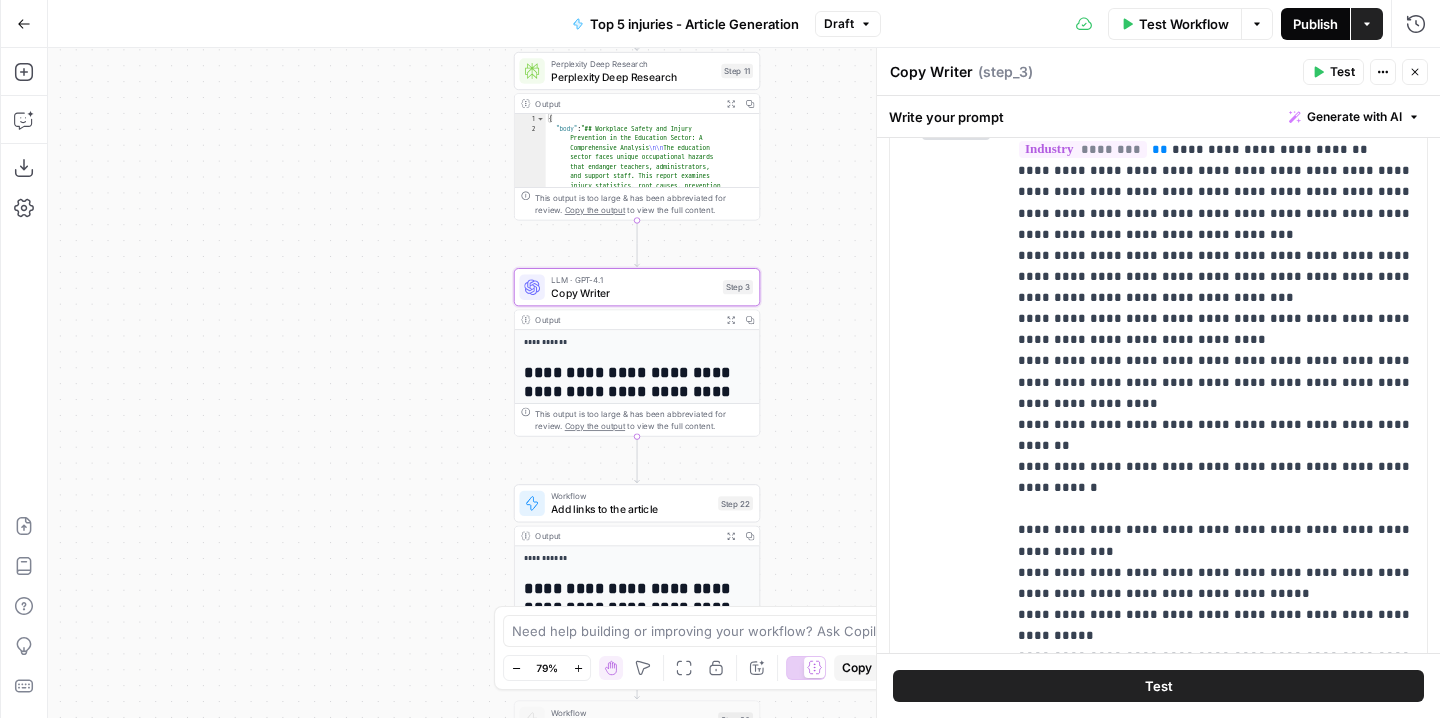 click on "Publish" at bounding box center [1315, 24] 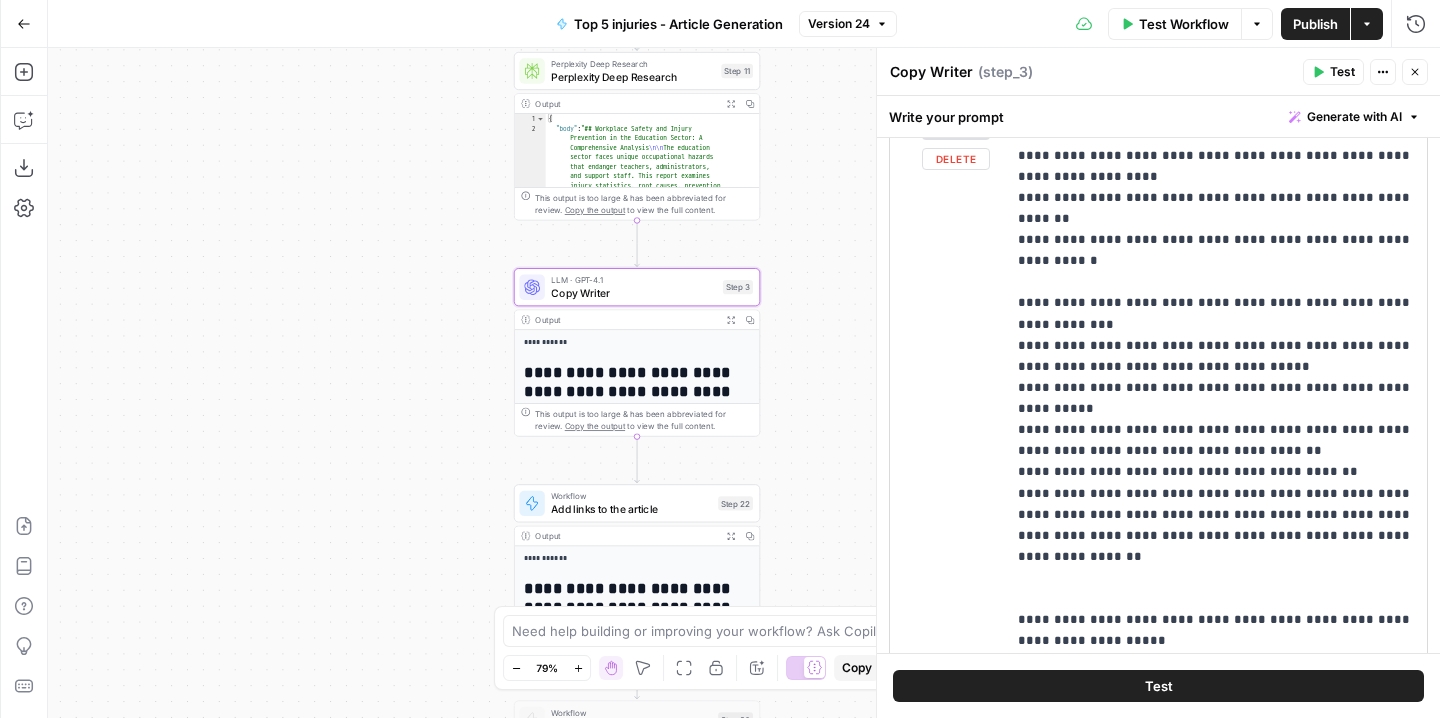 scroll, scrollTop: 1763, scrollLeft: 0, axis: vertical 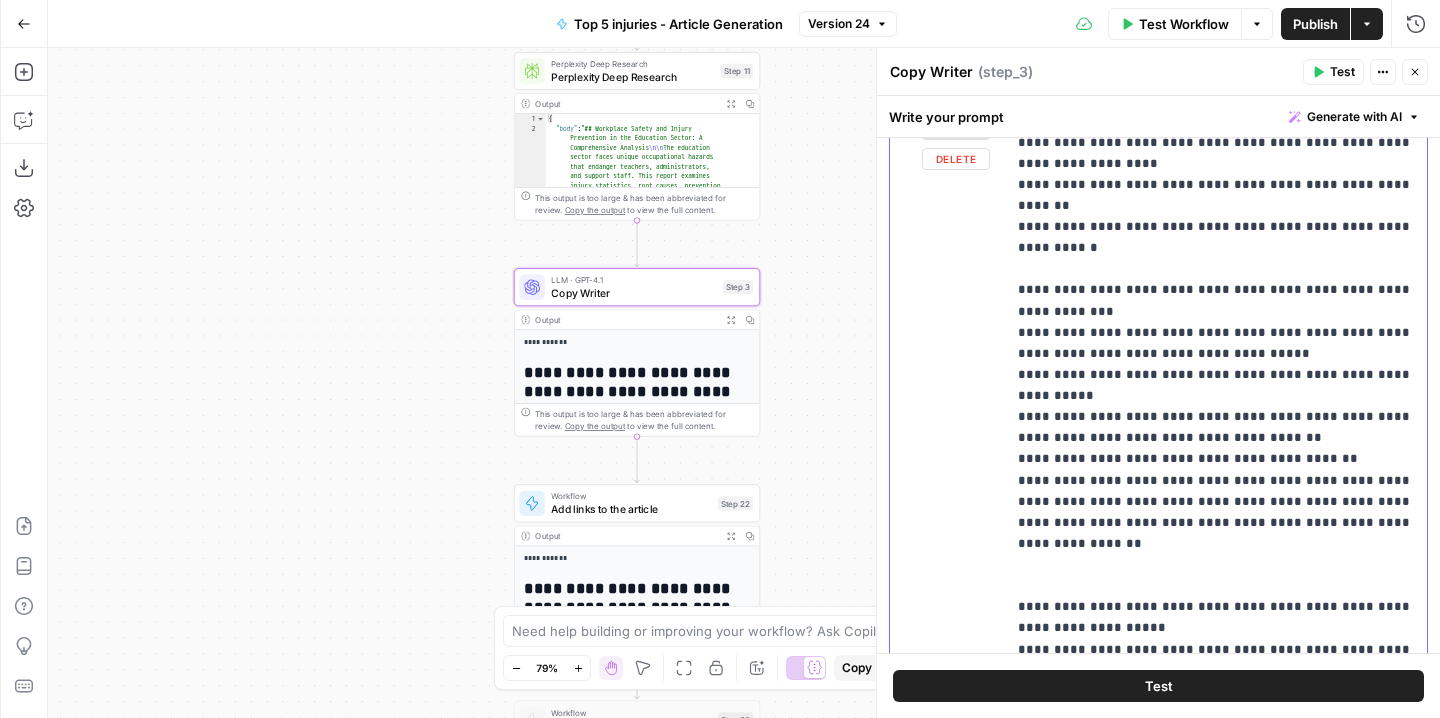 click on "**********" at bounding box center [1216, 961] 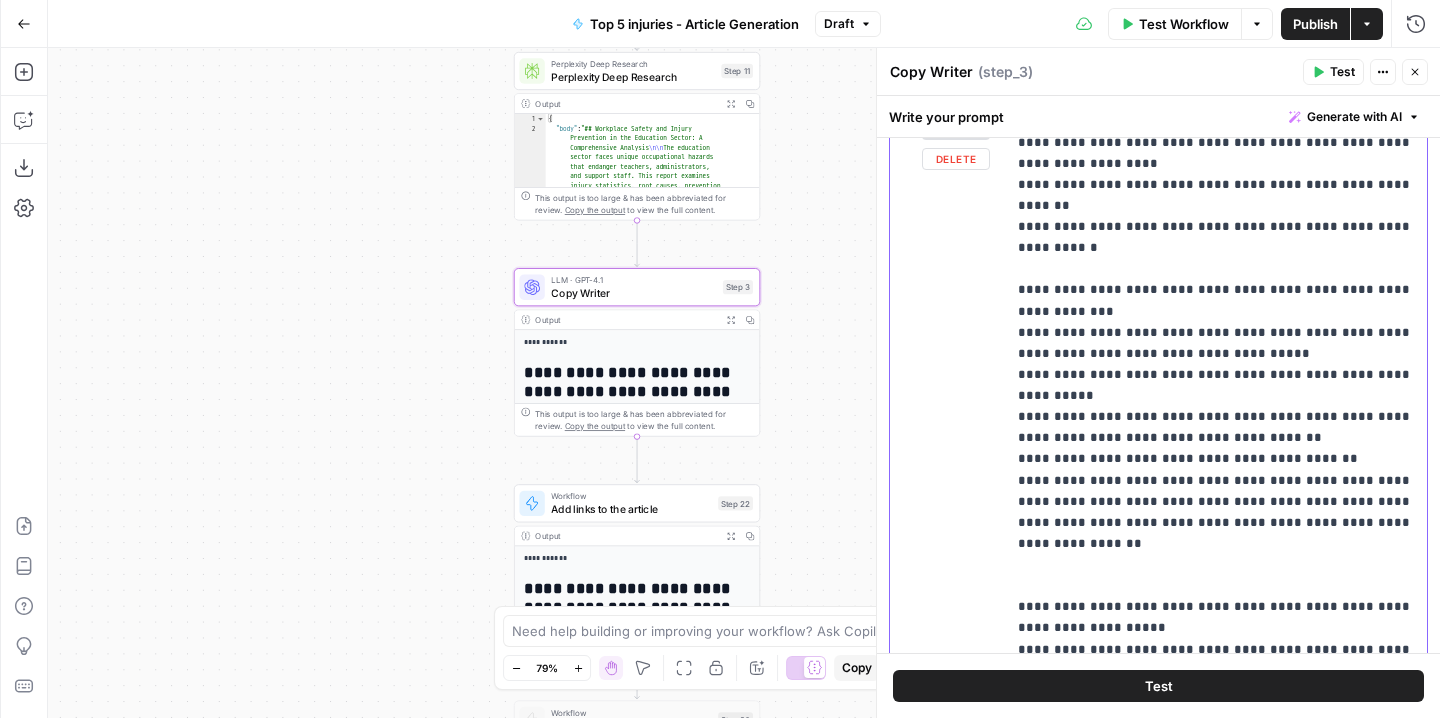 drag, startPoint x: 1214, startPoint y: 386, endPoint x: 1230, endPoint y: 439, distance: 55.362442 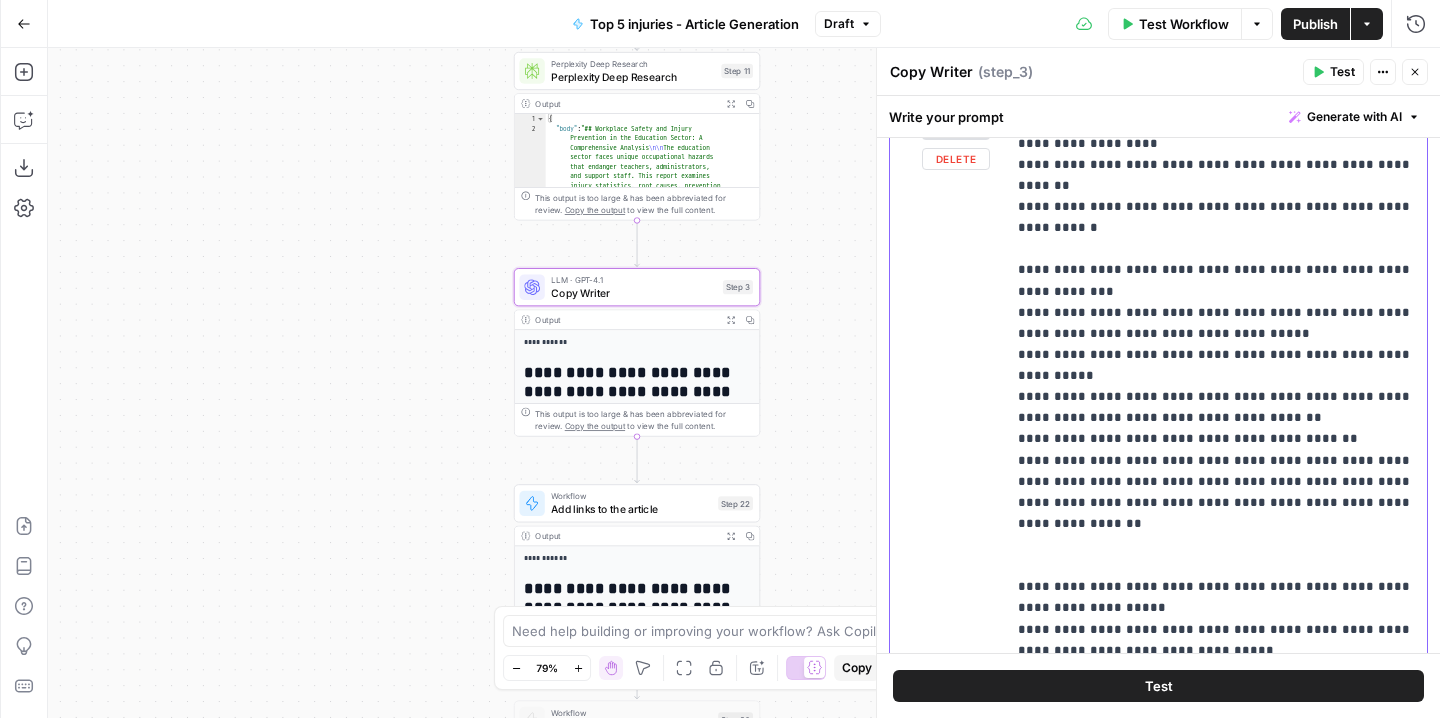 scroll, scrollTop: 1796, scrollLeft: 0, axis: vertical 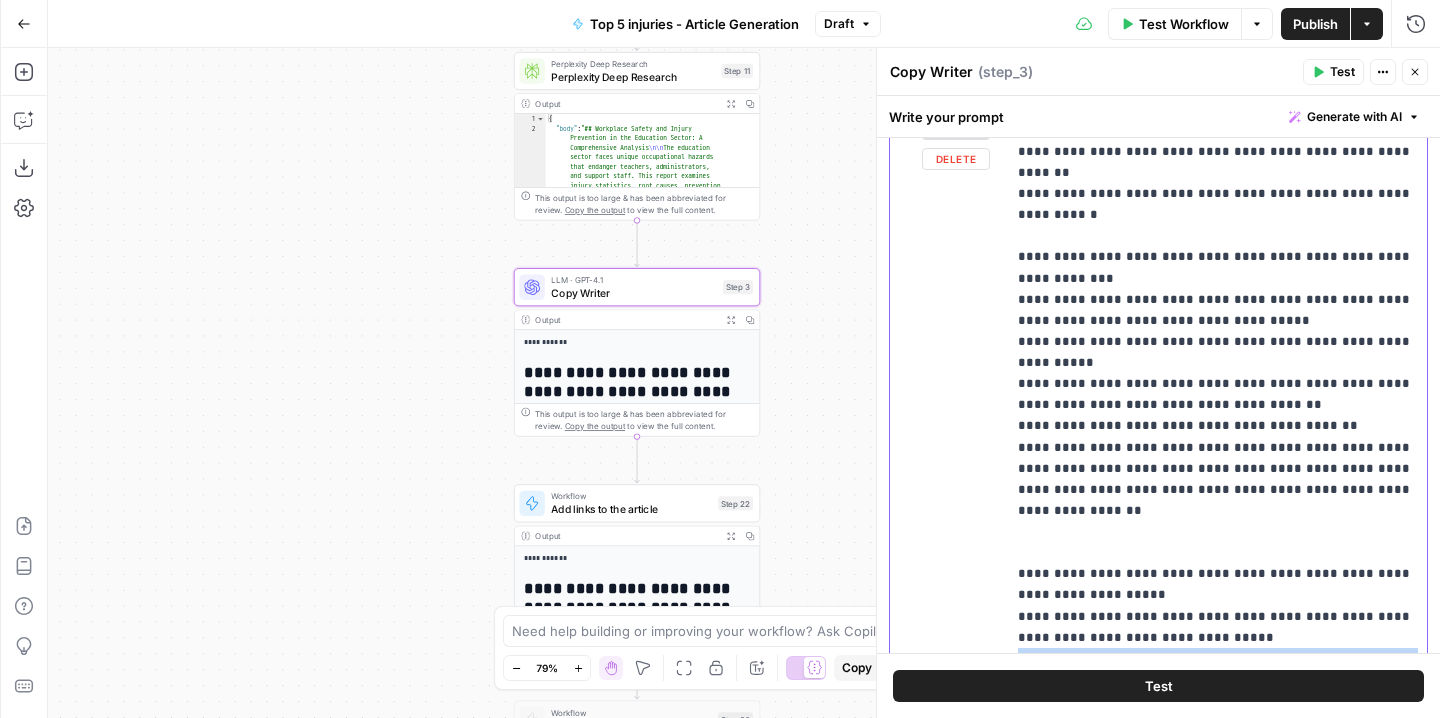 drag, startPoint x: 1267, startPoint y: 413, endPoint x: 1013, endPoint y: 395, distance: 254.637 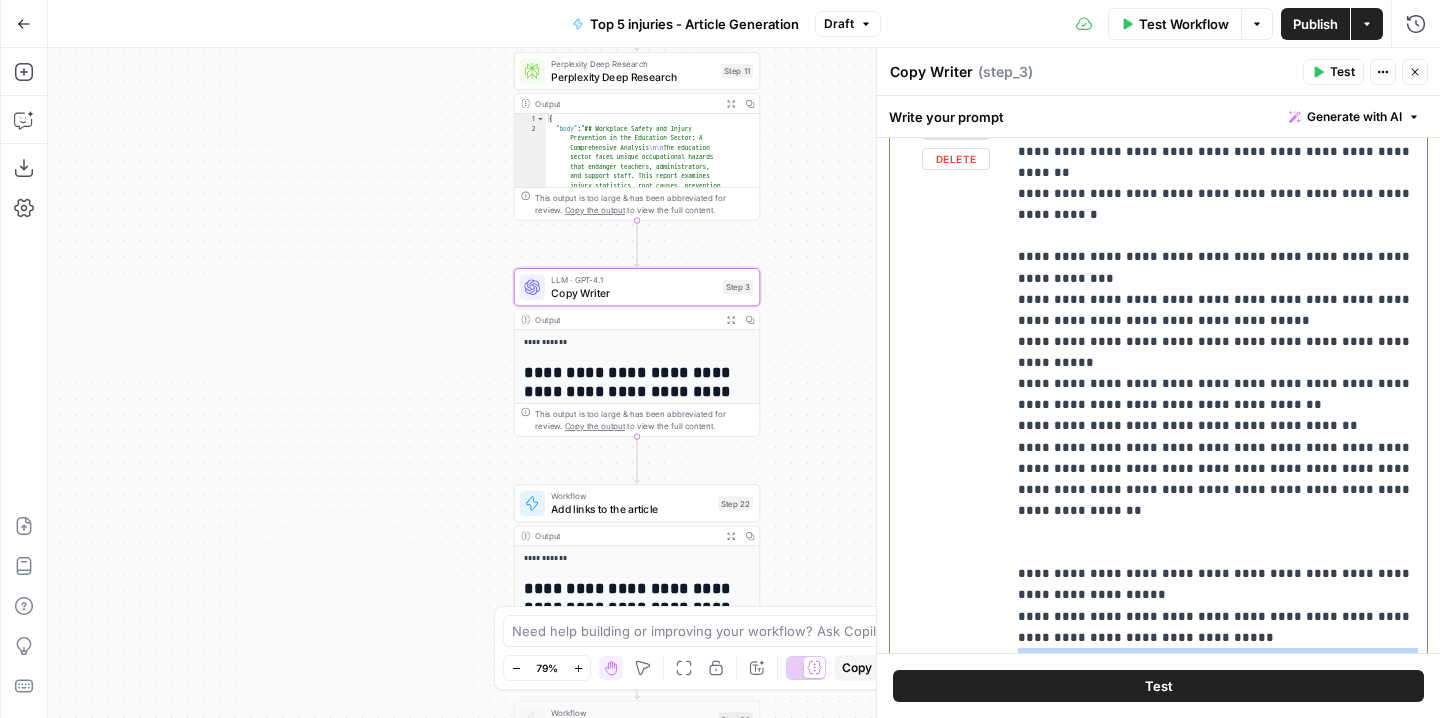 click on "**********" at bounding box center [1216, 519] 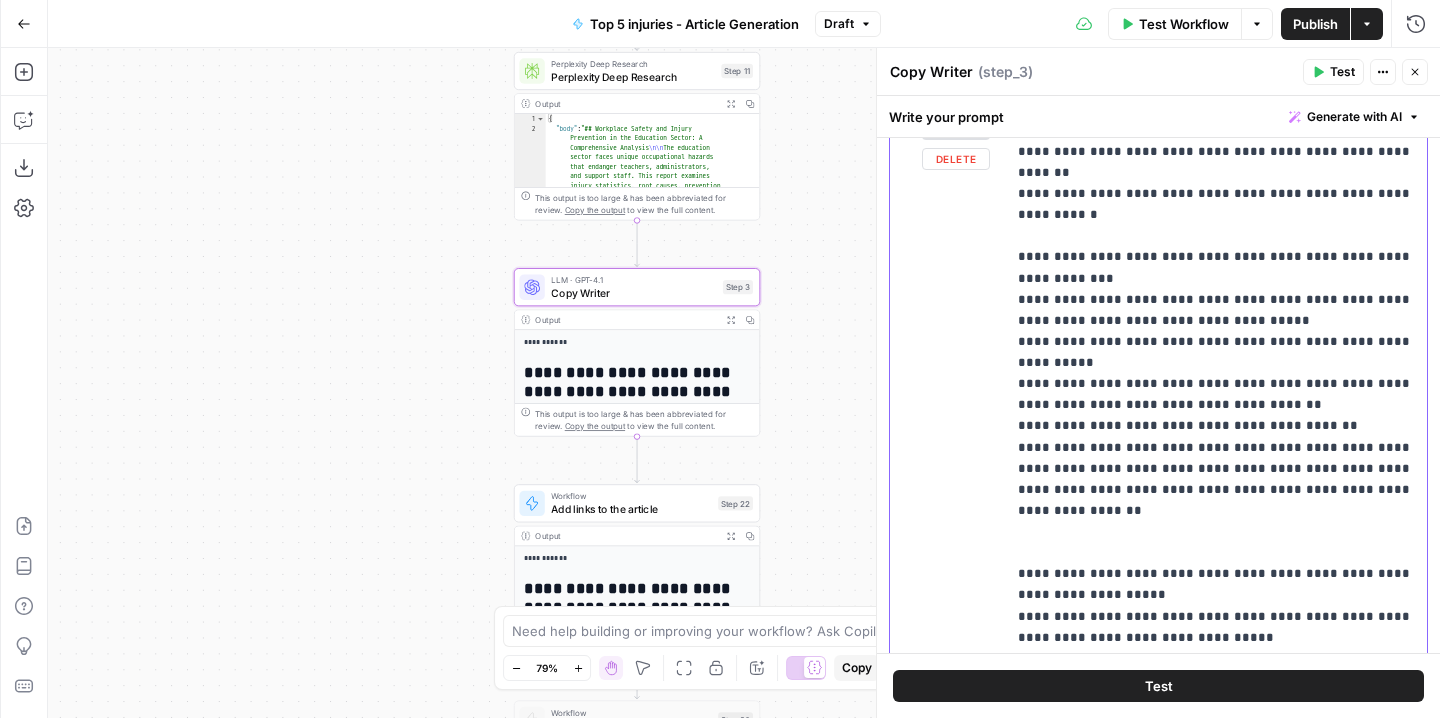 click on "**********" at bounding box center [1216, 917] 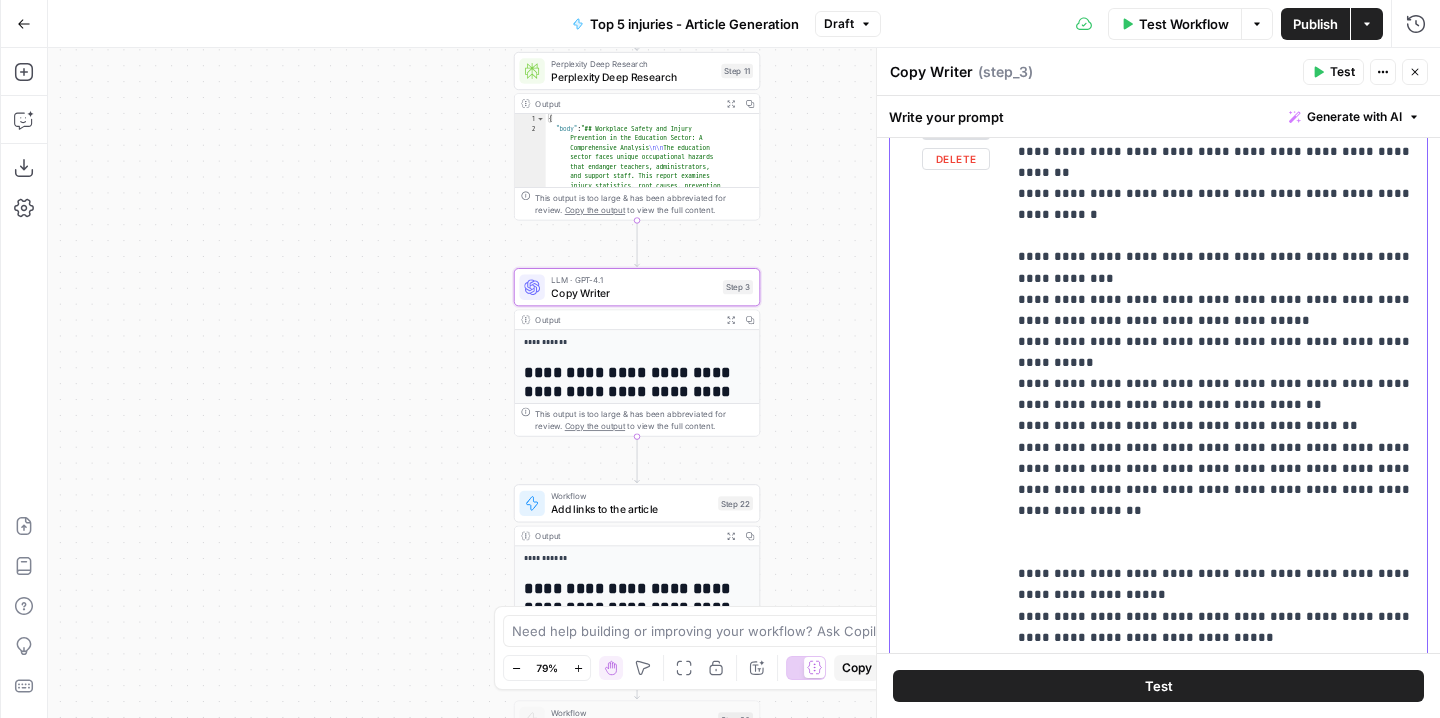 scroll, scrollTop: 1817, scrollLeft: 0, axis: vertical 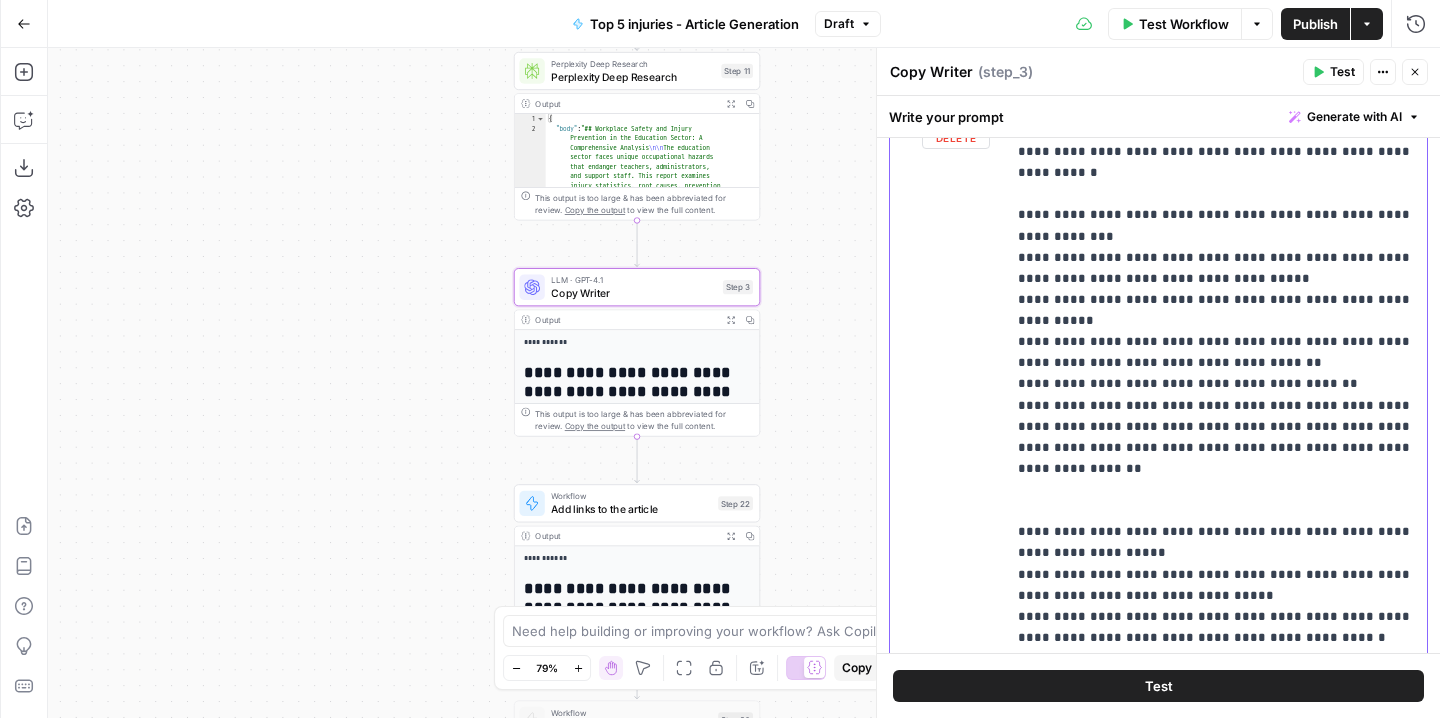 click on "**********" at bounding box center [1216, 886] 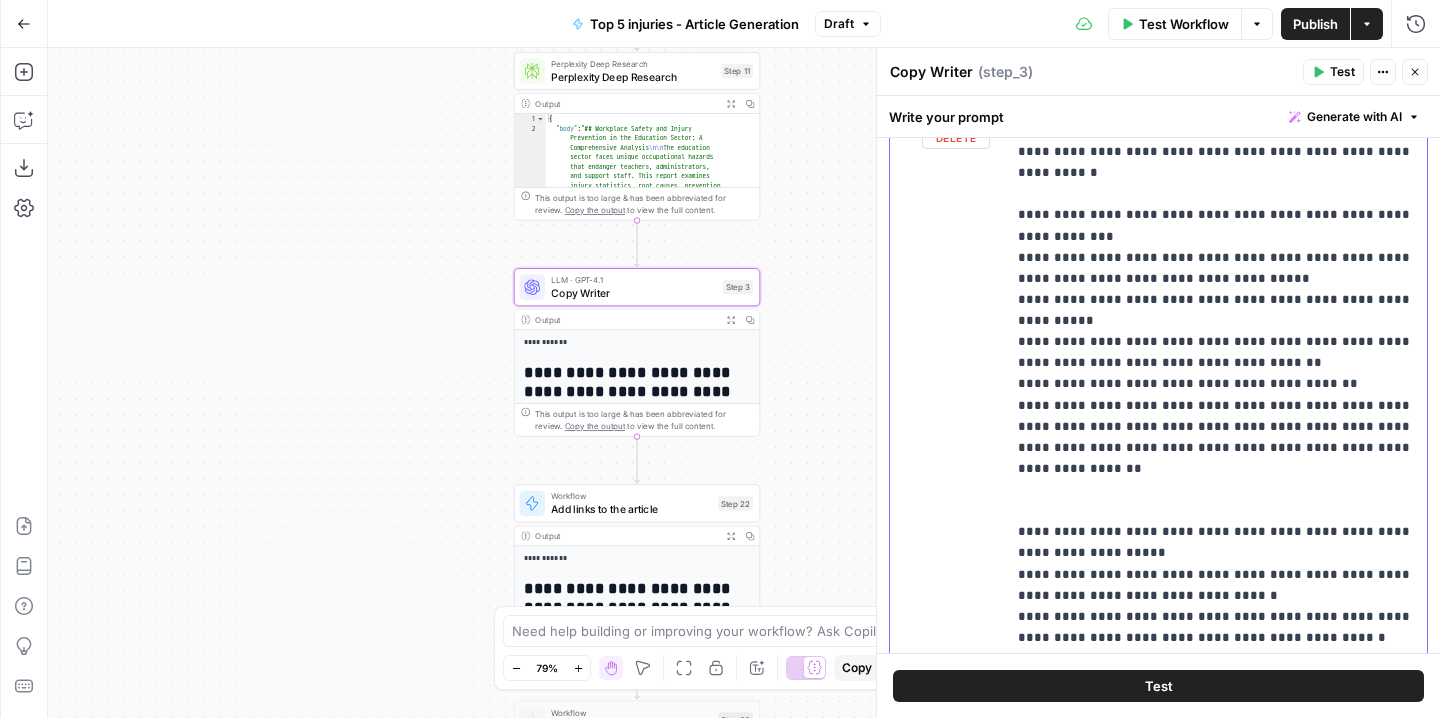 click on "**********" at bounding box center (1216, 886) 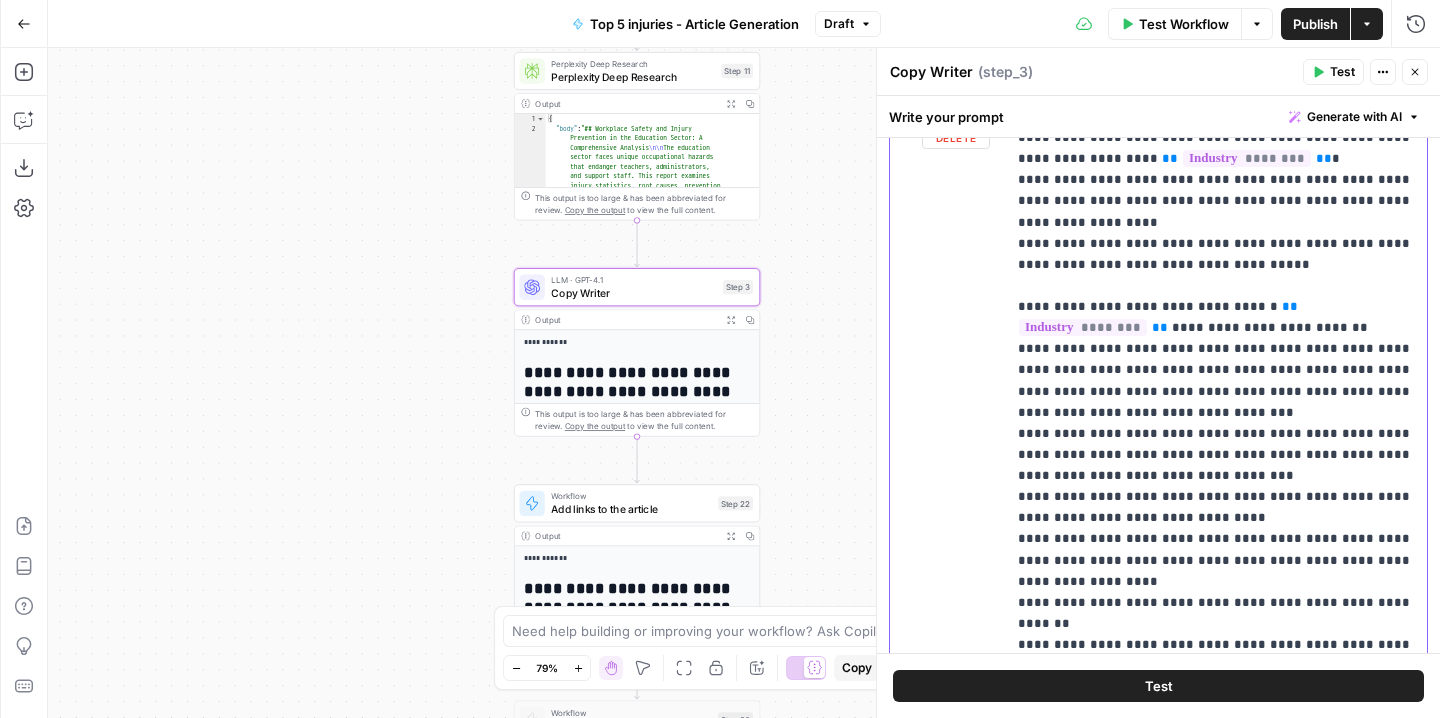 scroll, scrollTop: 1347, scrollLeft: 0, axis: vertical 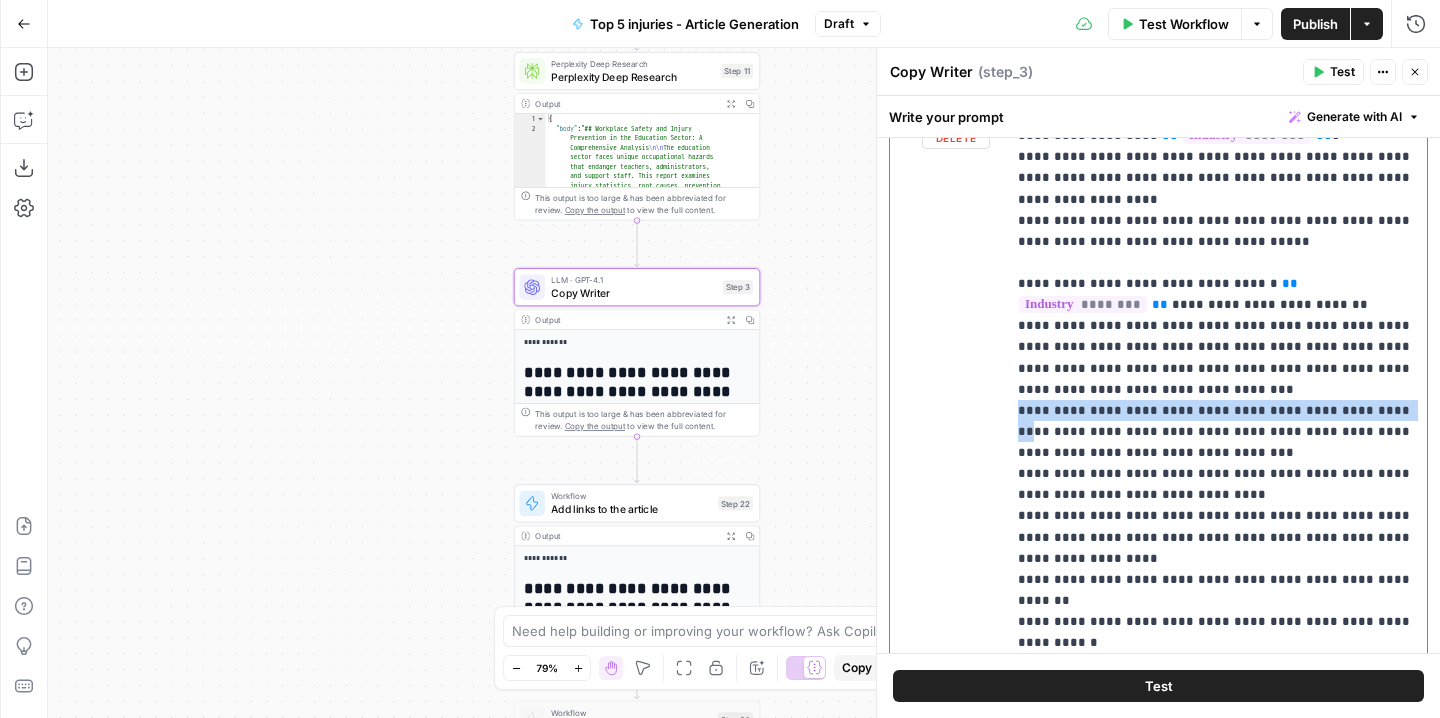 drag, startPoint x: 1355, startPoint y: 256, endPoint x: 1021, endPoint y: 258, distance: 334.00598 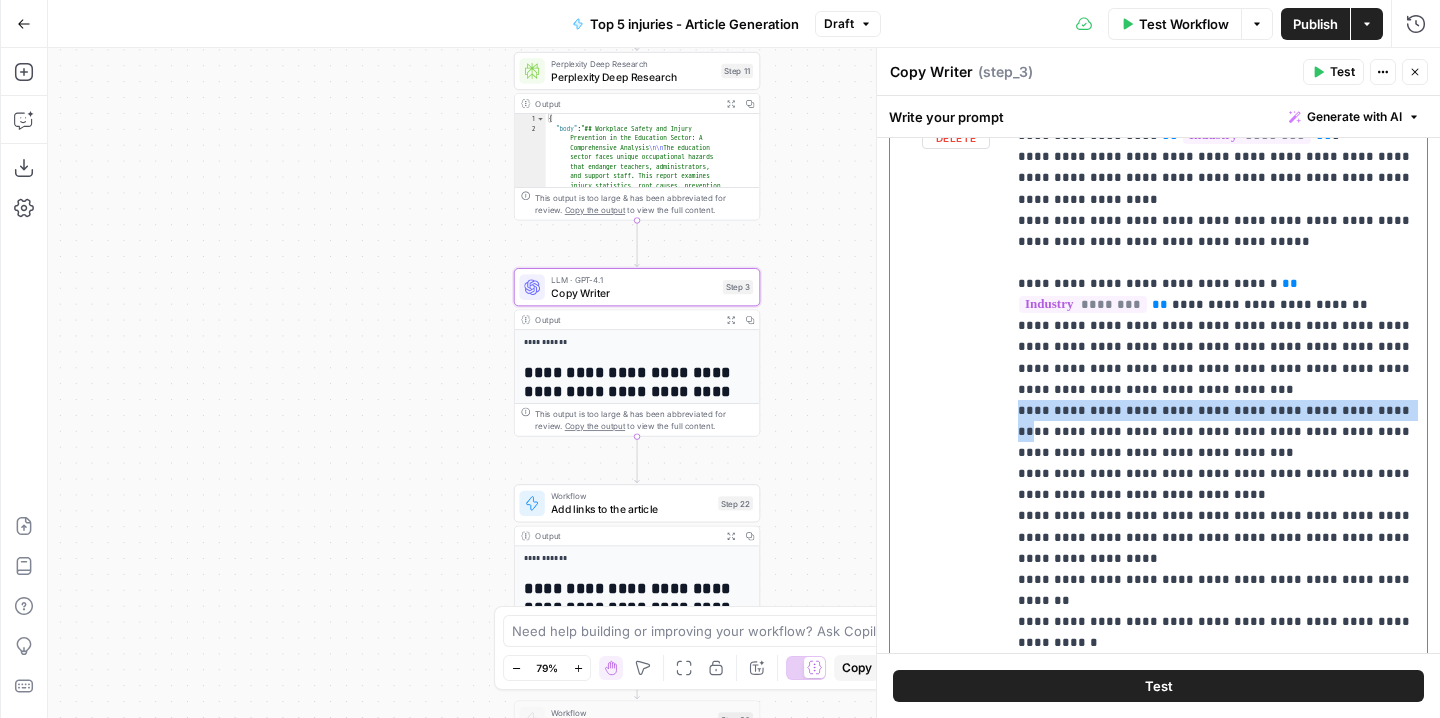click on "**********" at bounding box center [1216, 1356] 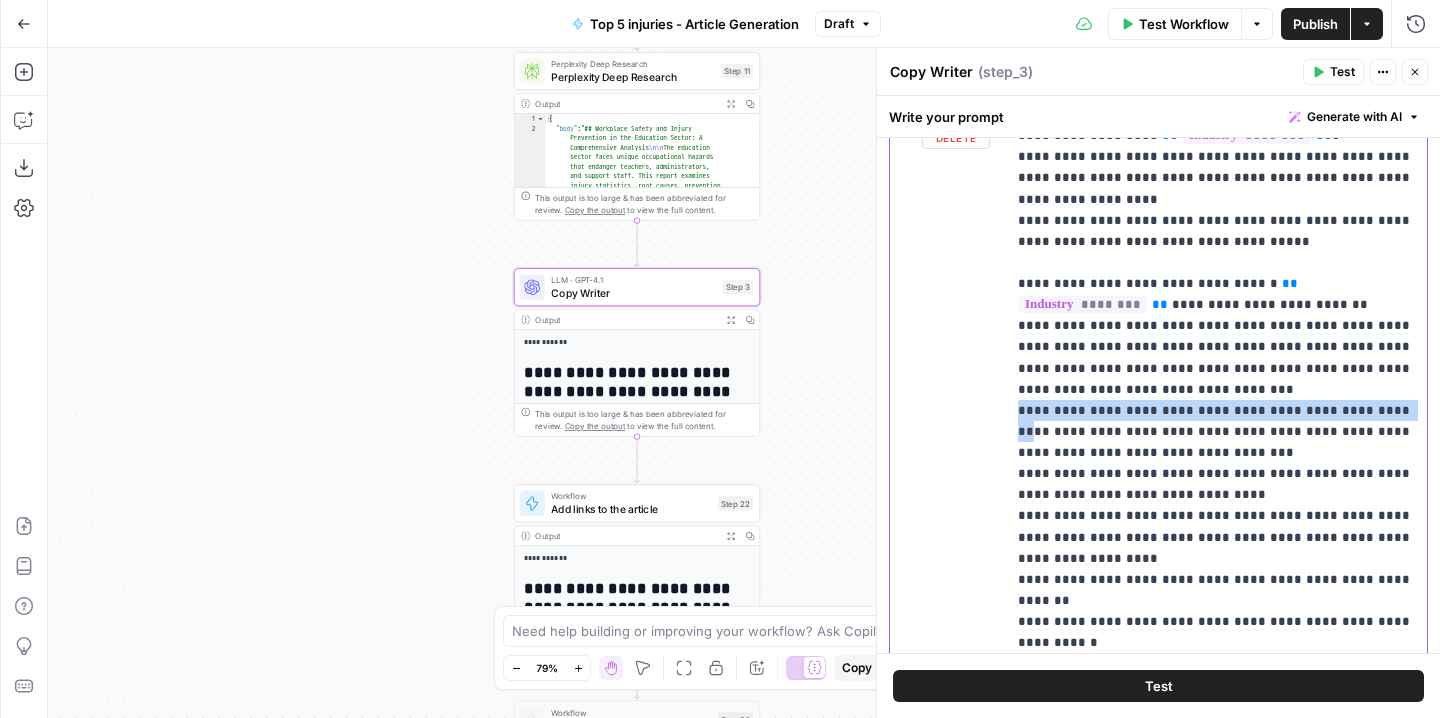 copy on "**********" 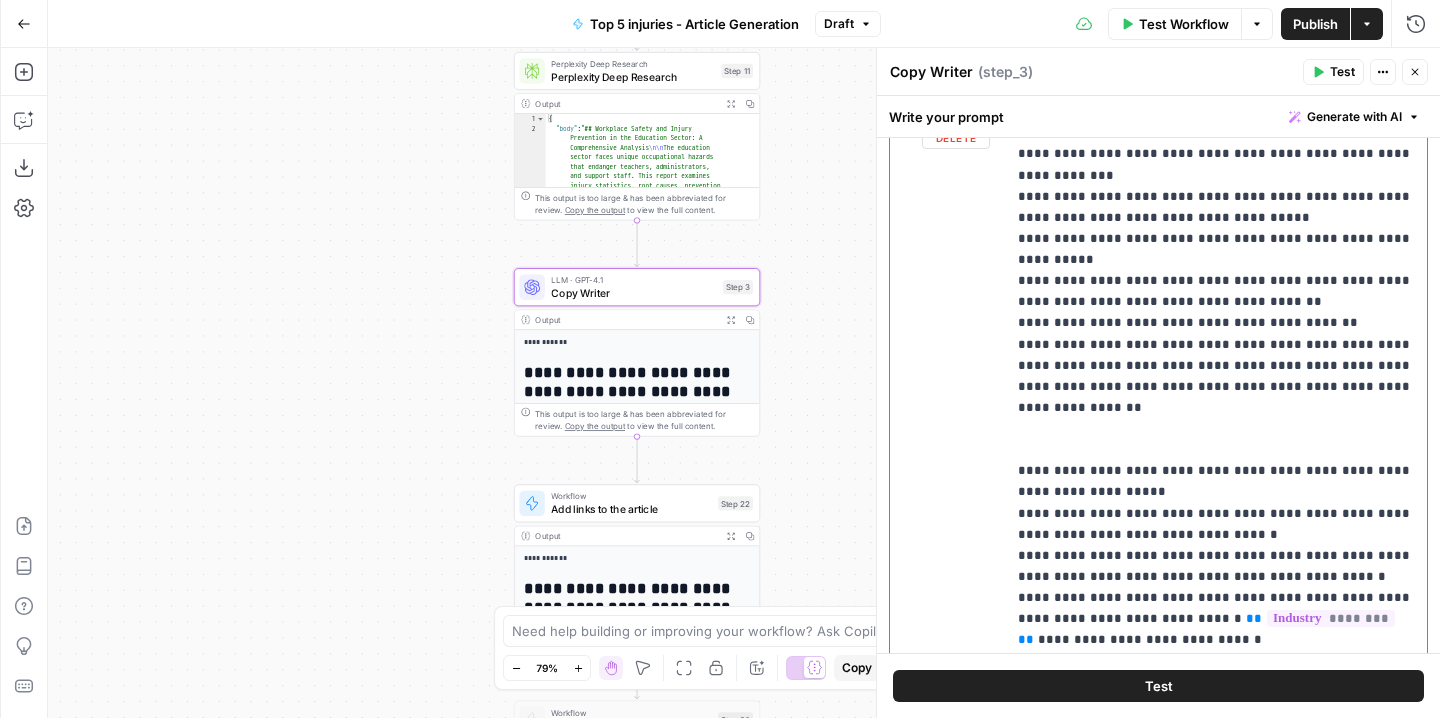 scroll, scrollTop: 1867, scrollLeft: 0, axis: vertical 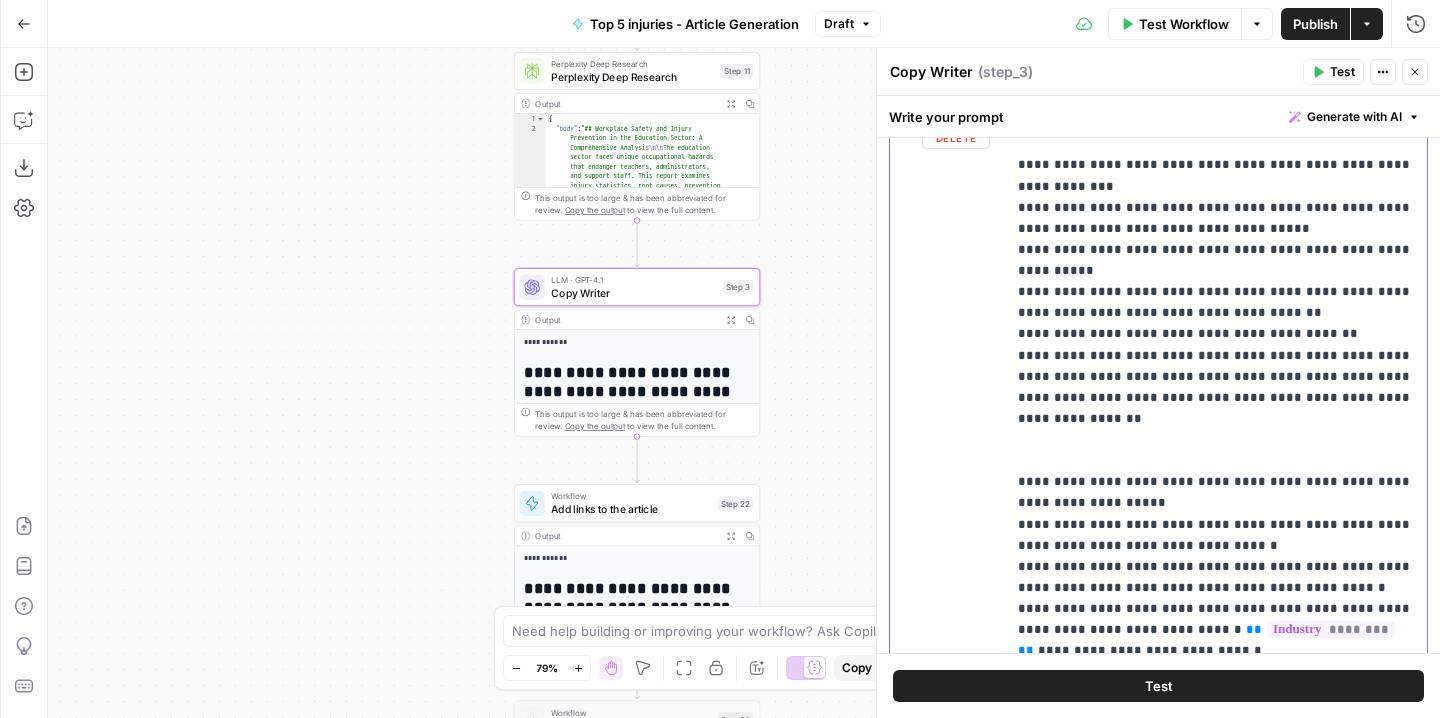 click on "**********" at bounding box center (1216, 836) 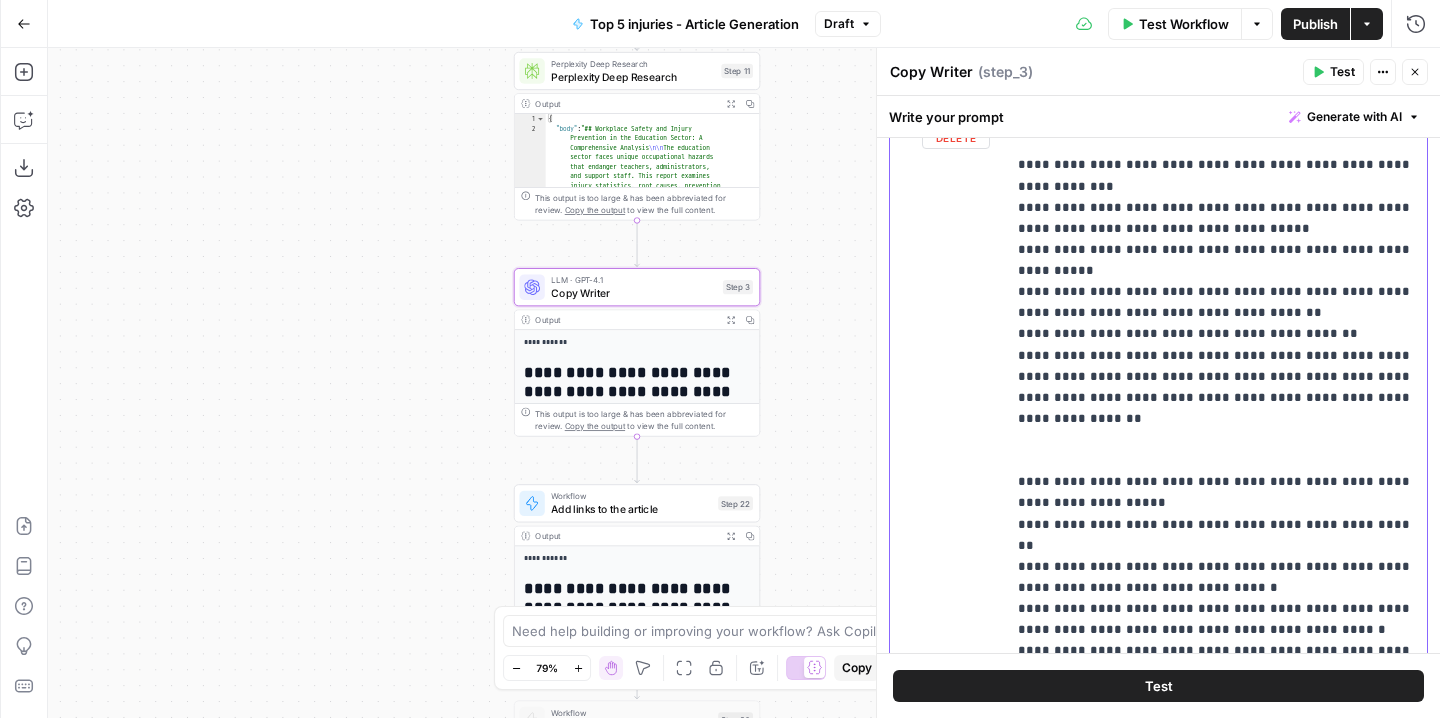 click on "**********" at bounding box center (1216, 846) 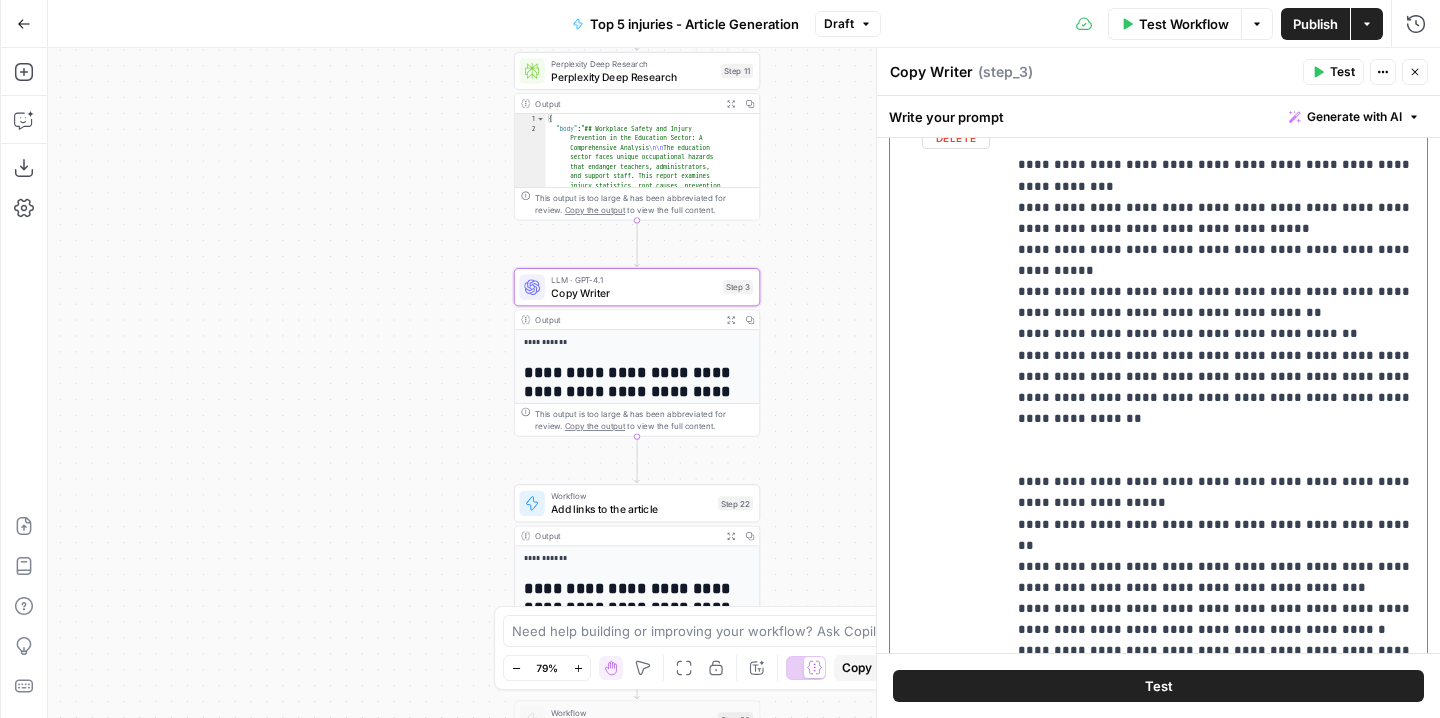click on "**********" at bounding box center (1216, 846) 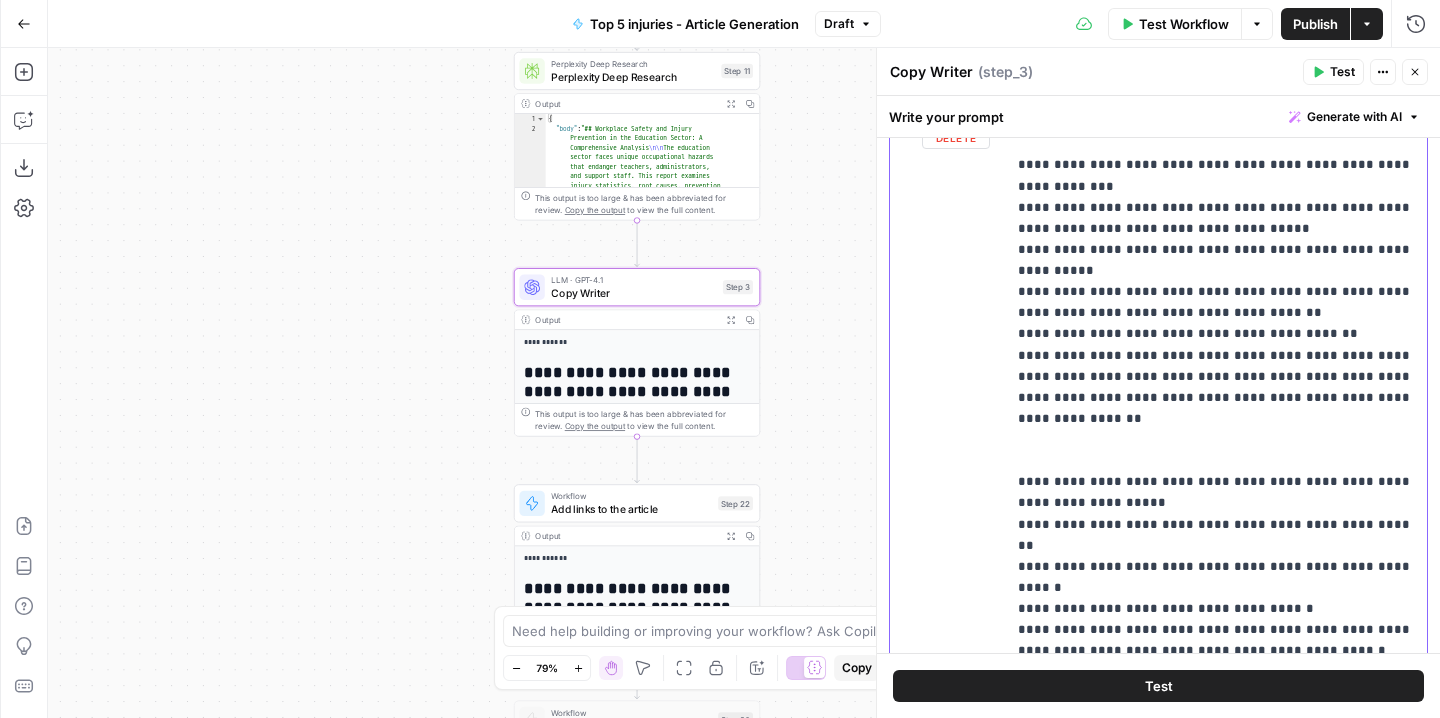 click on "**********" at bounding box center [1216, 846] 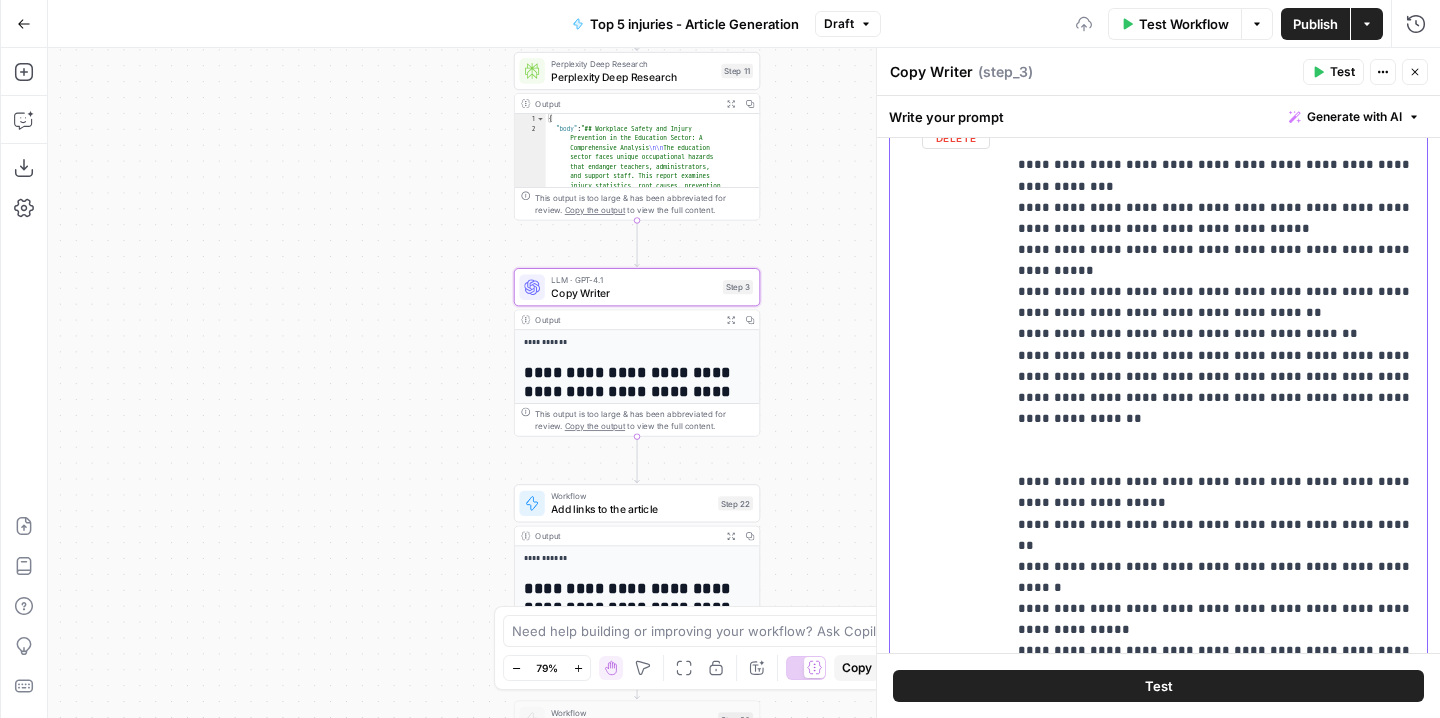 scroll, scrollTop: 1888, scrollLeft: 0, axis: vertical 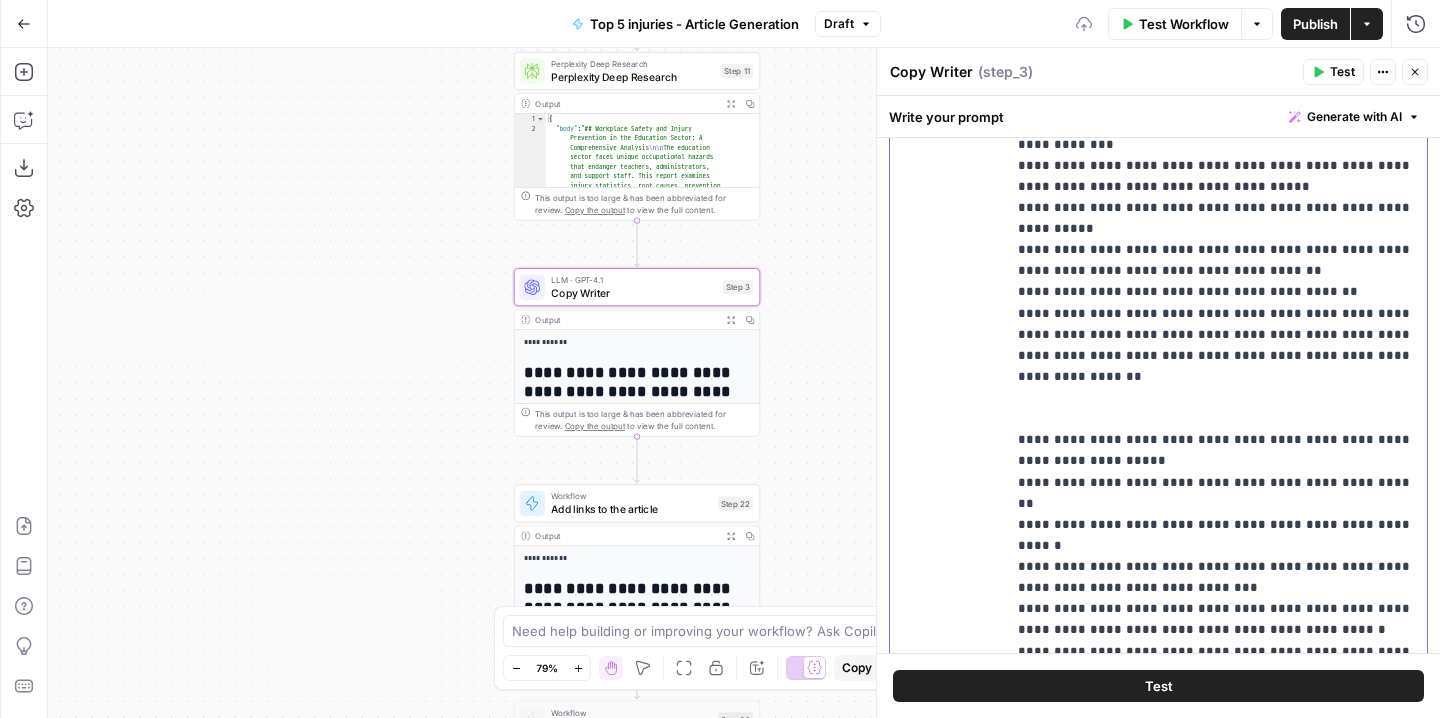 click on "**********" at bounding box center (1216, 815) 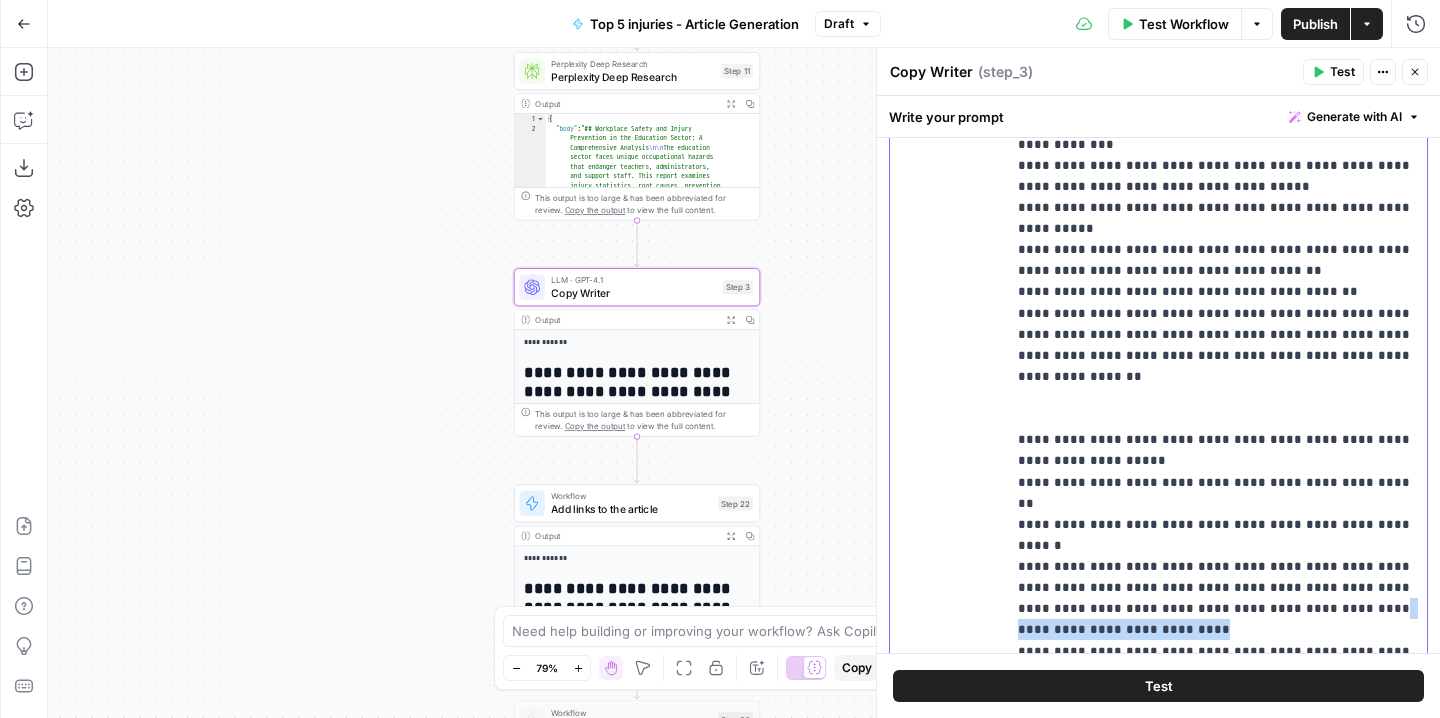 drag, startPoint x: 1186, startPoint y: 326, endPoint x: 1253, endPoint y: 307, distance: 69.641945 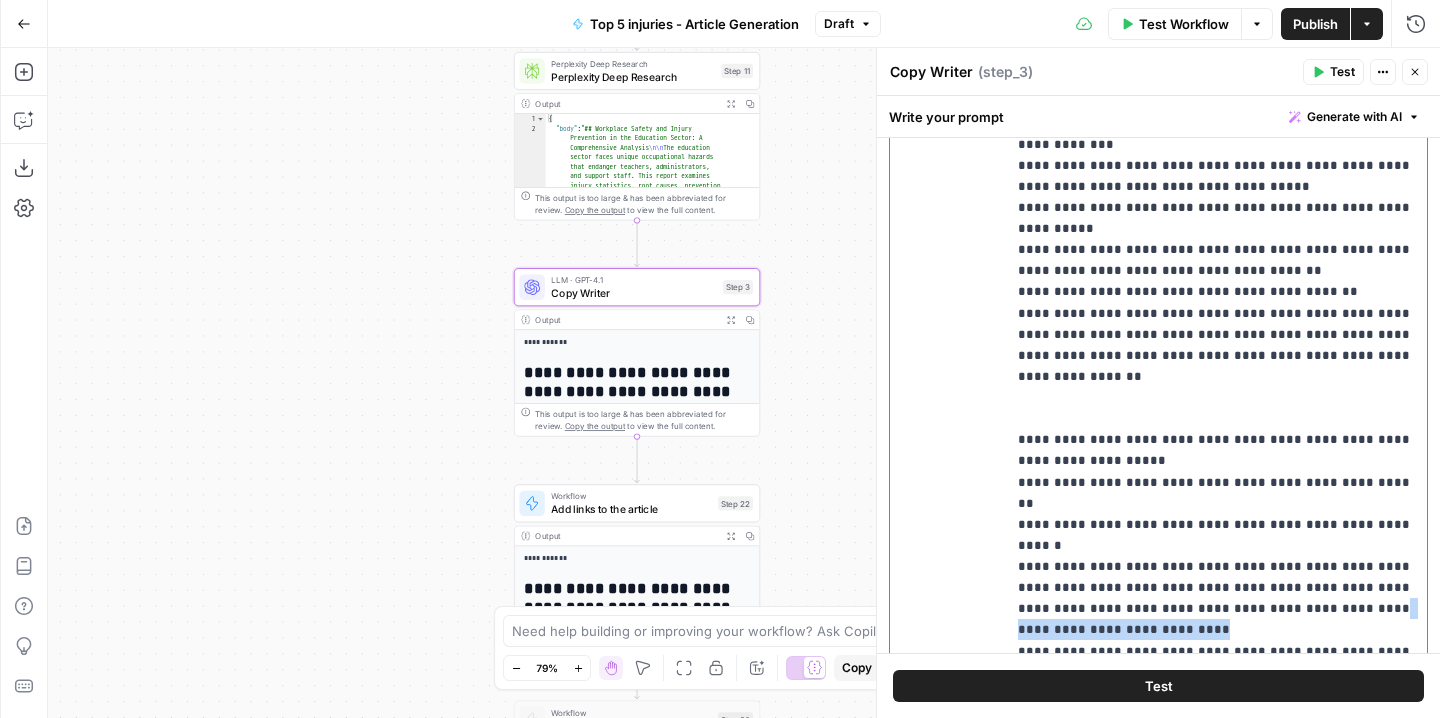click on "**********" at bounding box center [1216, 815] 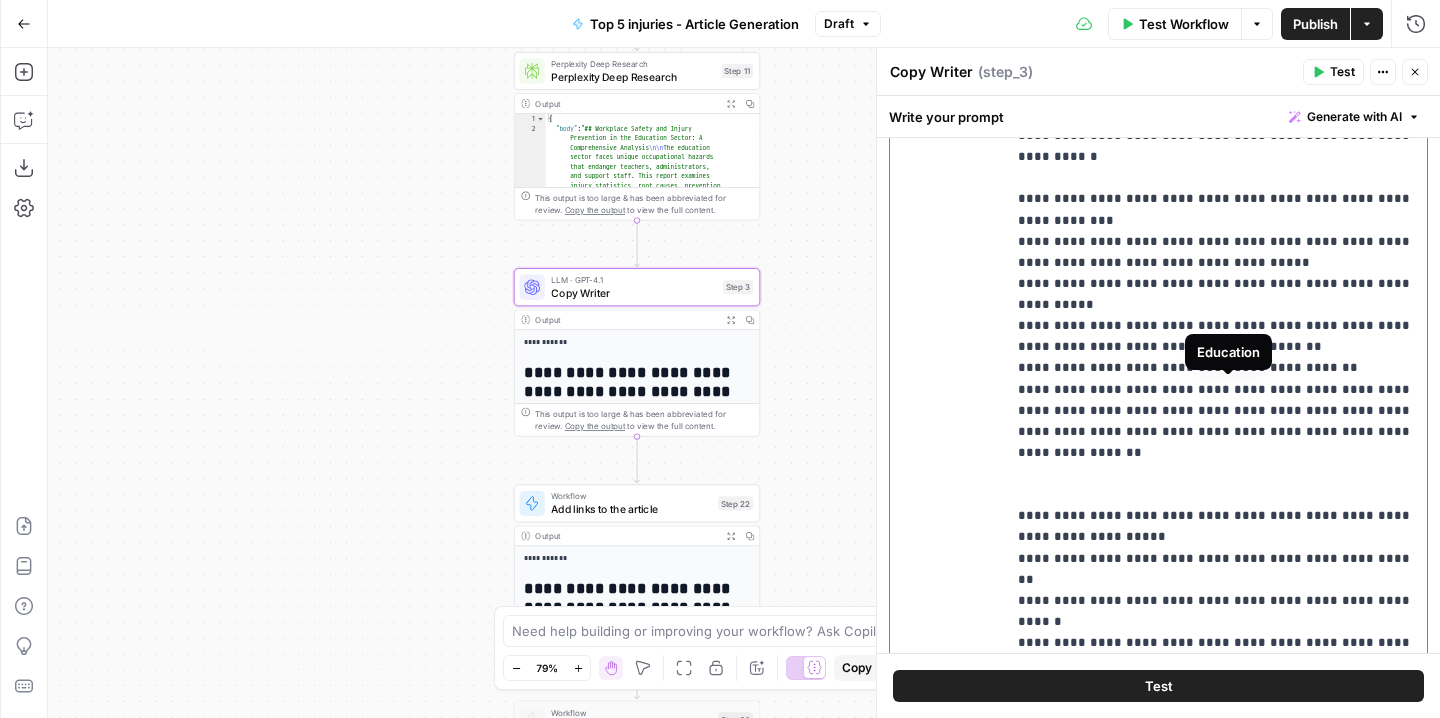 scroll, scrollTop: 1806, scrollLeft: 0, axis: vertical 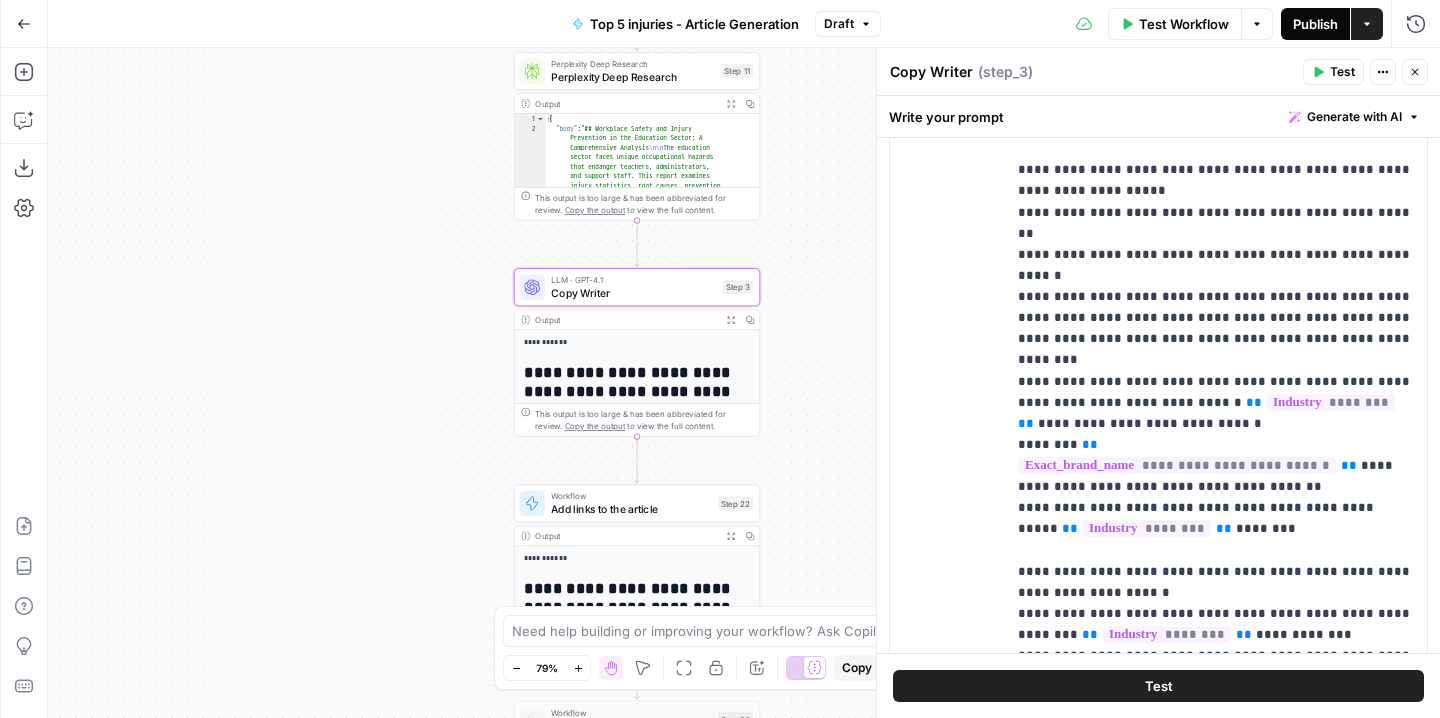 click on "Publish" at bounding box center [1315, 24] 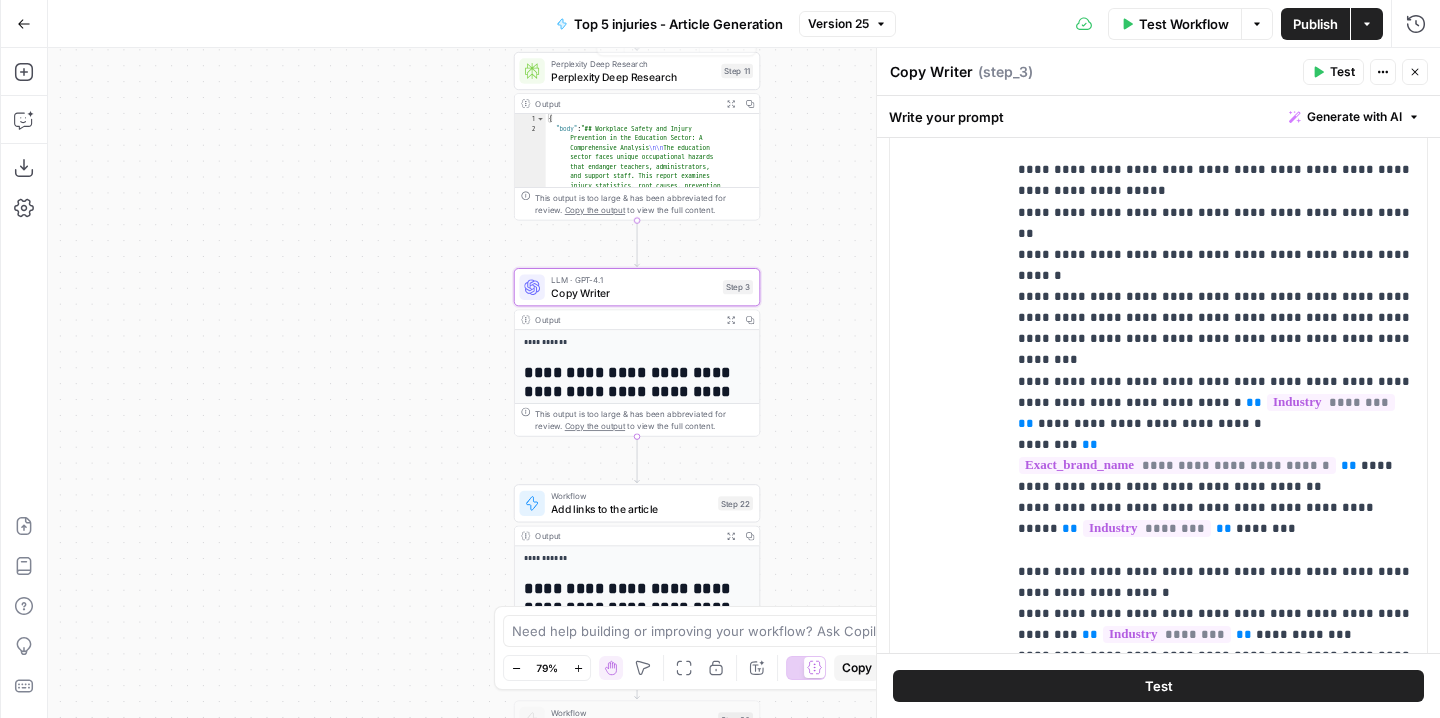 click on "Go Back Top 5 injuries - Article Generation Version 25 Test Workflow Options Publish Actions Run History" at bounding box center (720, 23) 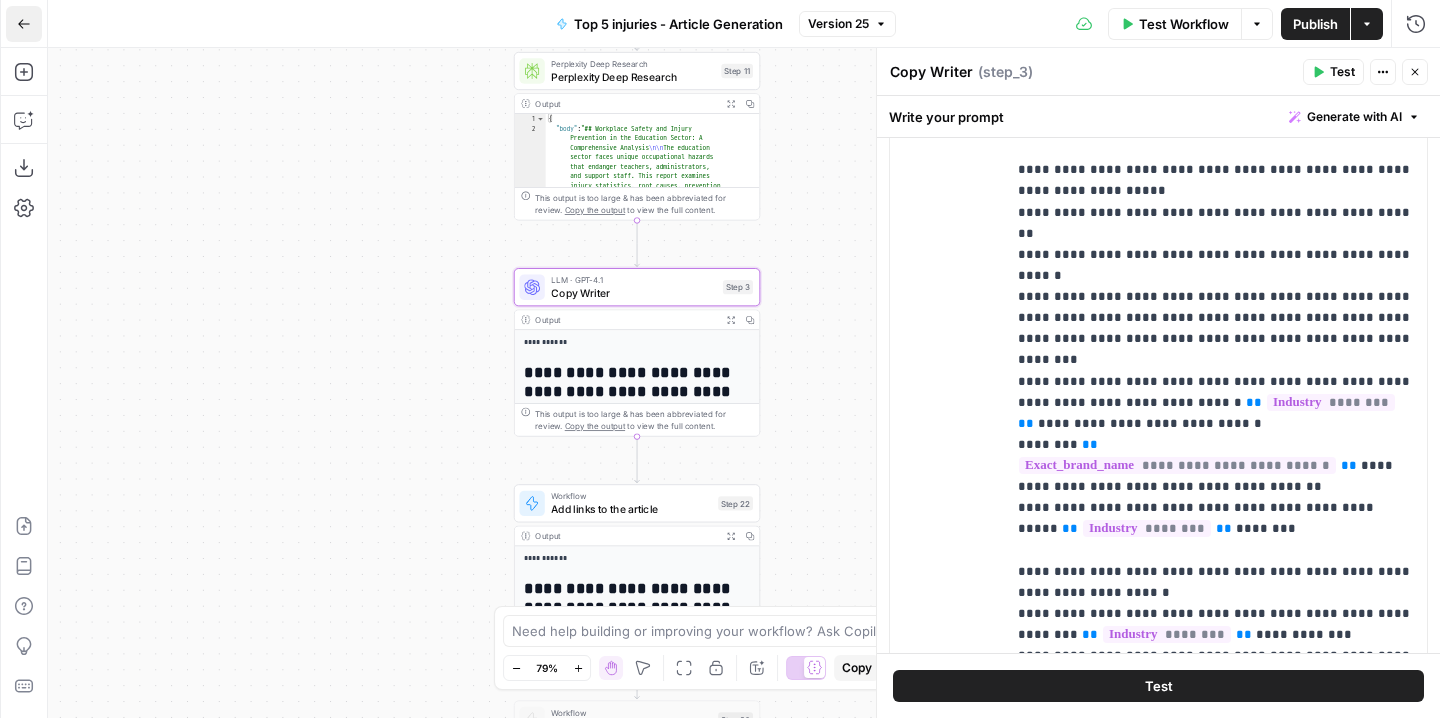 click on "Go Back" at bounding box center (24, 24) 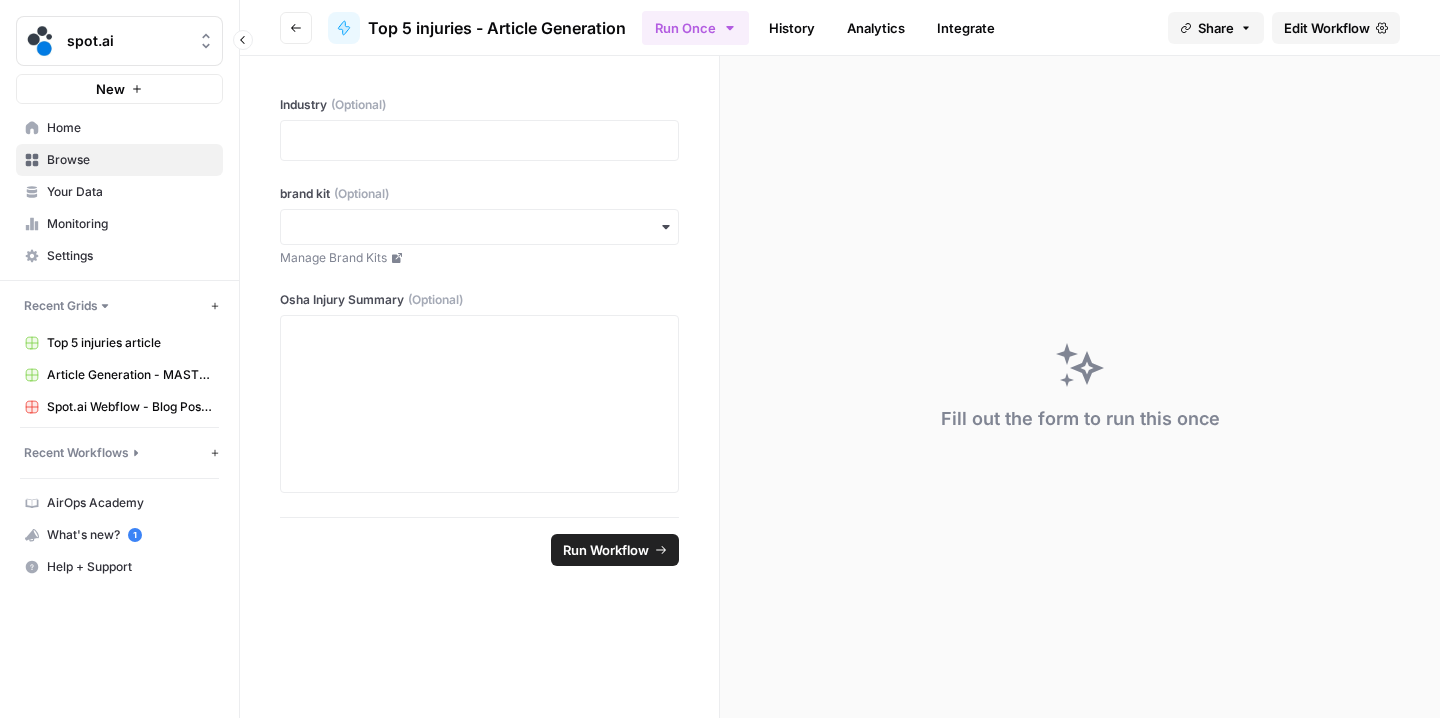 click on "Browse" at bounding box center [130, 160] 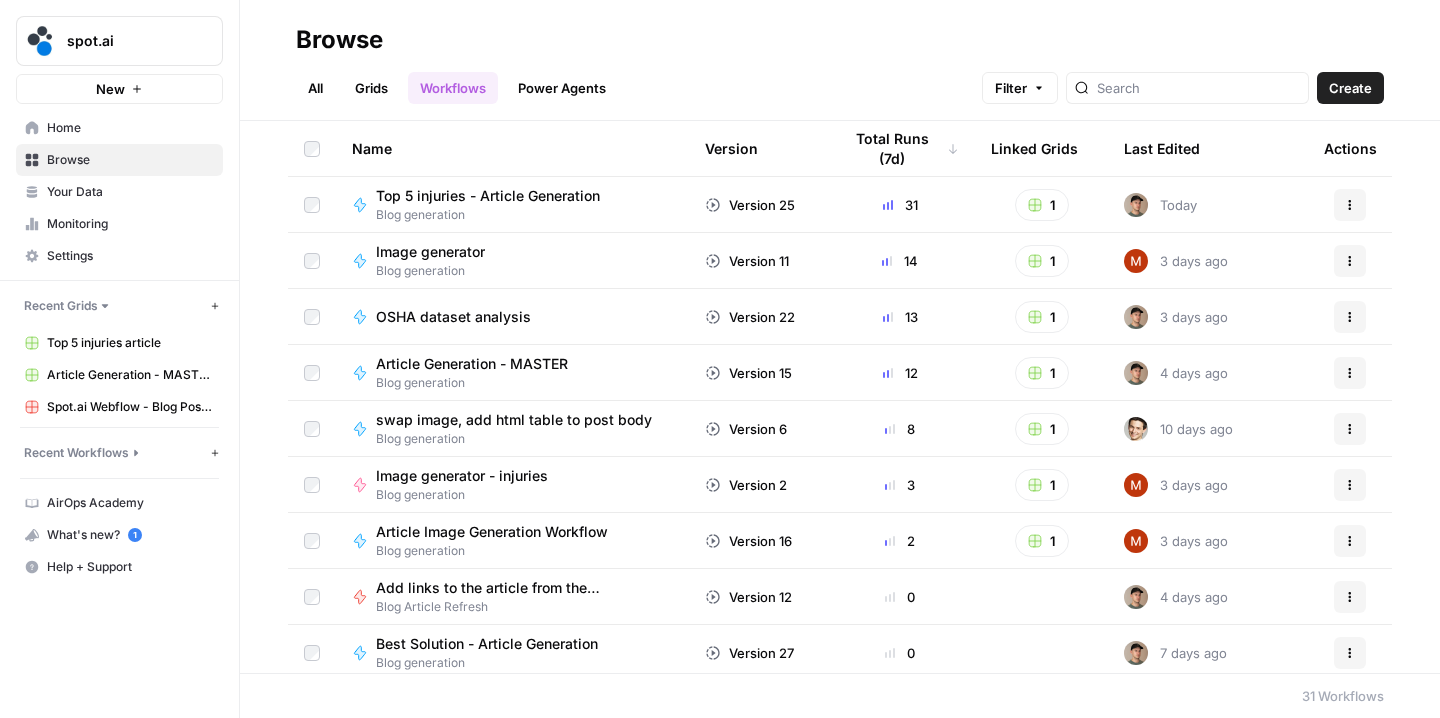 click on "Article Generation - MASTER" at bounding box center [472, 364] 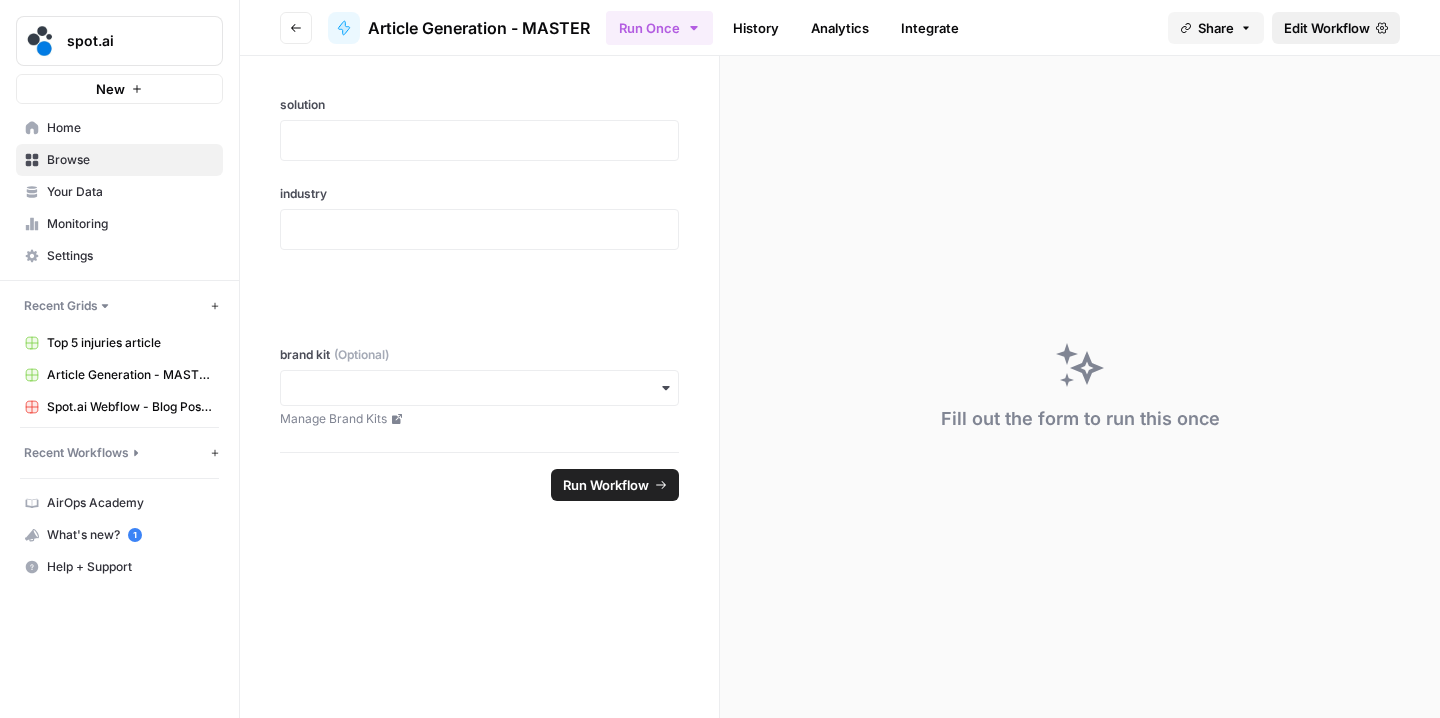 click on "Edit Workflow" at bounding box center (1327, 28) 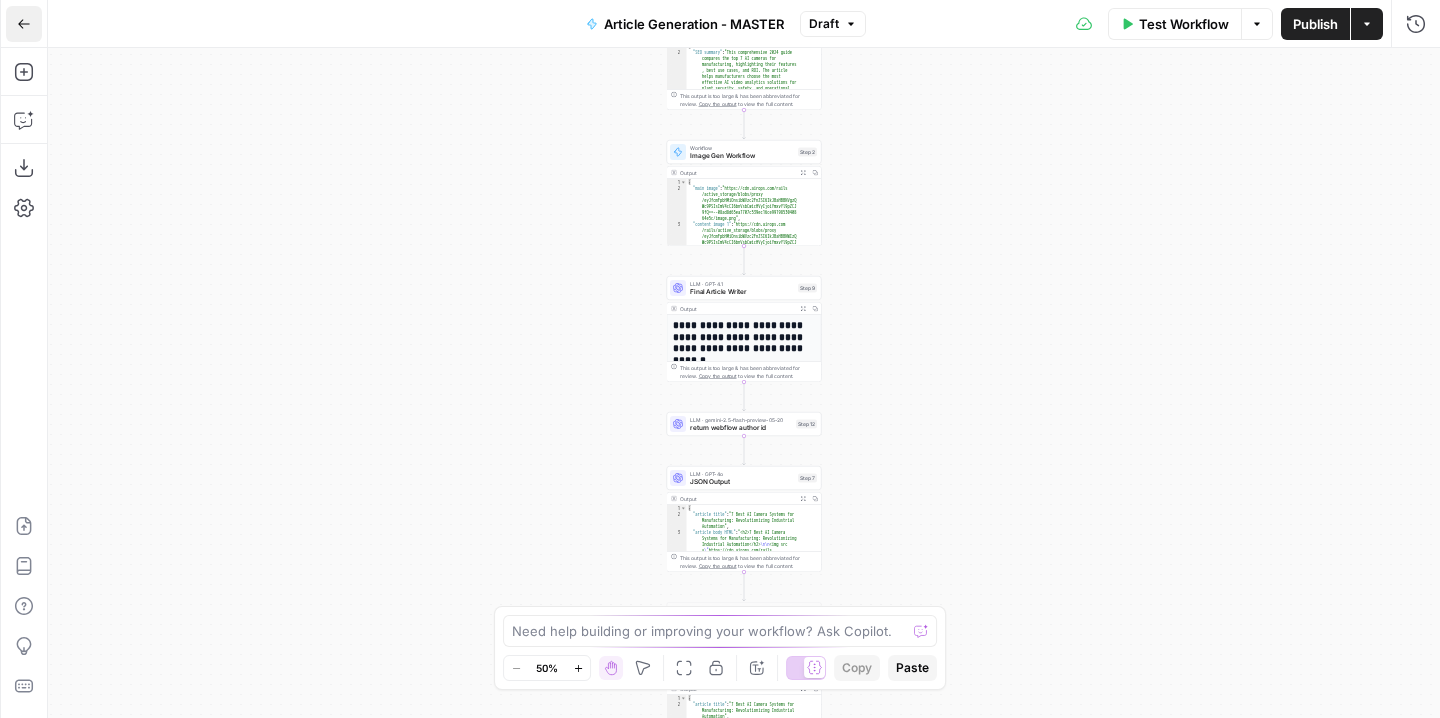click 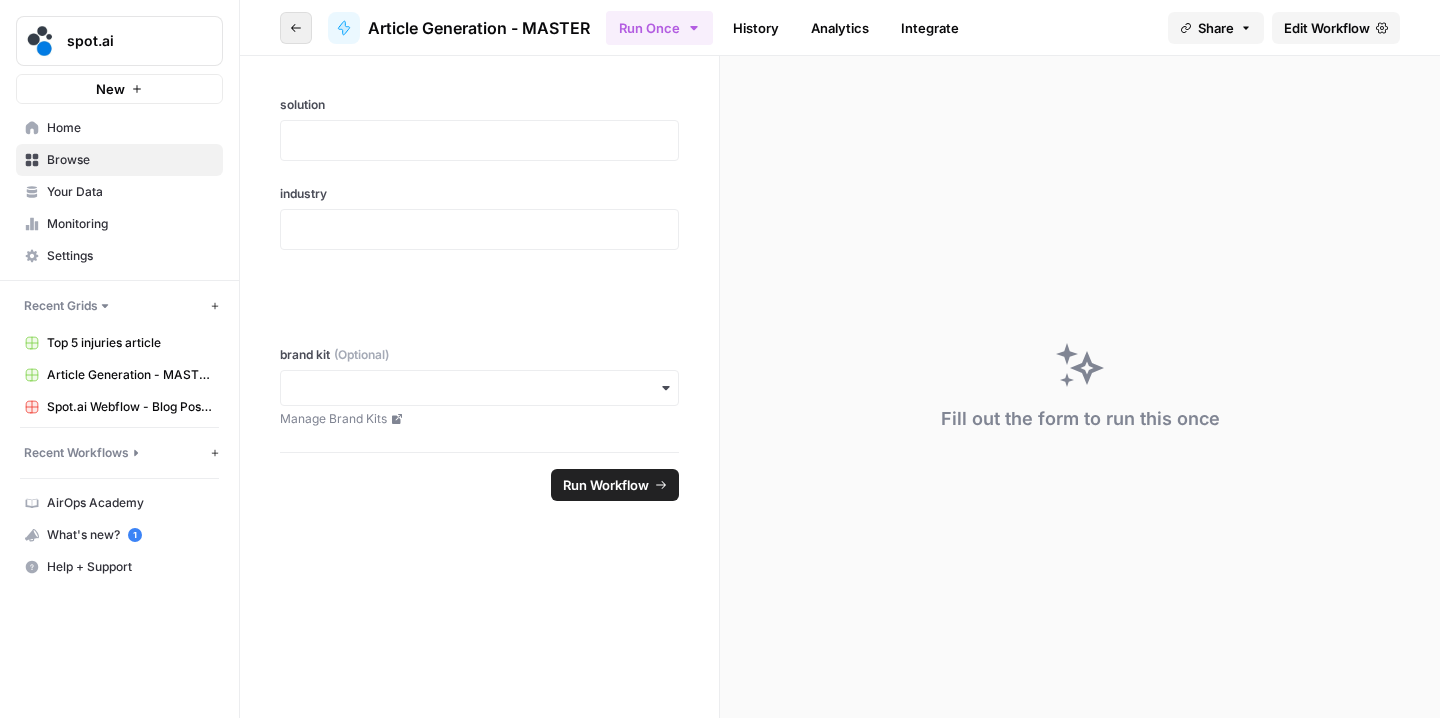 click 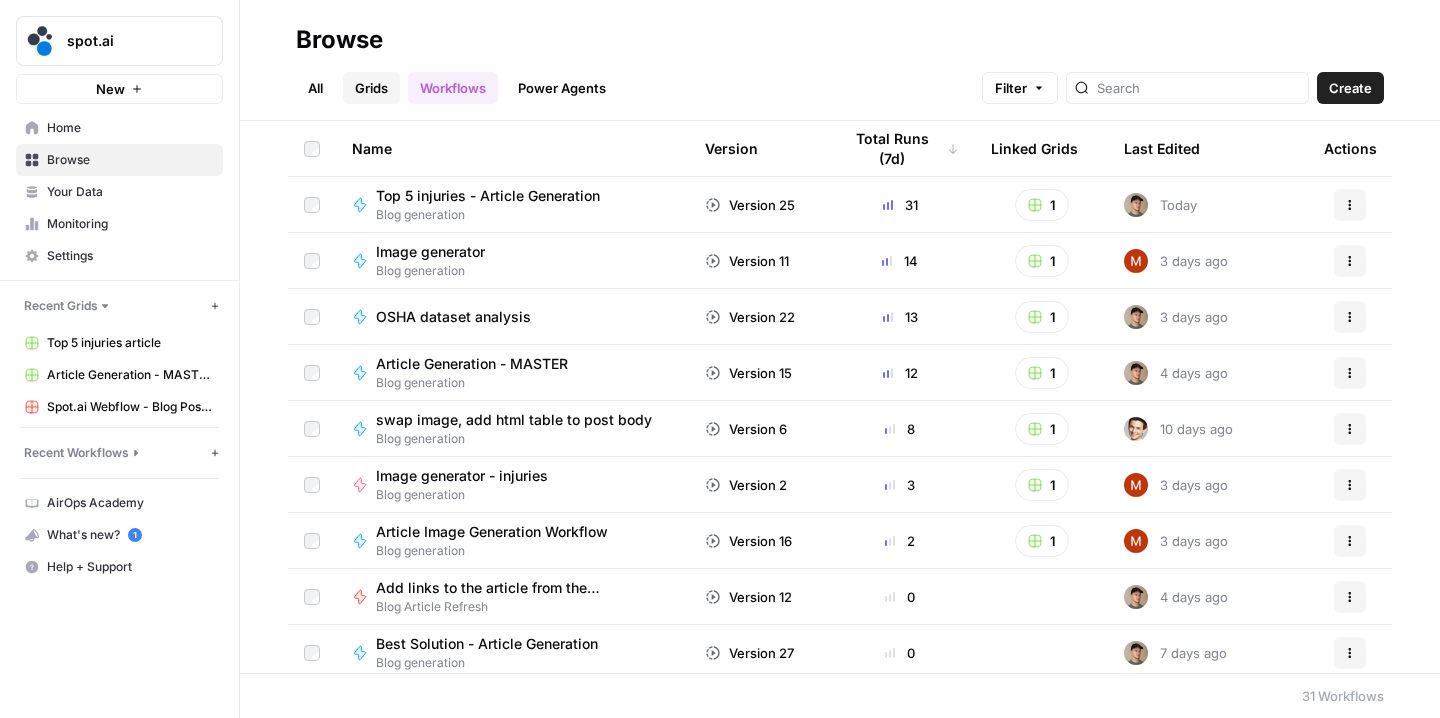 click on "Grids" at bounding box center (371, 88) 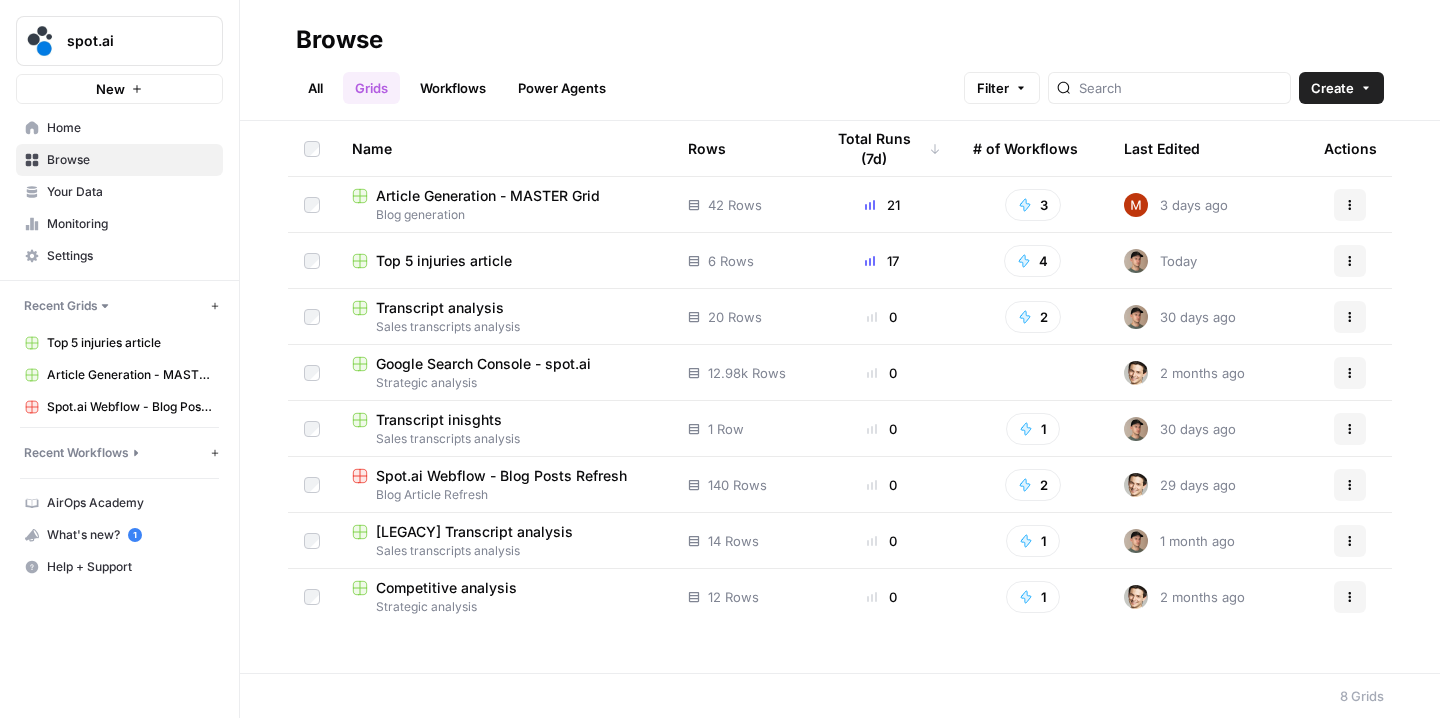 click on "Article Generation - MASTER Grid" at bounding box center [488, 196] 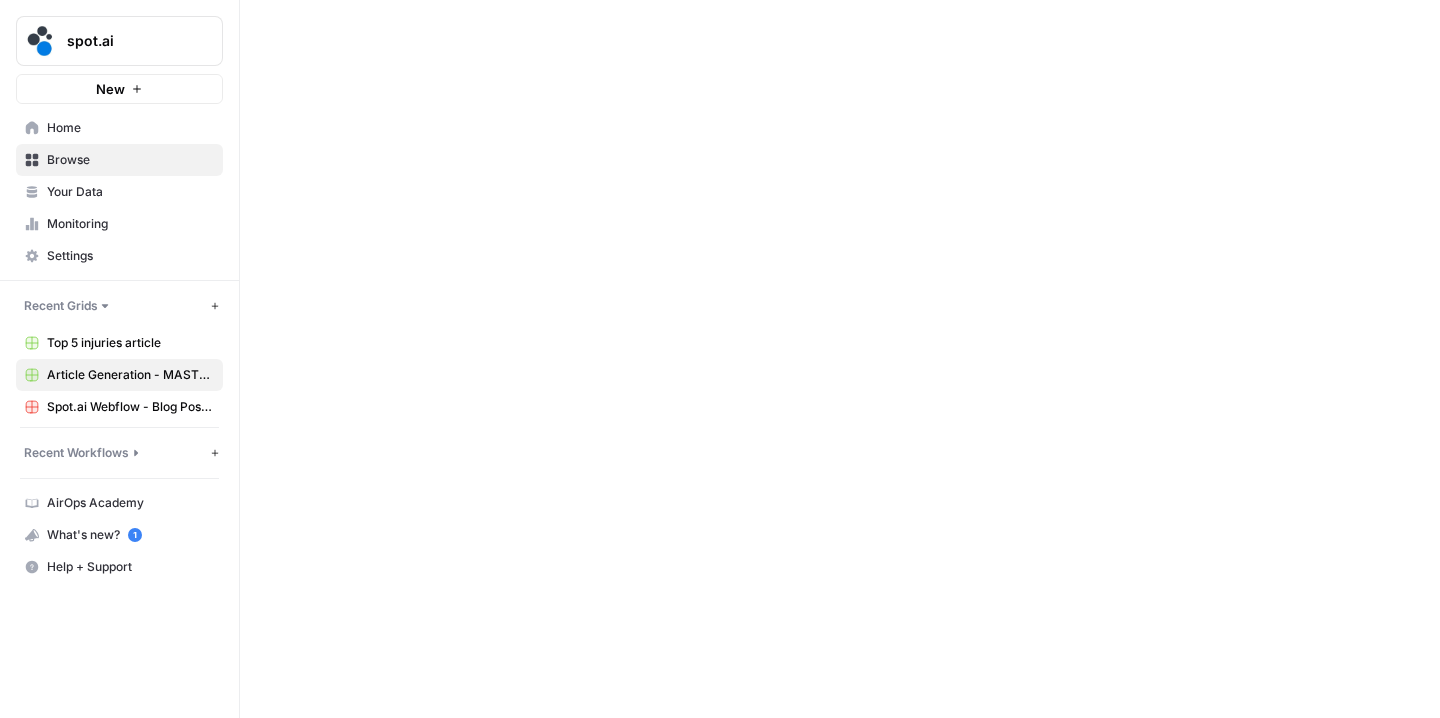click at bounding box center [840, 359] 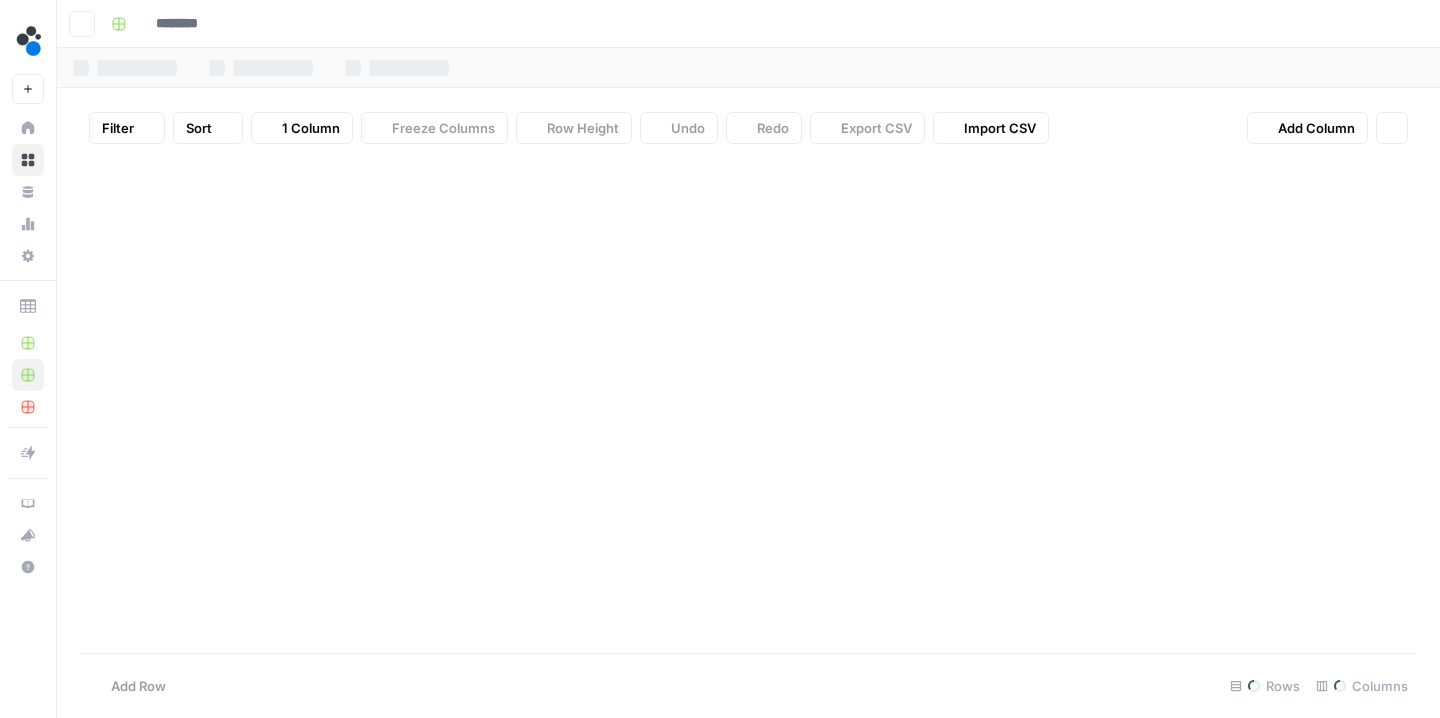 type on "**********" 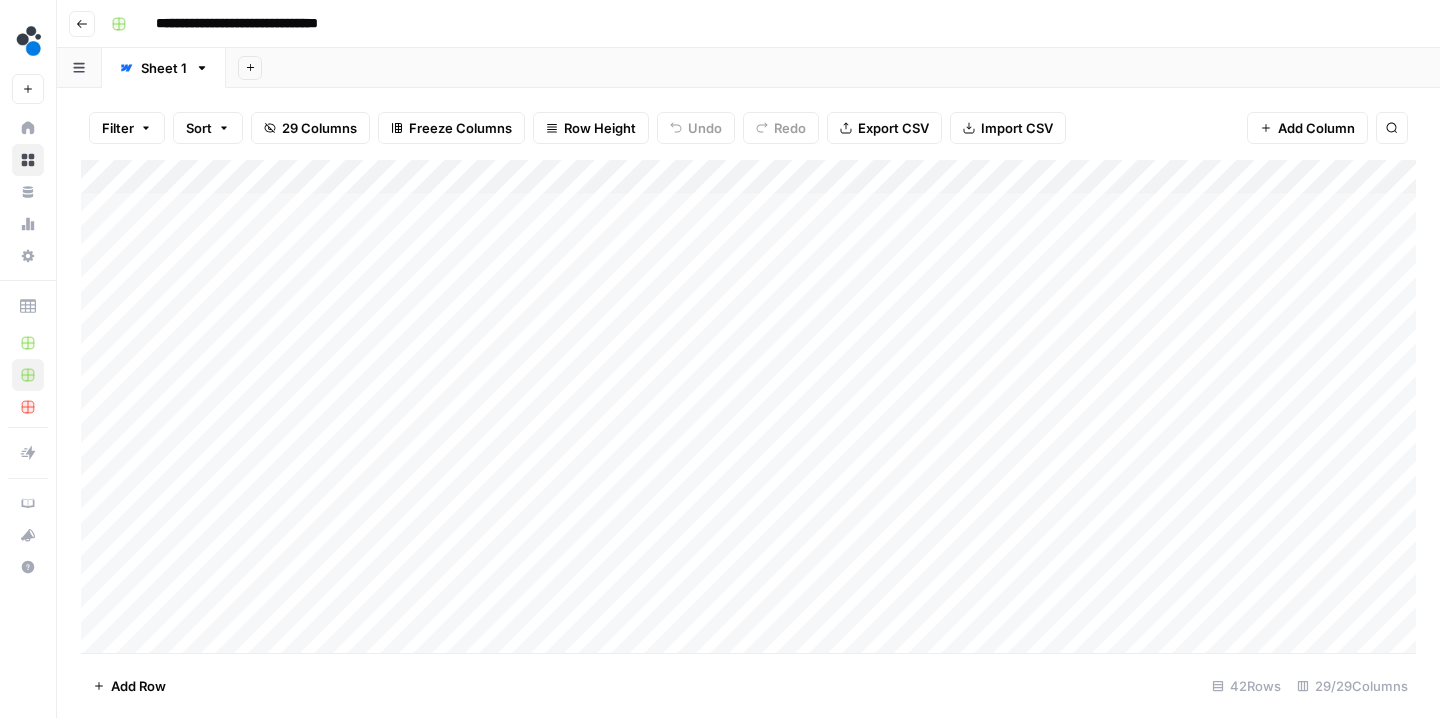 scroll, scrollTop: 6, scrollLeft: 0, axis: vertical 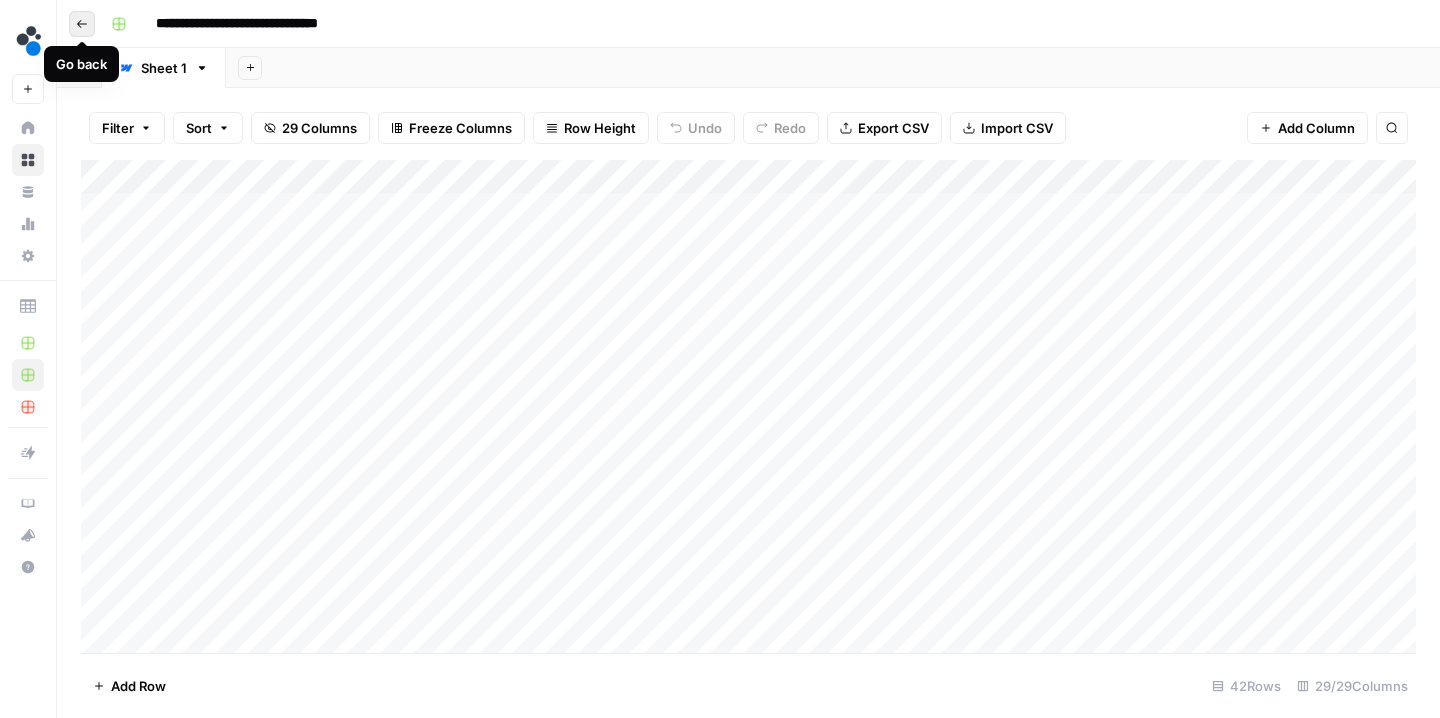 click 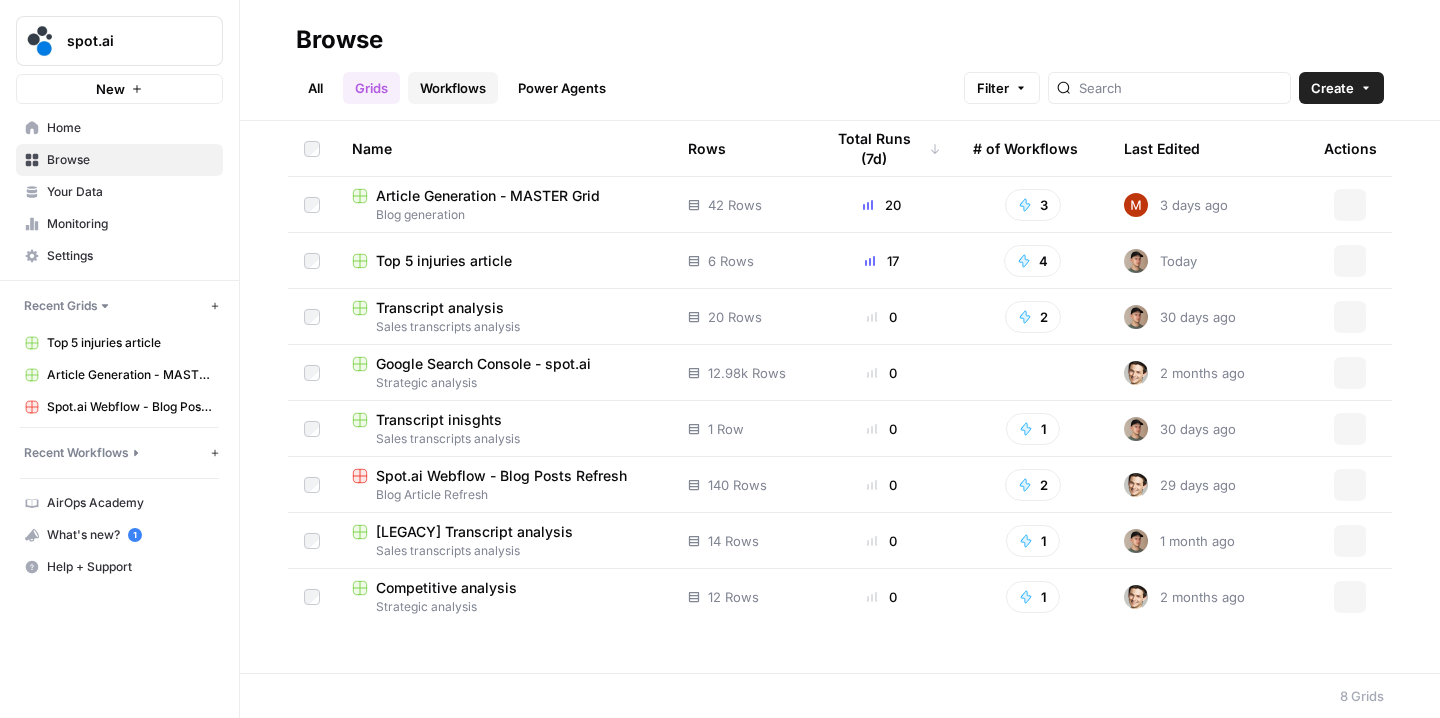 click on "Workflows" at bounding box center [453, 88] 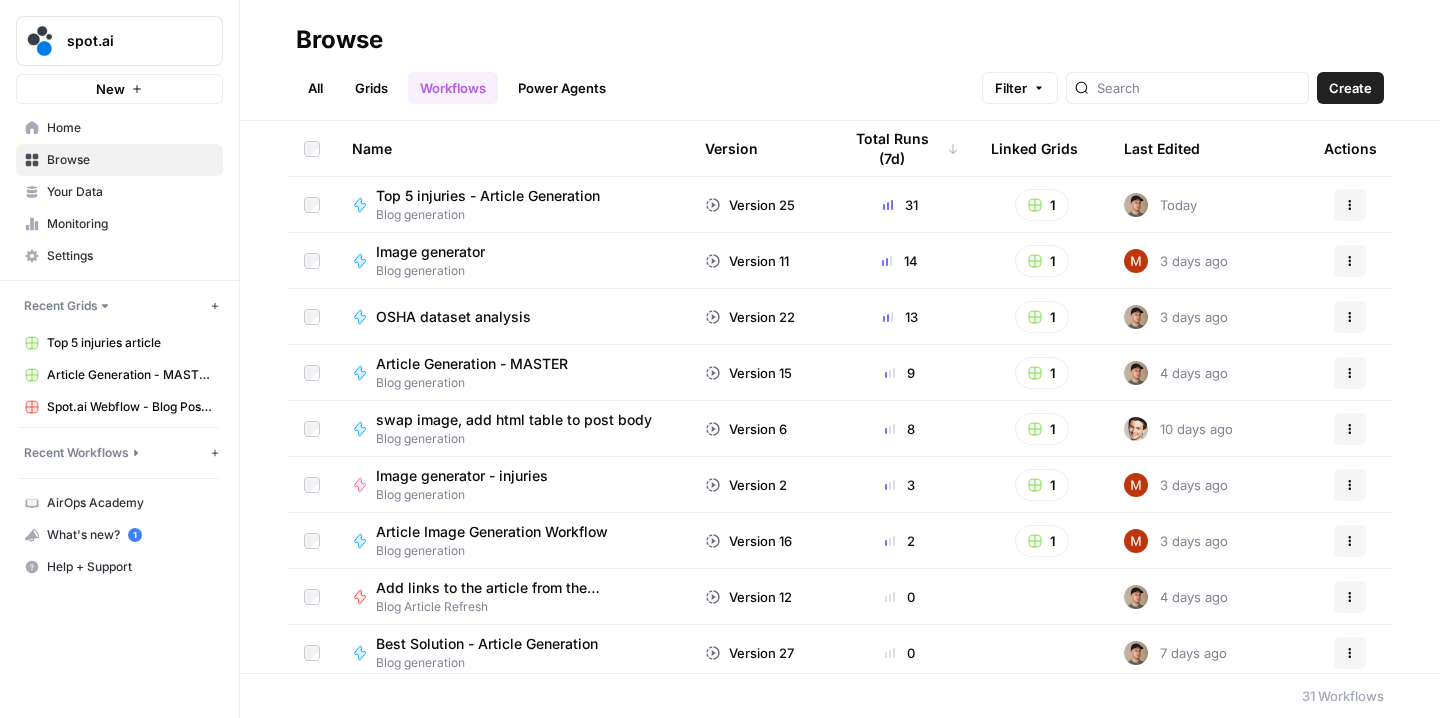 click on "Top 5 injuries - Article Generation" at bounding box center [488, 196] 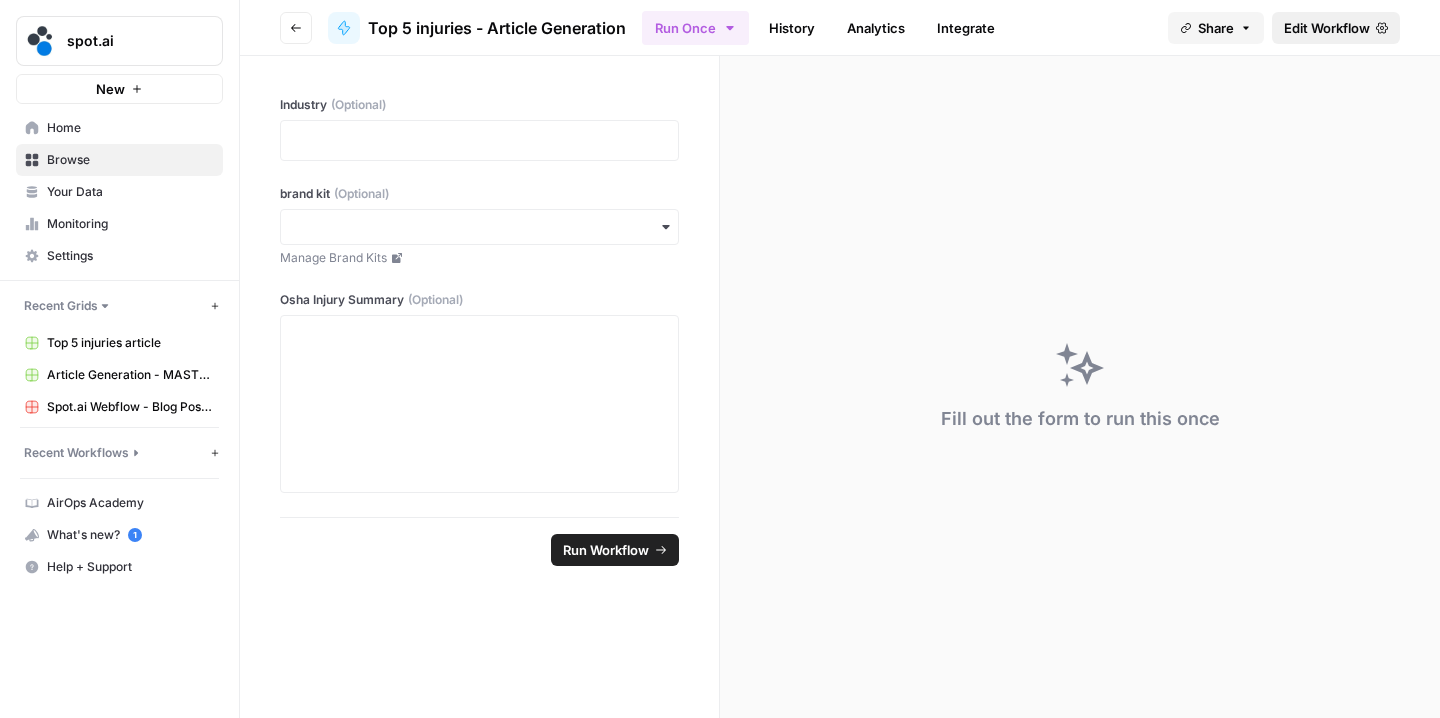 click on "Edit Workflow" at bounding box center (1336, 28) 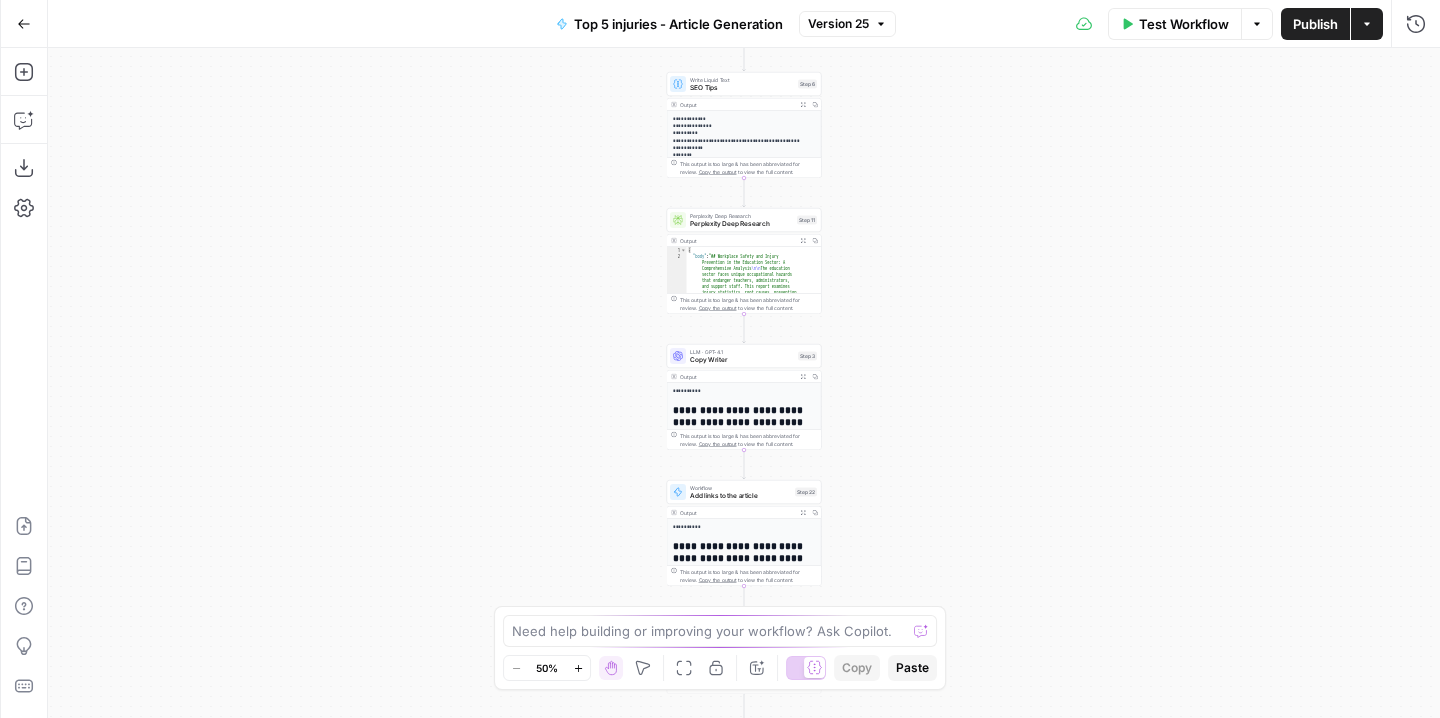 click on "Output" at bounding box center (737, 377) 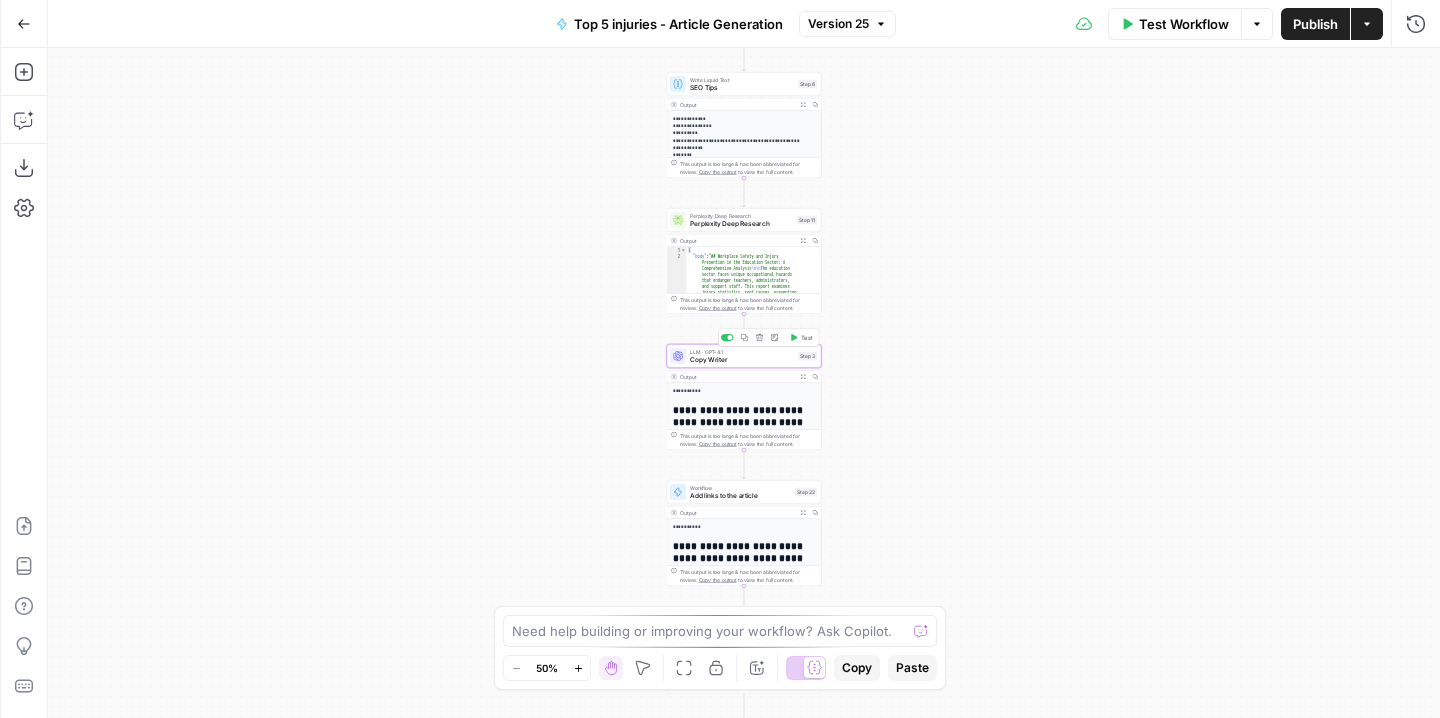 click on "Copy Writer" at bounding box center (742, 360) 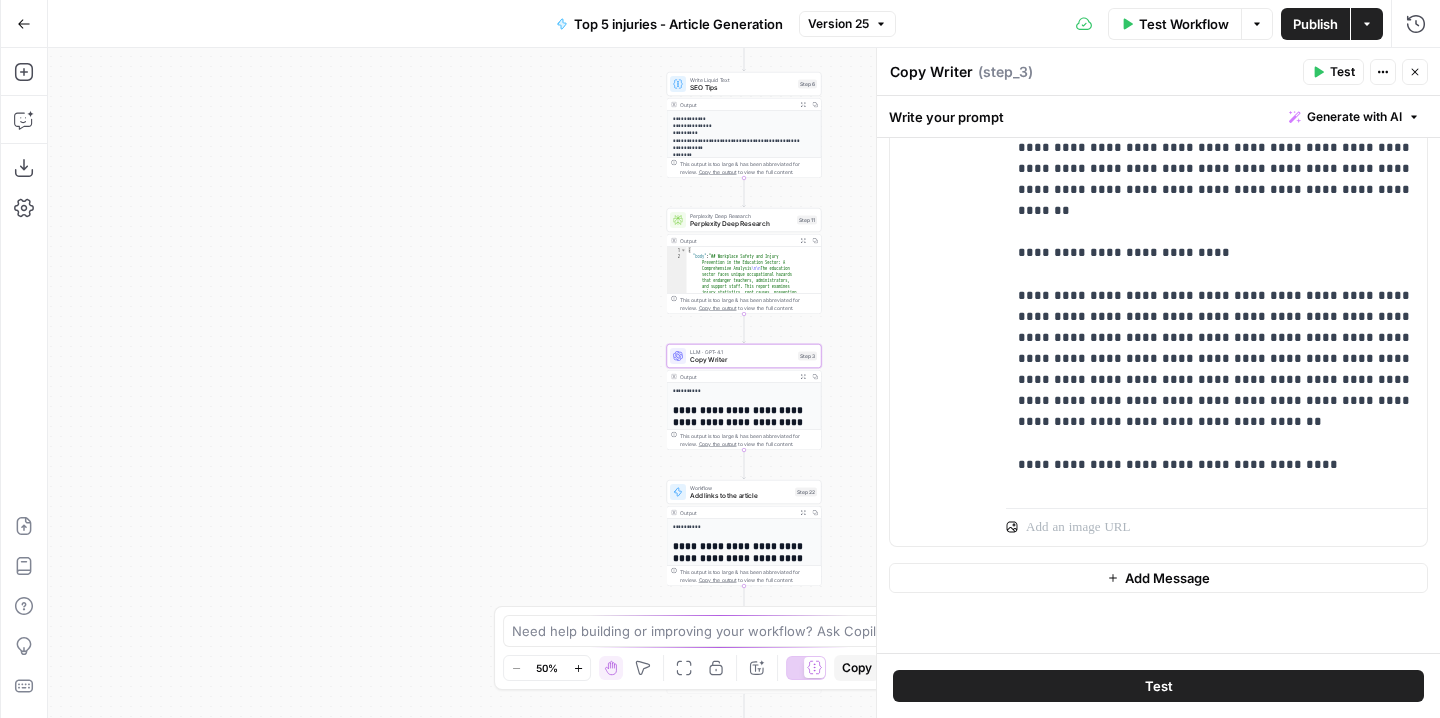 scroll, scrollTop: 1050, scrollLeft: 0, axis: vertical 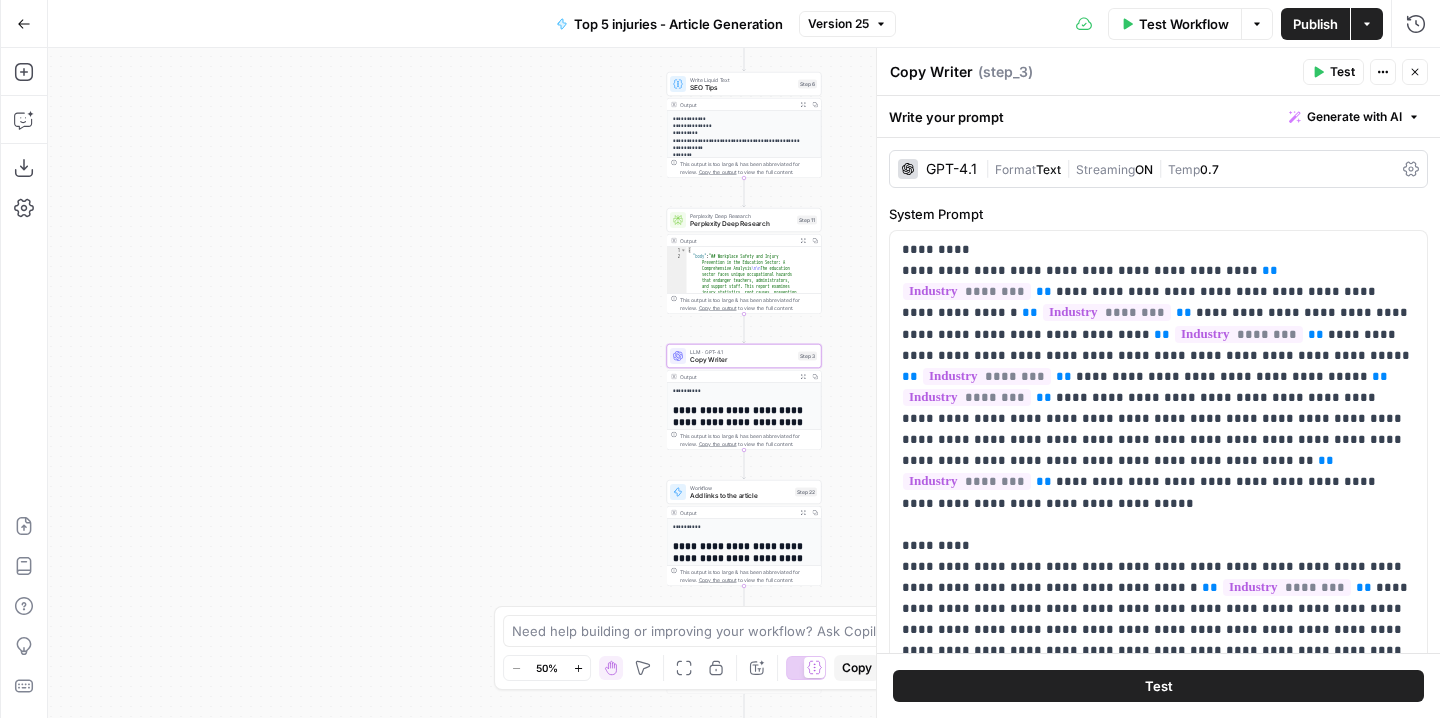 click on "GPT-4.1   |   Format  Text   |   Streaming  ON   |   Temp  0.7" at bounding box center (1158, 169) 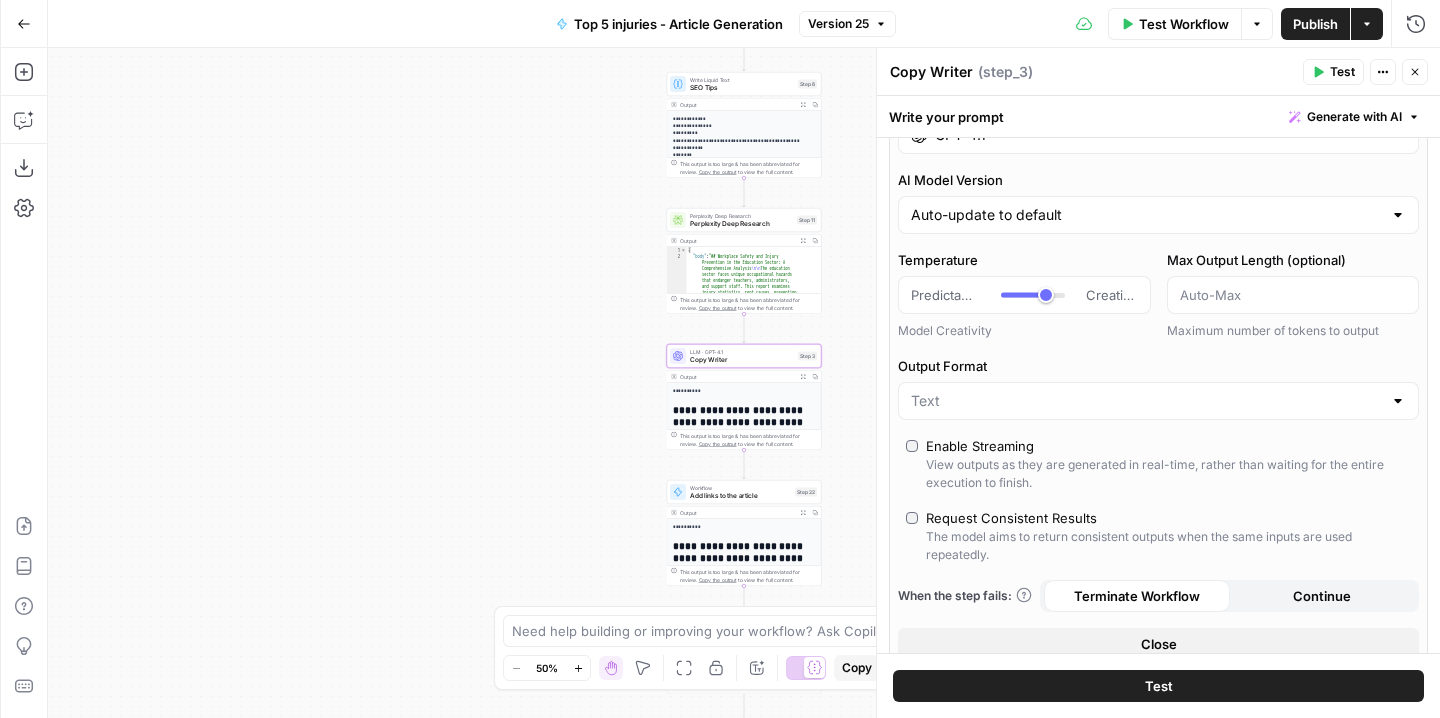 scroll, scrollTop: 71, scrollLeft: 0, axis: vertical 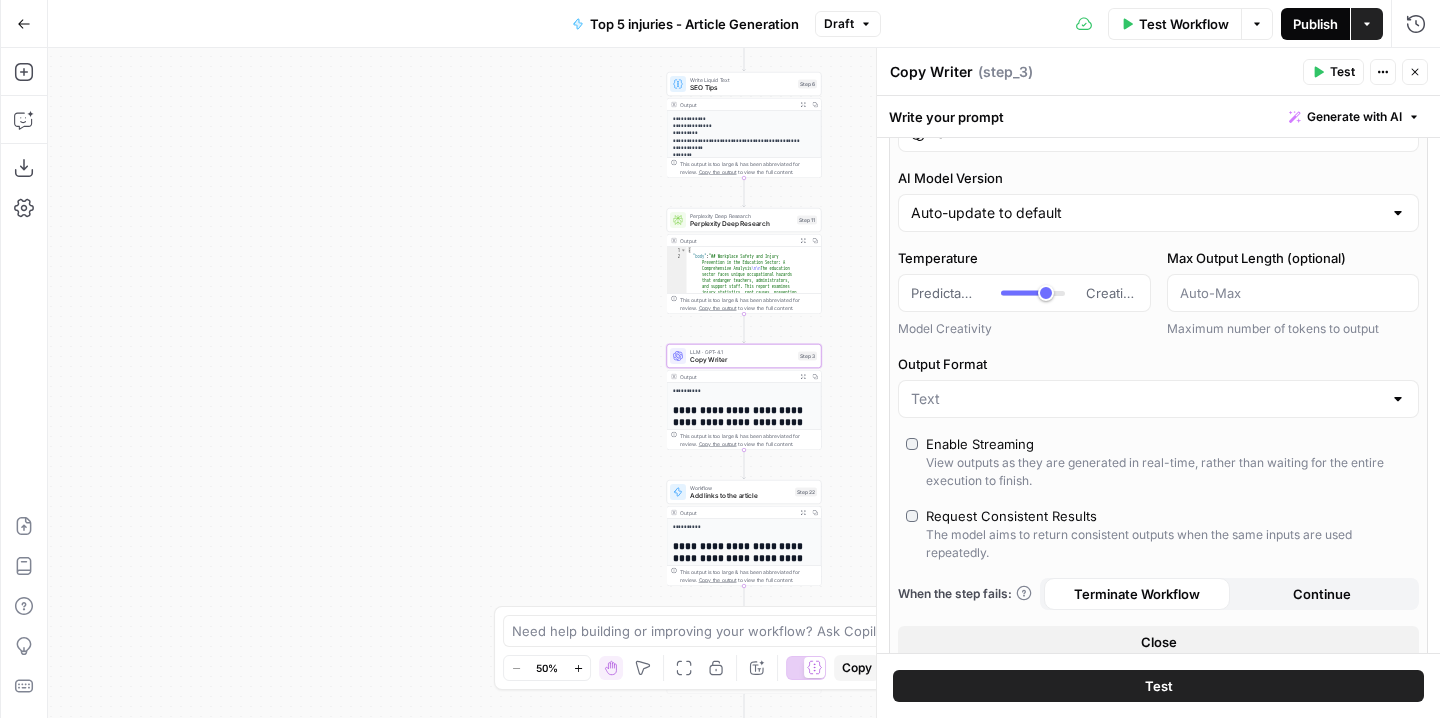 click on "Publish" at bounding box center (1315, 24) 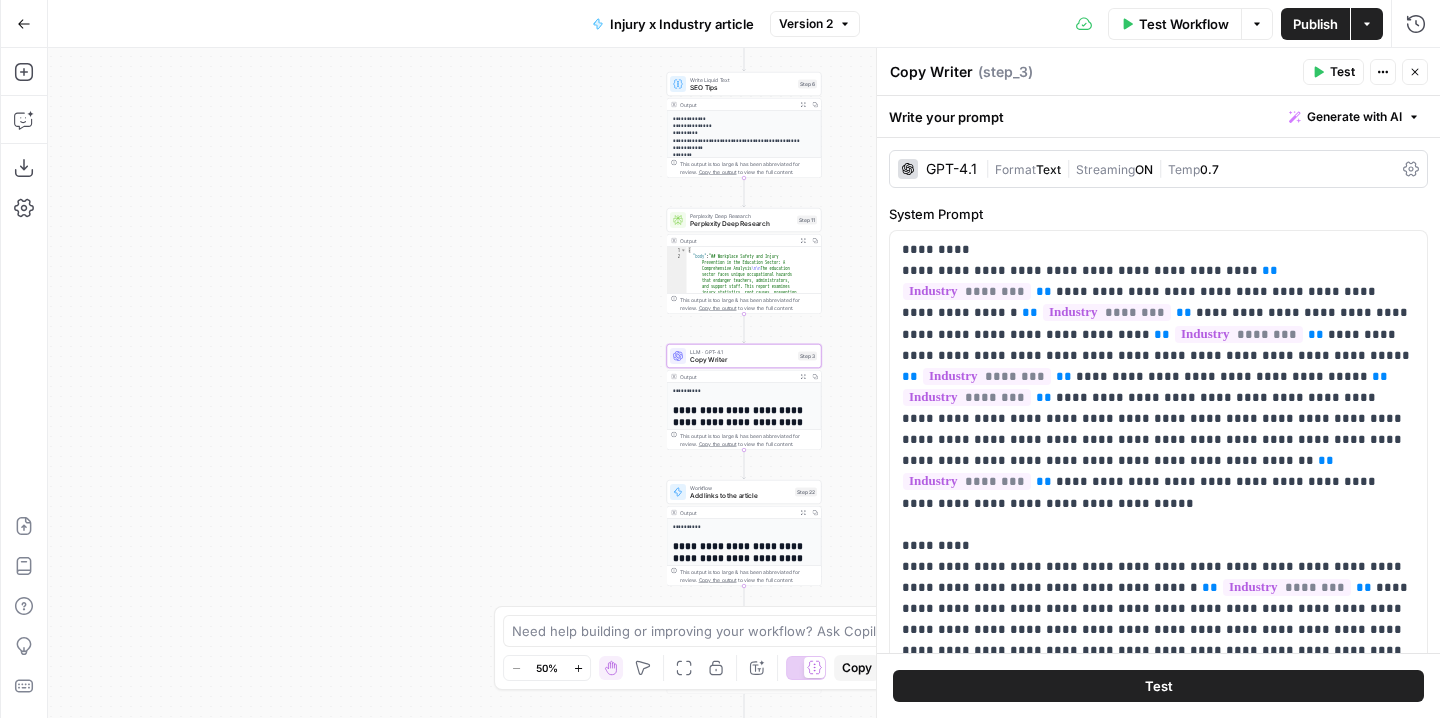 scroll, scrollTop: 0, scrollLeft: 0, axis: both 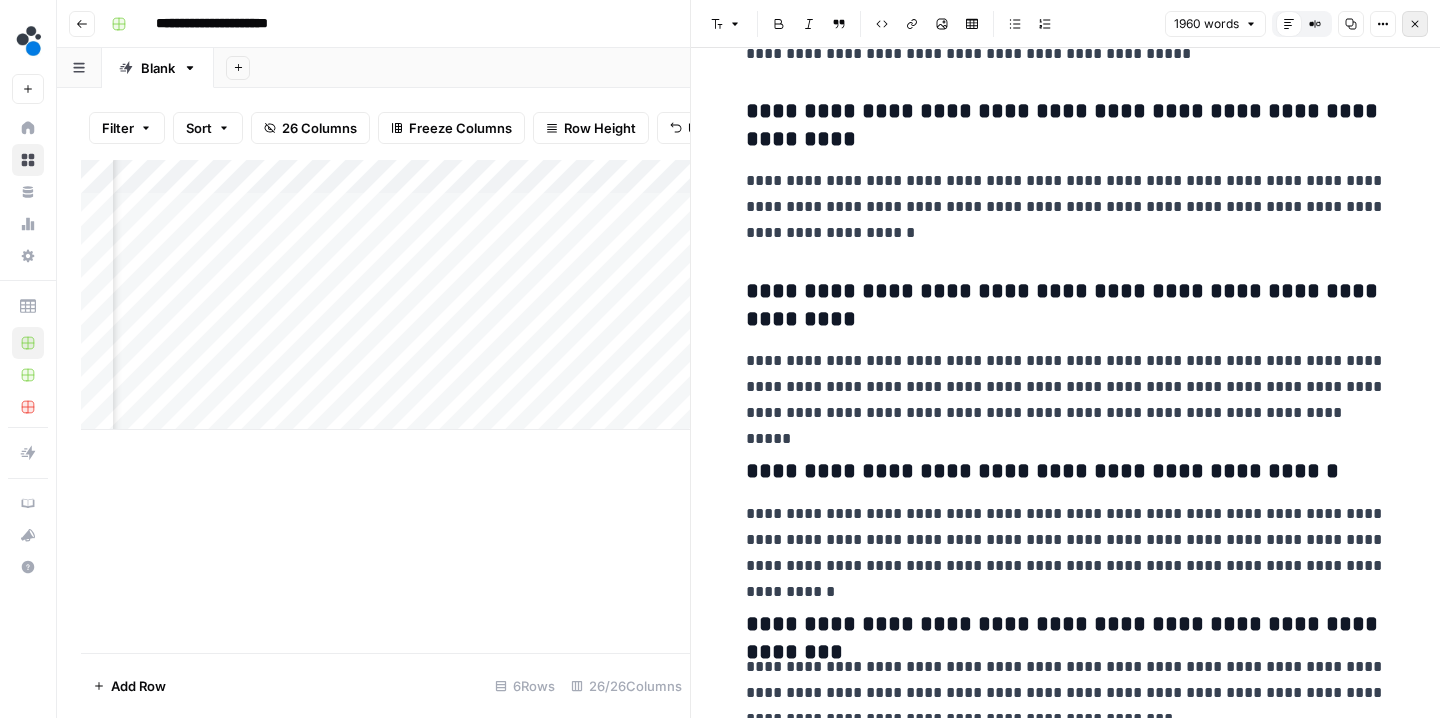 click 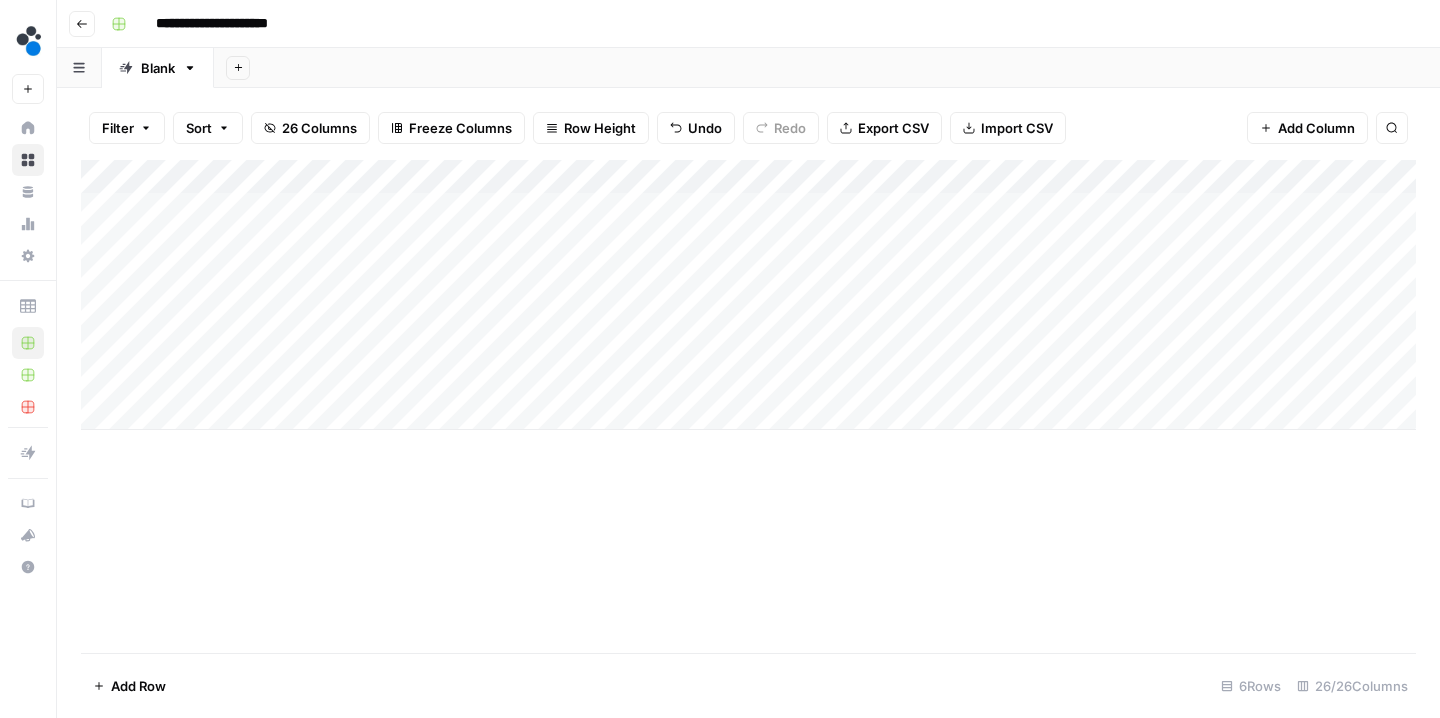 scroll, scrollTop: 0, scrollLeft: 0, axis: both 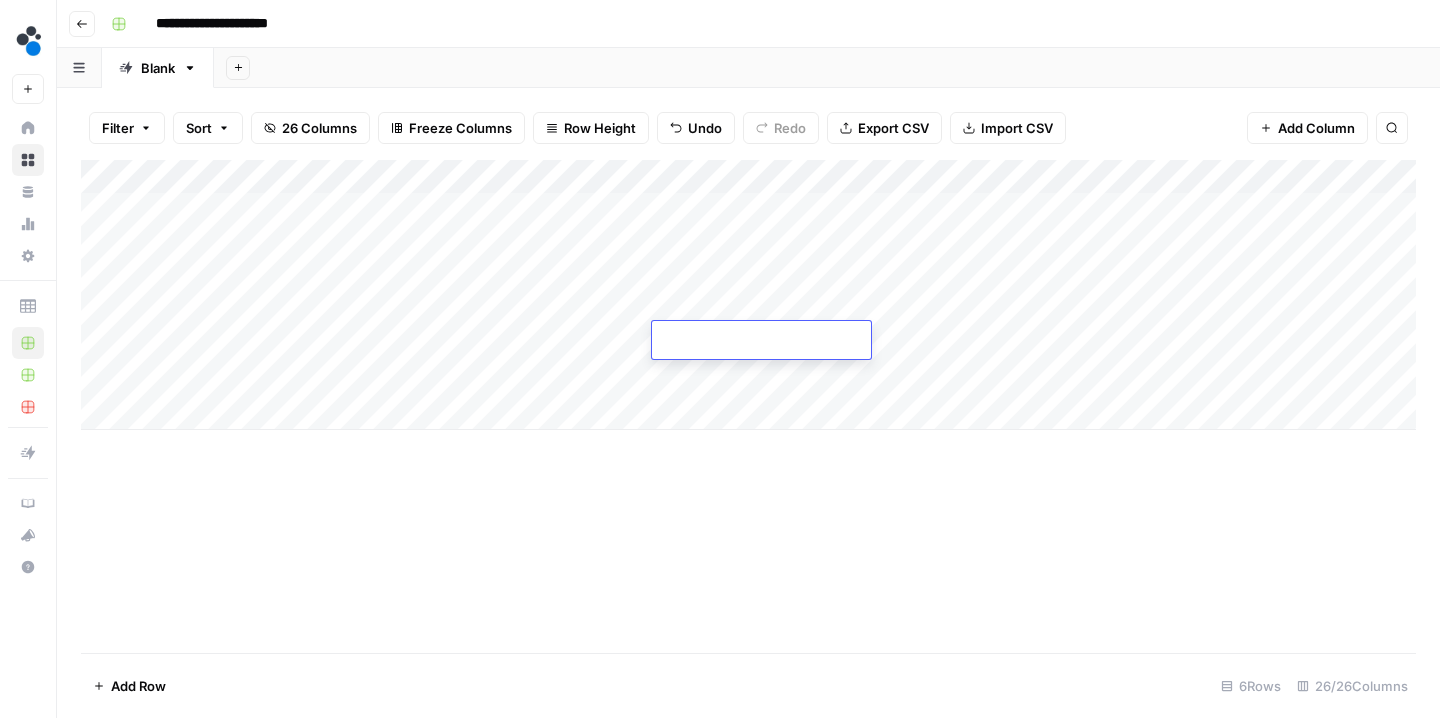 type on "2" 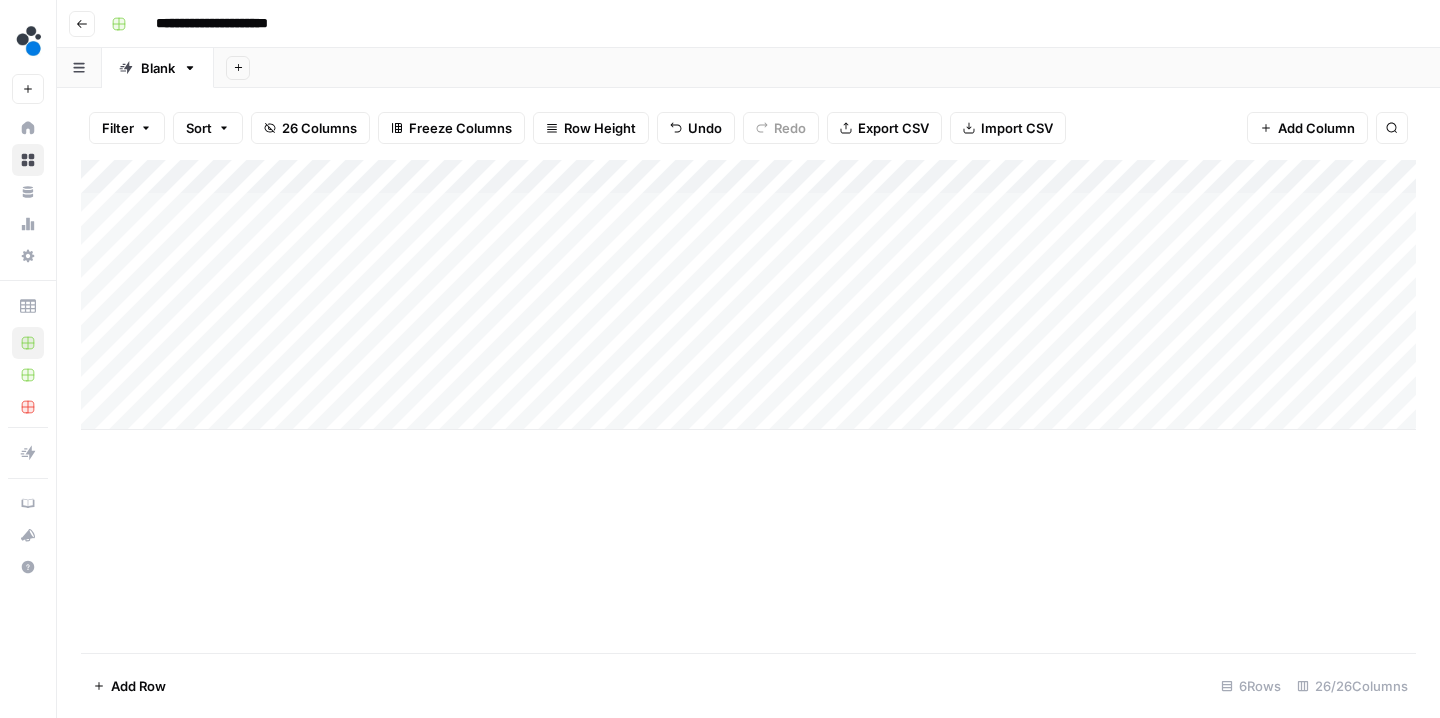 click on "Add Column" at bounding box center (748, 406) 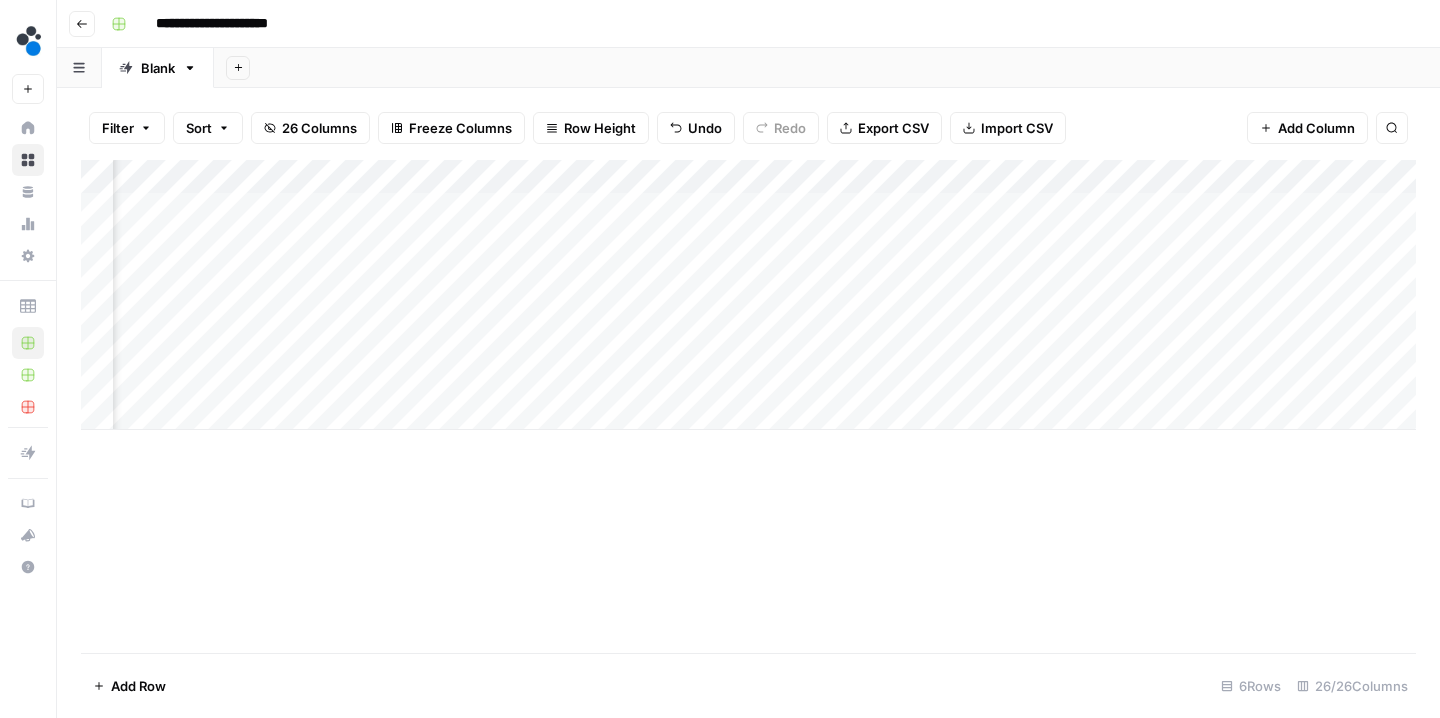 scroll, scrollTop: 0, scrollLeft: 1363, axis: horizontal 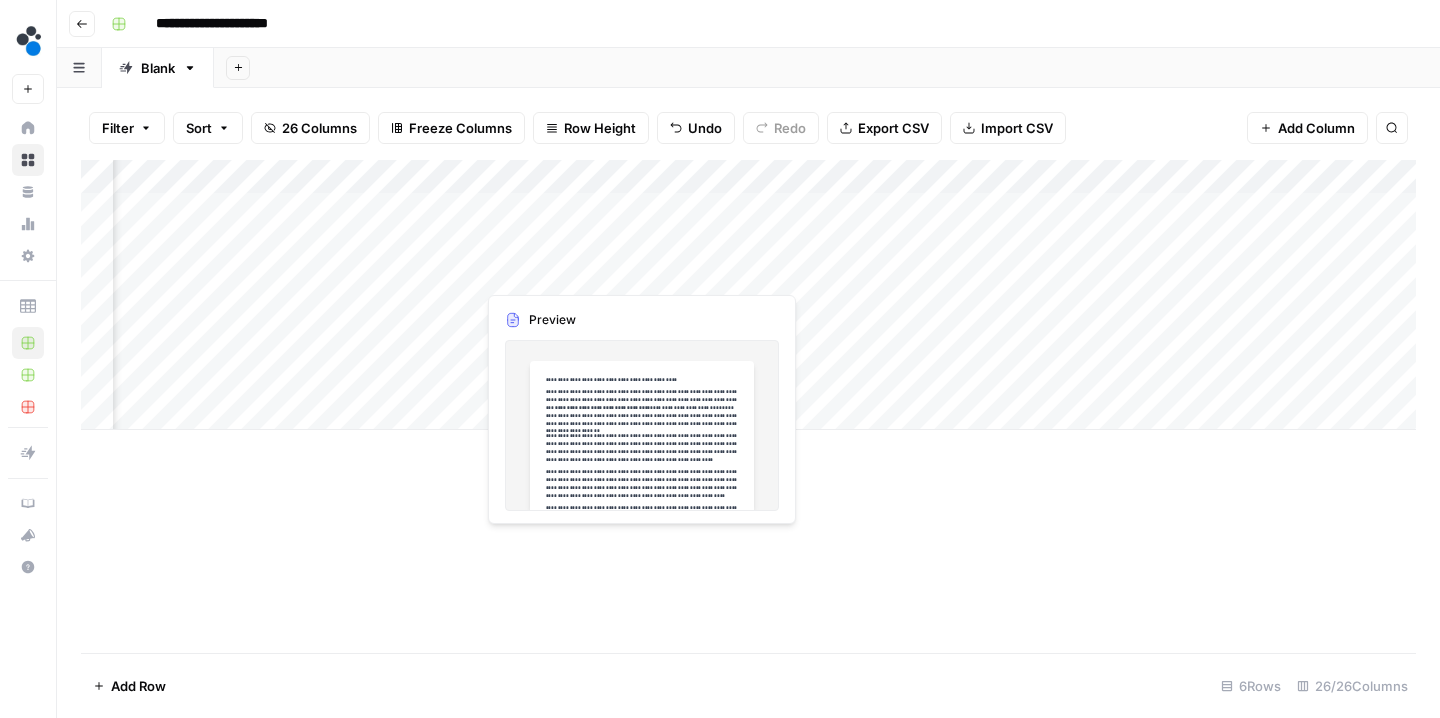 click on "Add Column" at bounding box center (748, 295) 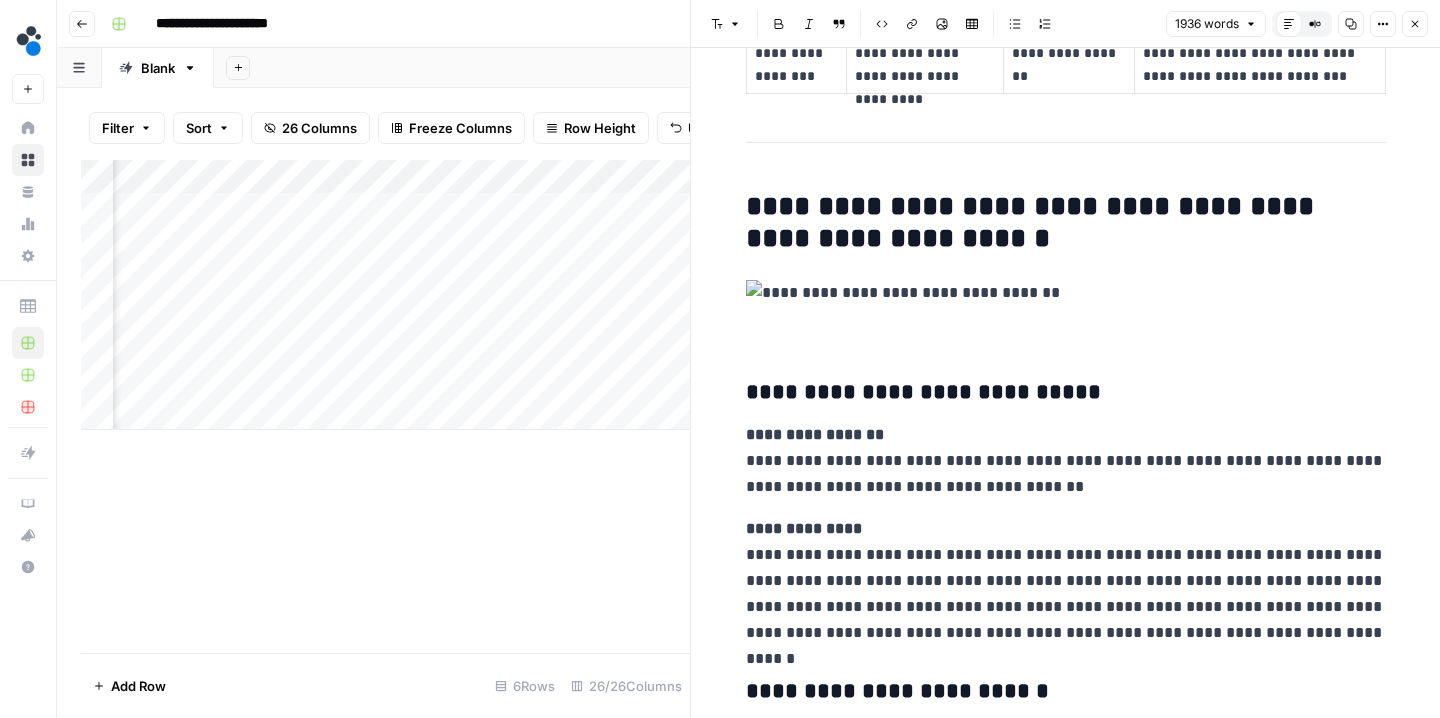 scroll, scrollTop: 4076, scrollLeft: 0, axis: vertical 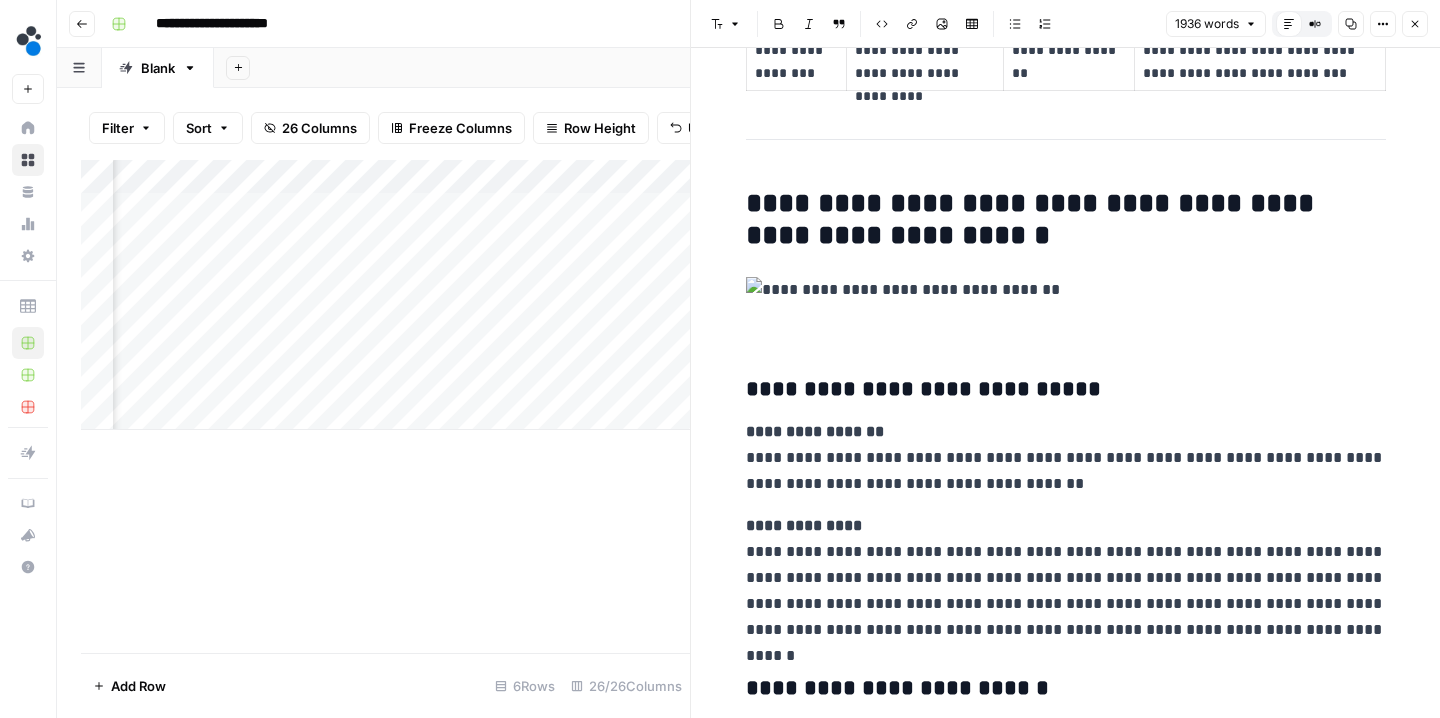 click on "**********" at bounding box center (1066, 219) 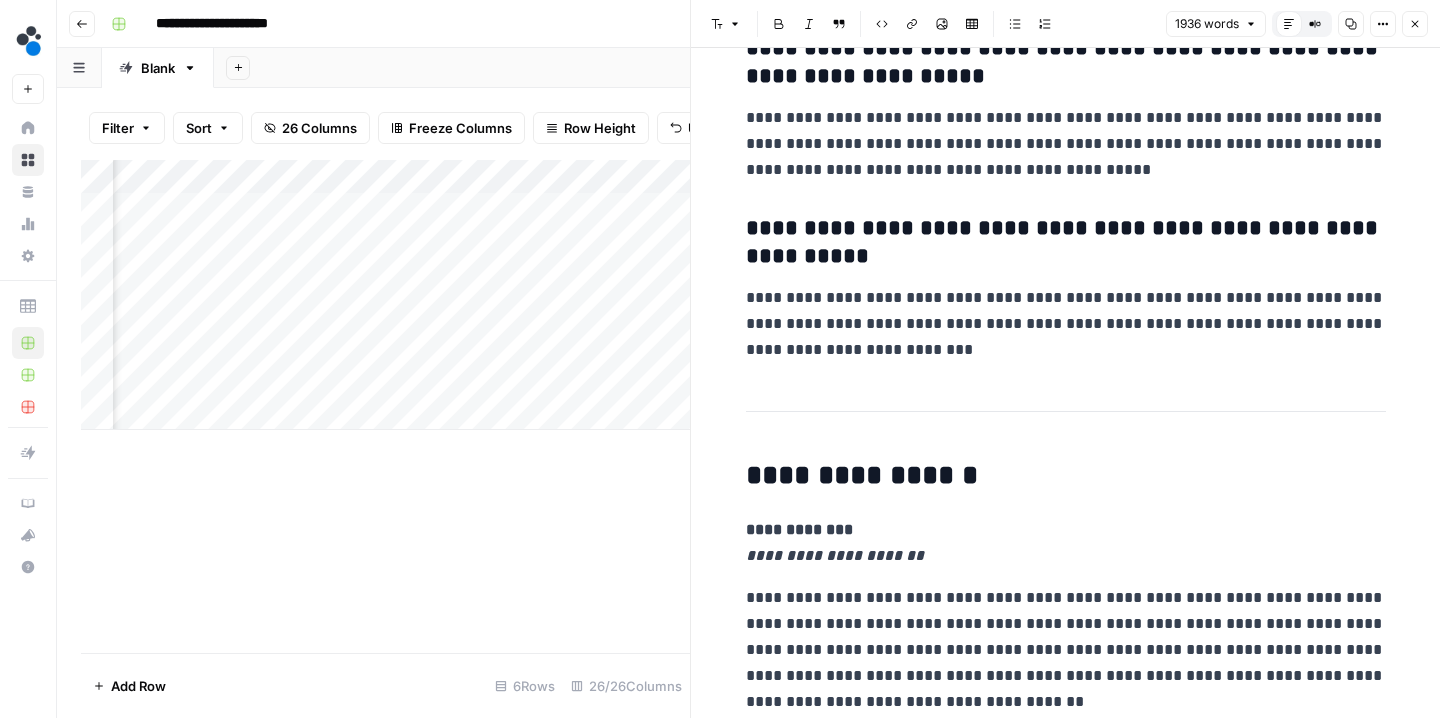 scroll, scrollTop: 7810, scrollLeft: 0, axis: vertical 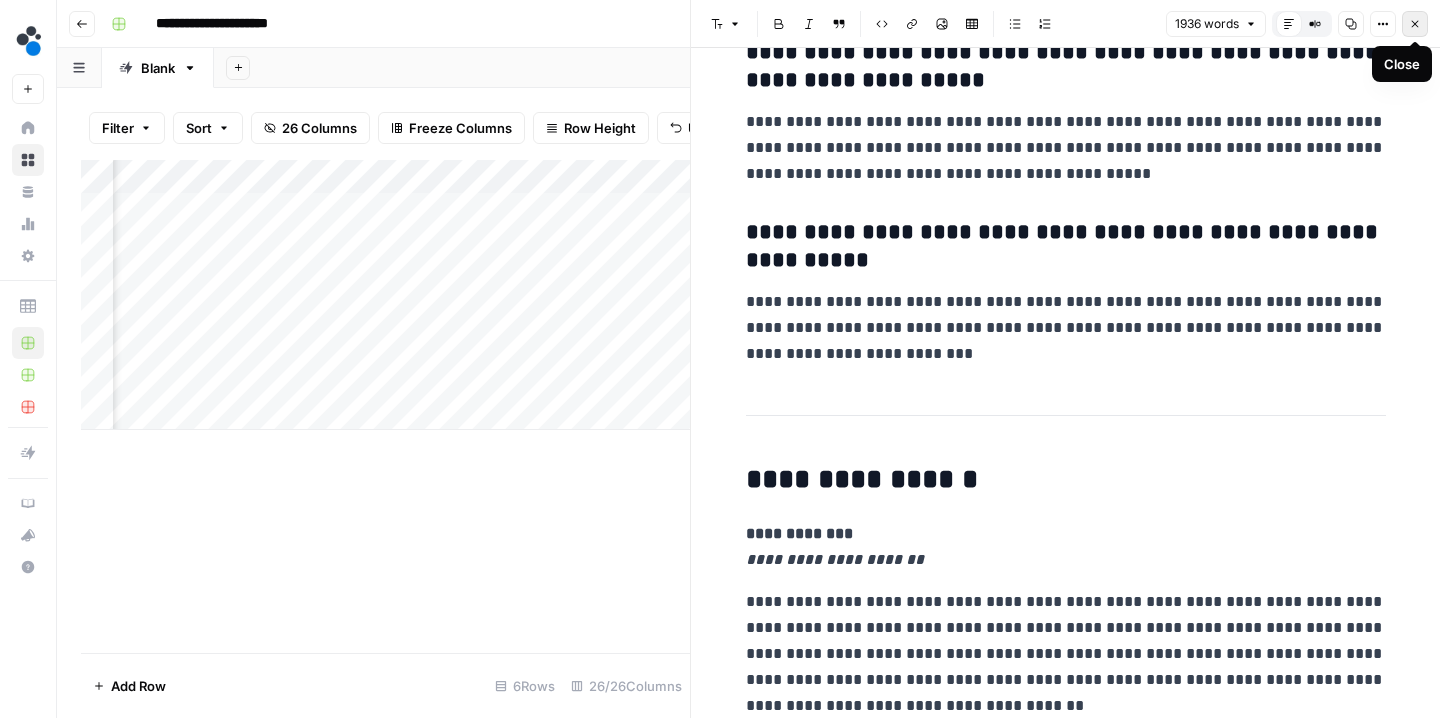 click 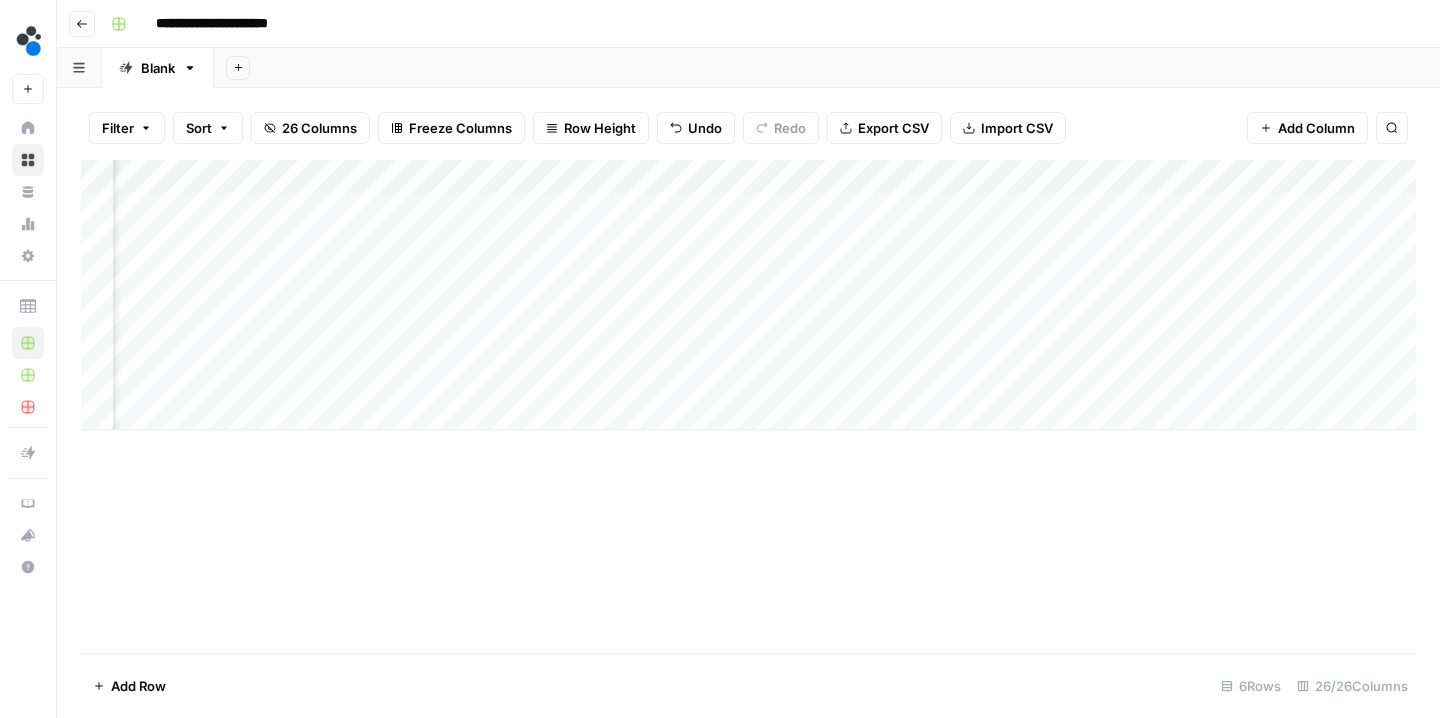 scroll, scrollTop: 0, scrollLeft: 301, axis: horizontal 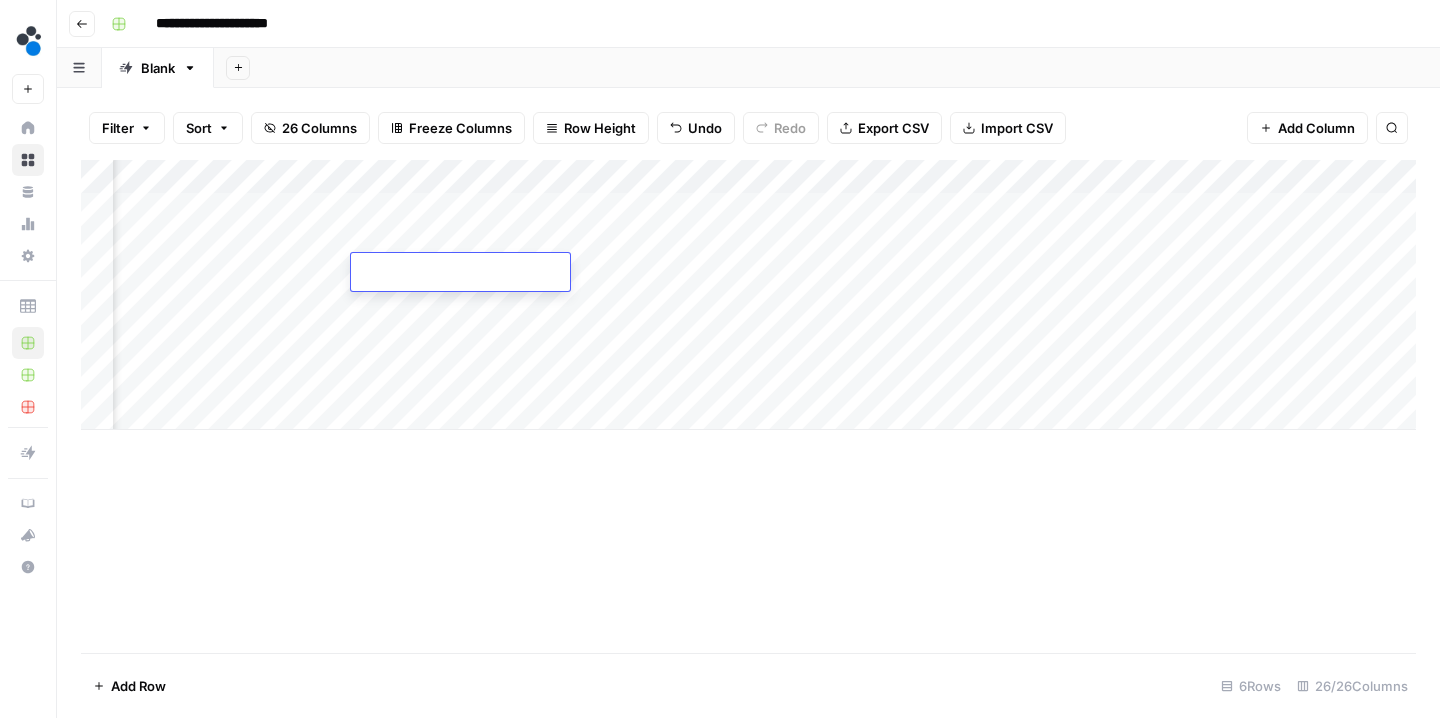type on "2" 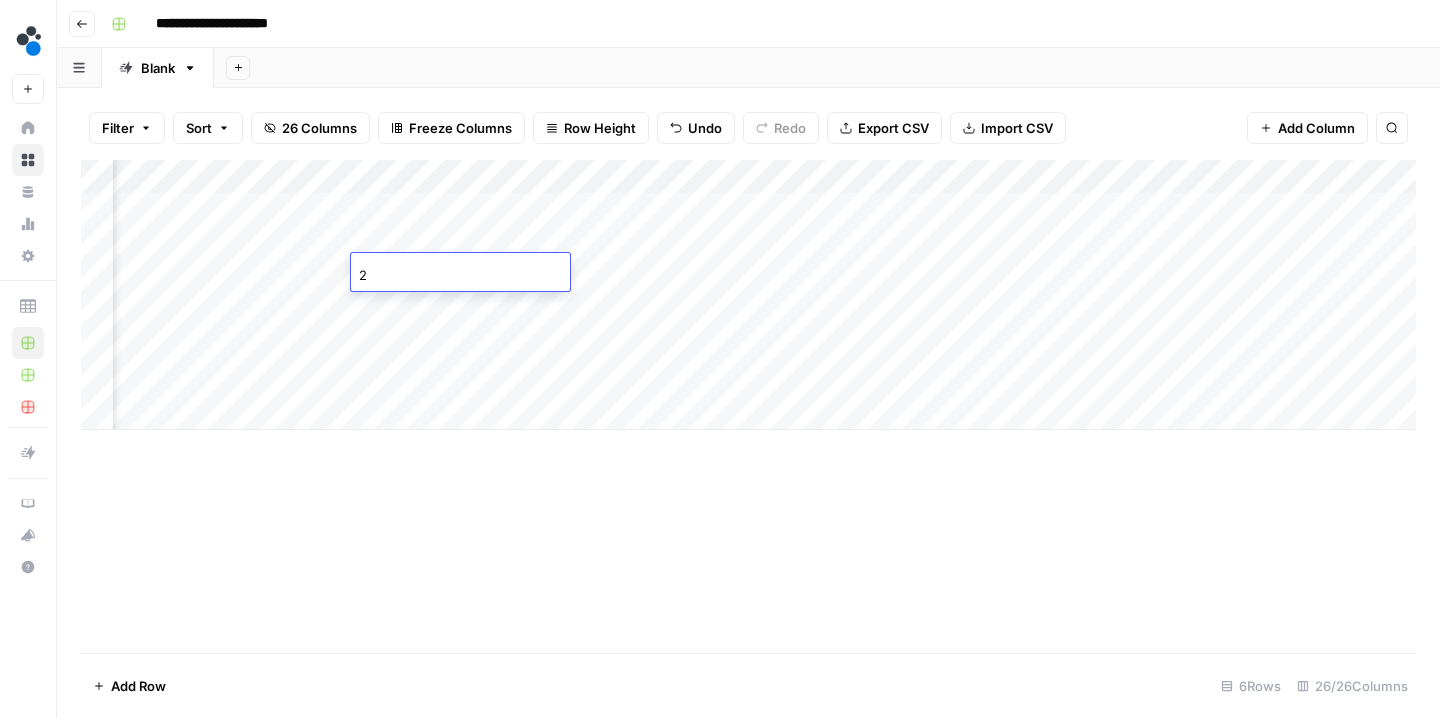 click on "Add Column" at bounding box center (748, 406) 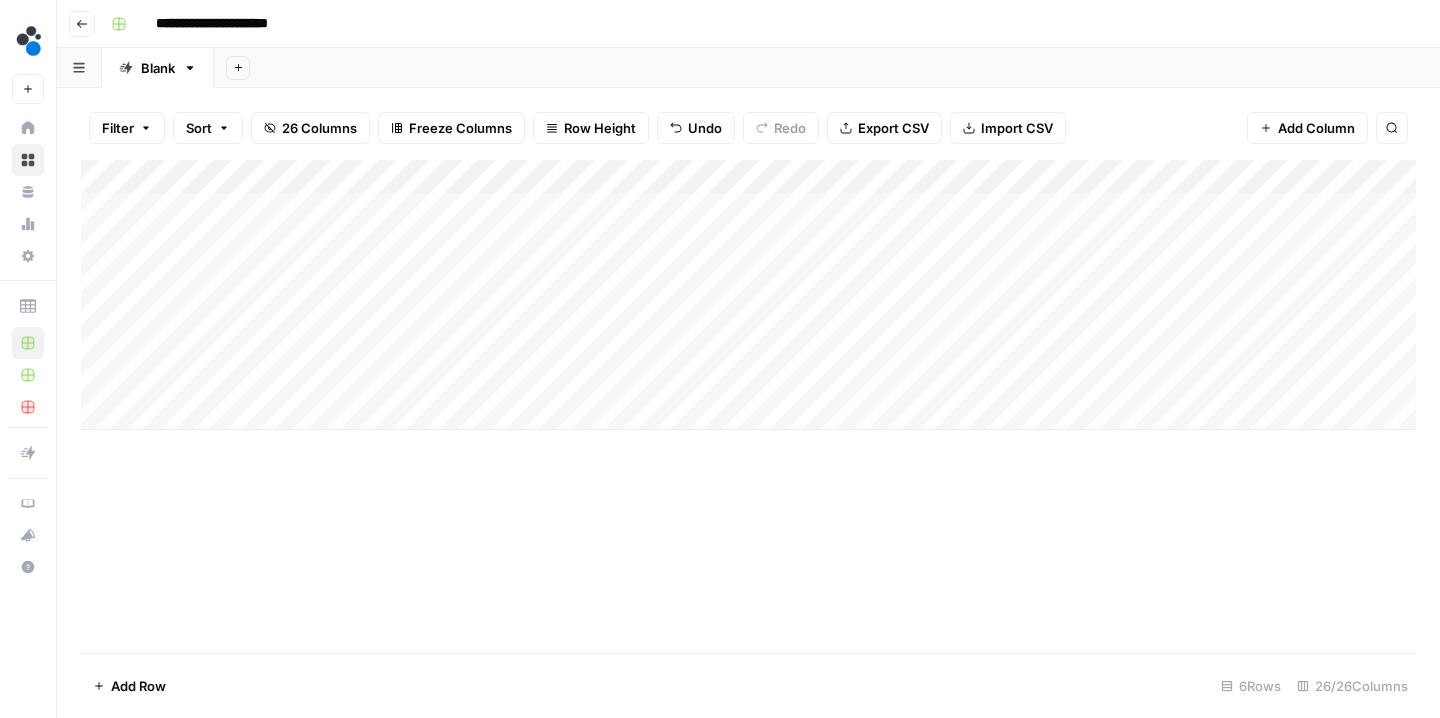 scroll, scrollTop: 0, scrollLeft: 0, axis: both 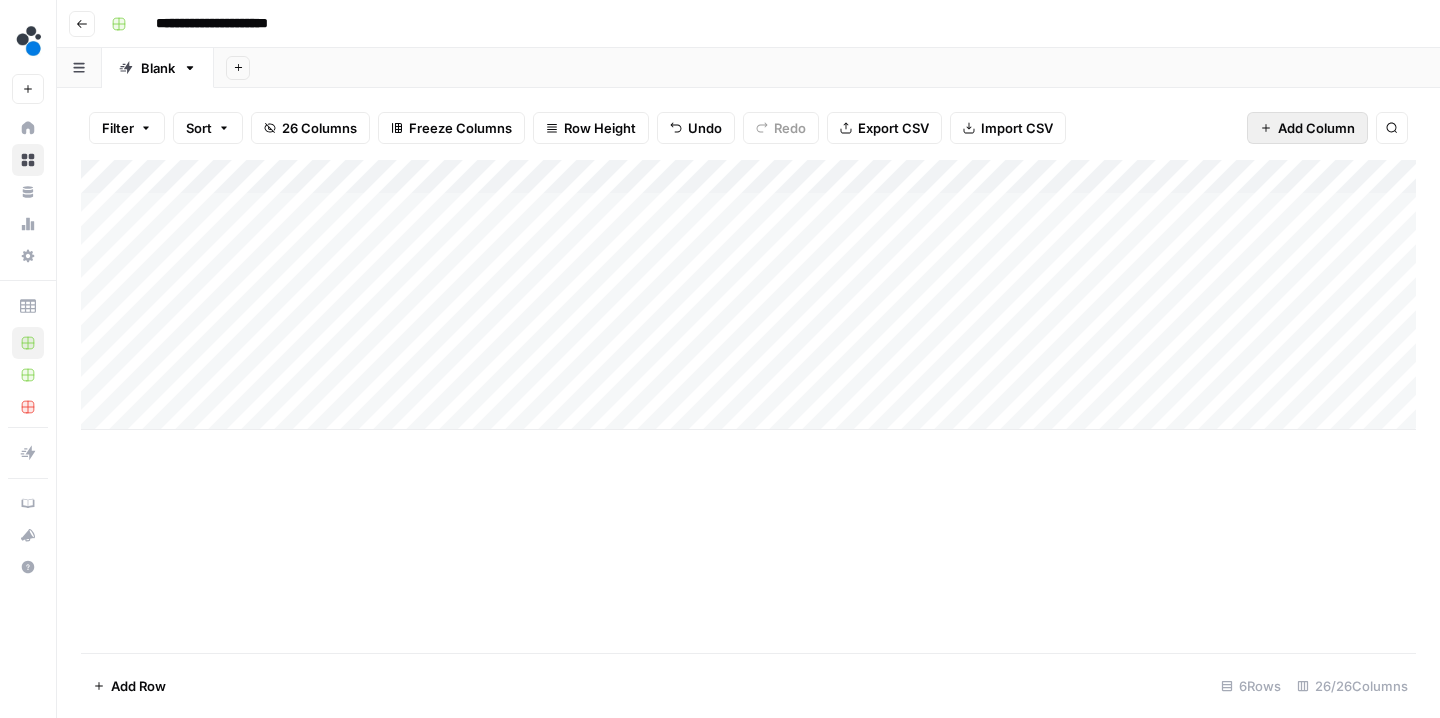 click on "Add Column" at bounding box center (1316, 128) 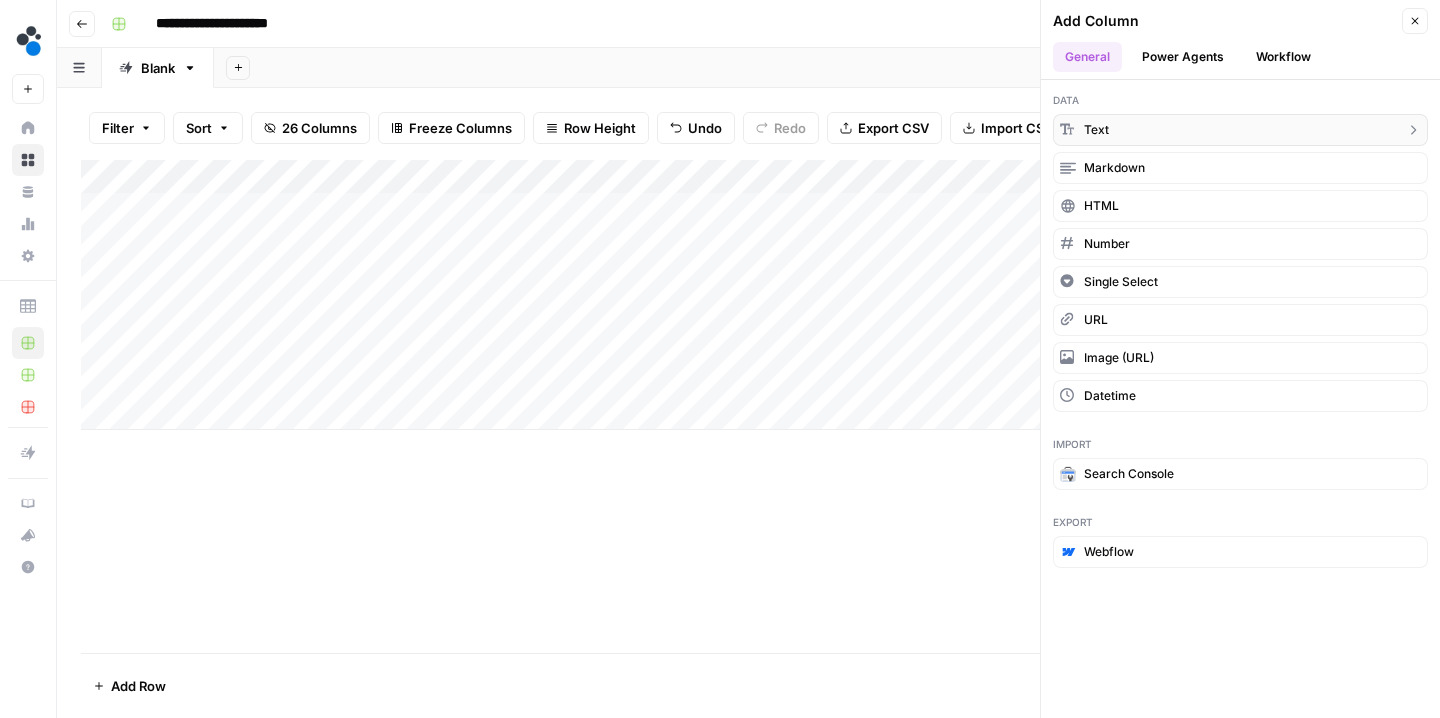 click on "text" at bounding box center (1240, 130) 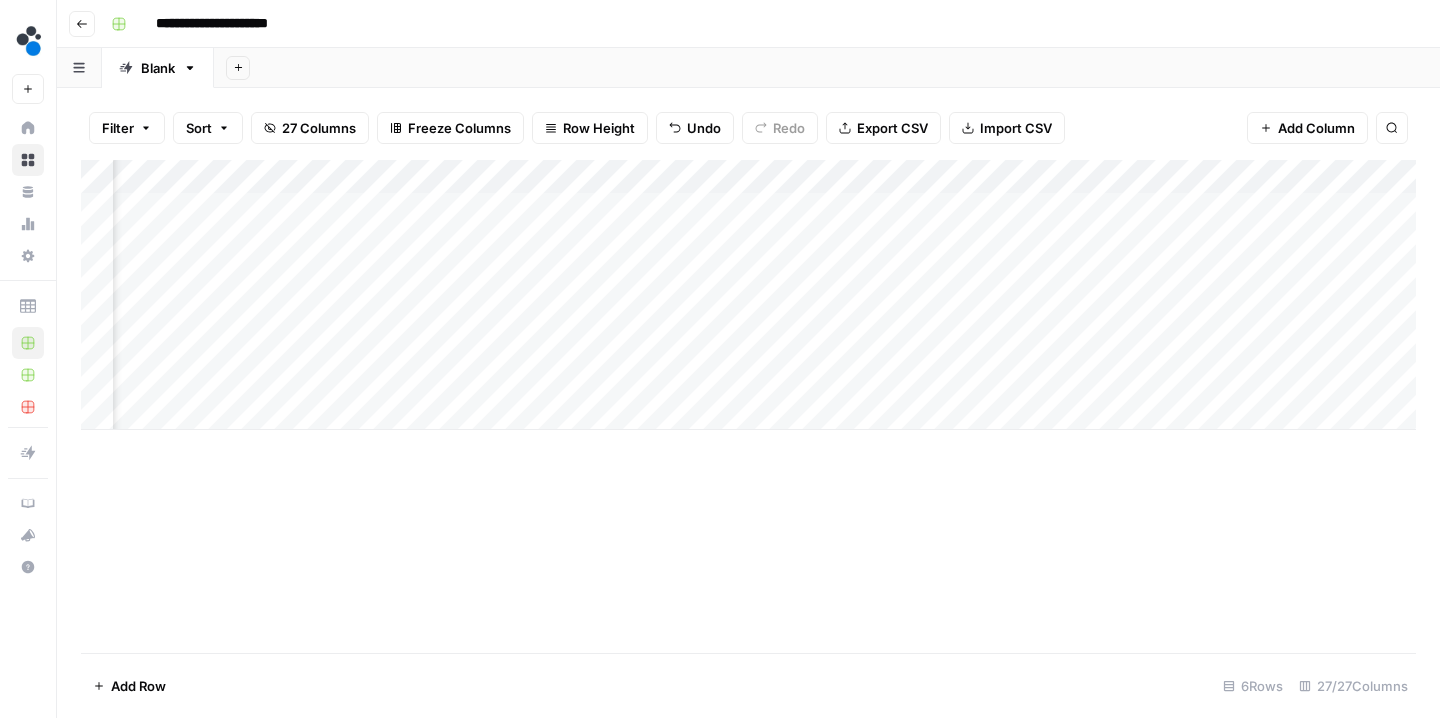 scroll, scrollTop: 0, scrollLeft: 3709, axis: horizontal 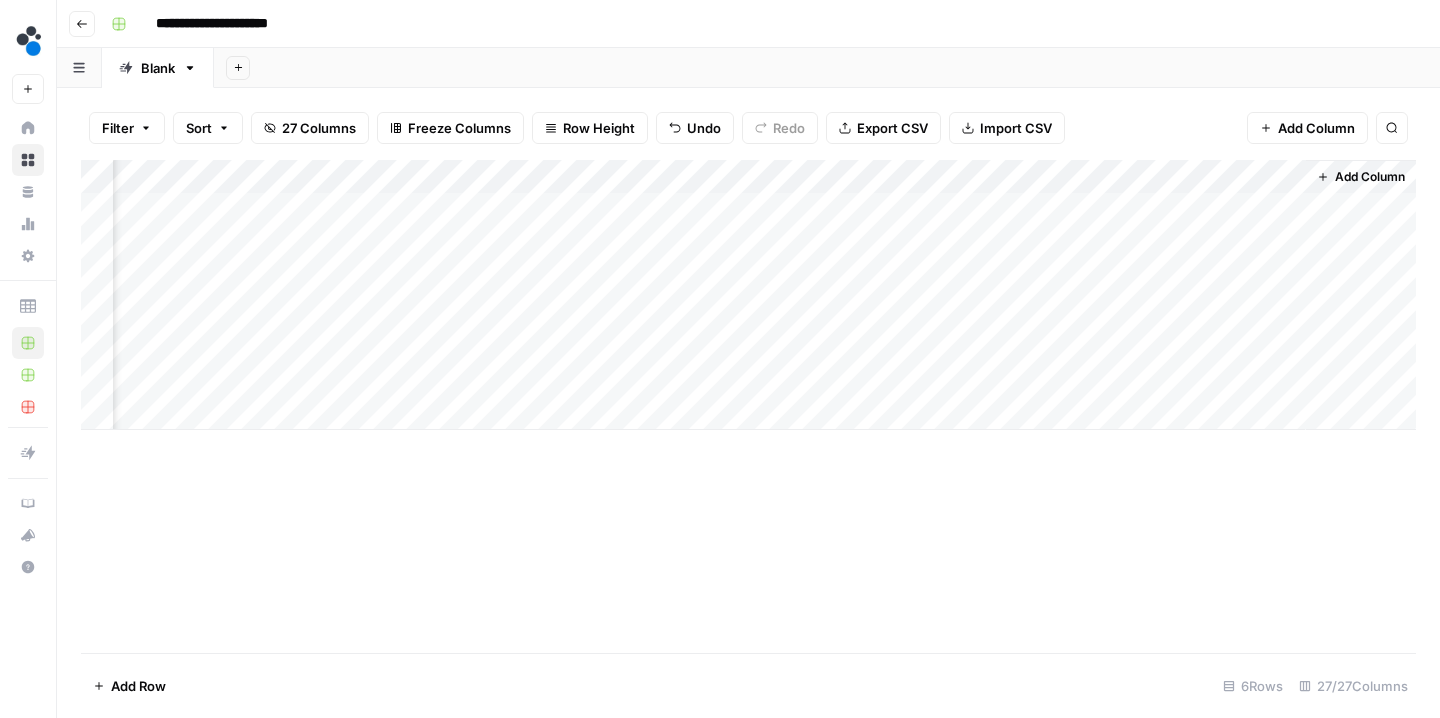 click on "Add Column" at bounding box center (748, 295) 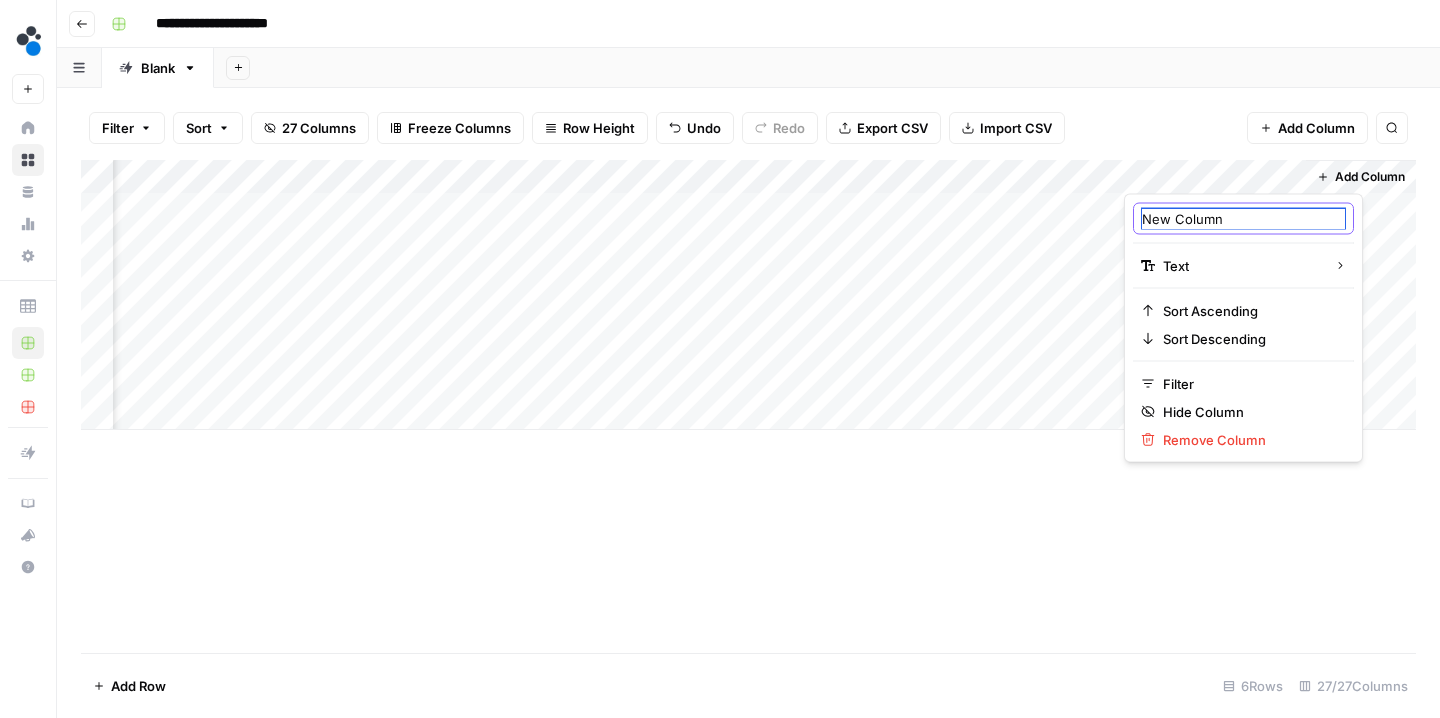 click on "New Column" at bounding box center (1243, 219) 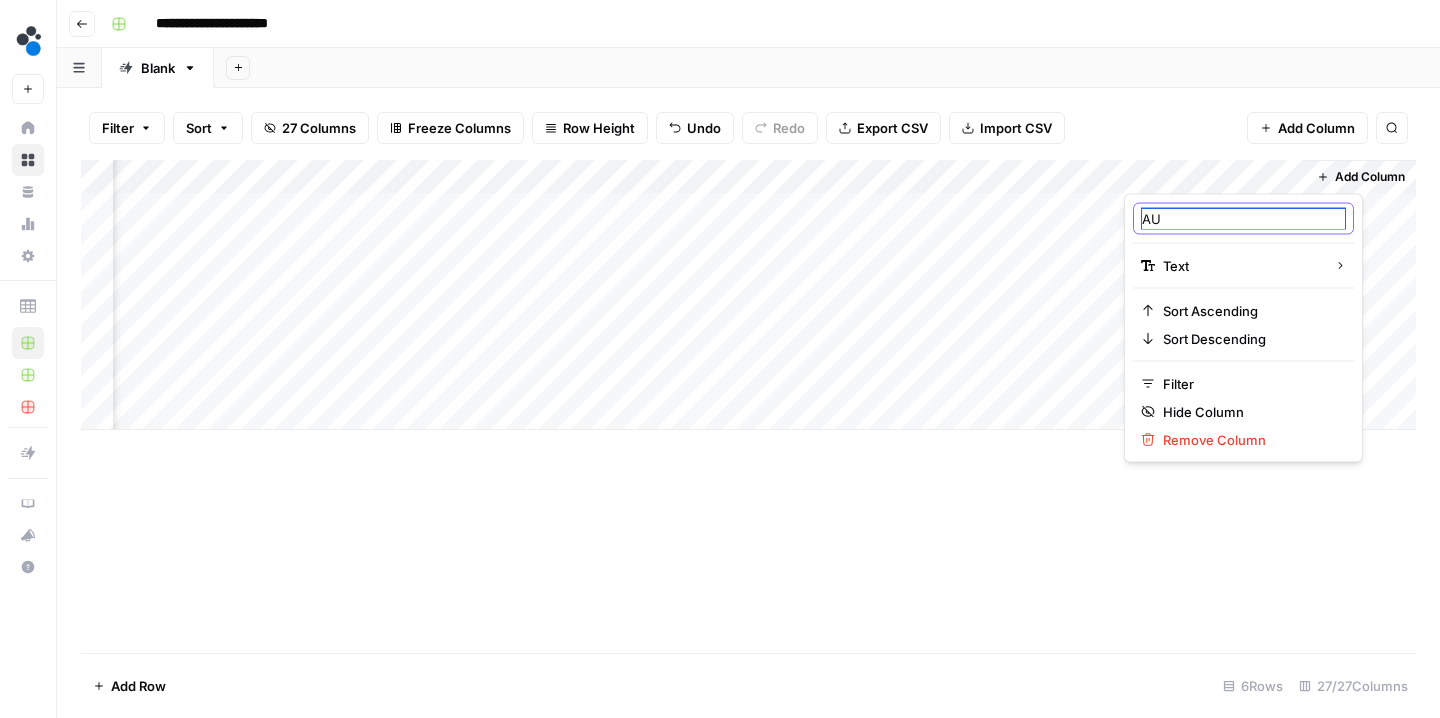 type on "A" 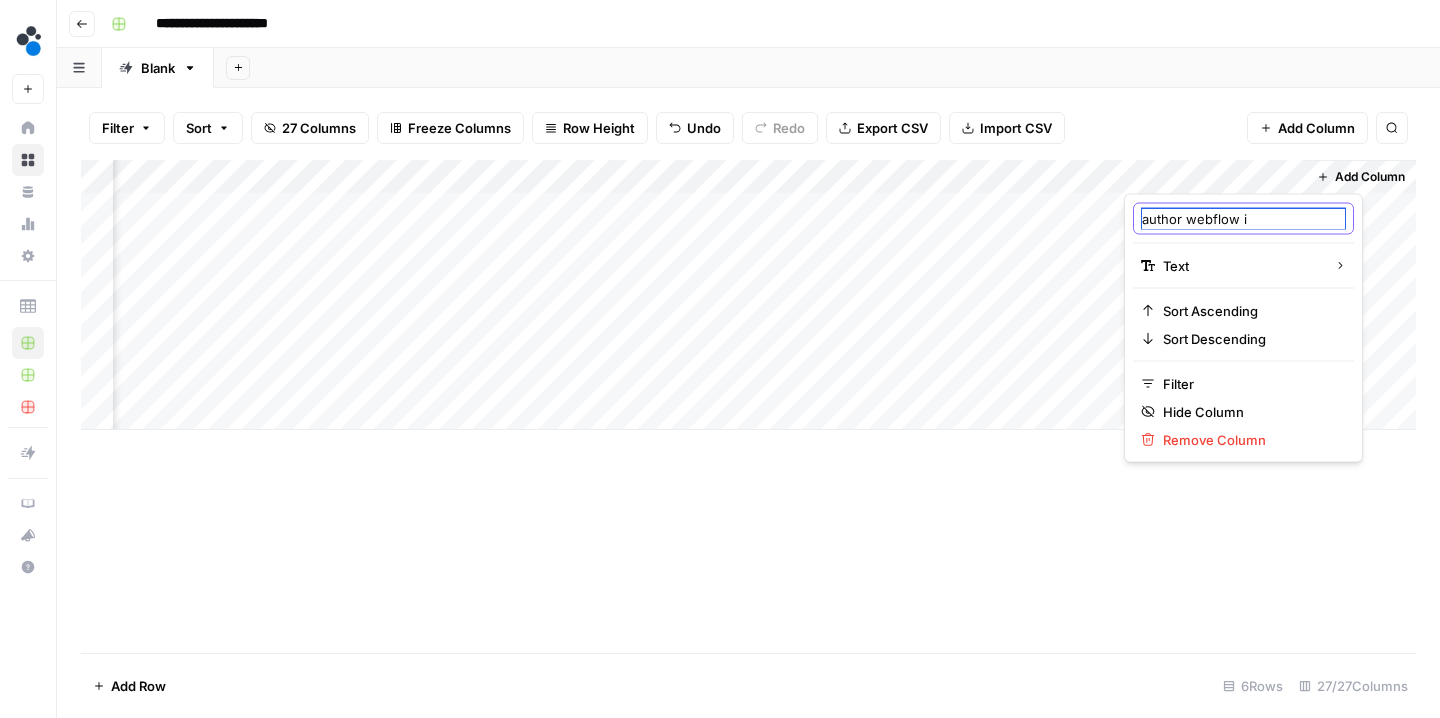 type on "author webflow id" 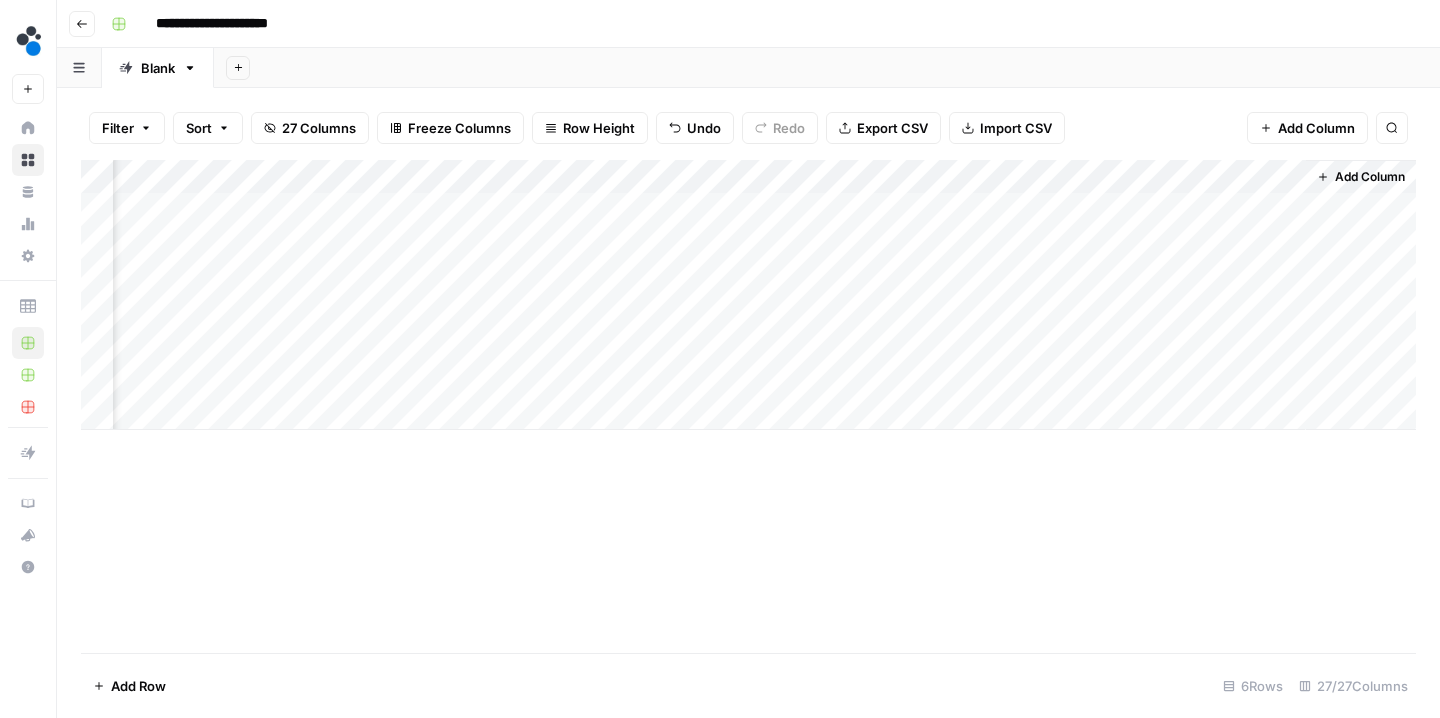 click on "Add Column" at bounding box center [748, 406] 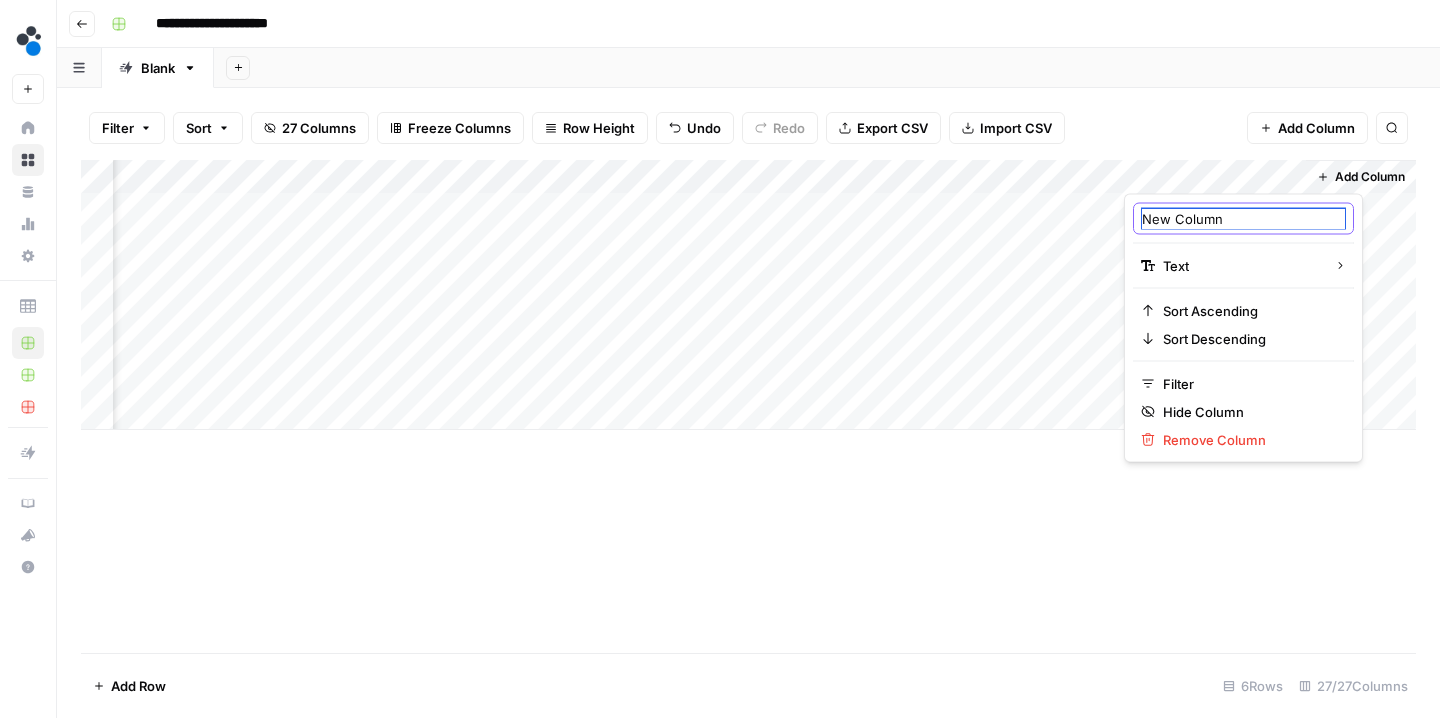 click on "New Column" at bounding box center [1243, 219] 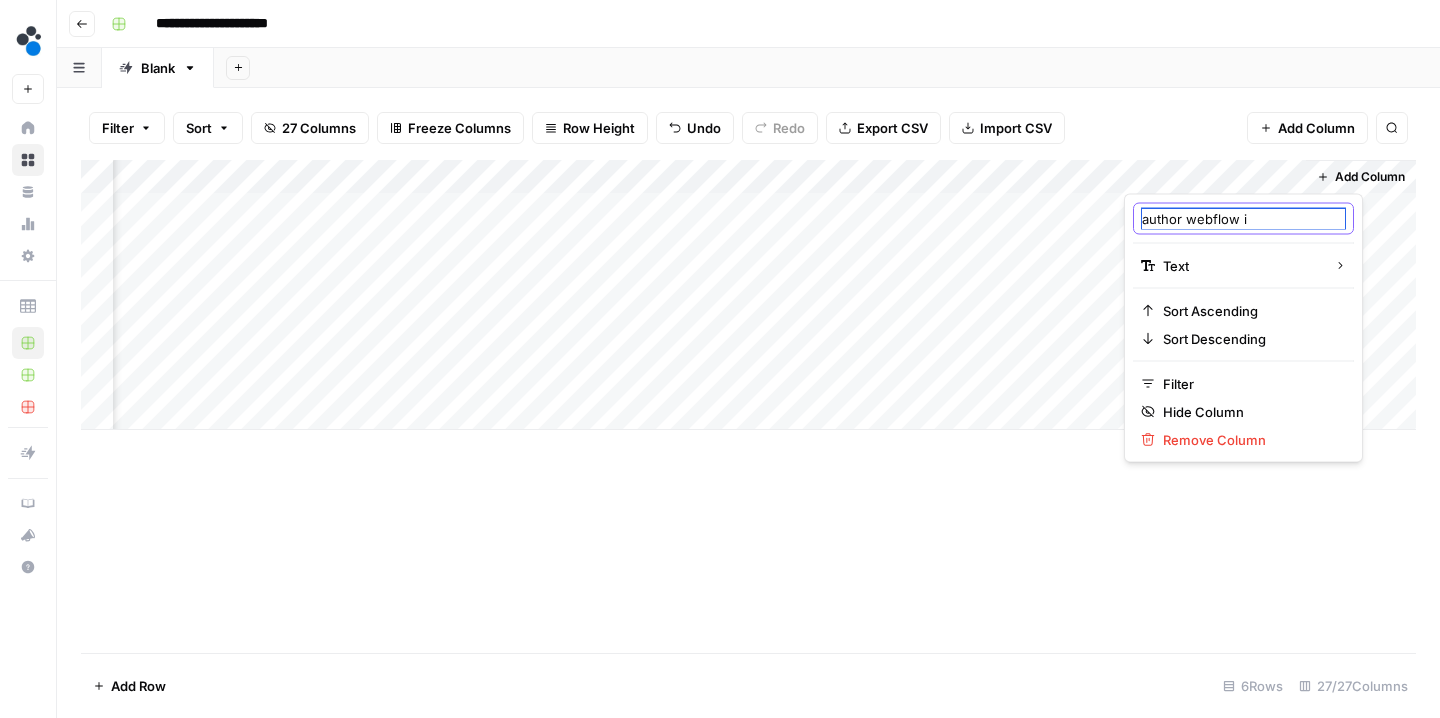 type on "author webflow id" 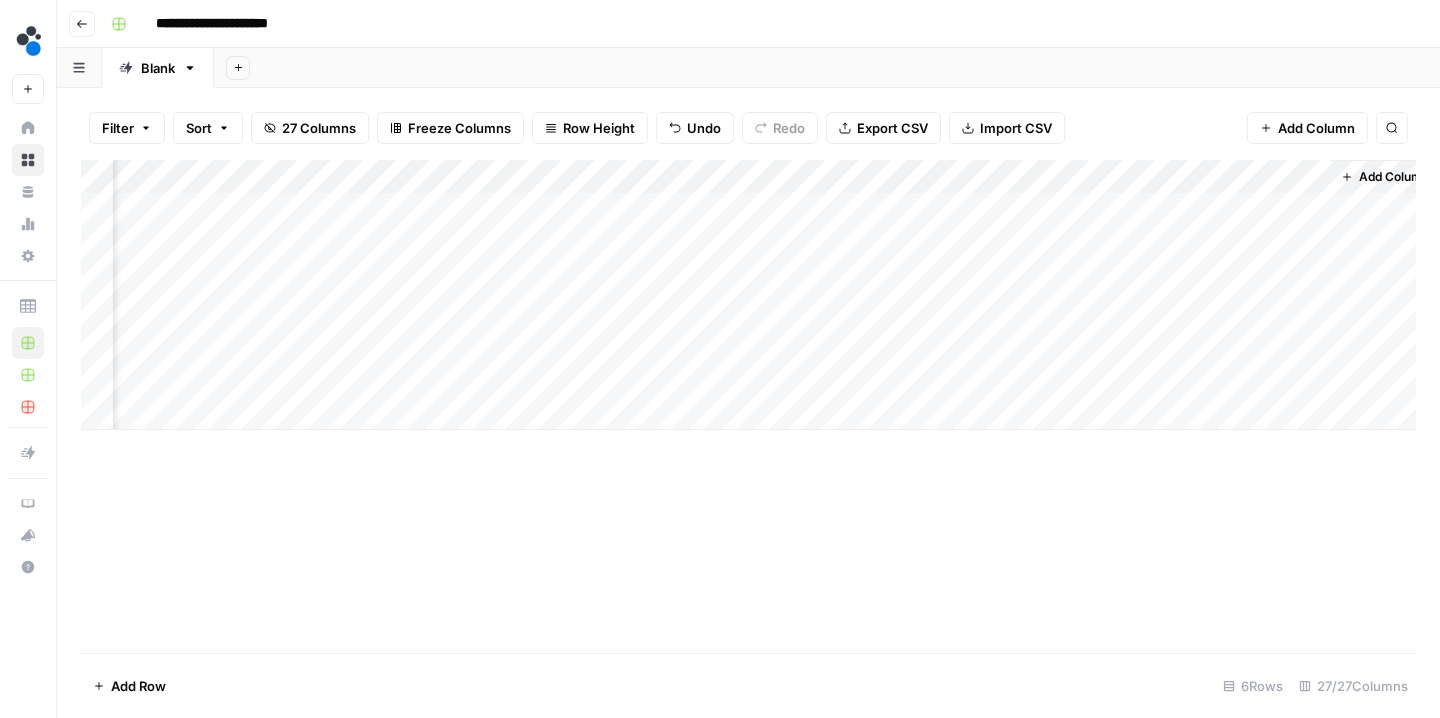 scroll, scrollTop: 0, scrollLeft: 3684, axis: horizontal 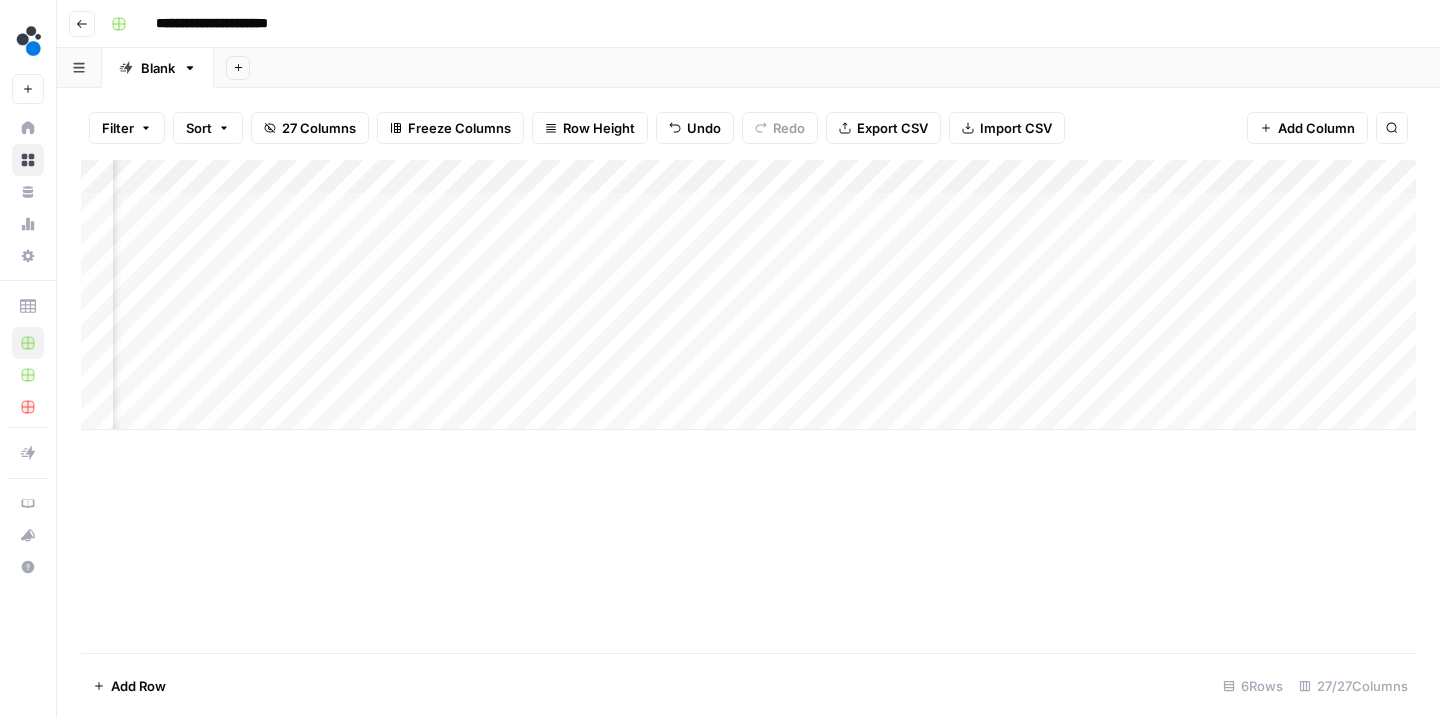 drag, startPoint x: 773, startPoint y: 174, endPoint x: 279, endPoint y: 183, distance: 494.08197 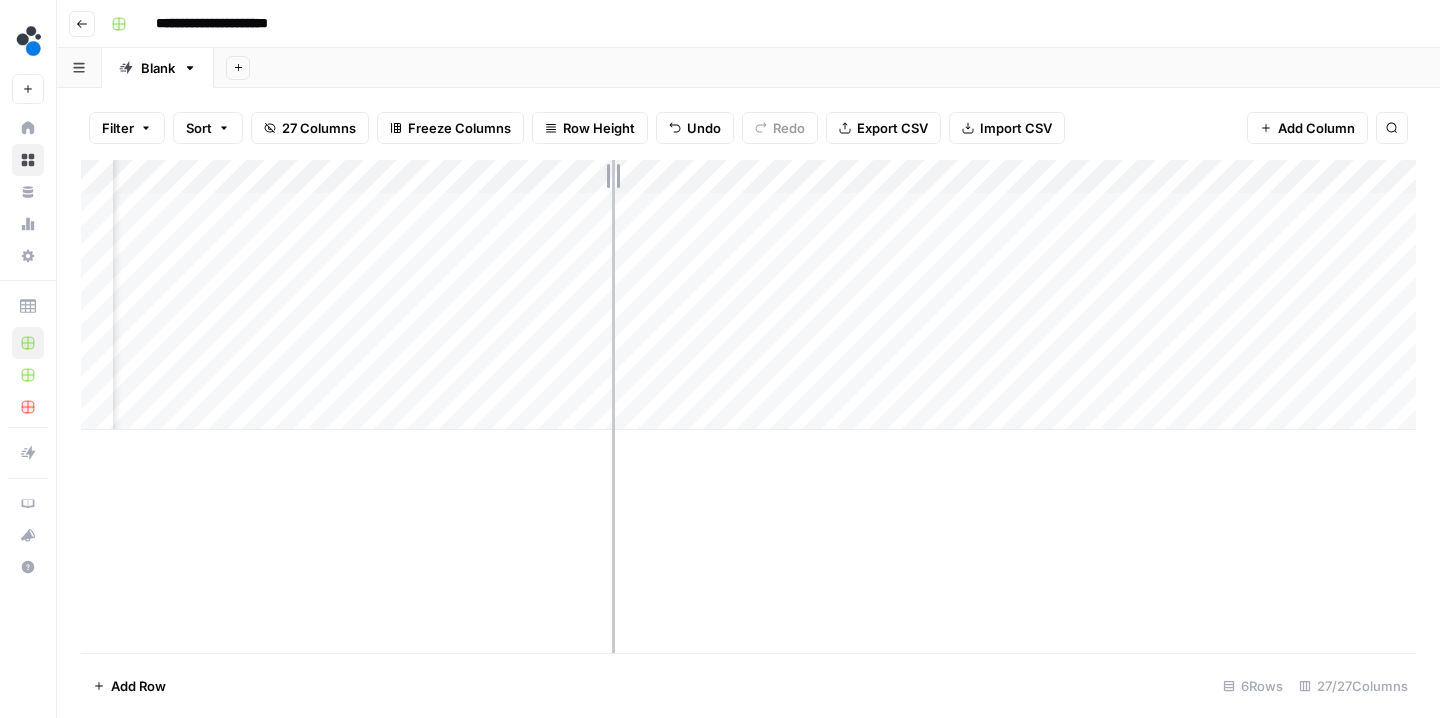 drag, startPoint x: 597, startPoint y: 172, endPoint x: 701, endPoint y: 171, distance: 104.00481 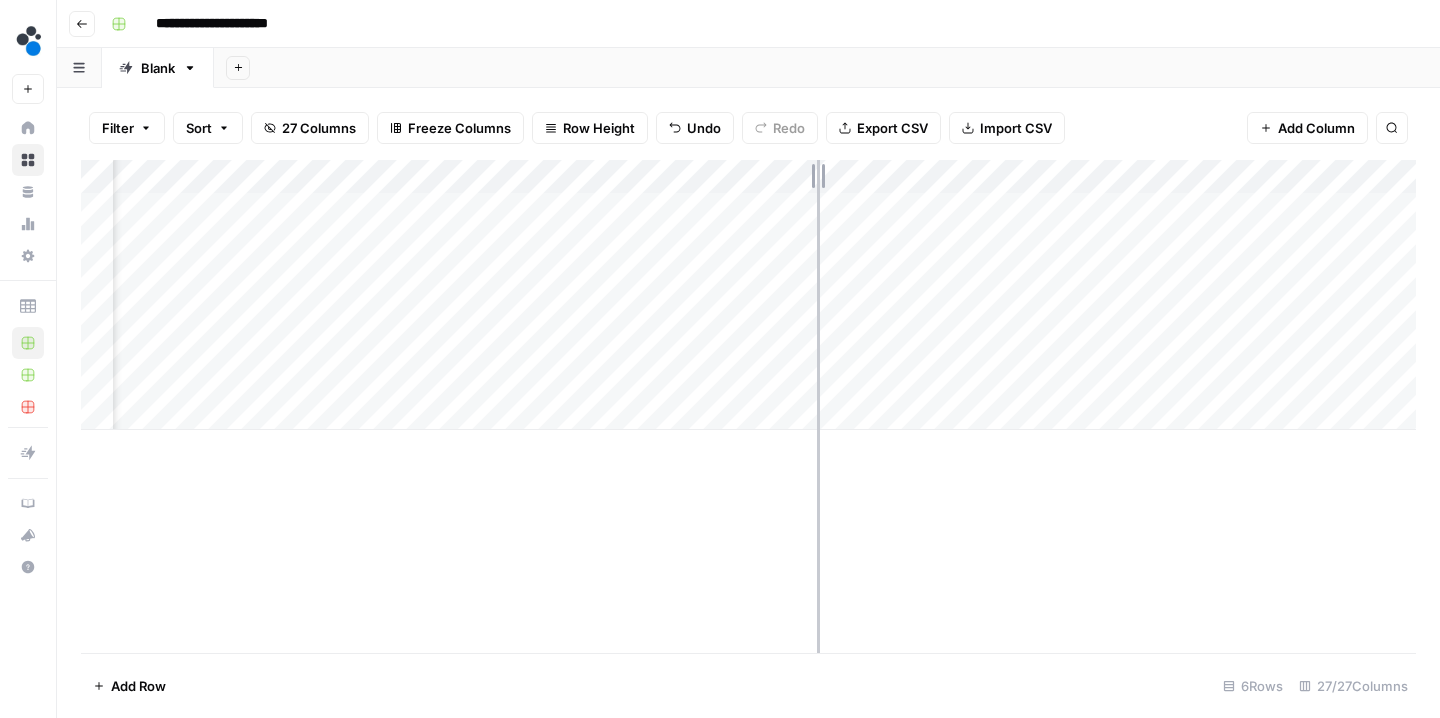 drag, startPoint x: 812, startPoint y: 169, endPoint x: 882, endPoint y: 169, distance: 70 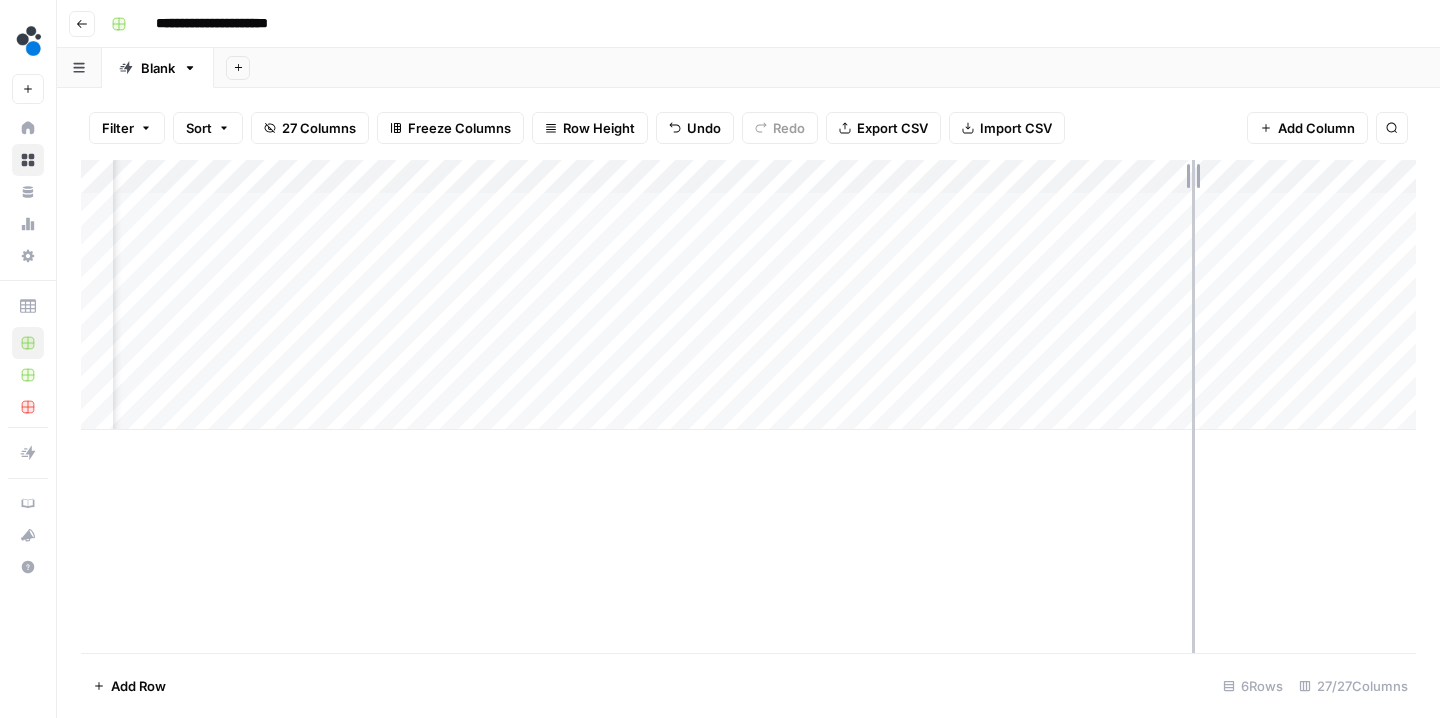 drag, startPoint x: 1192, startPoint y: 171, endPoint x: 1257, endPoint y: 170, distance: 65.00769 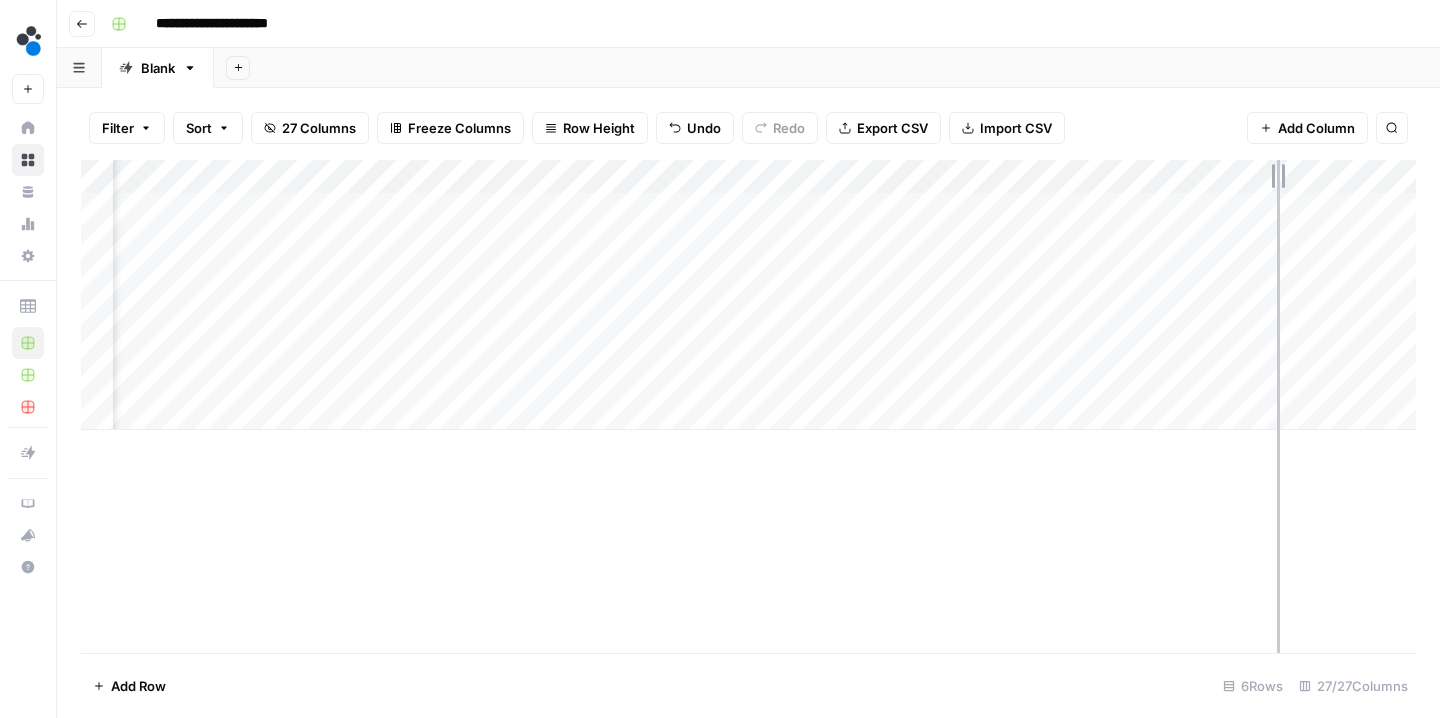 drag, startPoint x: 1258, startPoint y: 170, endPoint x: 1345, endPoint y: 169, distance: 87.005745 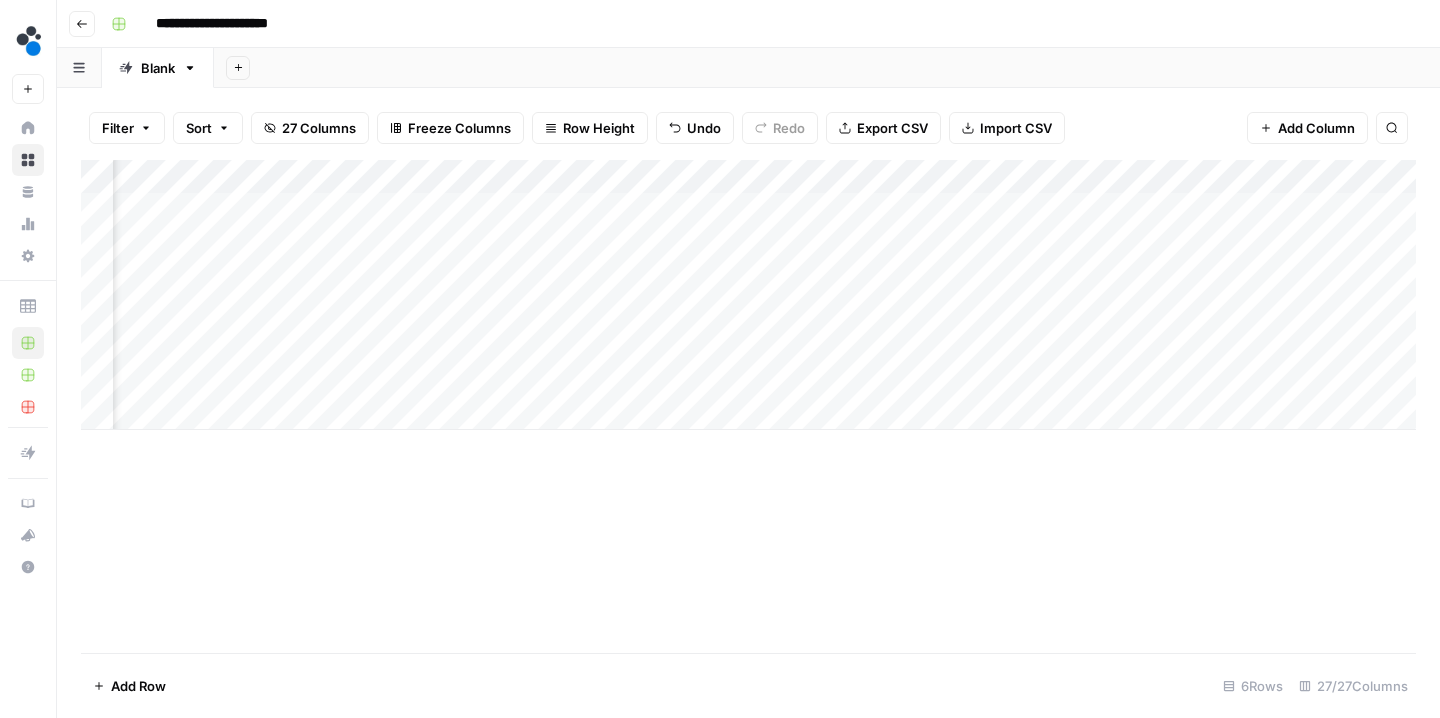 scroll, scrollTop: 0, scrollLeft: 926, axis: horizontal 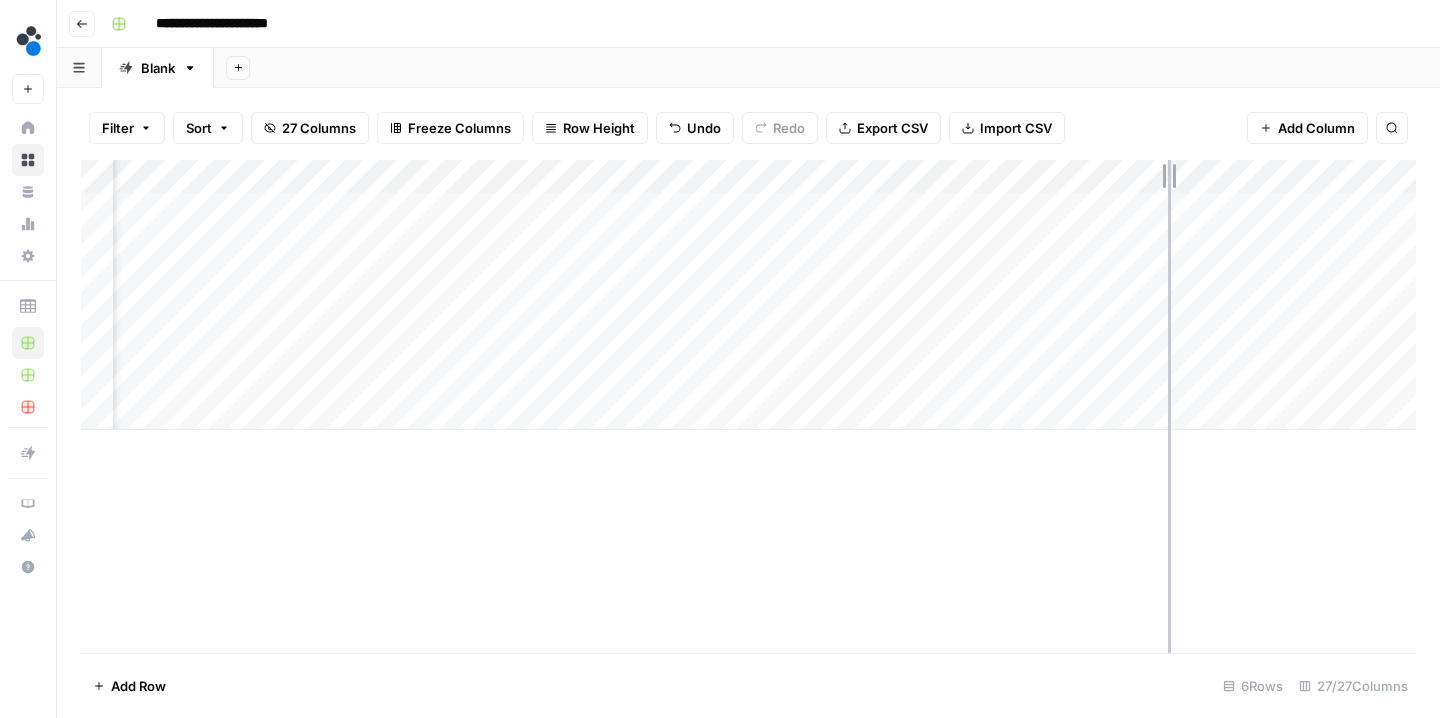 drag, startPoint x: 1118, startPoint y: 172, endPoint x: 1229, endPoint y: 169, distance: 111.040535 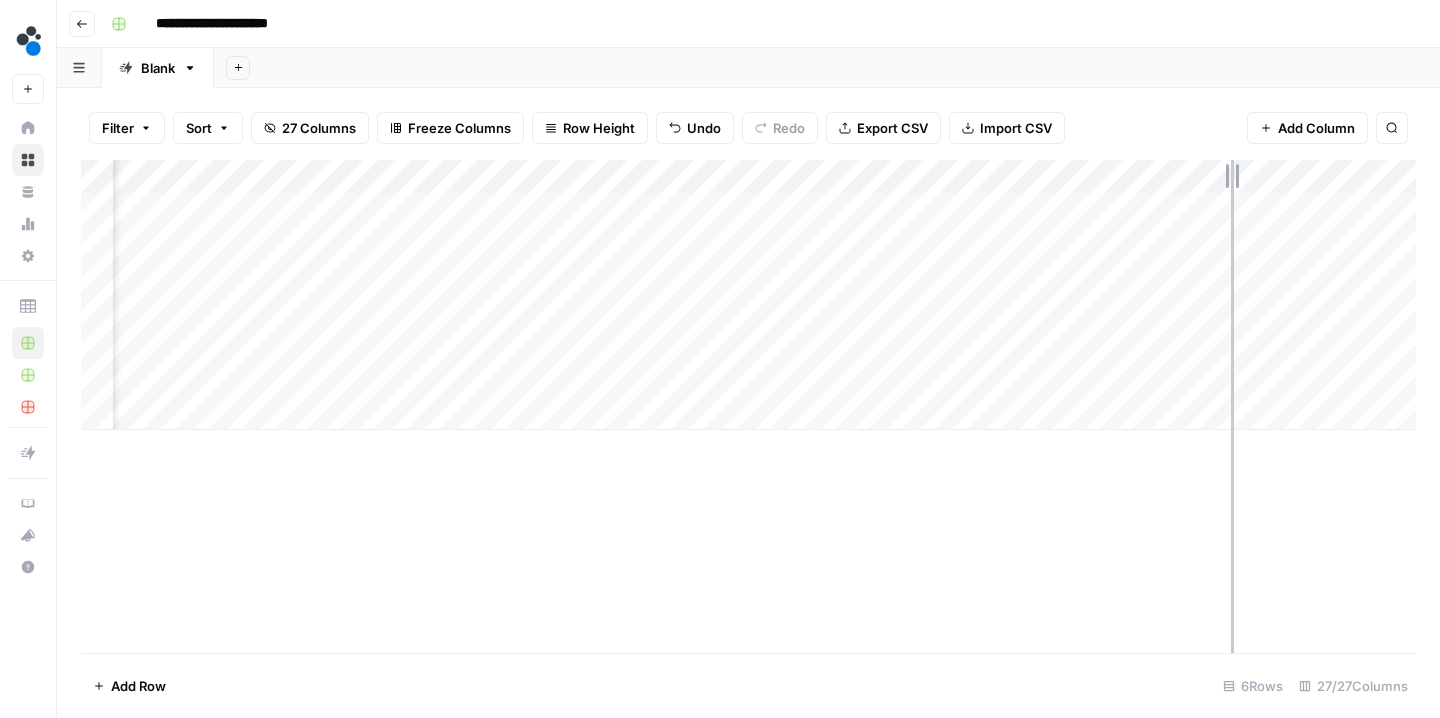 drag, startPoint x: 1230, startPoint y: 170, endPoint x: 1375, endPoint y: 171, distance: 145.00345 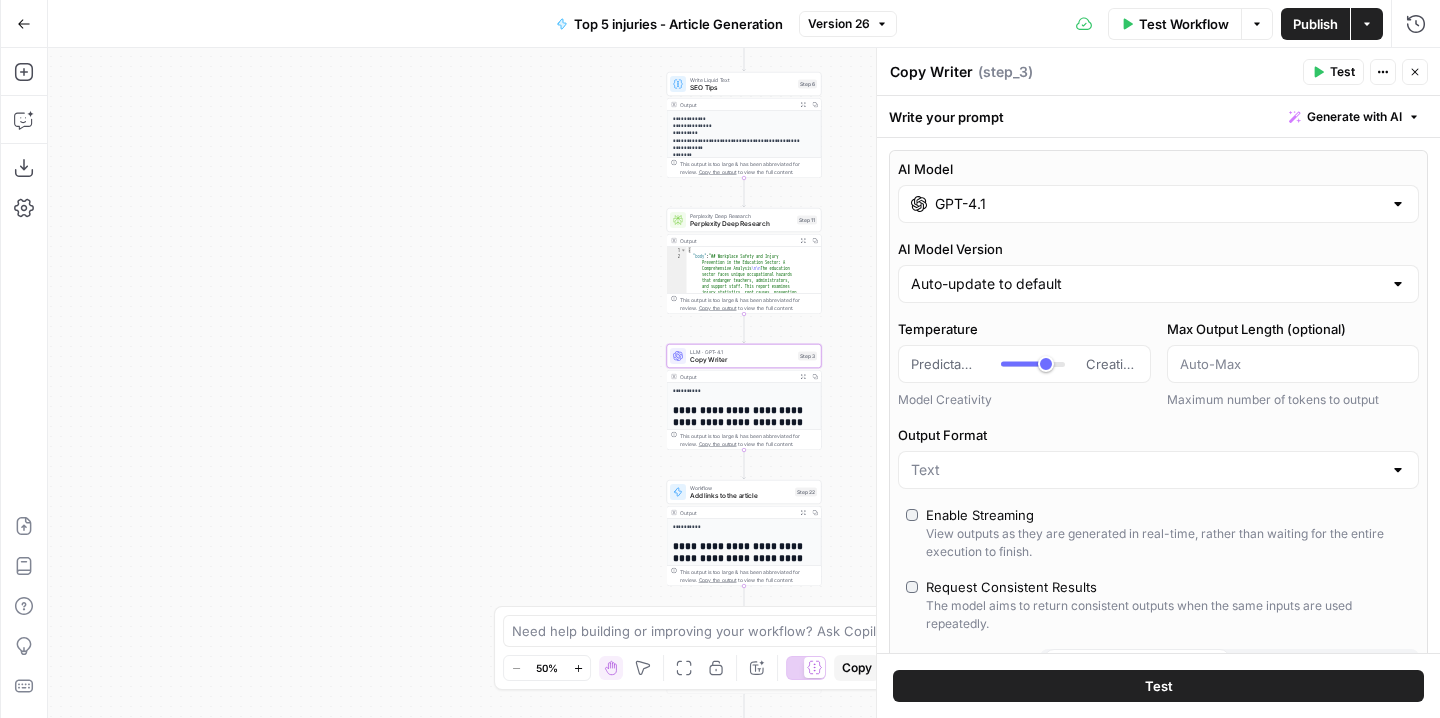 scroll, scrollTop: 0, scrollLeft: 0, axis: both 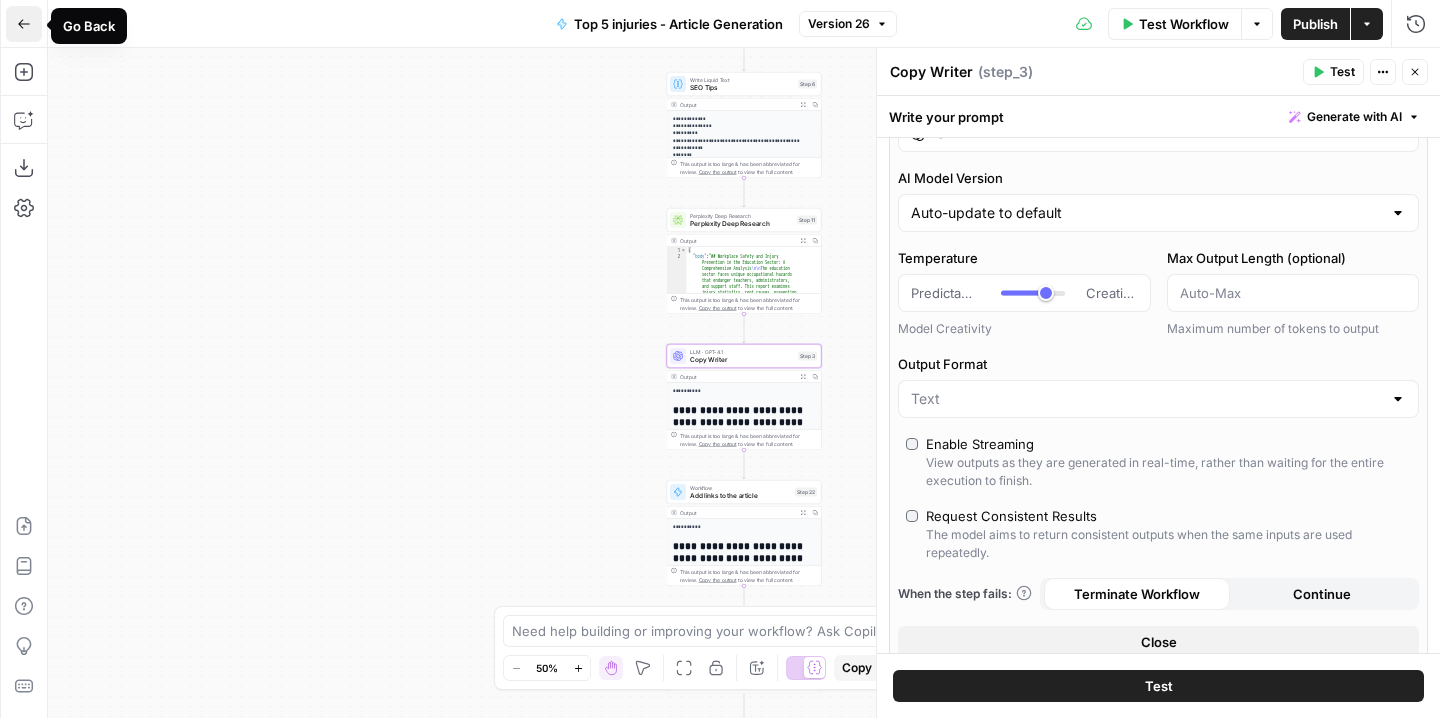 click 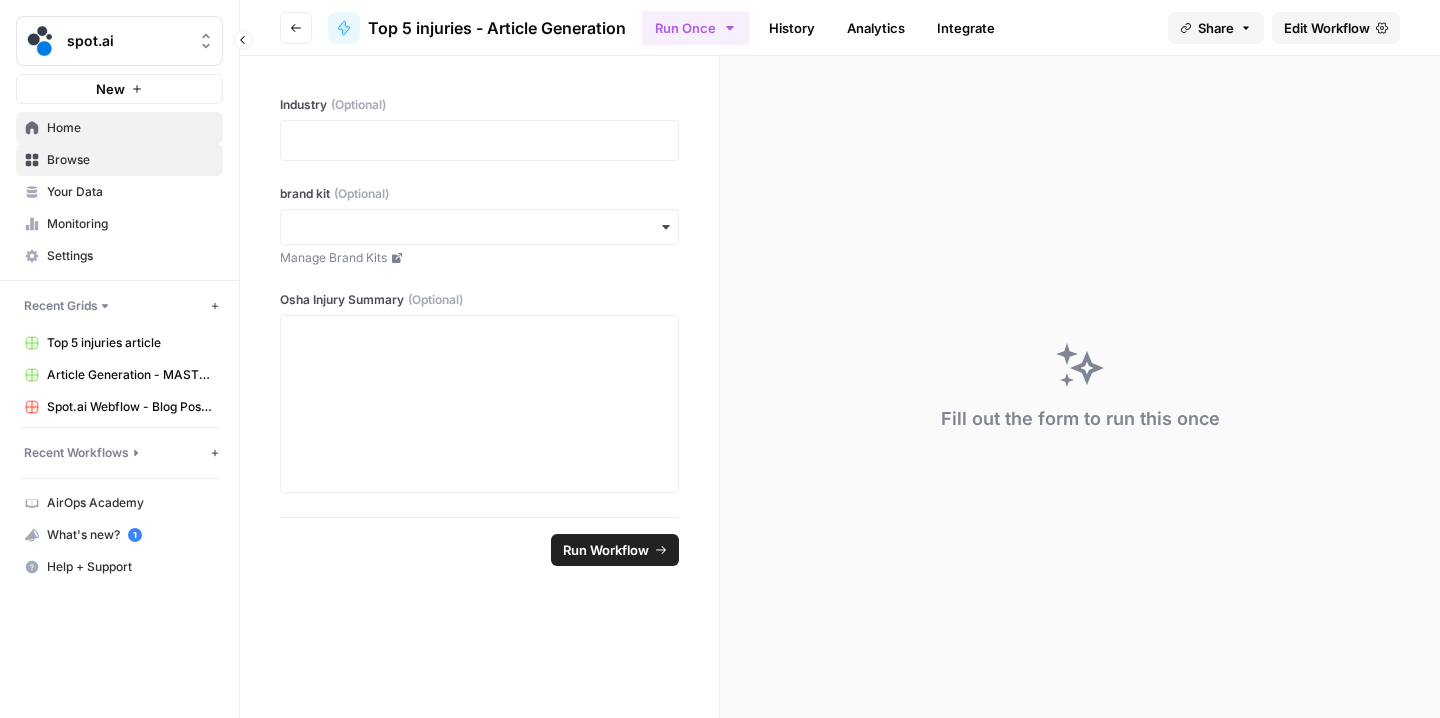click on "Home" at bounding box center [130, 128] 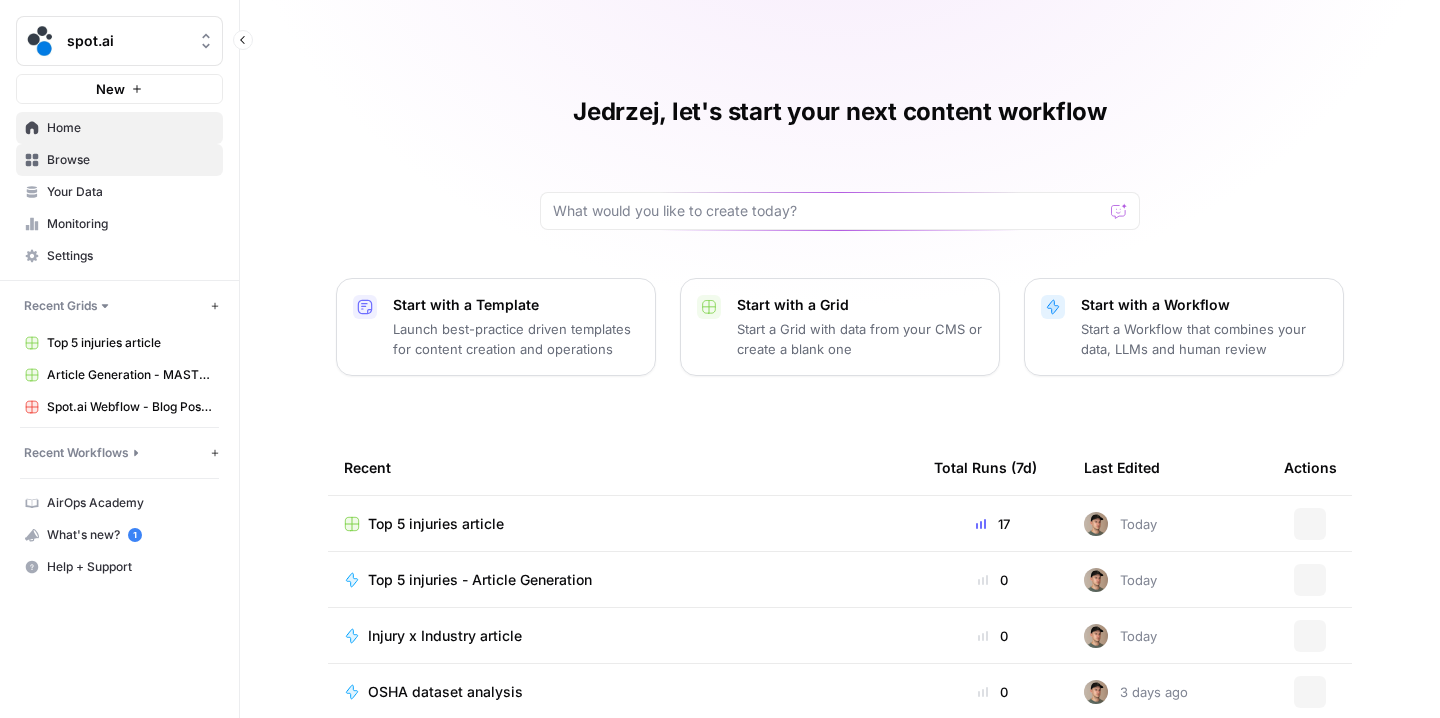 click on "Browse" at bounding box center [130, 160] 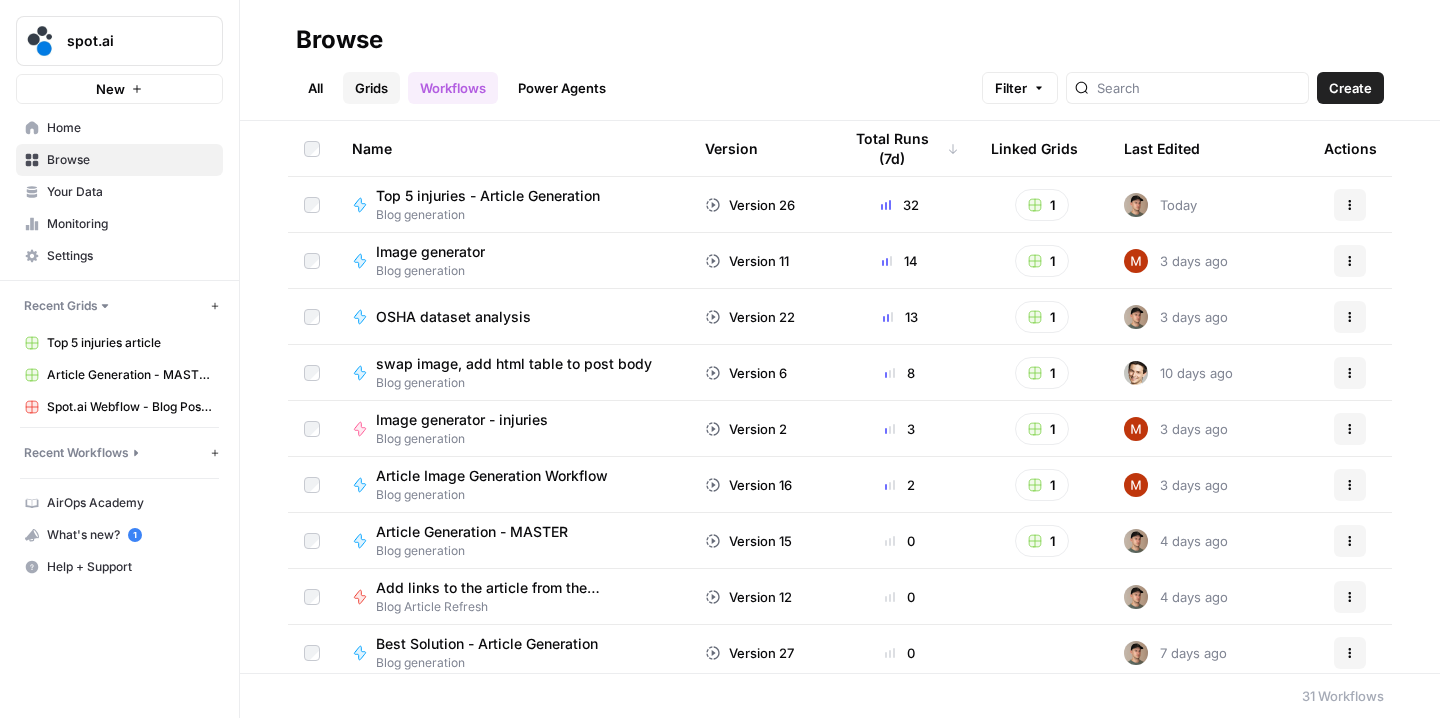click on "Grids" at bounding box center (371, 88) 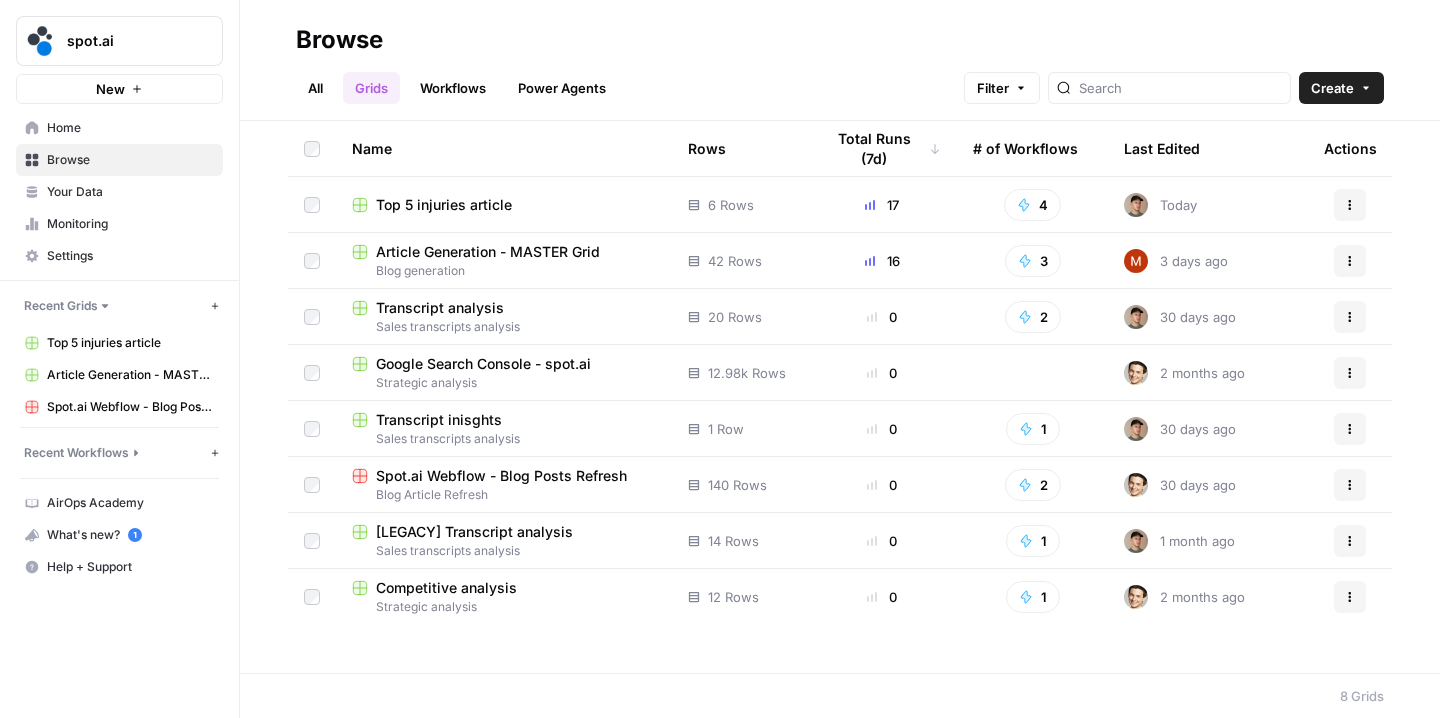 click on "Article Generation - MASTER Grid" at bounding box center [488, 252] 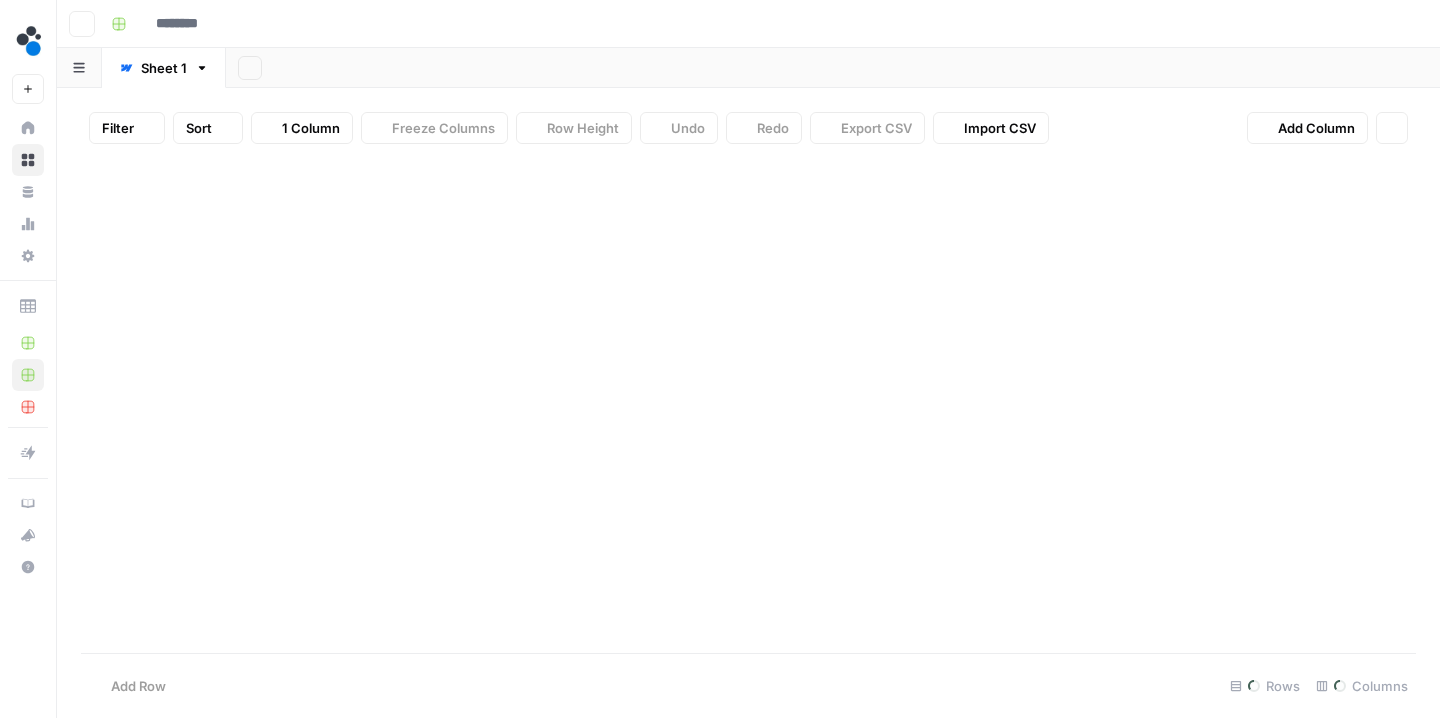 type on "**********" 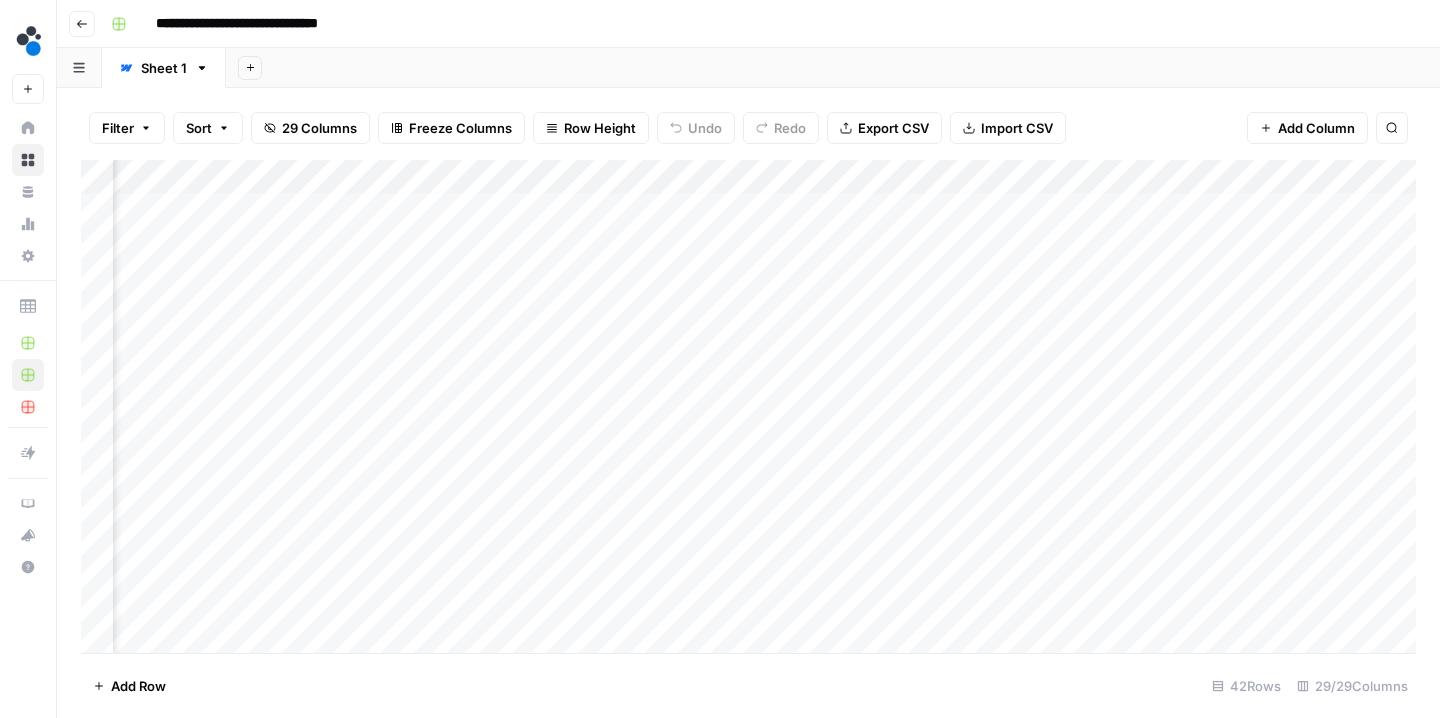 scroll, scrollTop: 0, scrollLeft: 4236, axis: horizontal 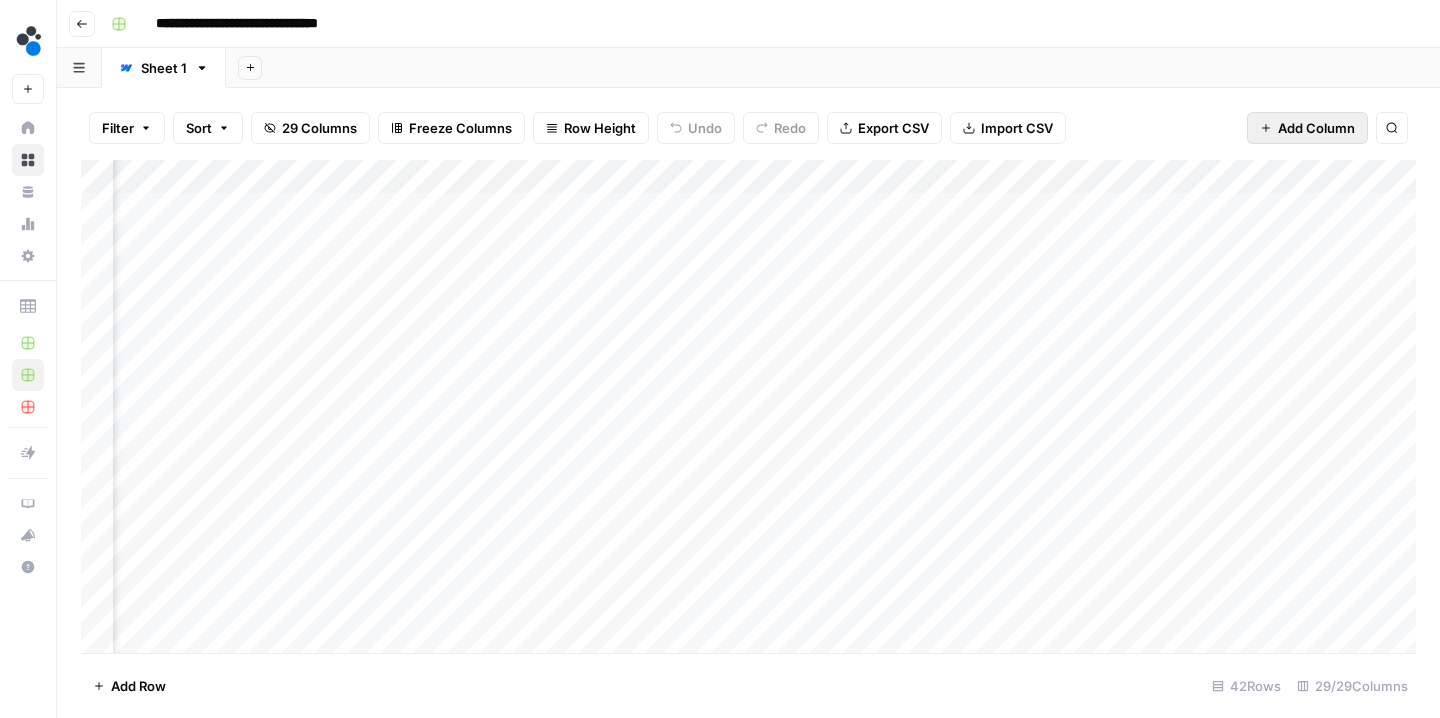 click on "Add Column" at bounding box center [1316, 128] 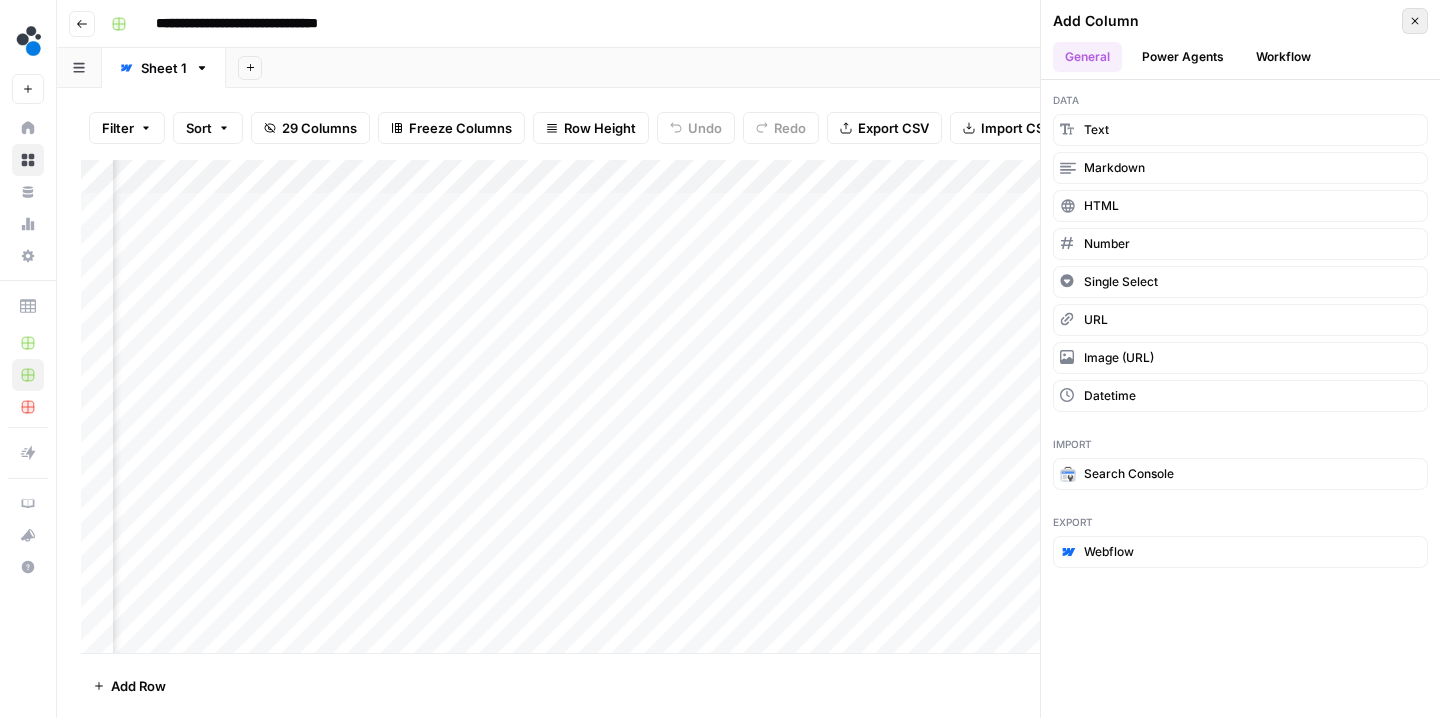 click 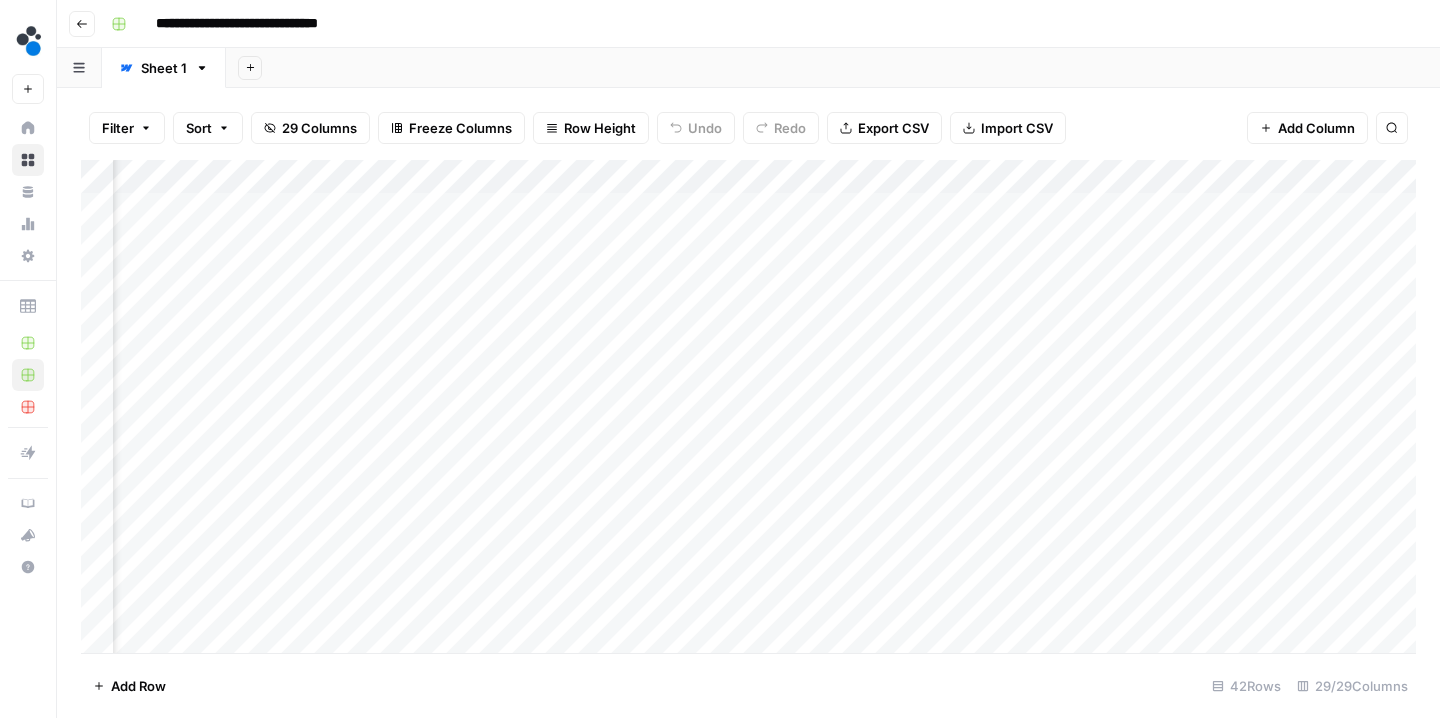 scroll, scrollTop: 1, scrollLeft: 216, axis: both 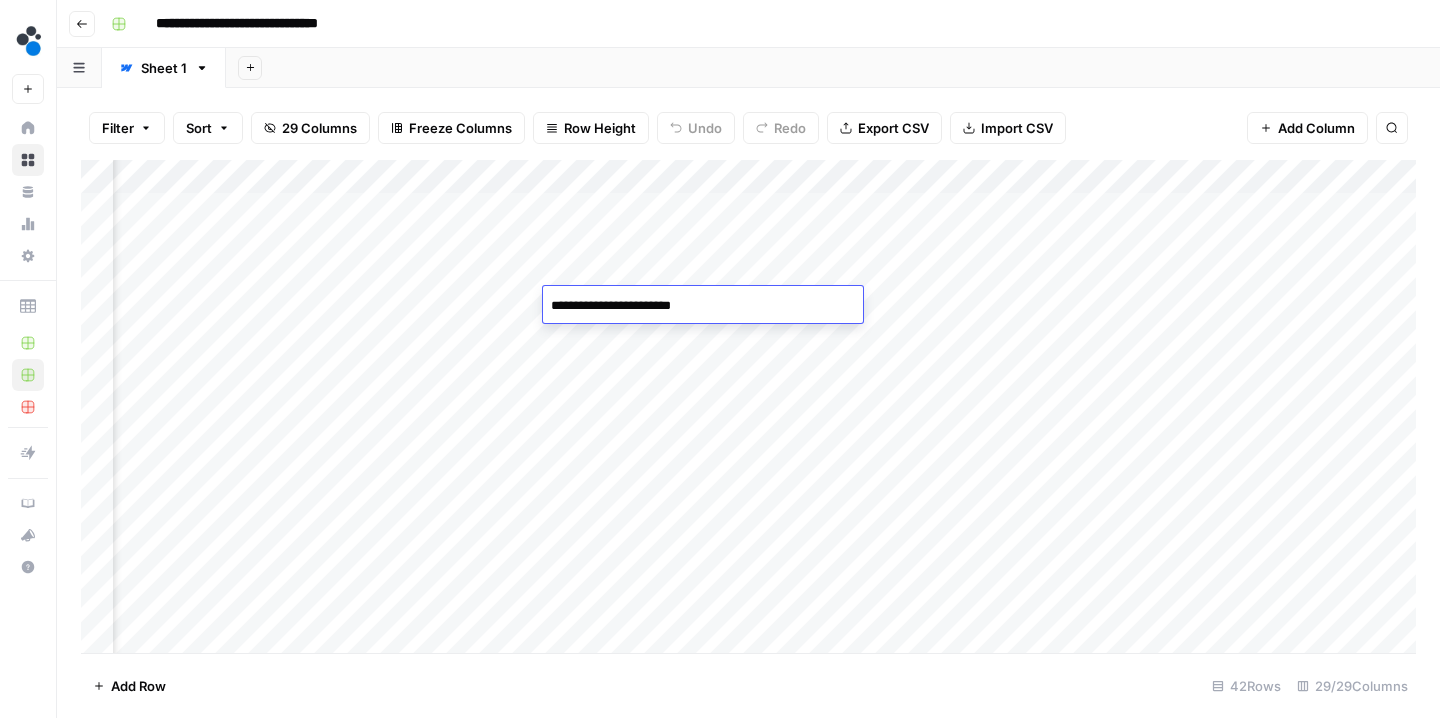 click on "Add Sheet" at bounding box center (833, 68) 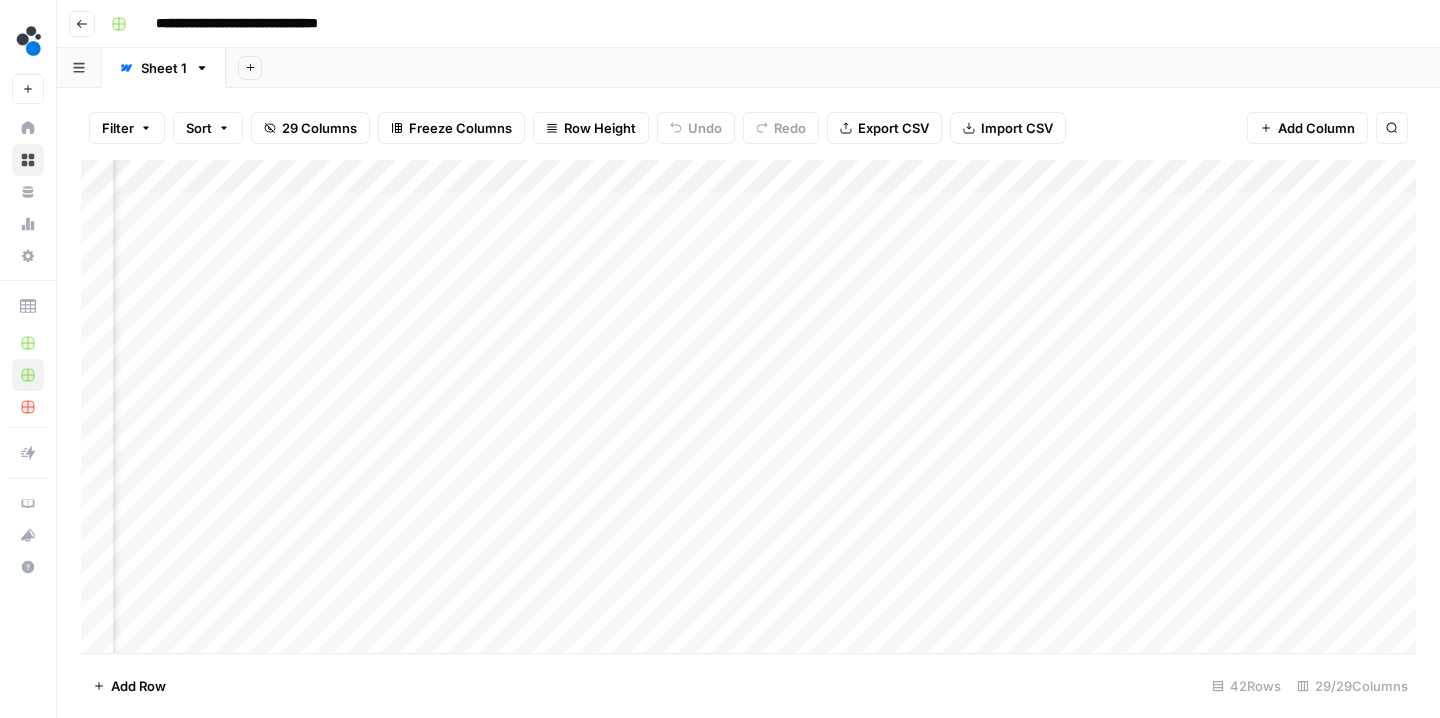 click on "Add Column" at bounding box center (748, 409) 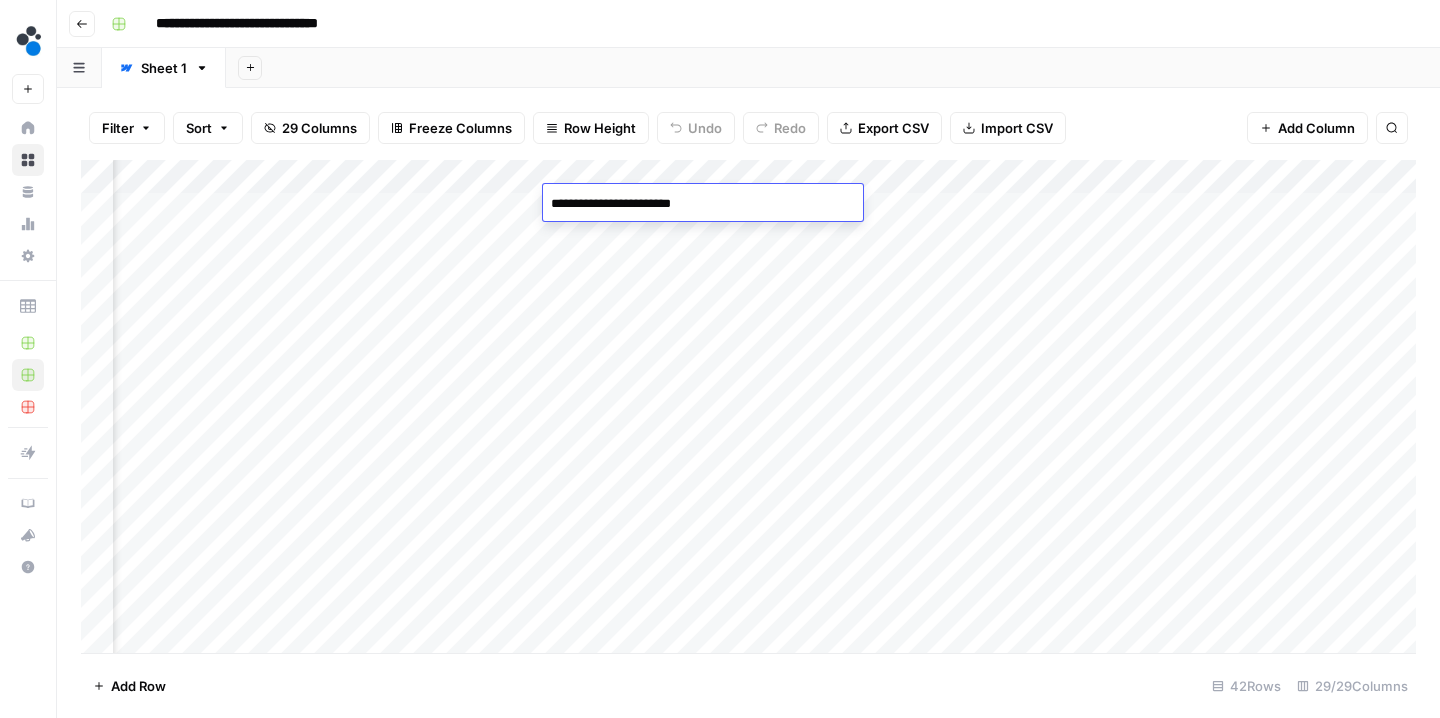 click on "Add Column" at bounding box center (748, 409) 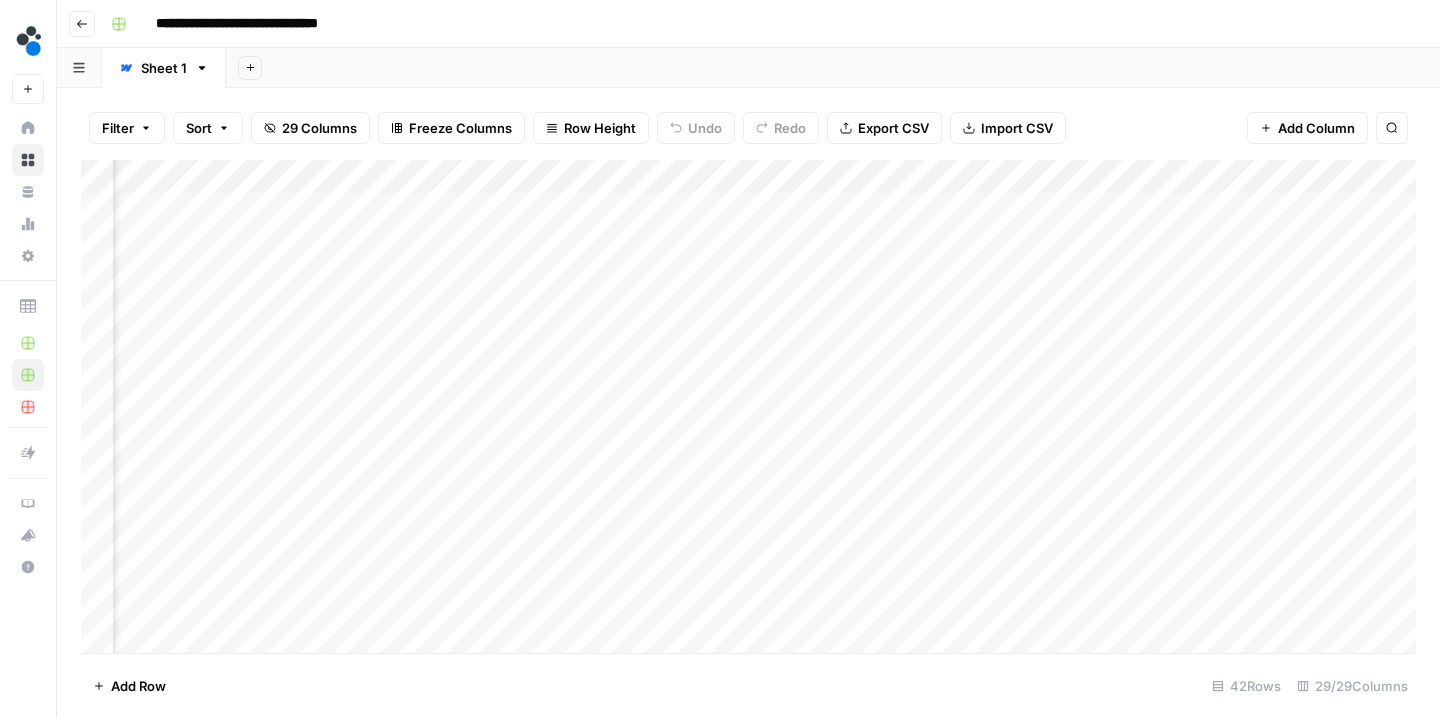 click on "Add Column" at bounding box center [748, 409] 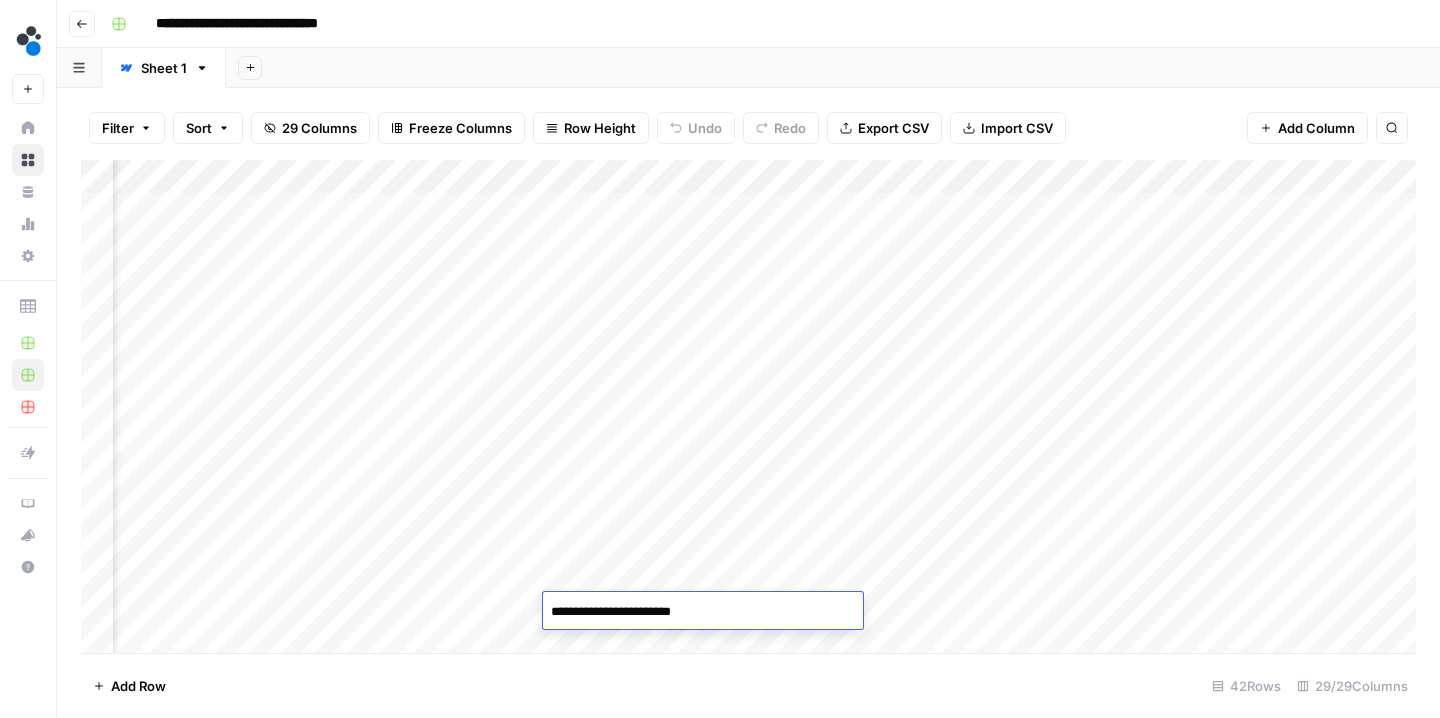 click on "Add Sheet" at bounding box center [833, 68] 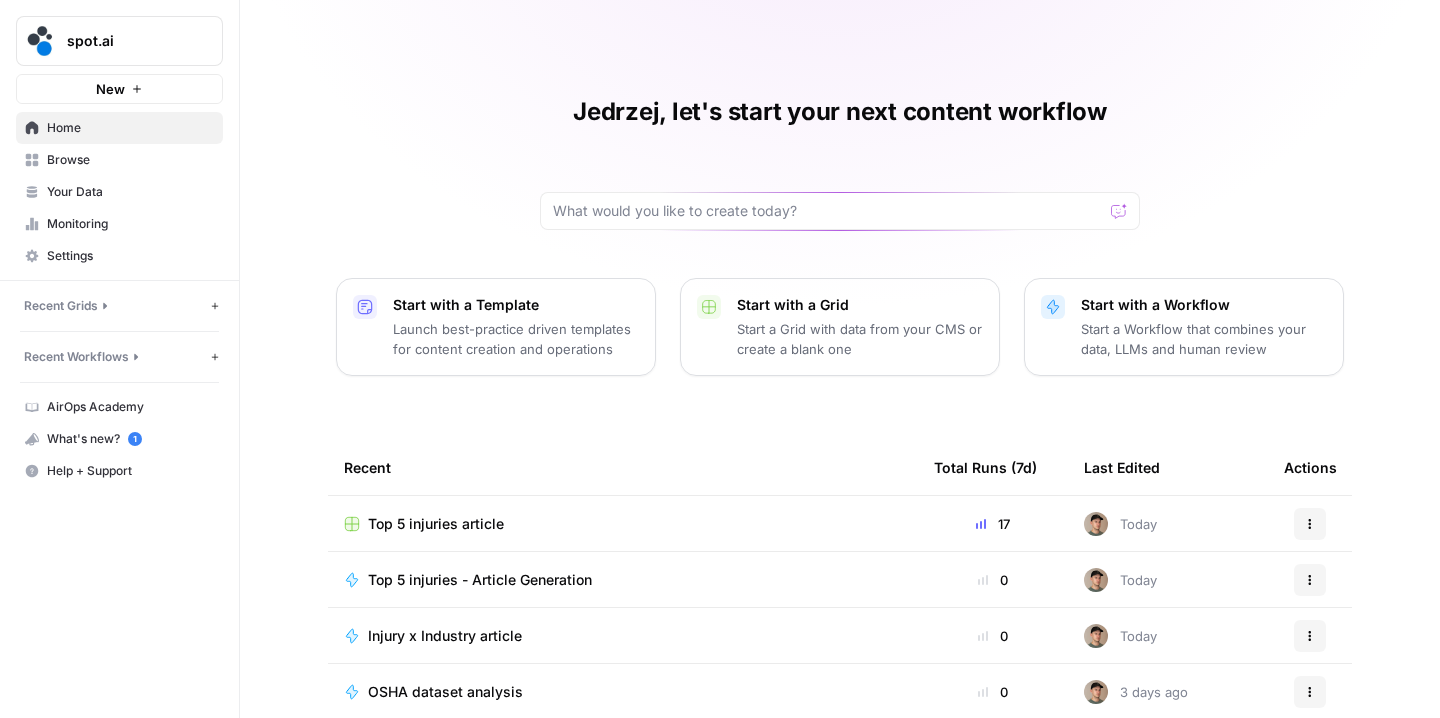 scroll, scrollTop: 0, scrollLeft: 0, axis: both 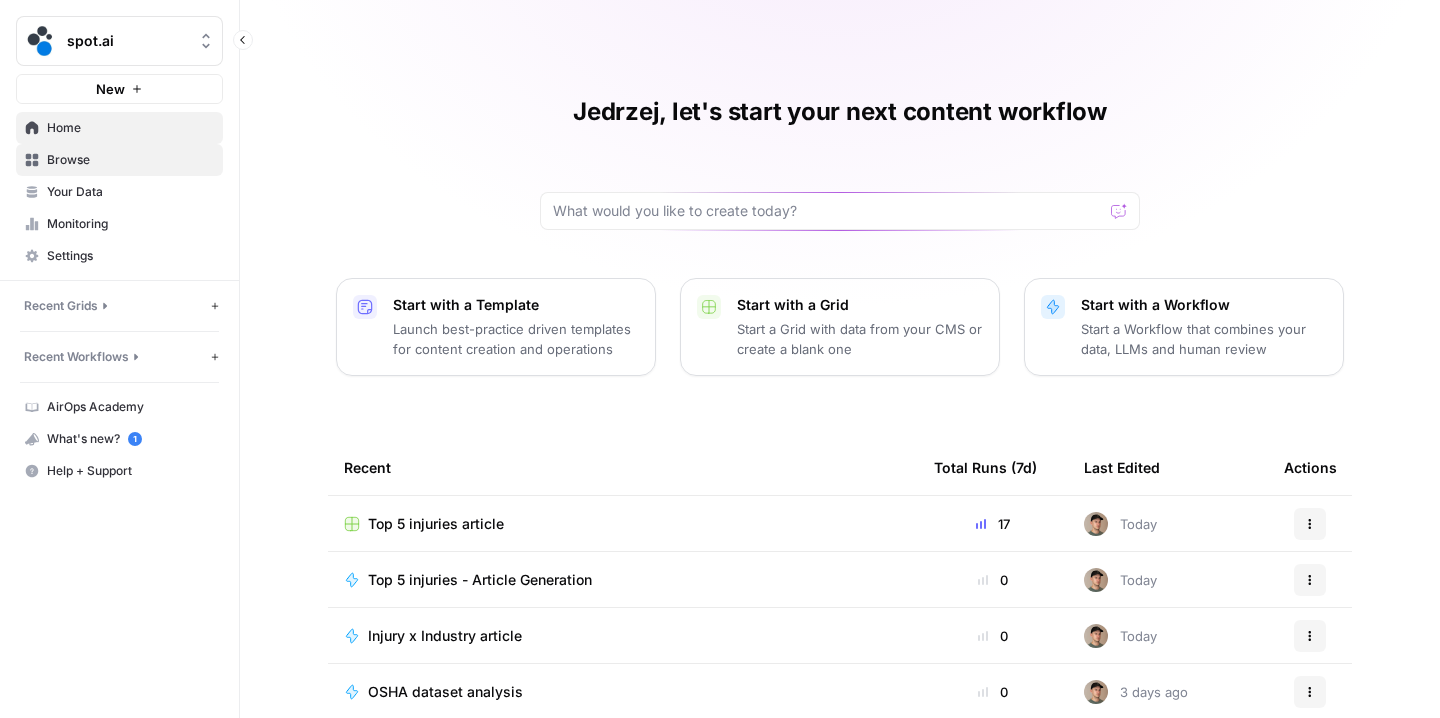 click on "Browse" at bounding box center [130, 160] 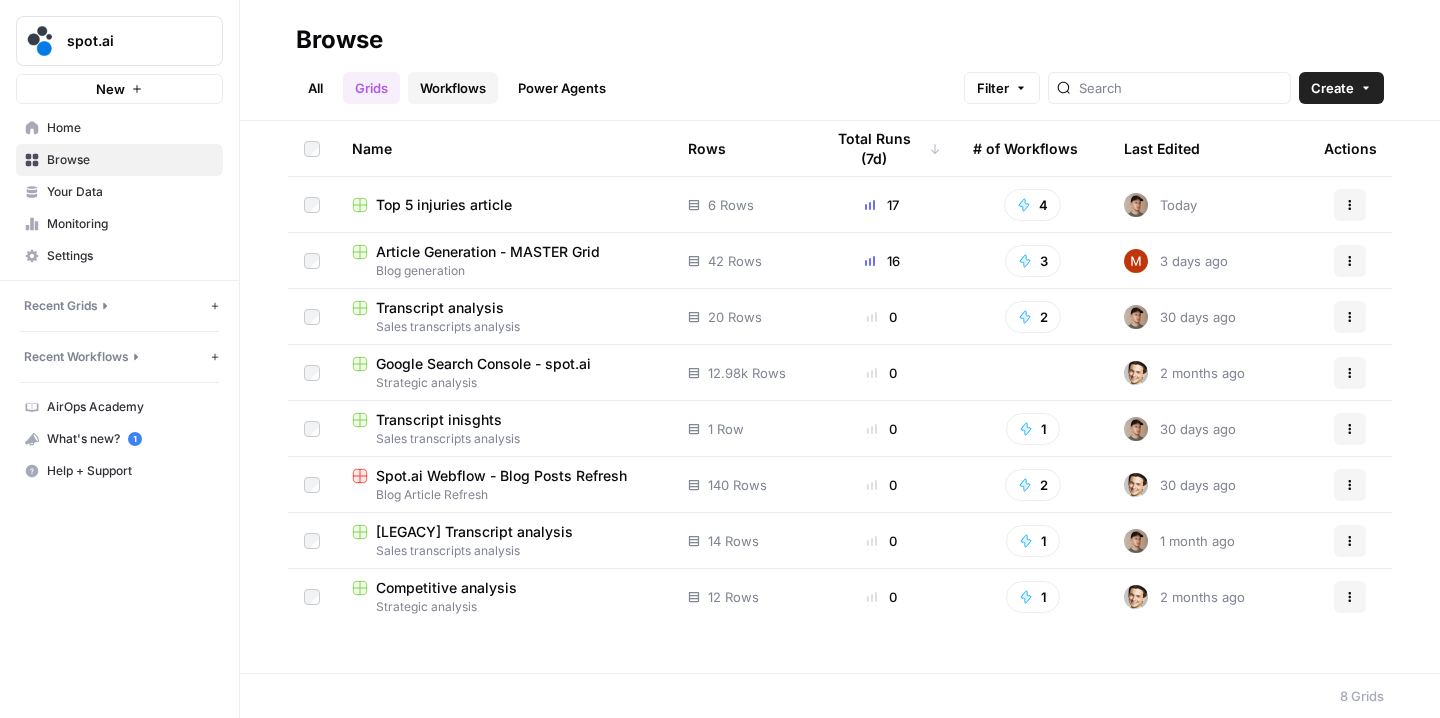 click on "Workflows" at bounding box center (453, 88) 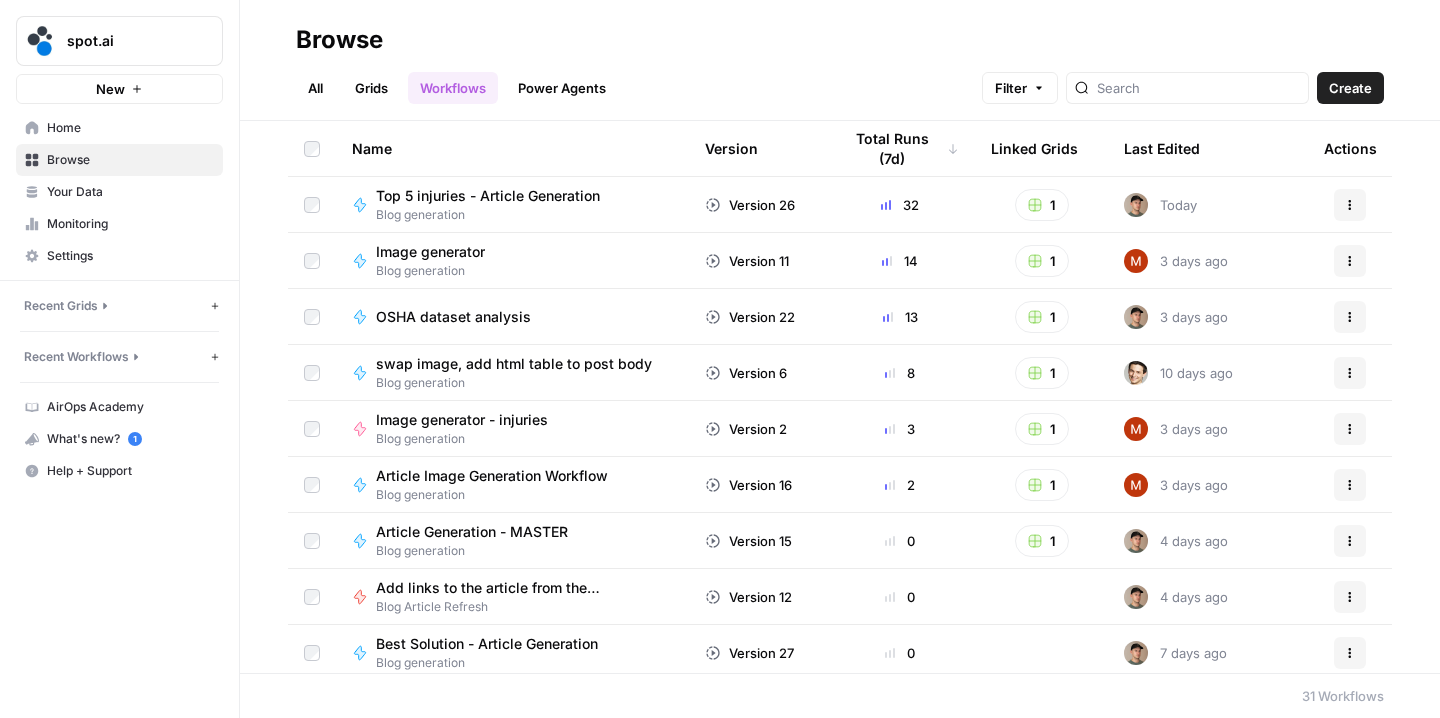 click on "Top 5 injuries - Article Generation" at bounding box center (488, 196) 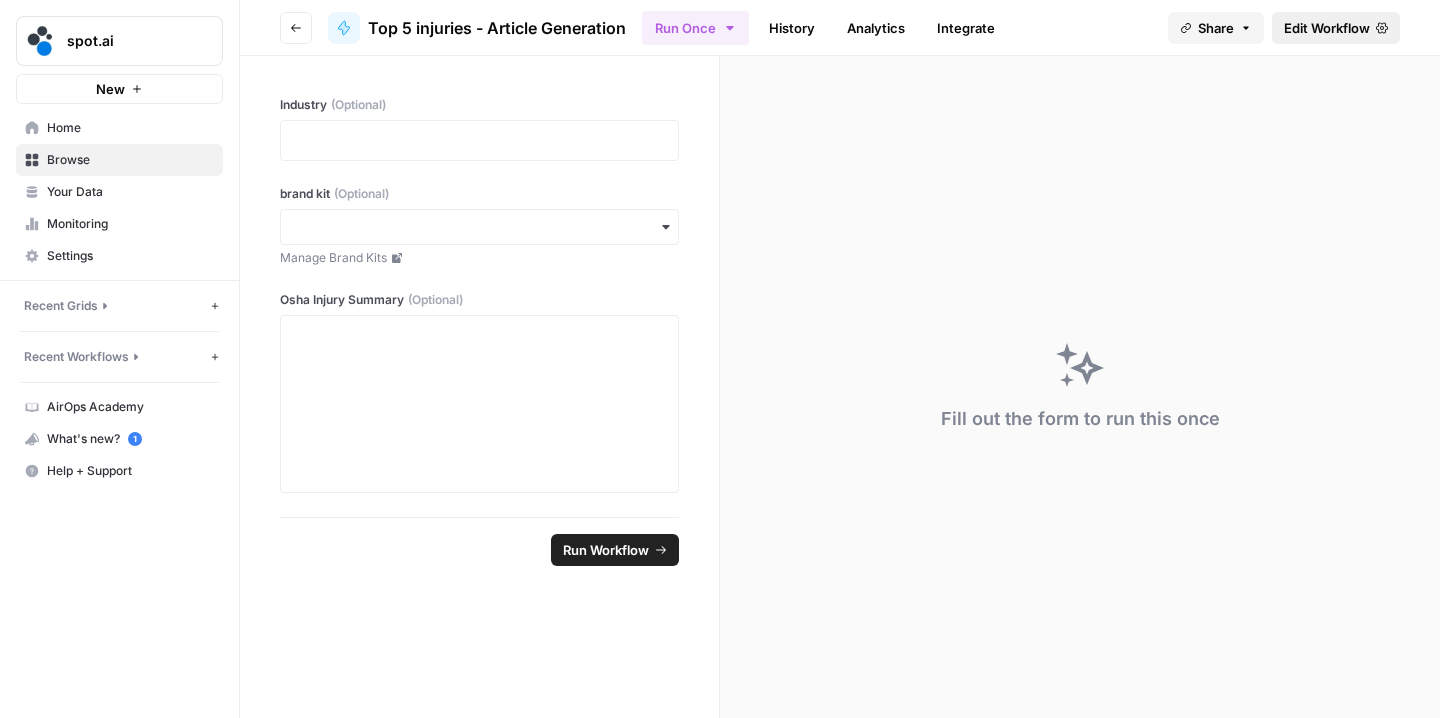 click on "Edit Workflow" at bounding box center [1327, 28] 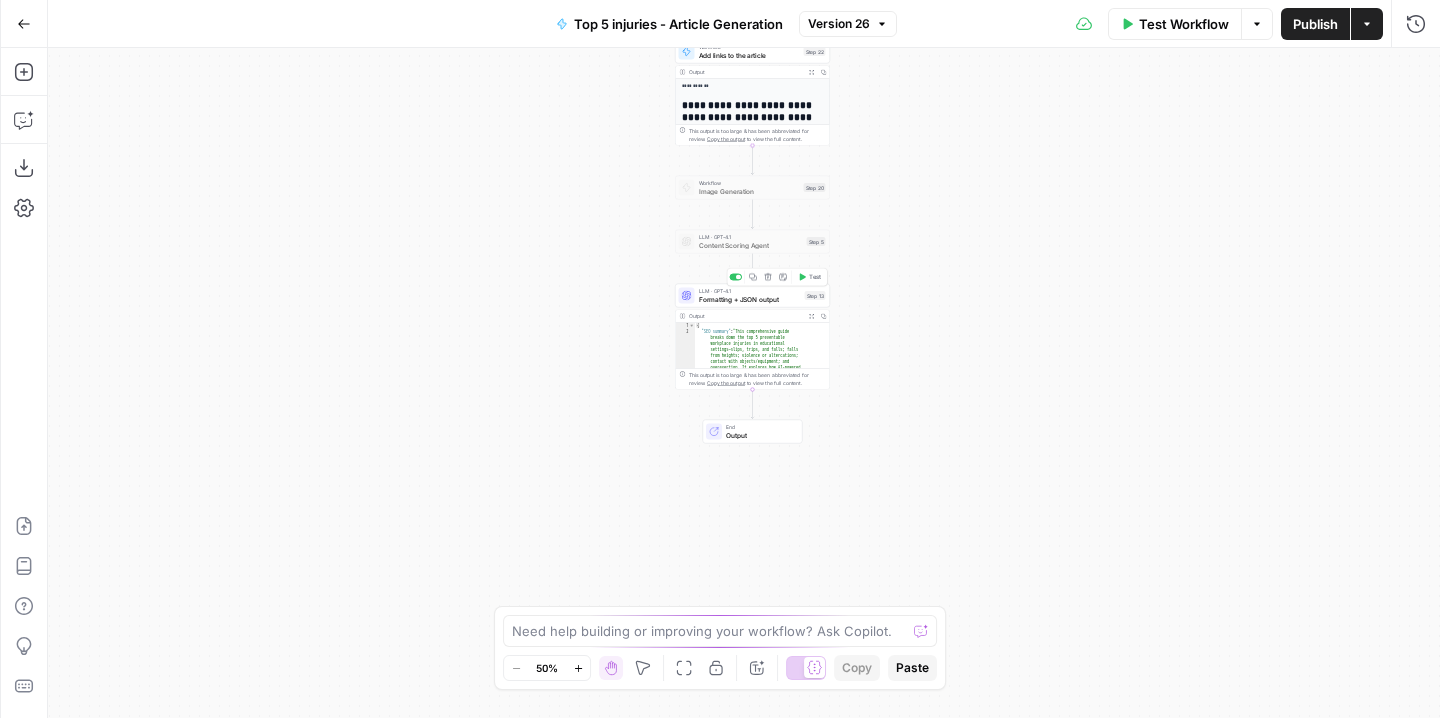click on "Formatting + JSON output" at bounding box center [750, 299] 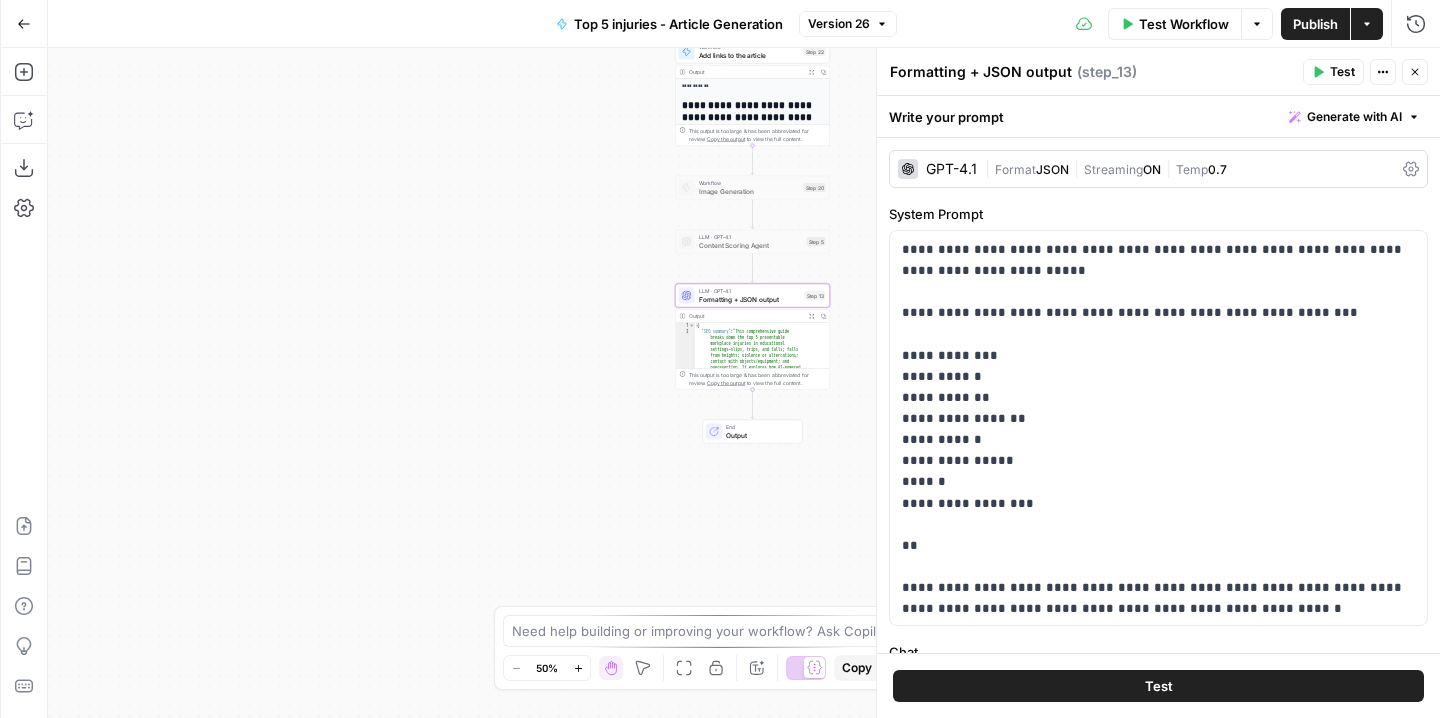 click on "Go Back Top 5 injuries - Article Generation Version 26 Test Workflow Options Publish Actions Run History" at bounding box center (720, 23) 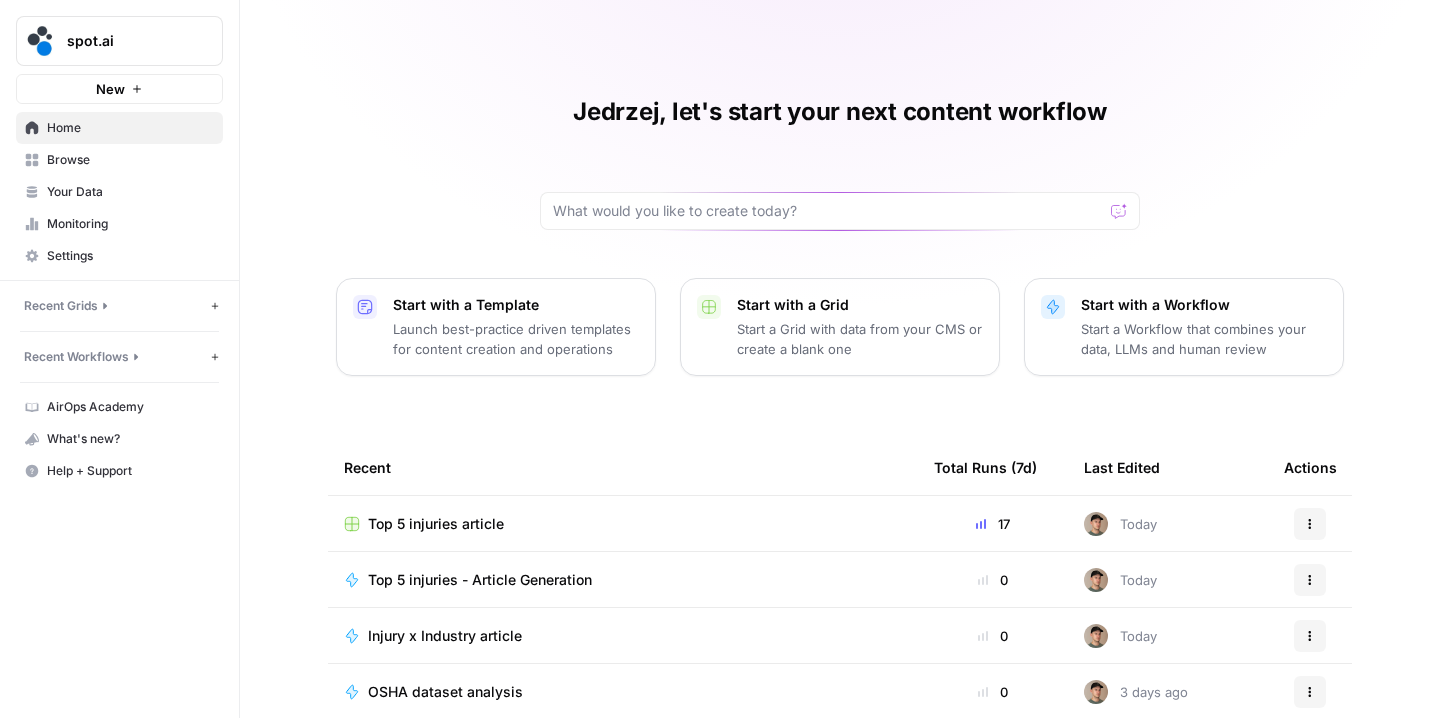 scroll, scrollTop: 0, scrollLeft: 0, axis: both 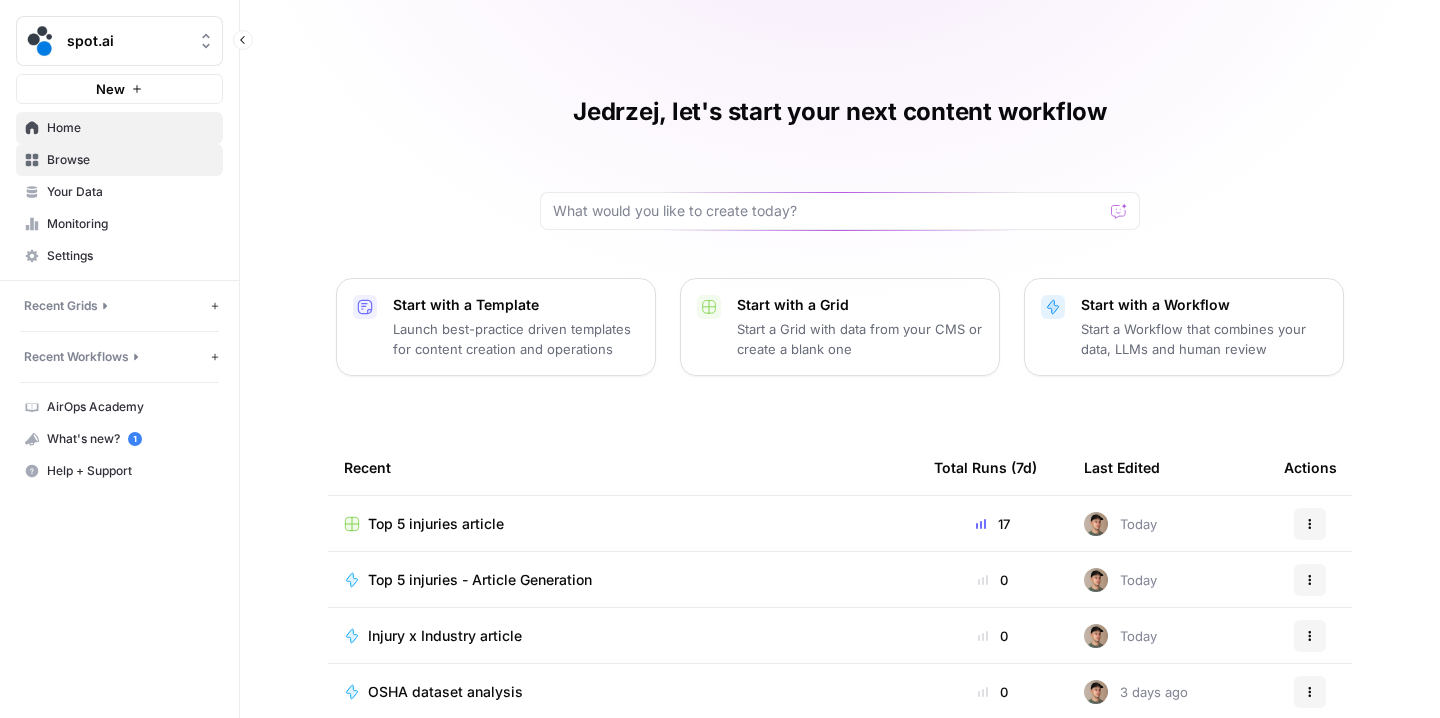 click on "Browse" at bounding box center (130, 160) 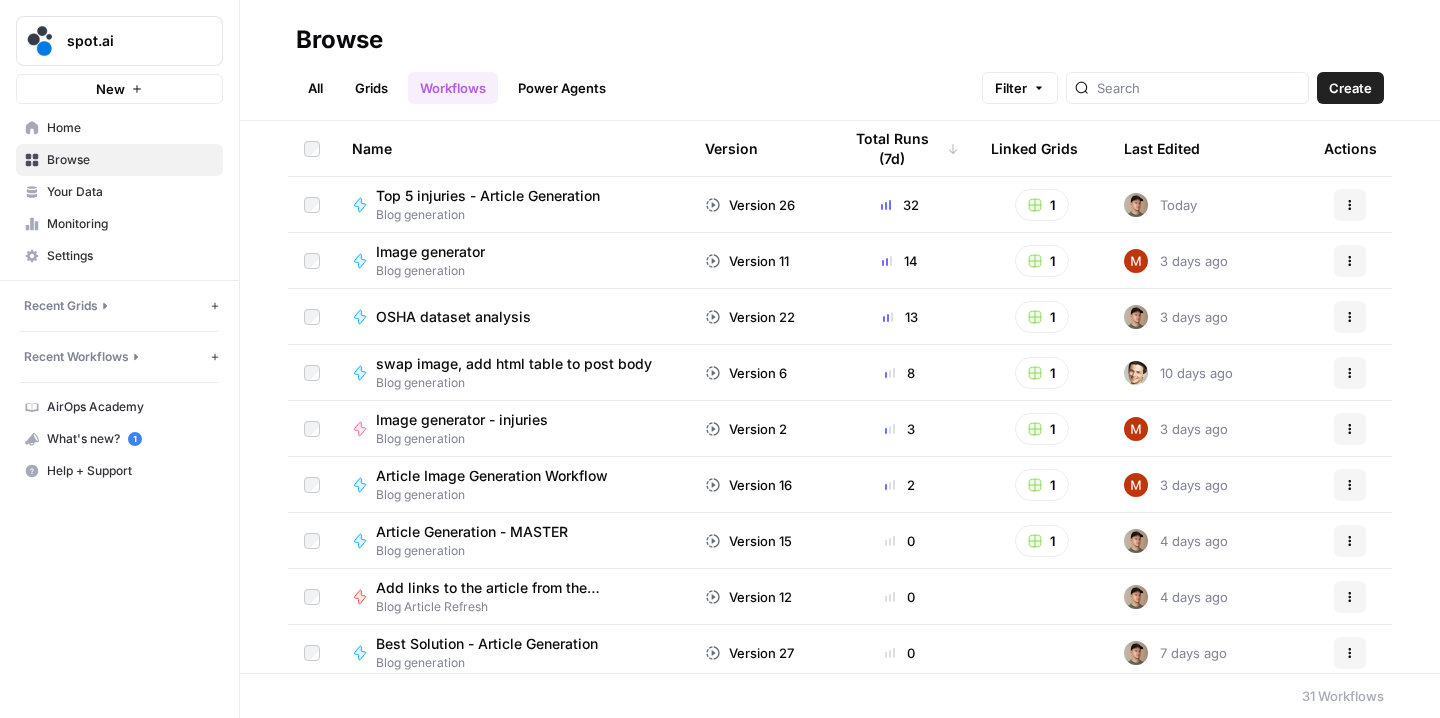 click on "Article Generation - MASTER" at bounding box center (472, 532) 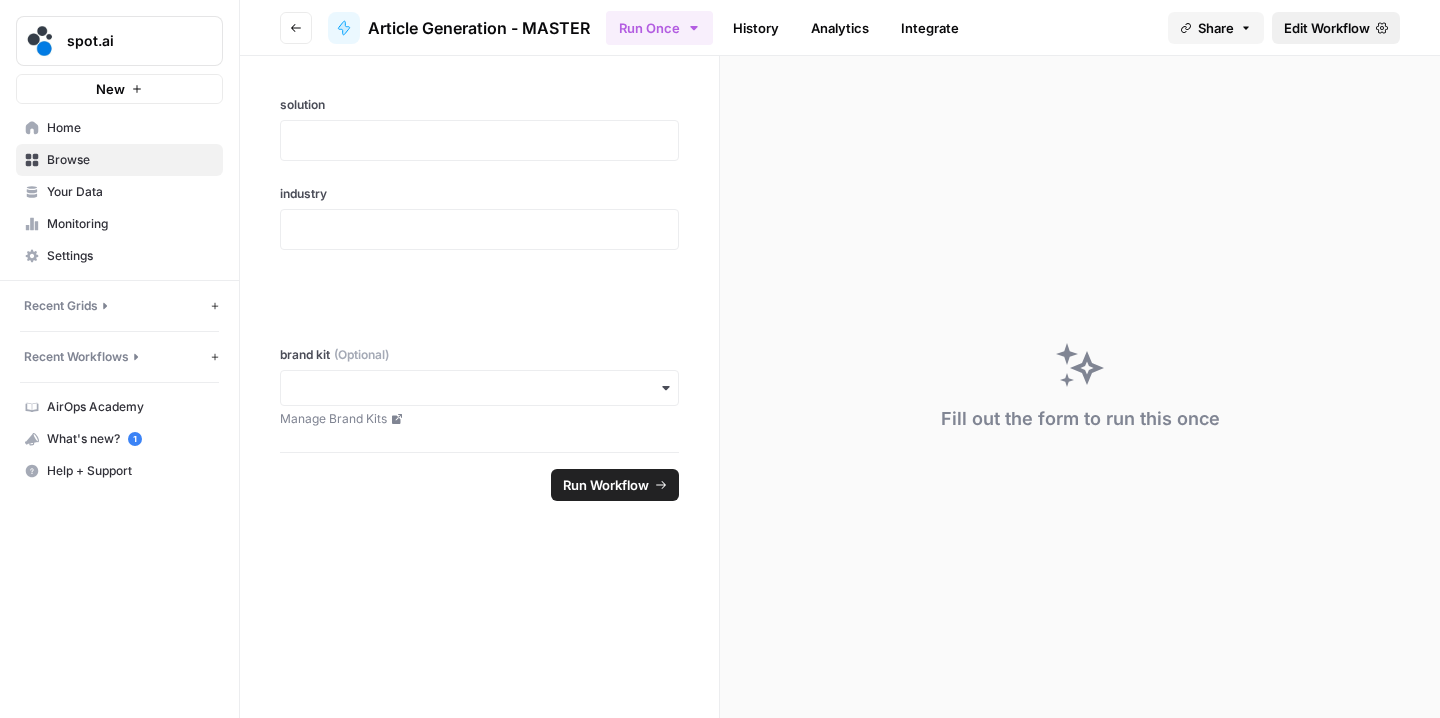 click on "Edit Workflow" at bounding box center [1327, 28] 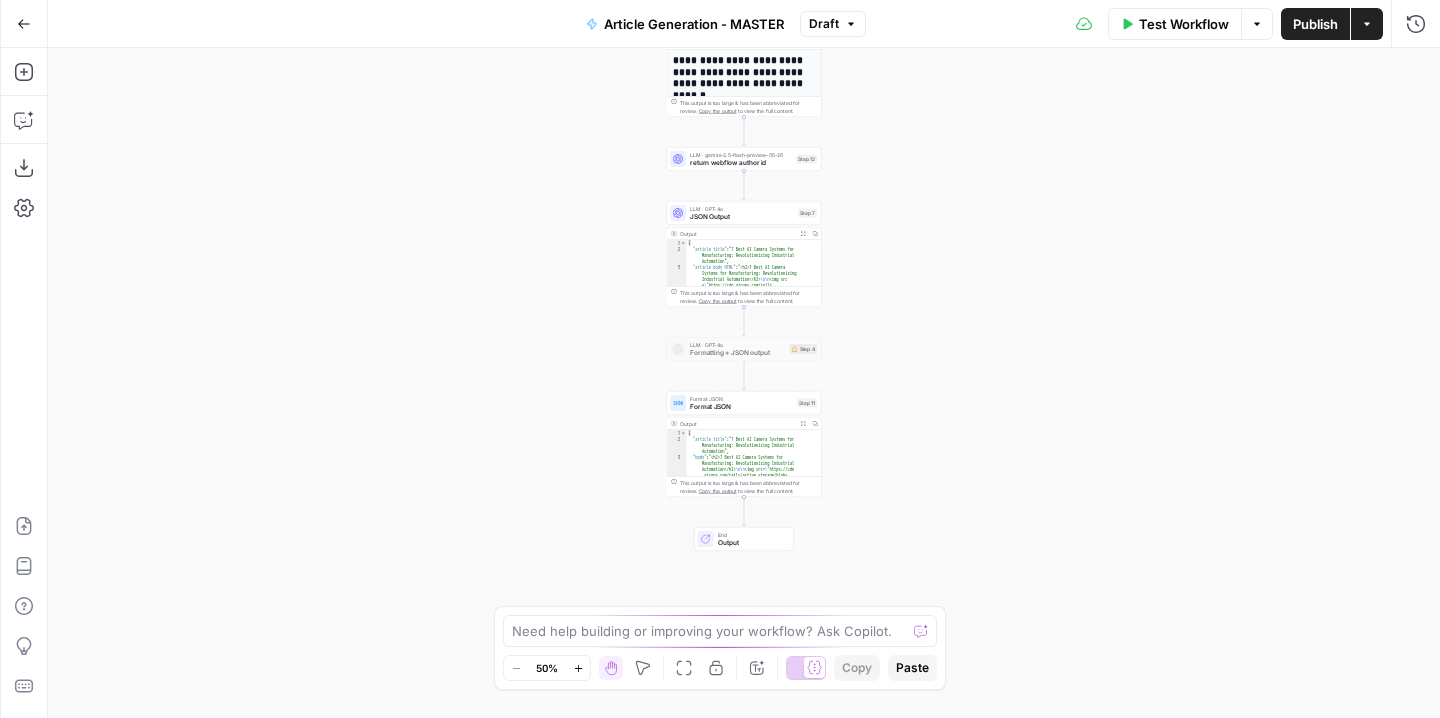 drag, startPoint x: 1009, startPoint y: 407, endPoint x: 992, endPoint y: 104, distance: 303.47653 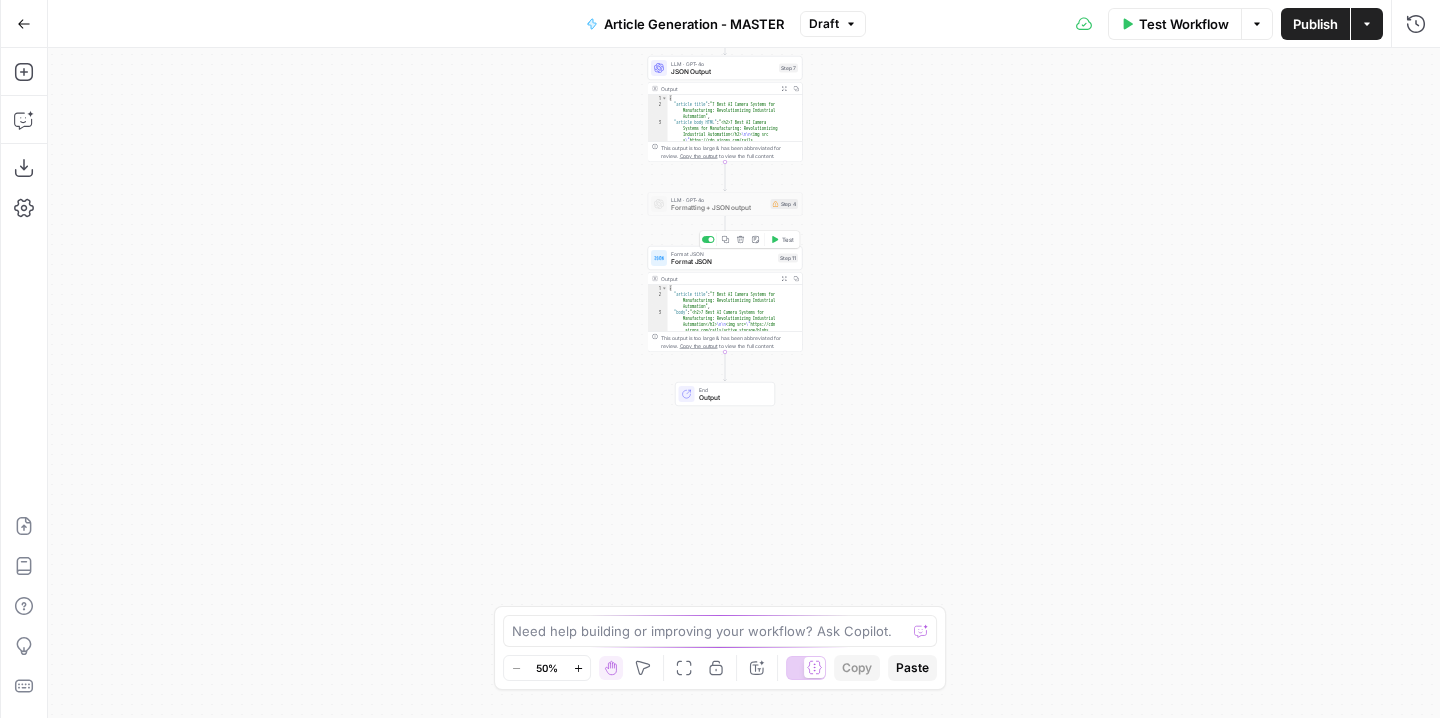 click on "Format JSON" at bounding box center (722, 262) 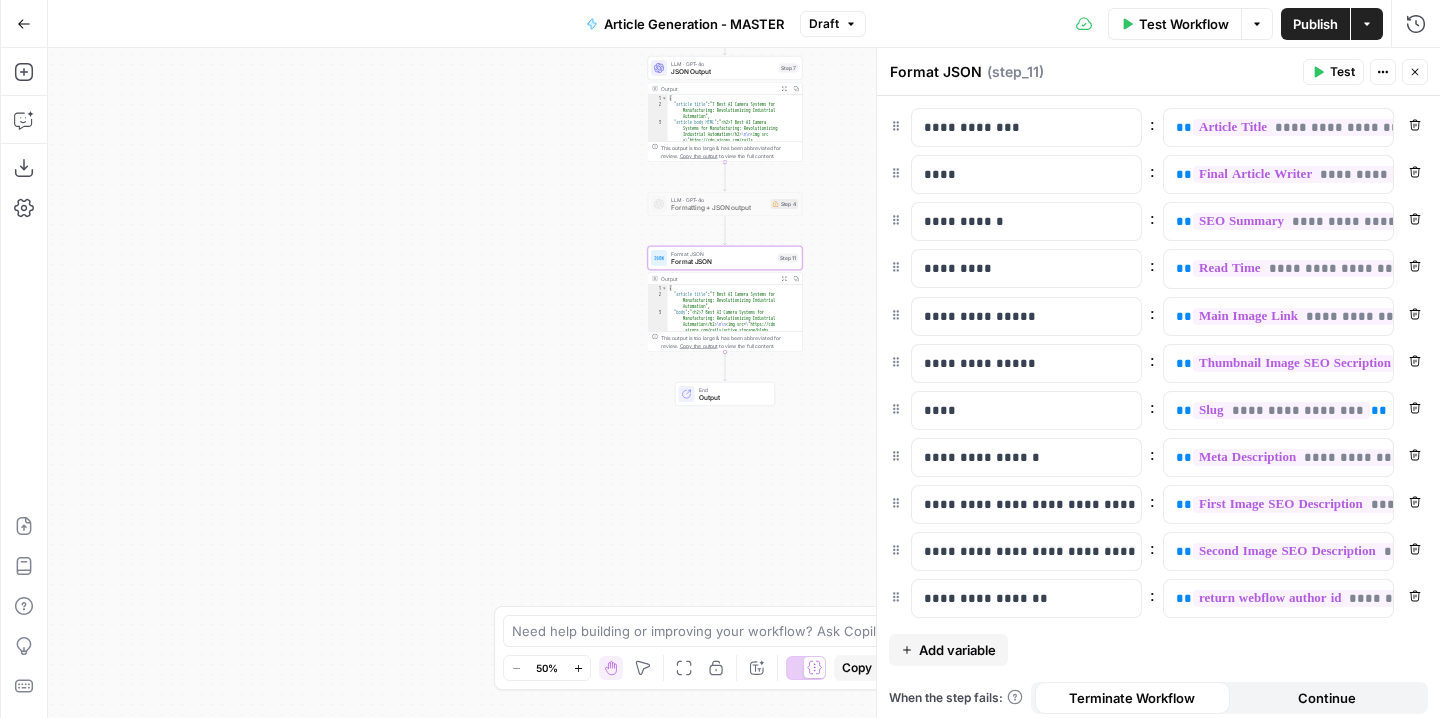 scroll, scrollTop: 0, scrollLeft: 0, axis: both 